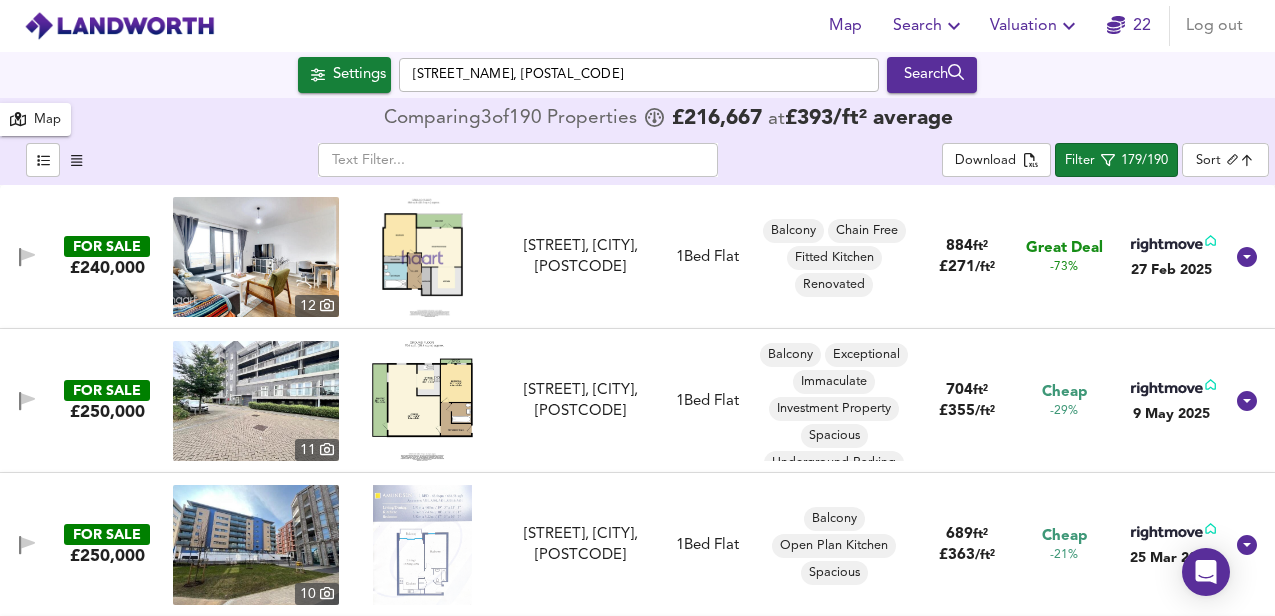 scroll, scrollTop: 0, scrollLeft: 0, axis: both 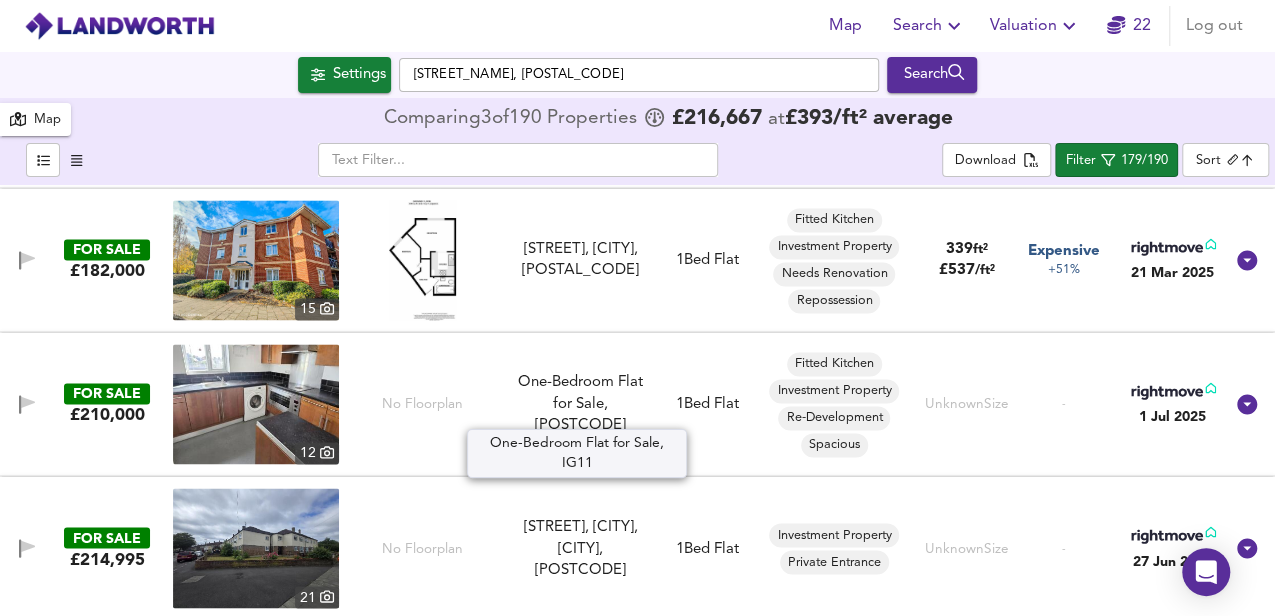 click on "One-Bedroom Flat for Sale, [POSTCODE]" at bounding box center (580, 404) 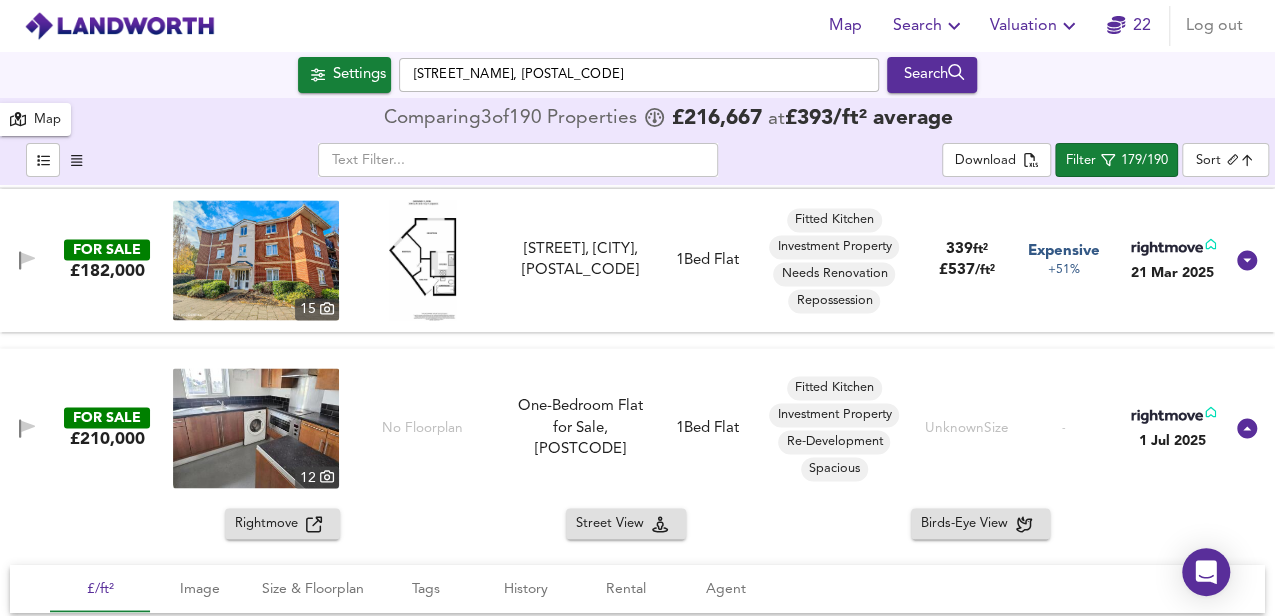 click at bounding box center (256, 428) 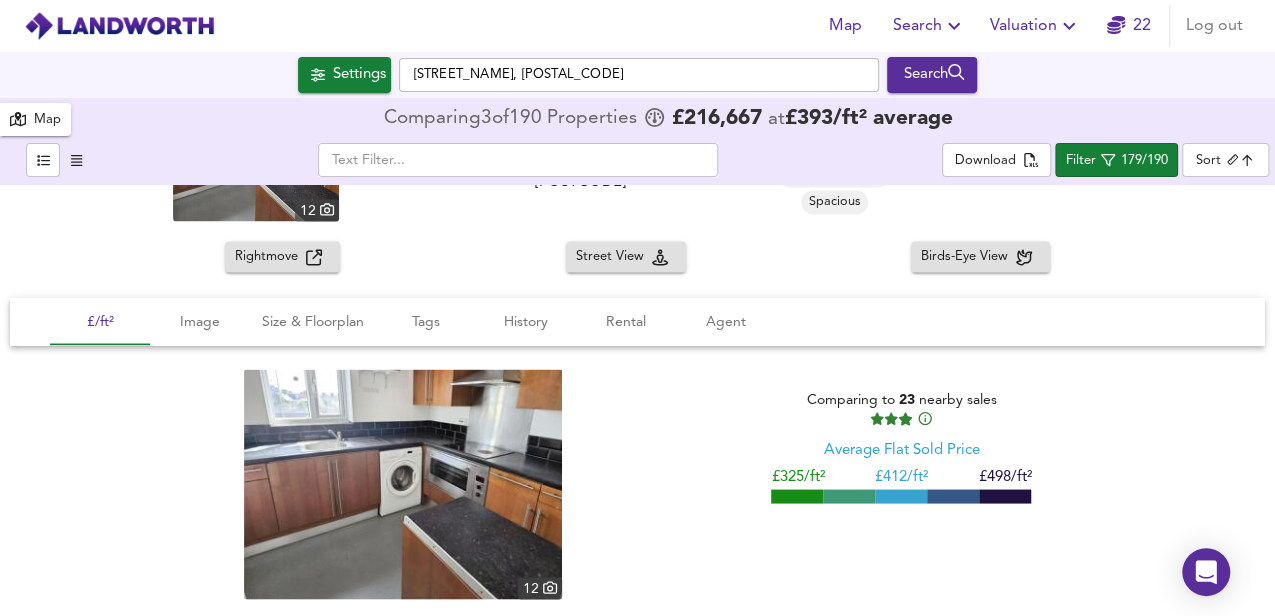 scroll, scrollTop: 20866, scrollLeft: 0, axis: vertical 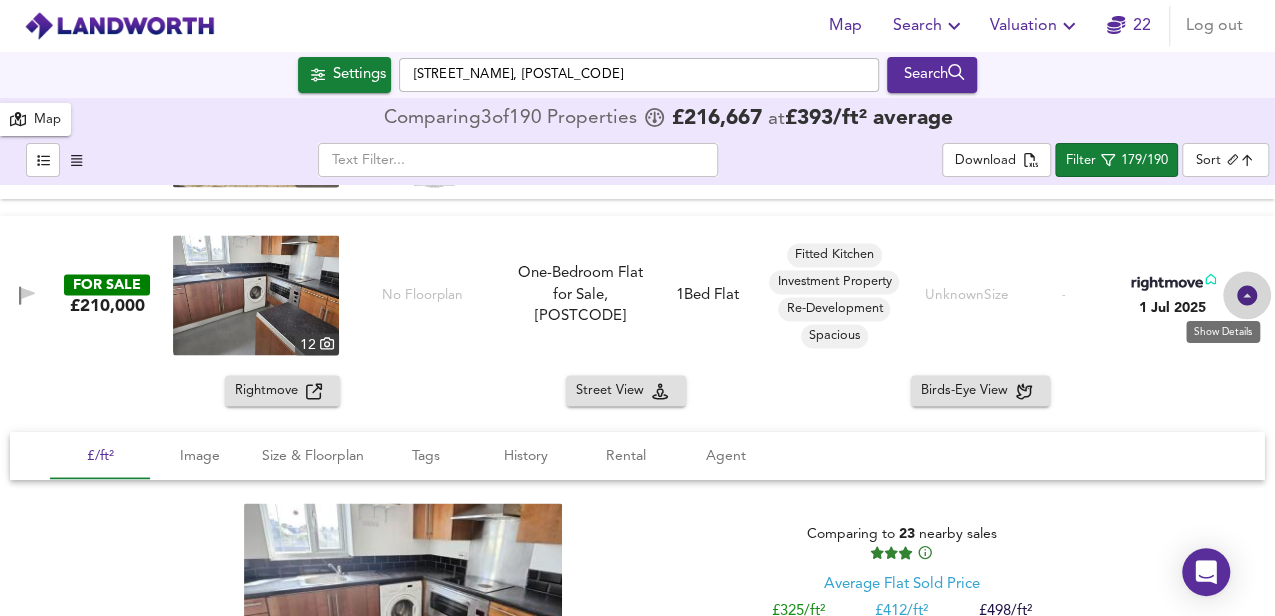 drag, startPoint x: 1238, startPoint y: 296, endPoint x: 1180, endPoint y: 320, distance: 62.76942 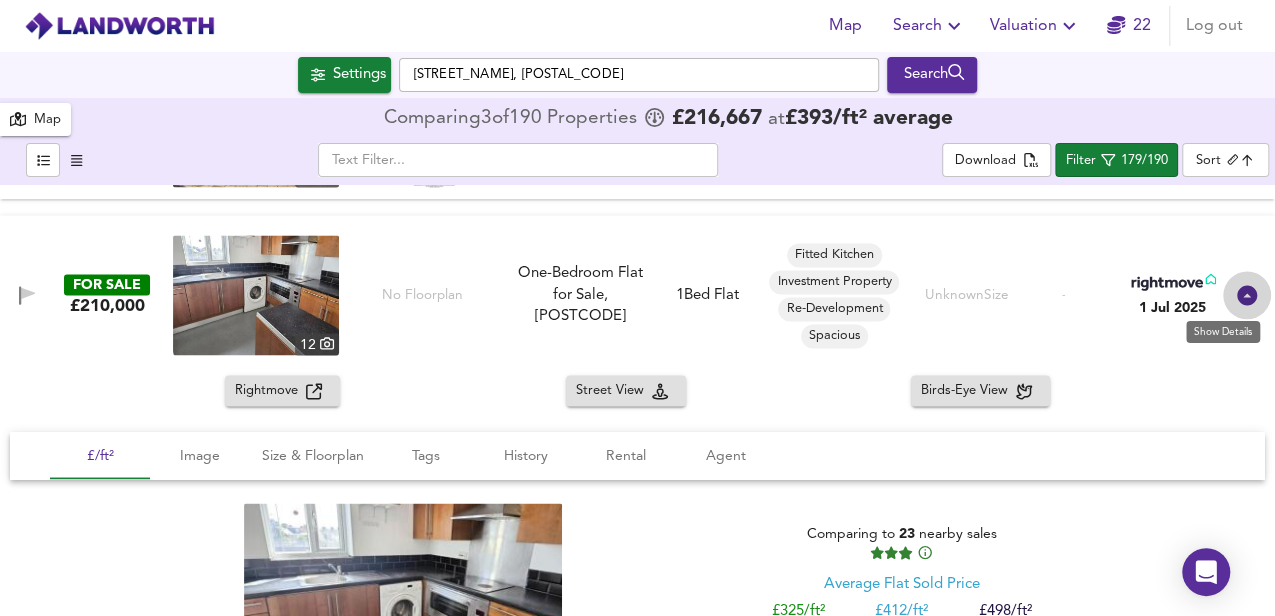click at bounding box center [1247, 295] 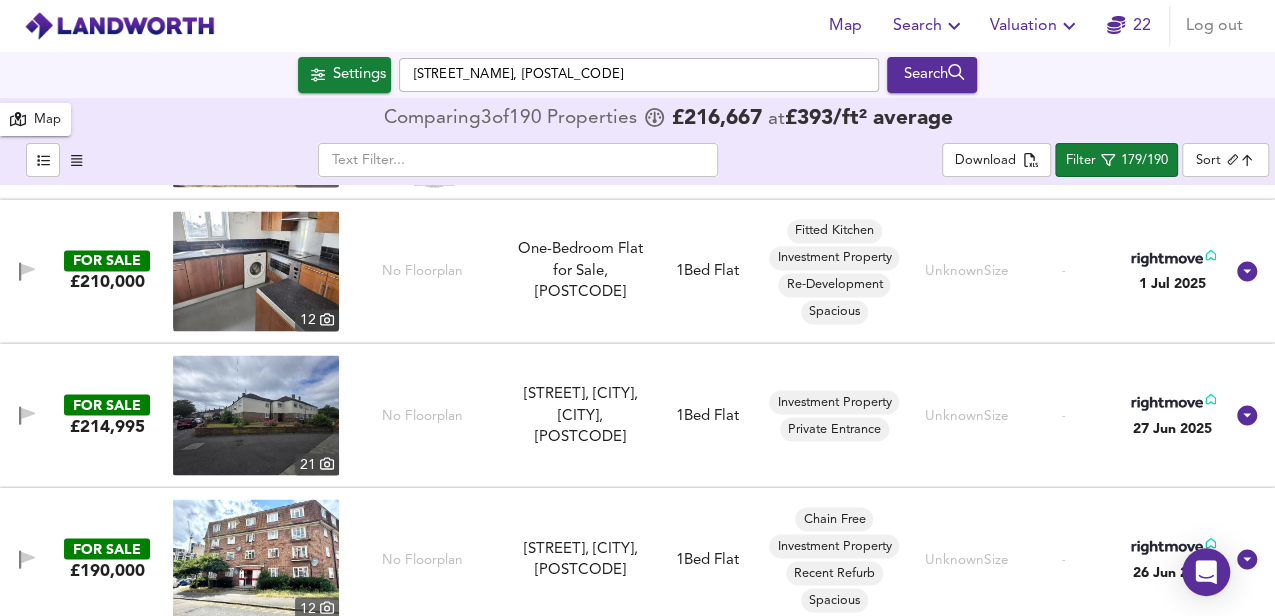 scroll, scrollTop: 20933, scrollLeft: 0, axis: vertical 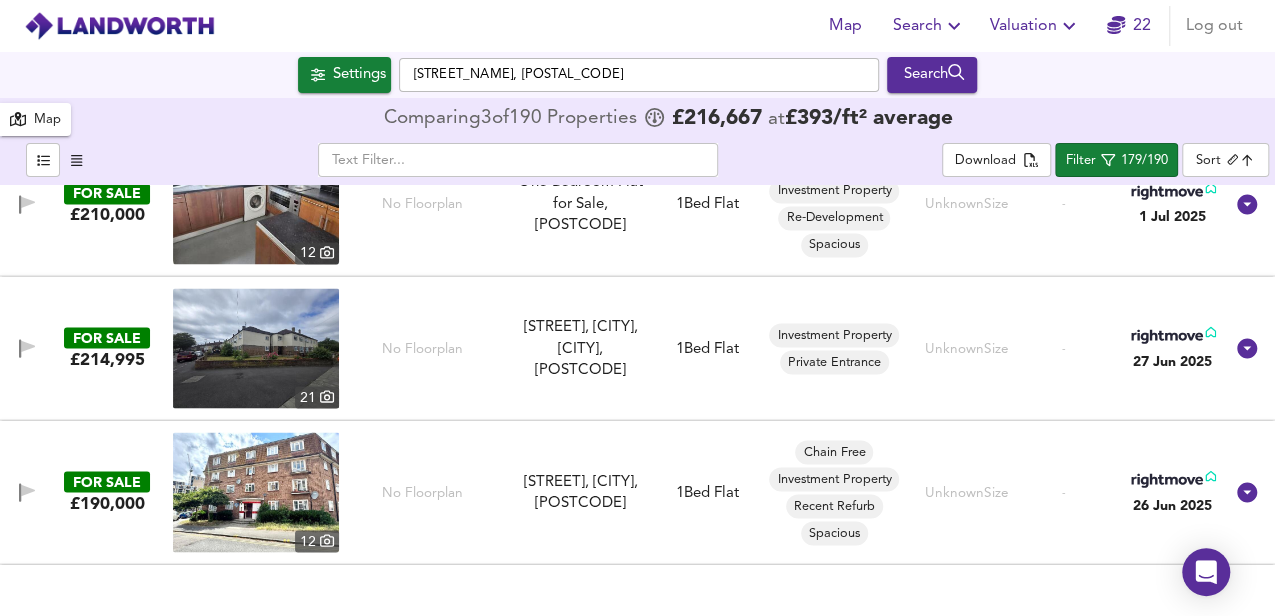 click at bounding box center [256, 348] 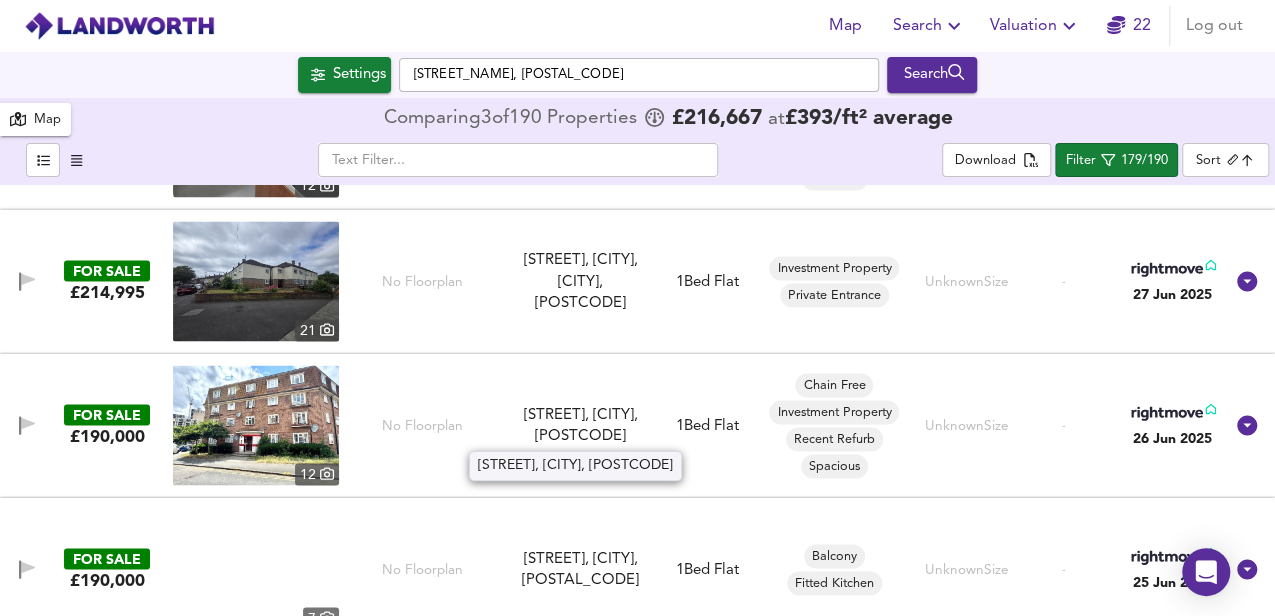 scroll, scrollTop: 21066, scrollLeft: 0, axis: vertical 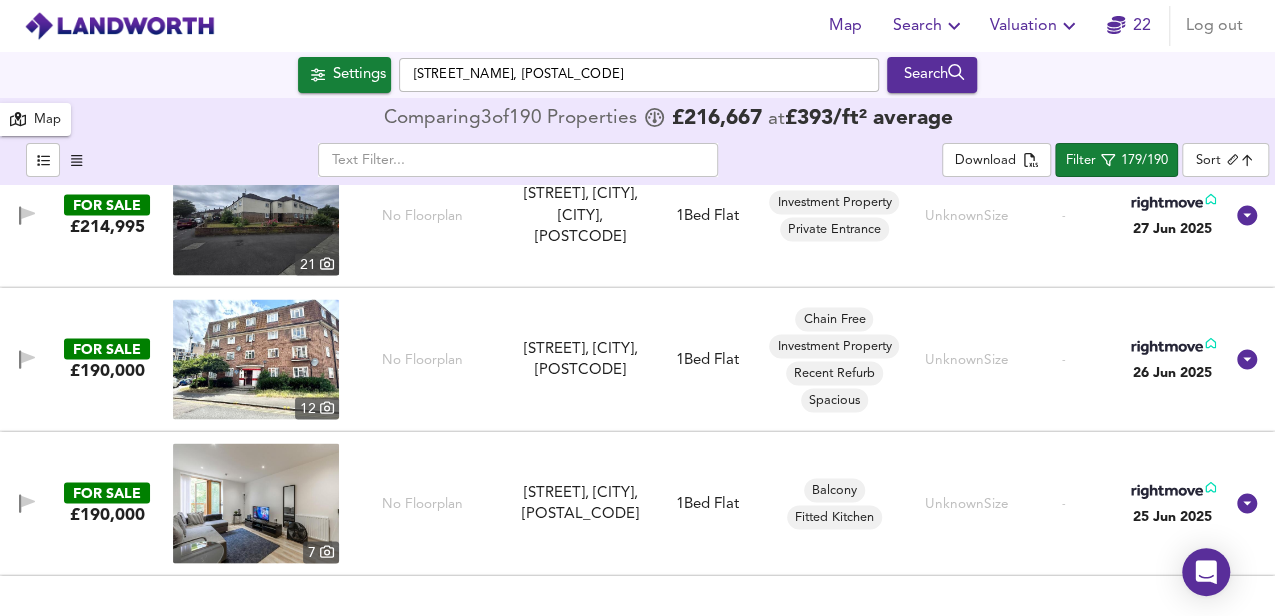 click at bounding box center [256, 359] 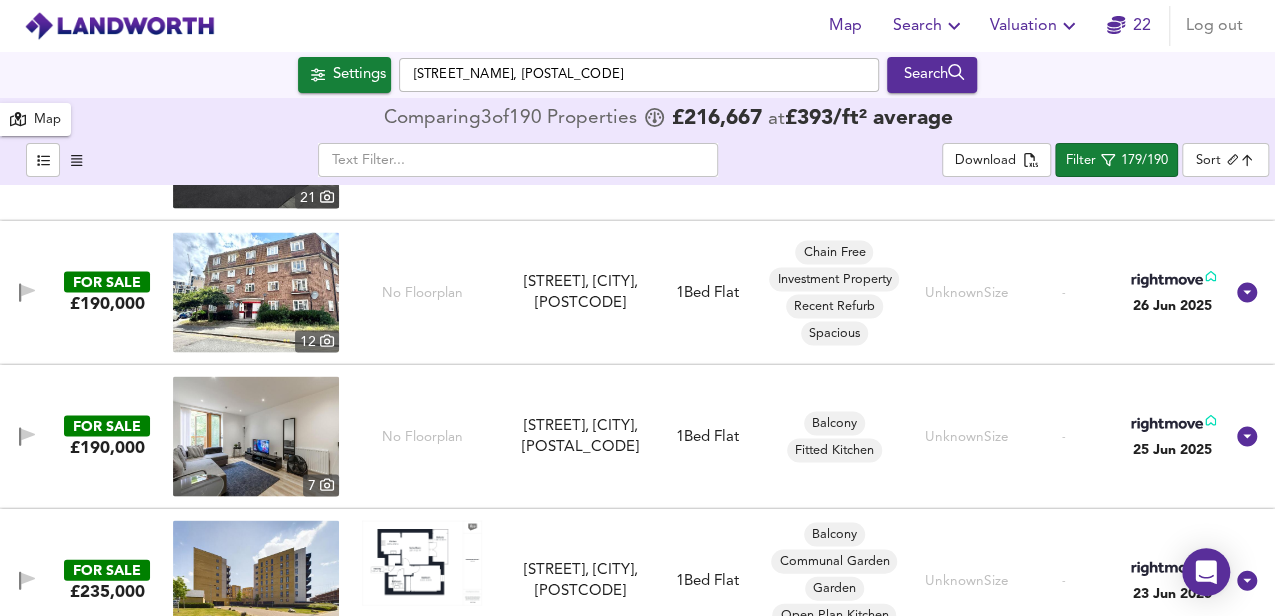 scroll, scrollTop: 21200, scrollLeft: 0, axis: vertical 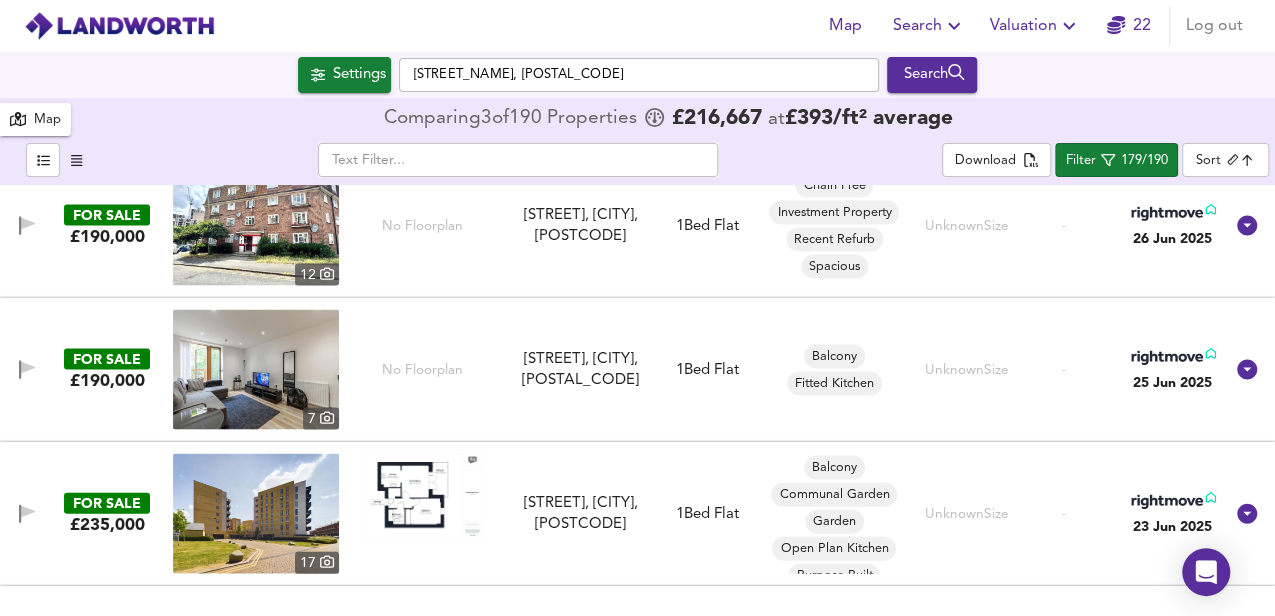 click at bounding box center (256, 369) 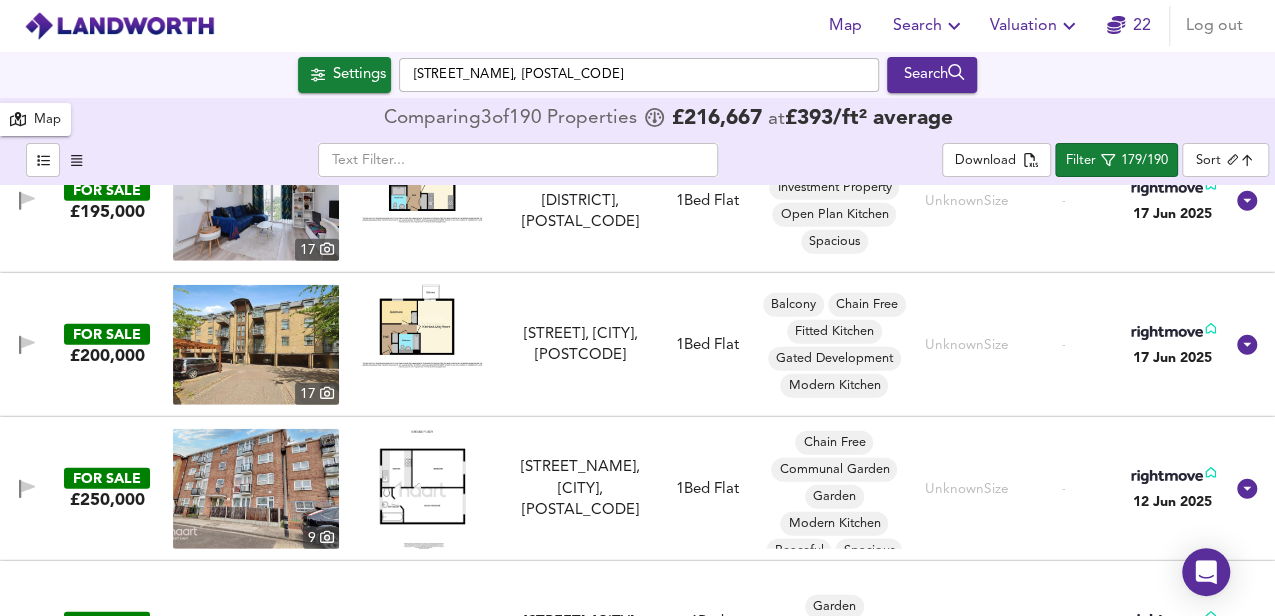 scroll, scrollTop: 21866, scrollLeft: 0, axis: vertical 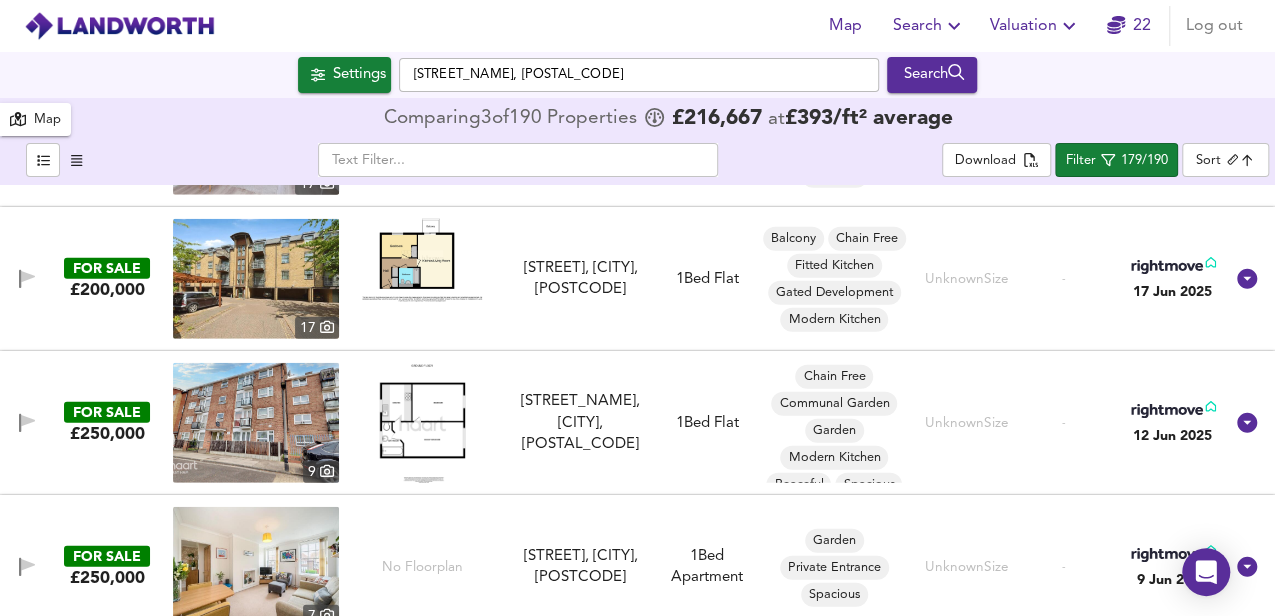click at bounding box center (422, 423) 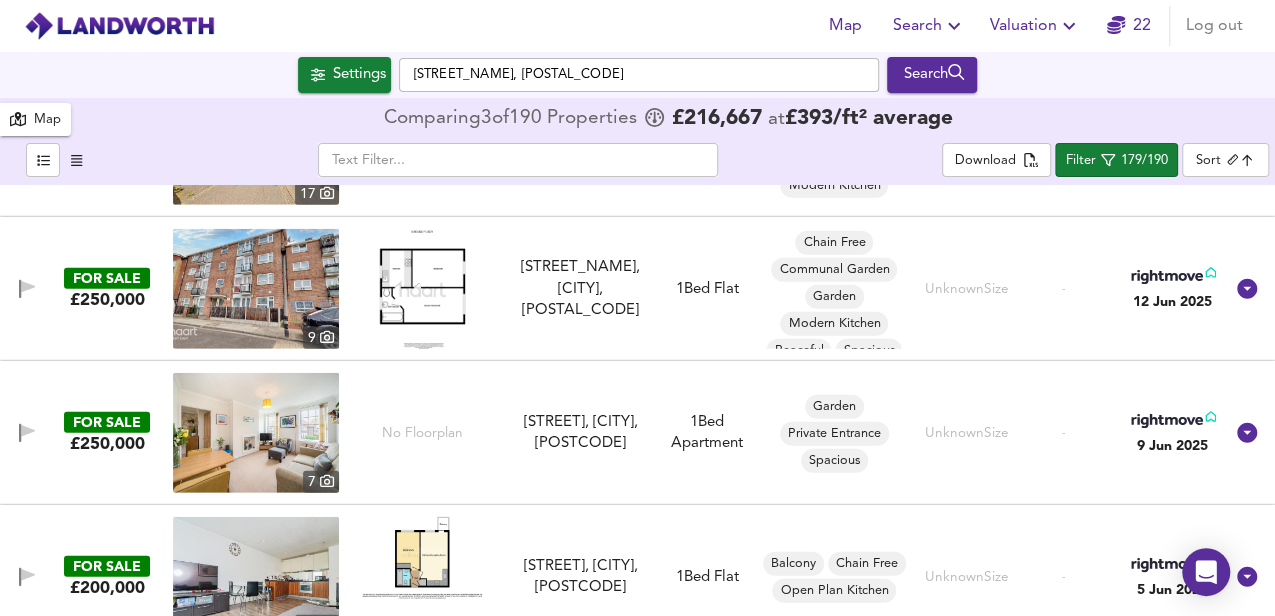 scroll, scrollTop: 22066, scrollLeft: 0, axis: vertical 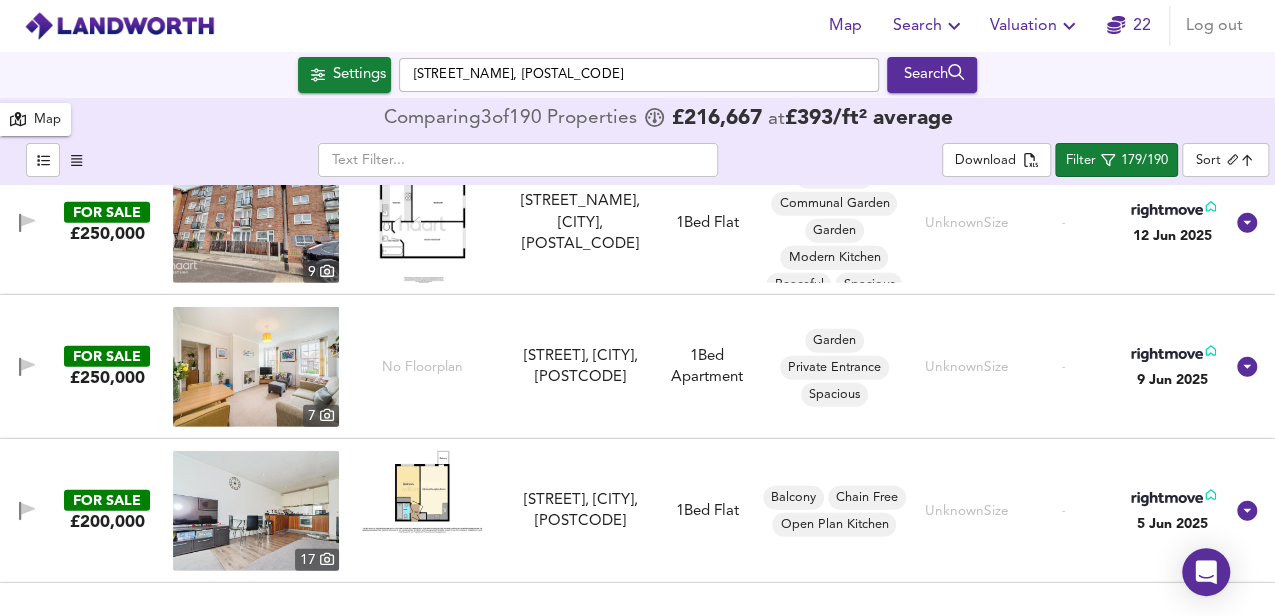 click on "No Floorplan" at bounding box center (422, 367) 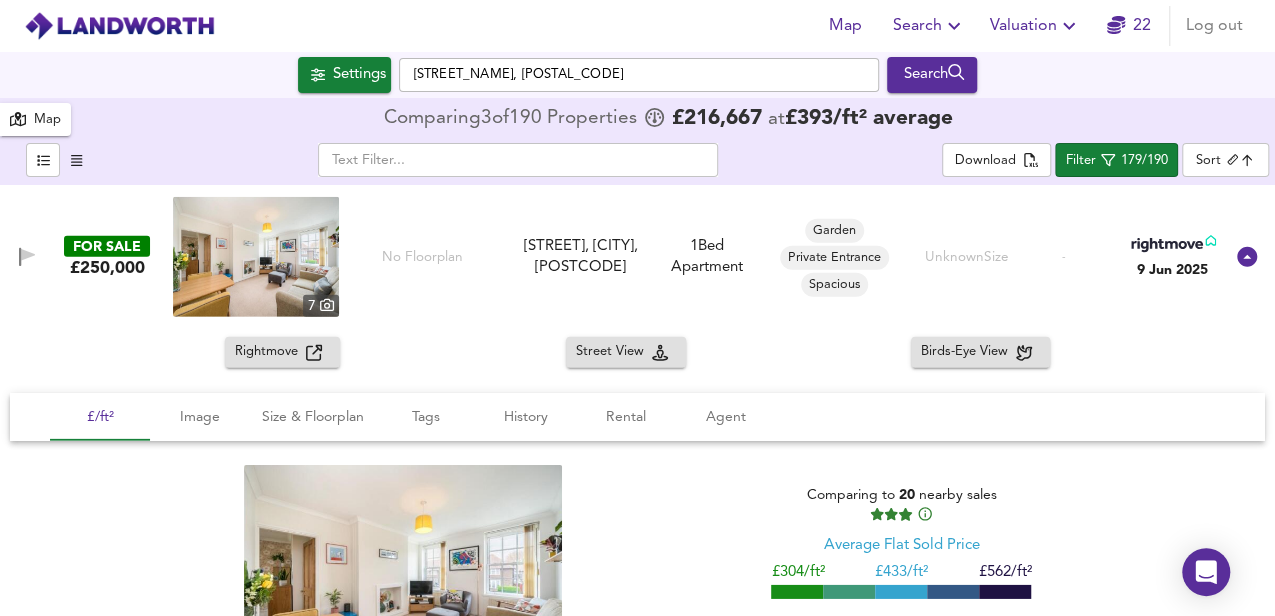 scroll, scrollTop: 22066, scrollLeft: 0, axis: vertical 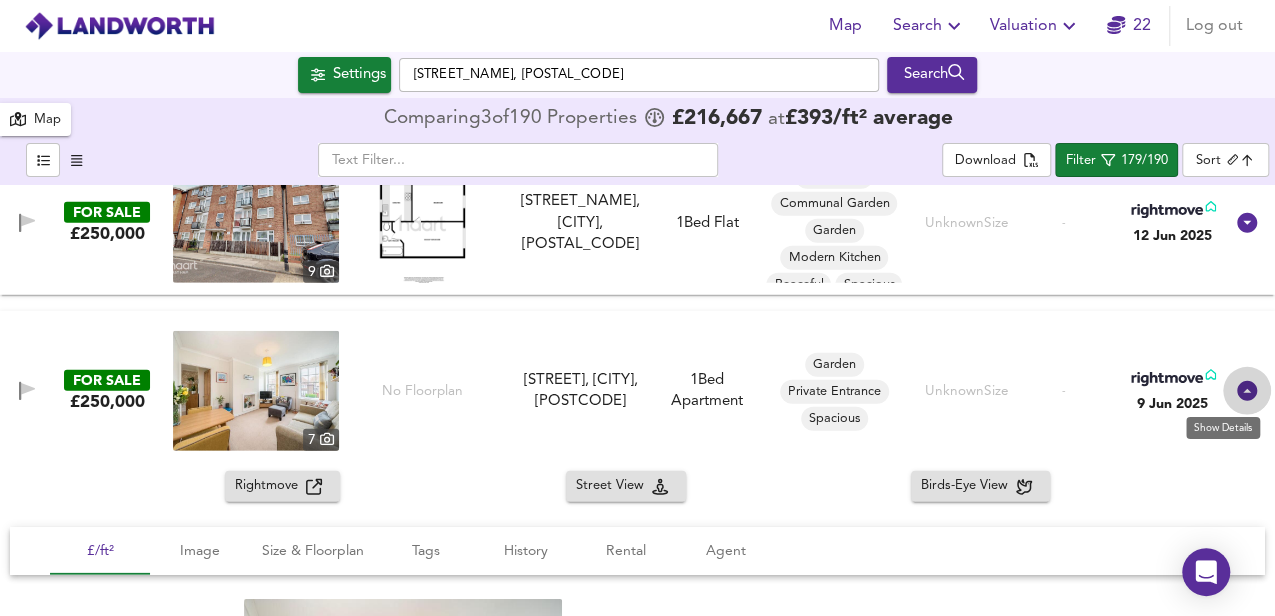 click at bounding box center [1247, 391] 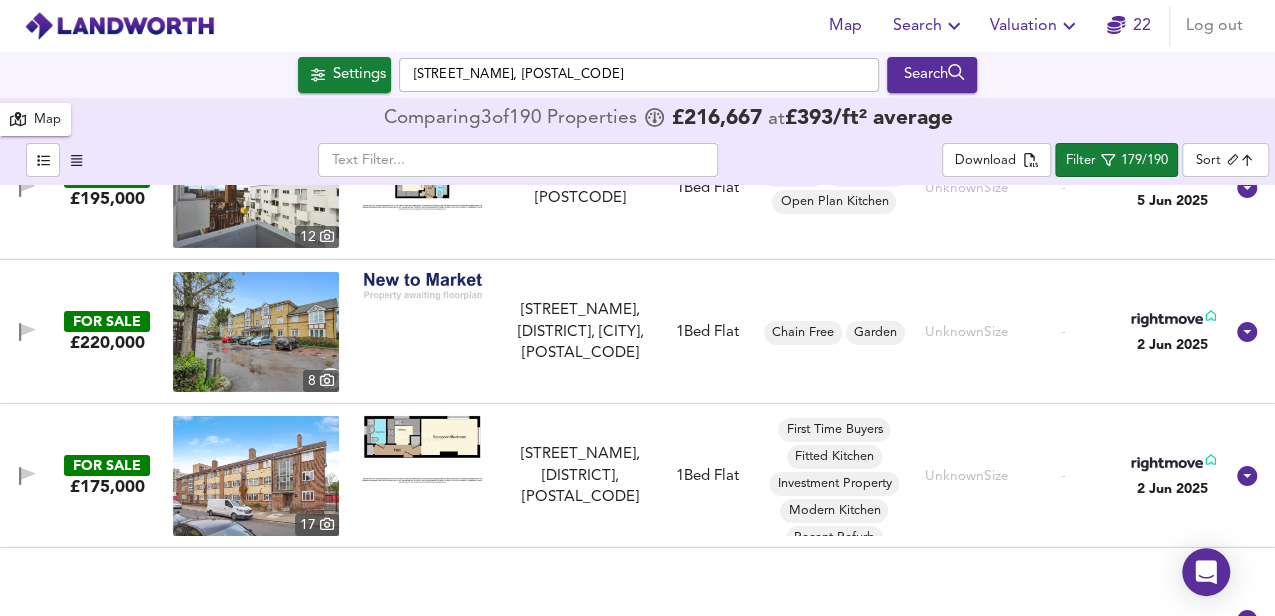 scroll, scrollTop: 22600, scrollLeft: 0, axis: vertical 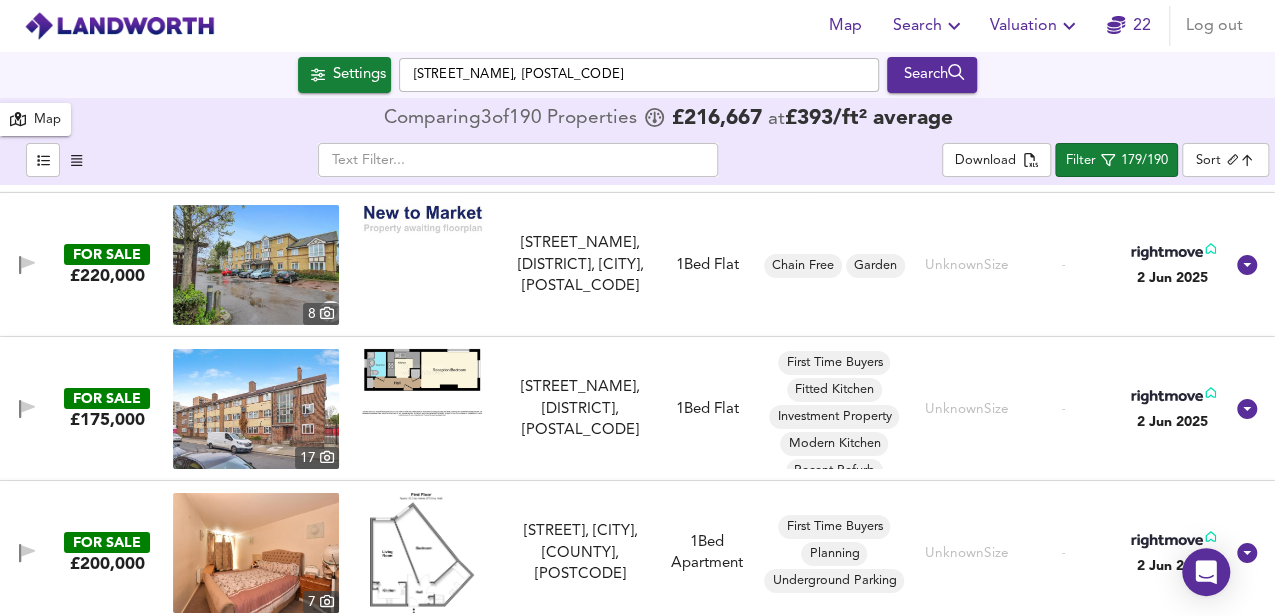 click at bounding box center [422, 382] 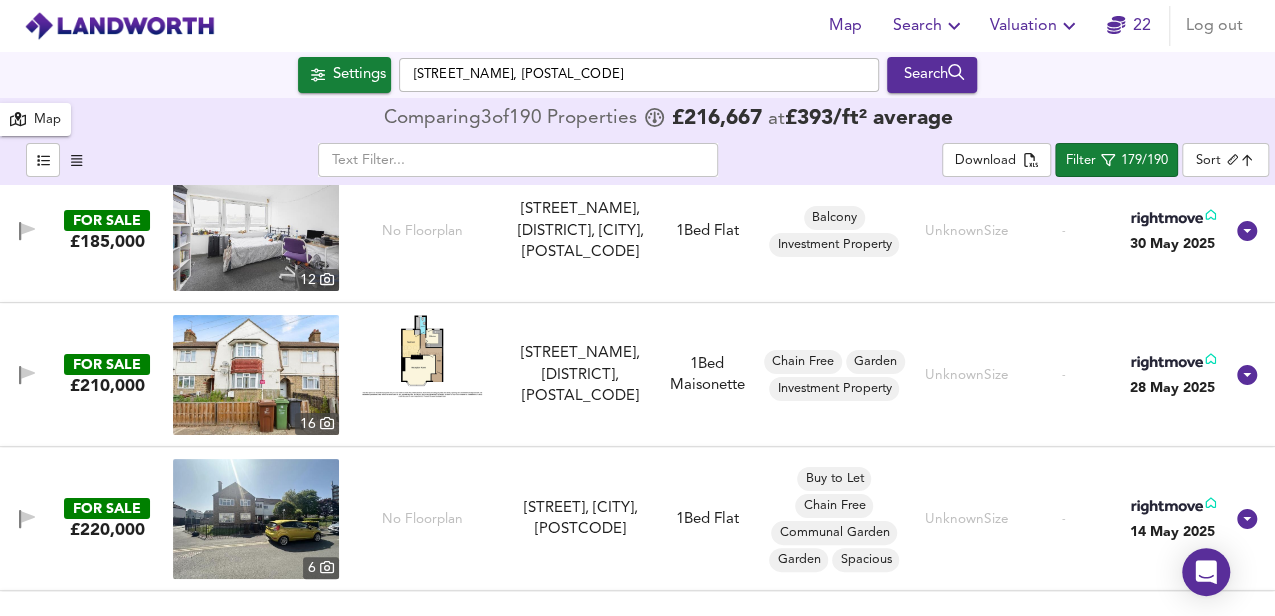 scroll, scrollTop: 23133, scrollLeft: 0, axis: vertical 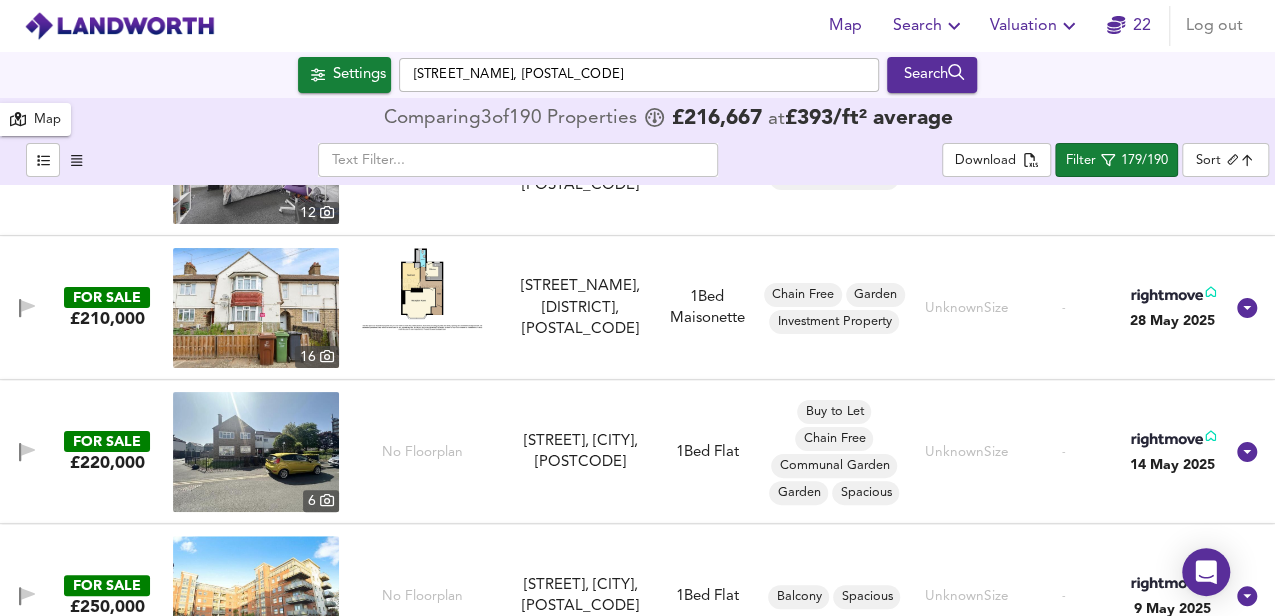 click at bounding box center [422, 289] 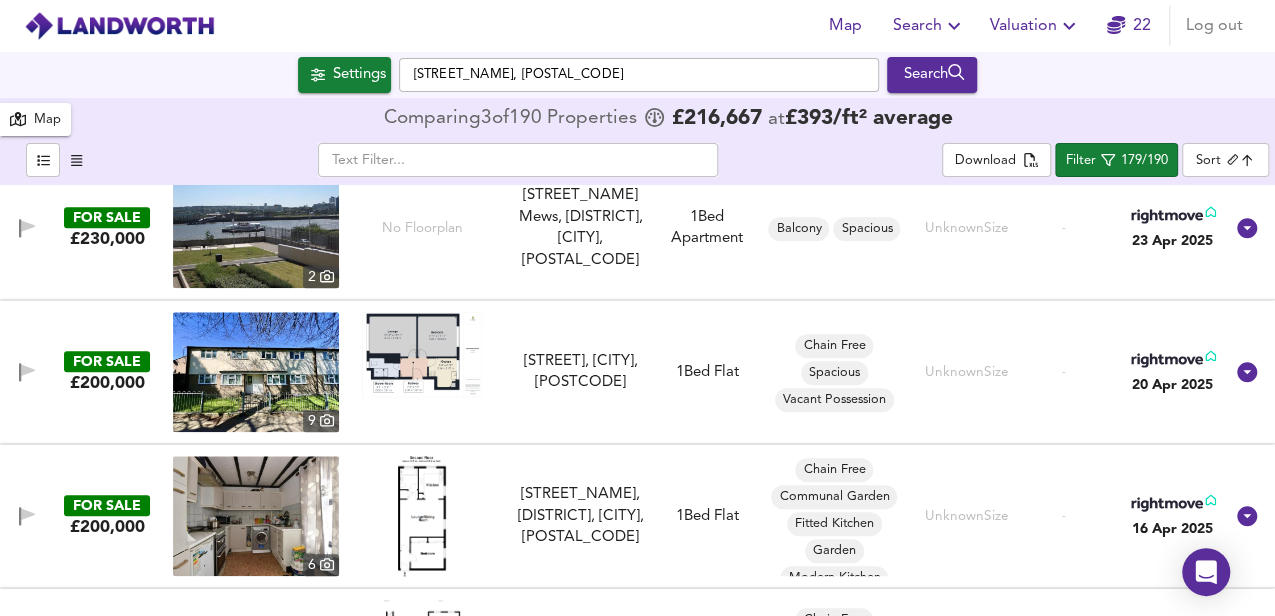 scroll, scrollTop: 24000, scrollLeft: 0, axis: vertical 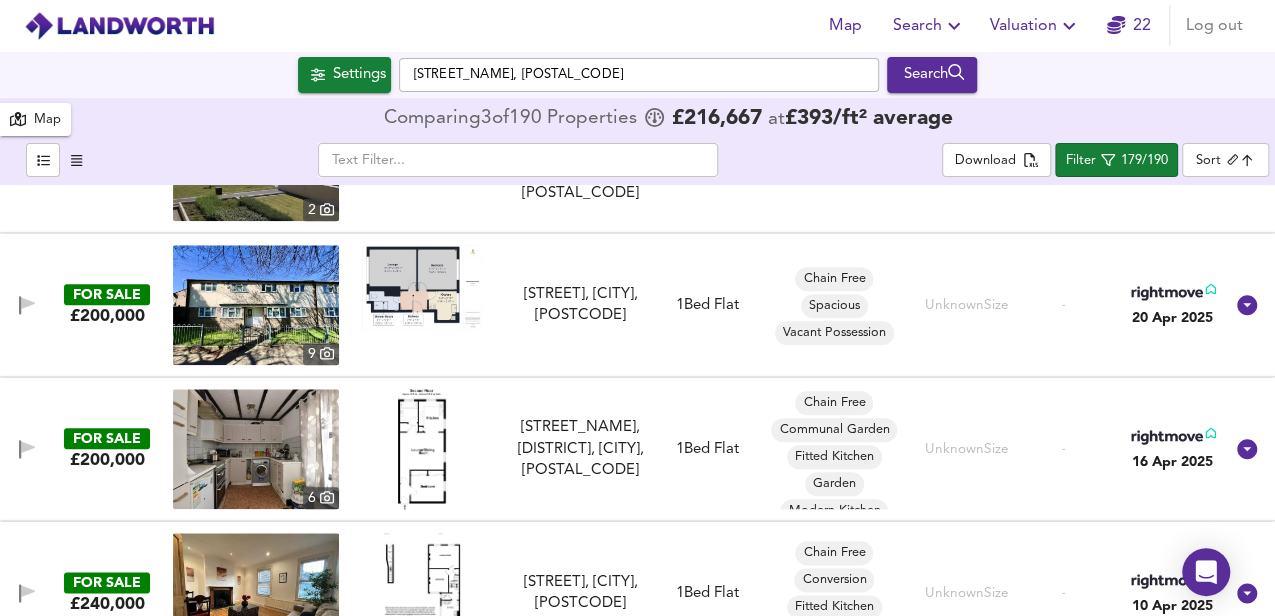 click at bounding box center (422, 287) 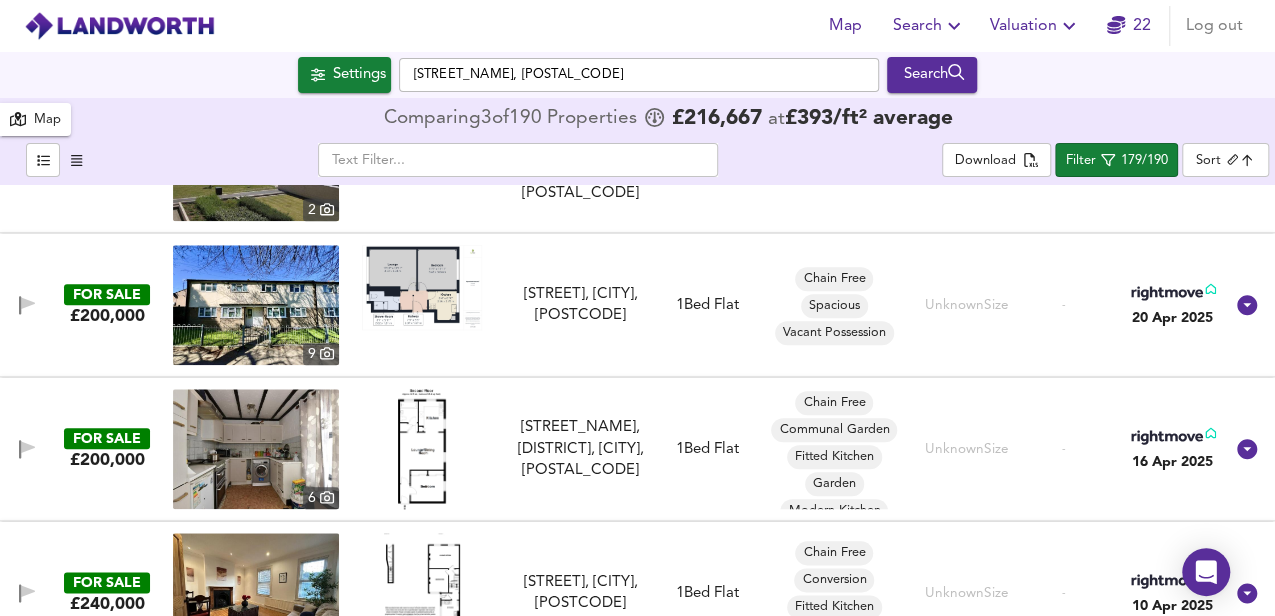 scroll, scrollTop: 24066, scrollLeft: 0, axis: vertical 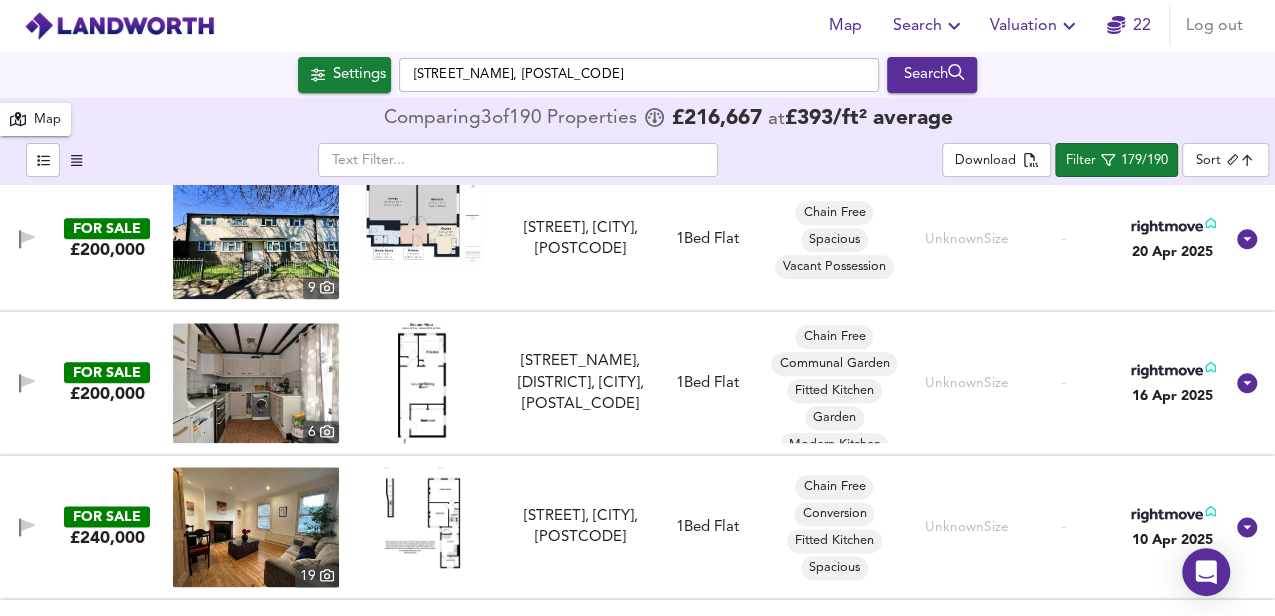 click at bounding box center [422, 383] 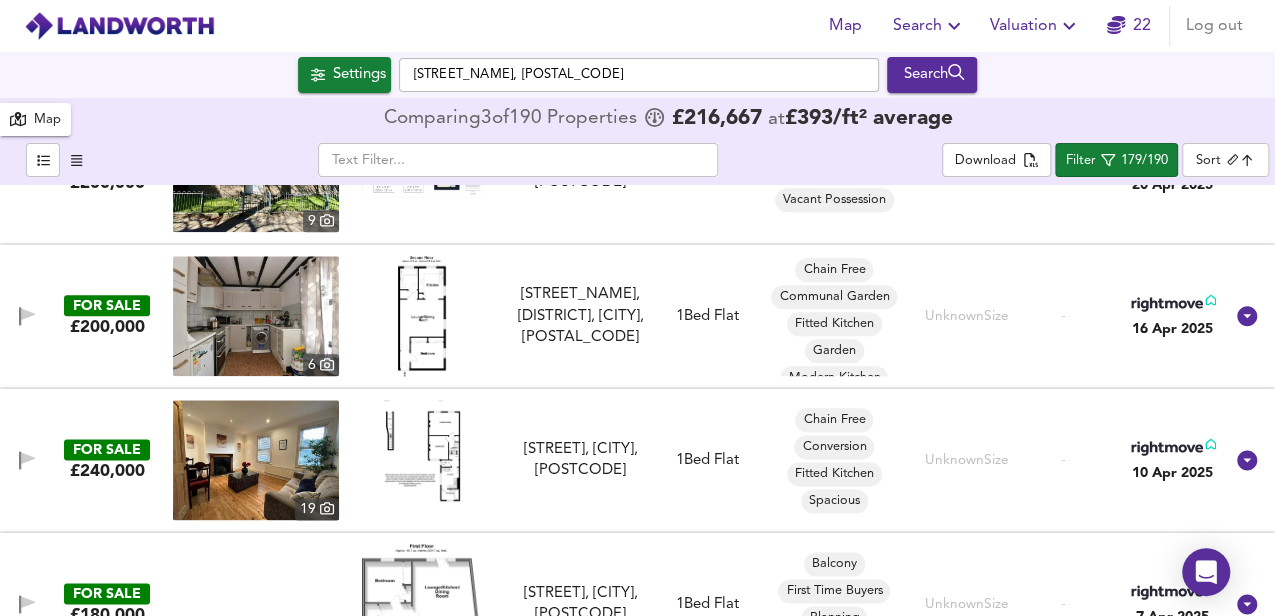 scroll, scrollTop: 24200, scrollLeft: 0, axis: vertical 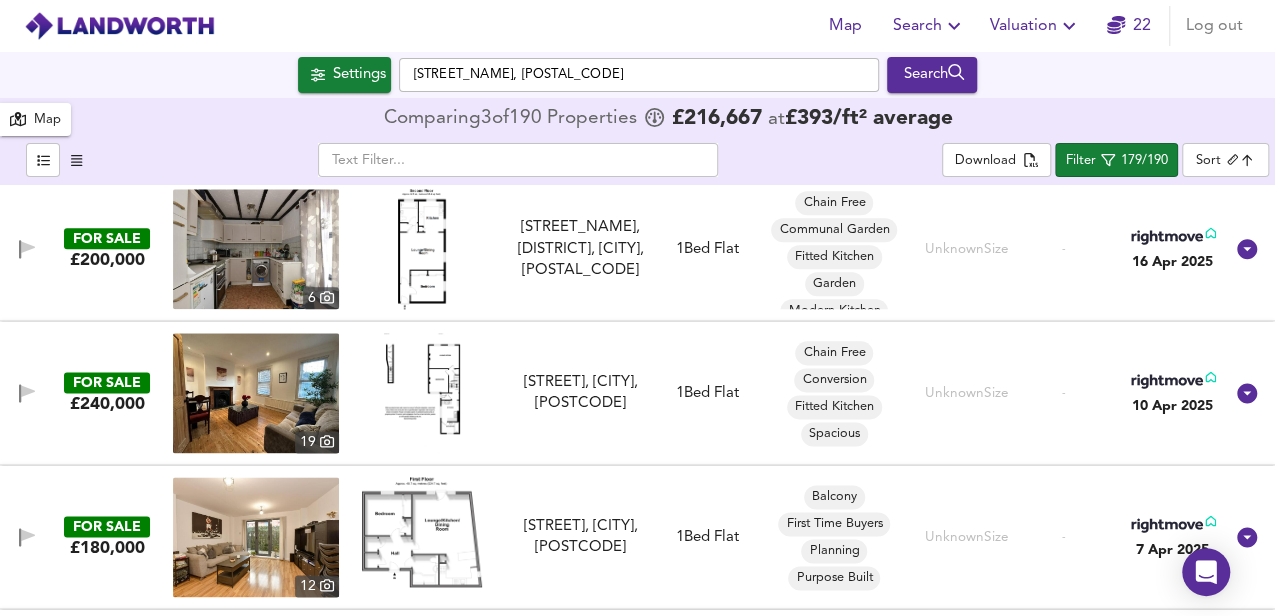 click at bounding box center [422, 393] 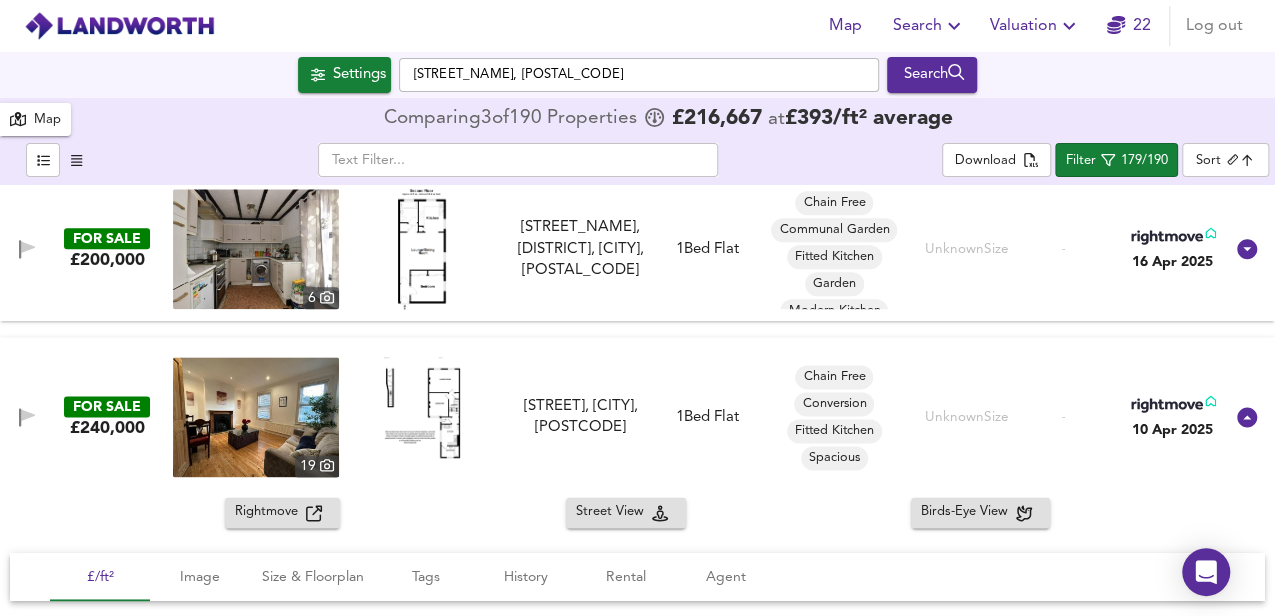 click at bounding box center (422, 417) 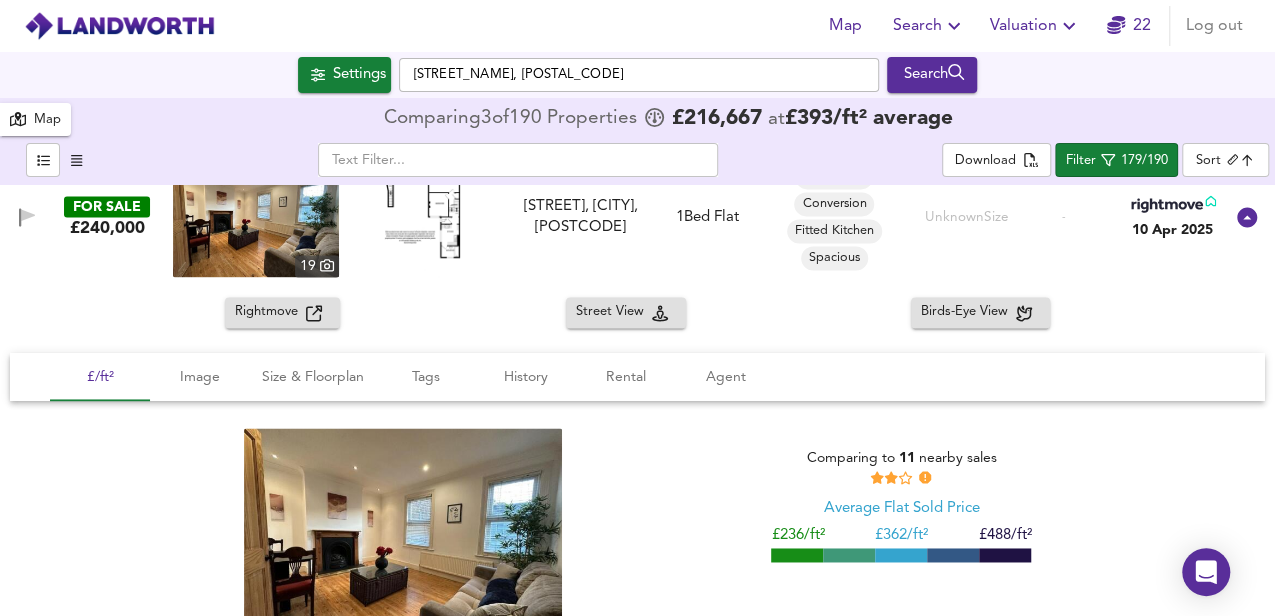 scroll, scrollTop: 24333, scrollLeft: 0, axis: vertical 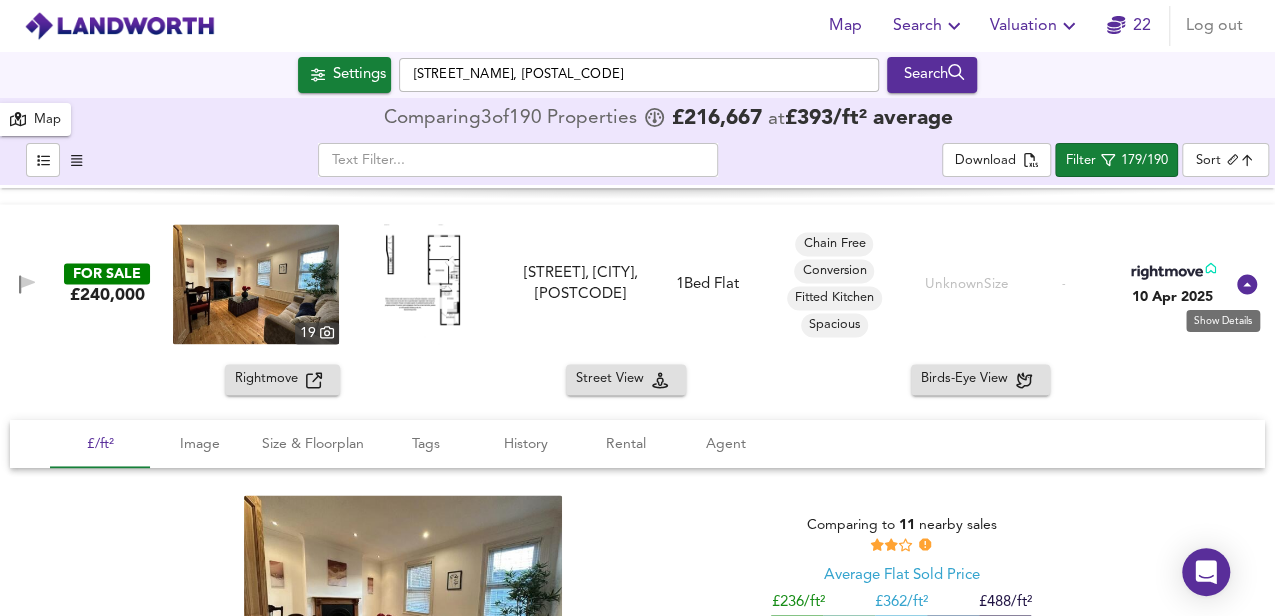 click at bounding box center [1247, 284] 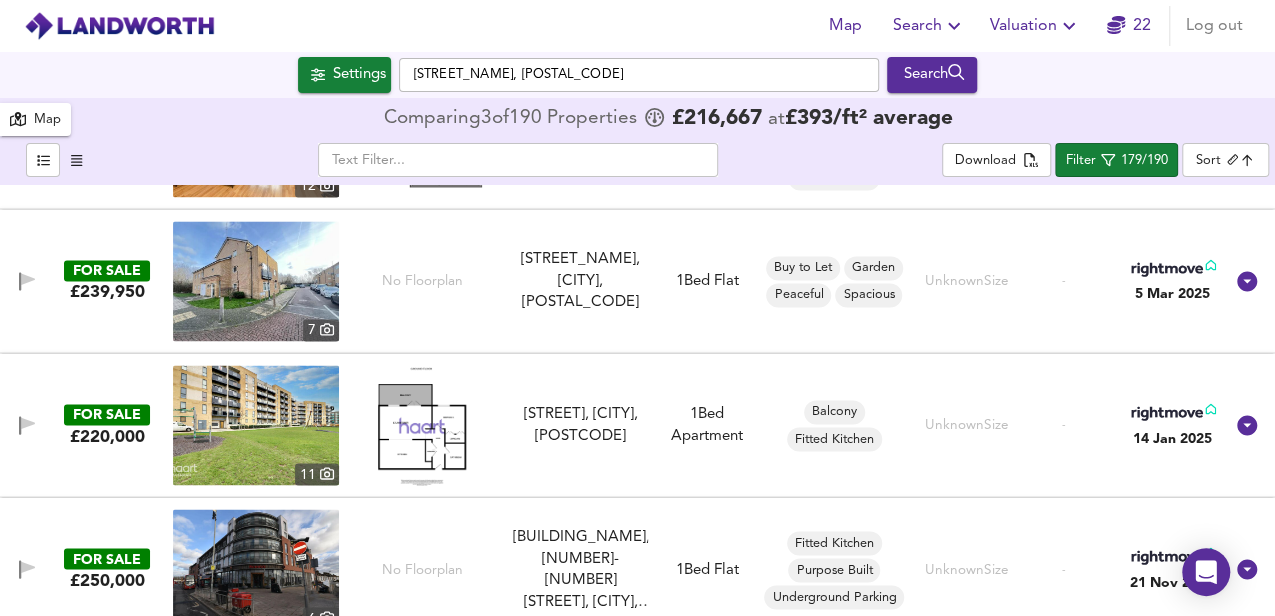 scroll, scrollTop: 24666, scrollLeft: 0, axis: vertical 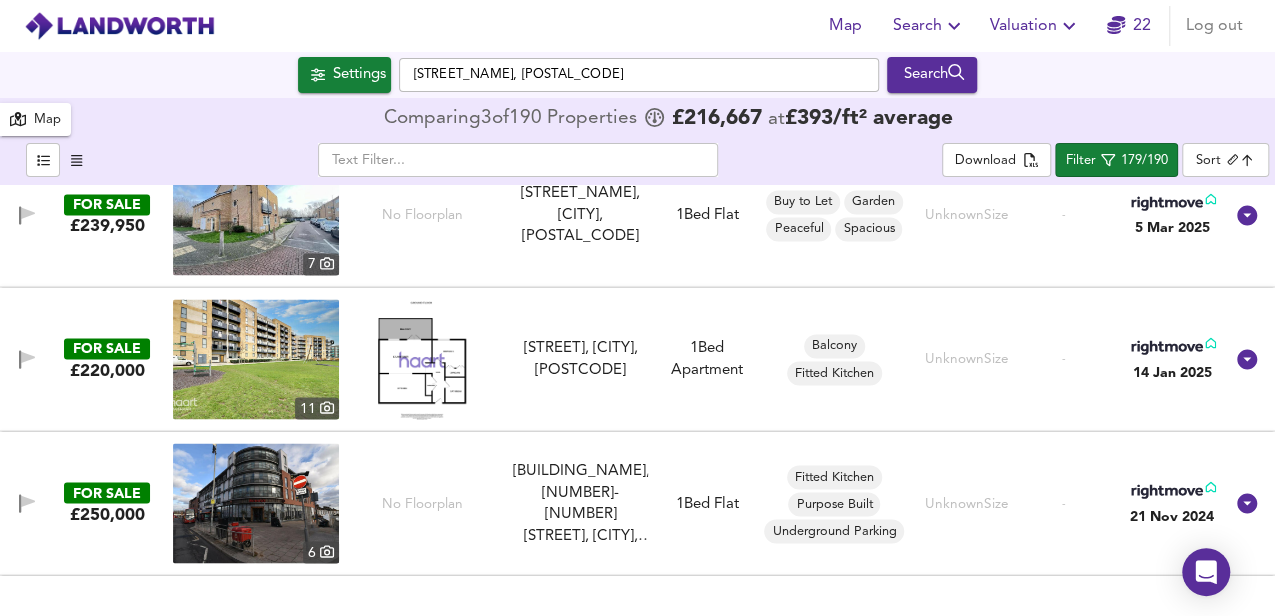 click at bounding box center (422, 359) 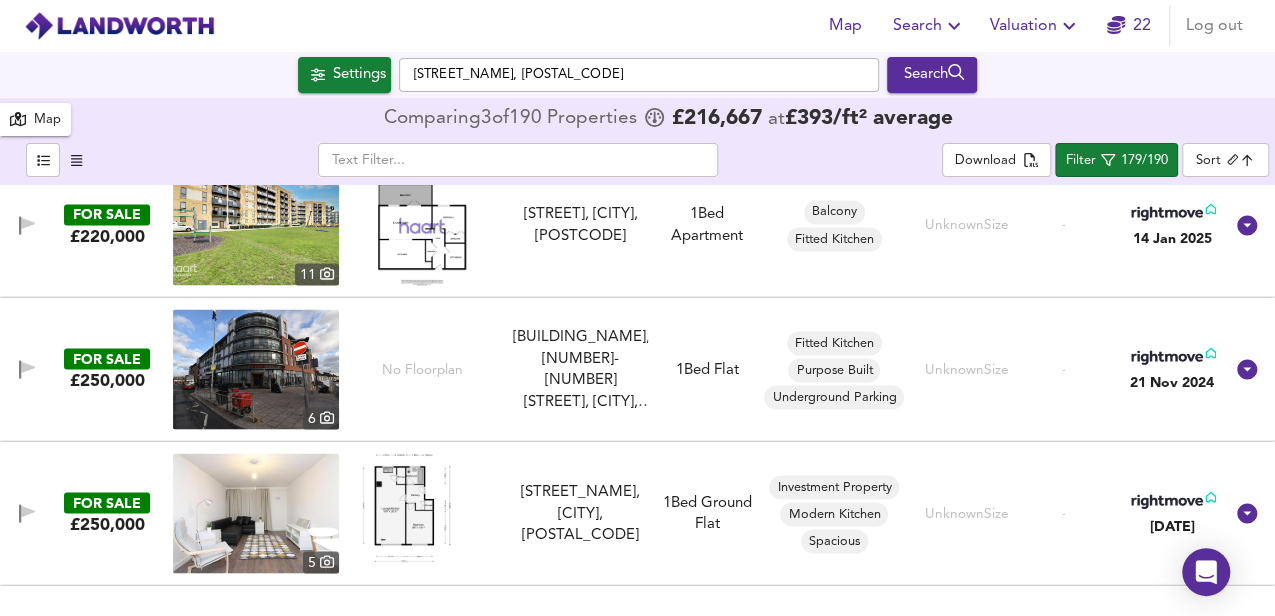 scroll, scrollTop: 24933, scrollLeft: 0, axis: vertical 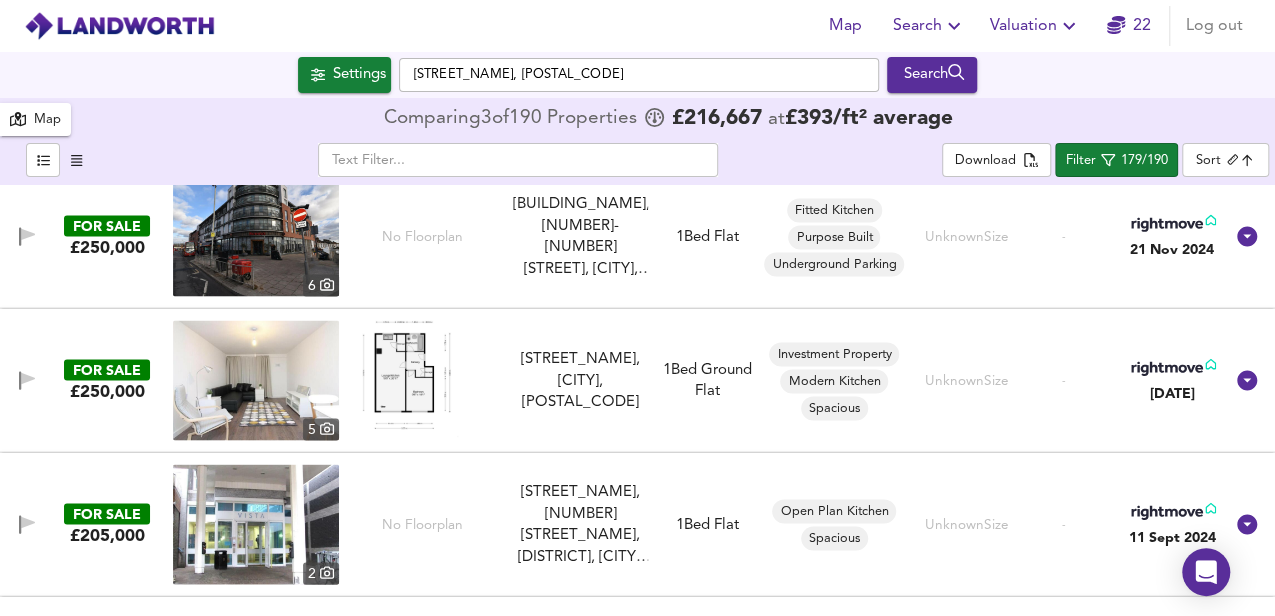 click at bounding box center (422, 379) 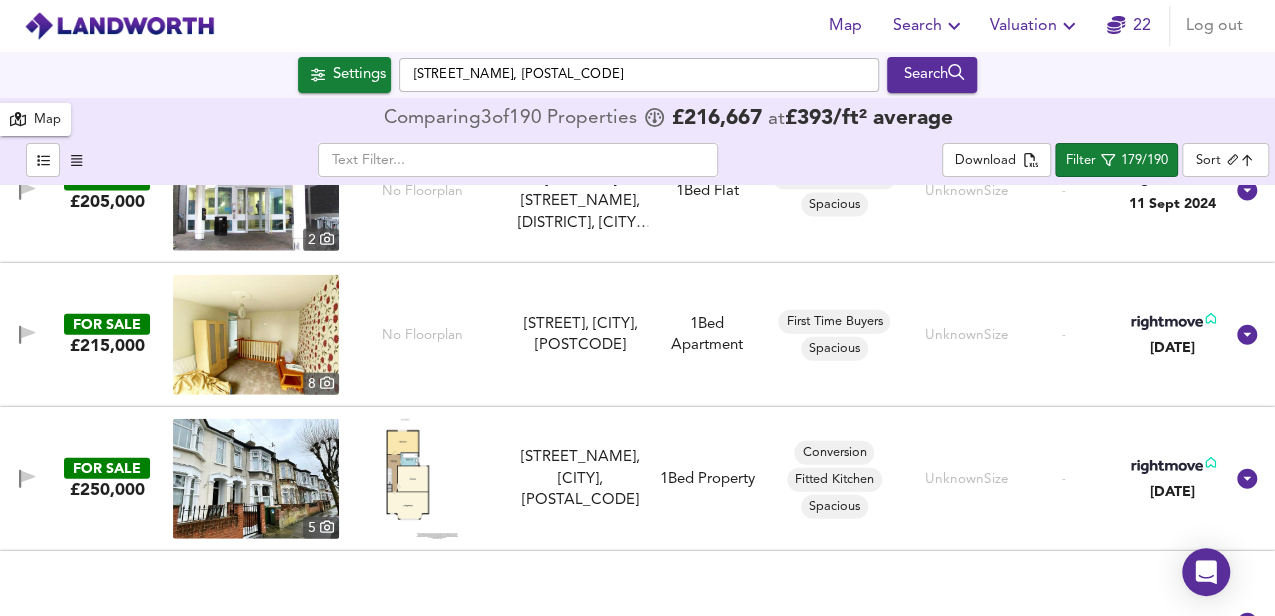 scroll, scrollTop: 25333, scrollLeft: 0, axis: vertical 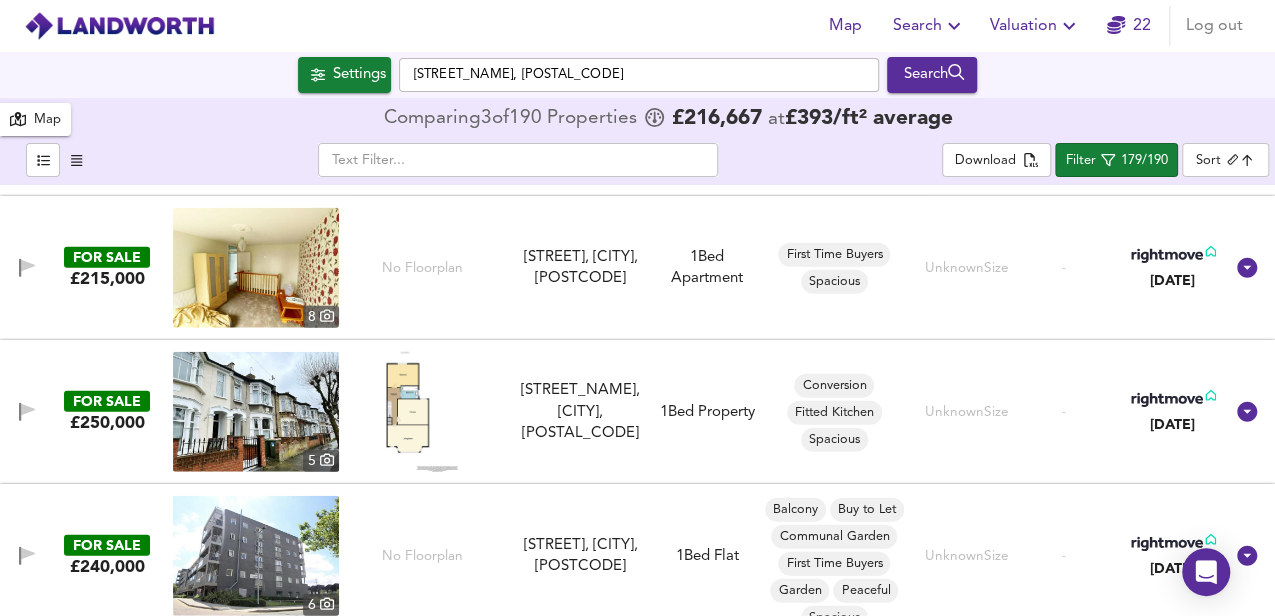 click at bounding box center [422, 412] 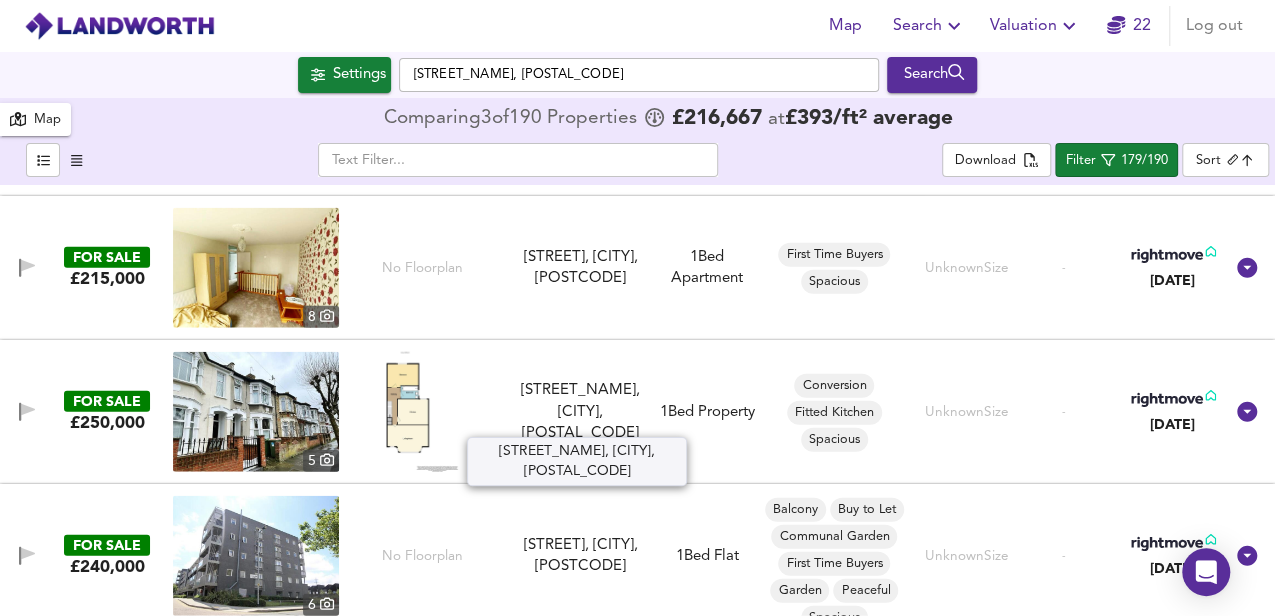 scroll, scrollTop: 25345, scrollLeft: 0, axis: vertical 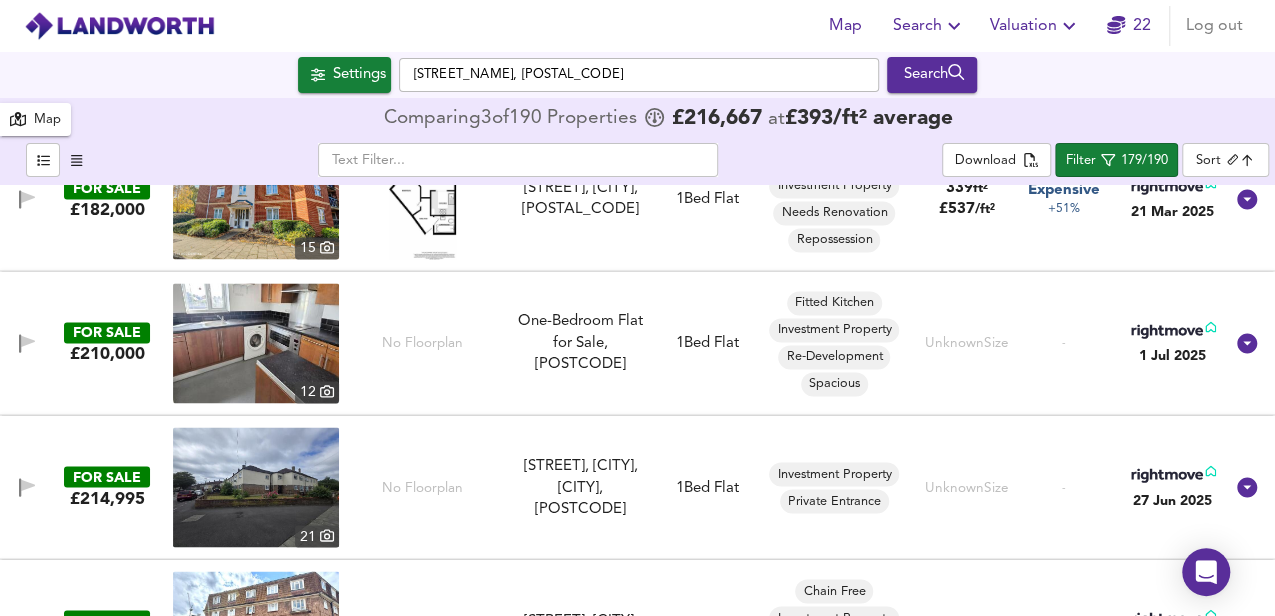 click on "Search" at bounding box center [929, 26] 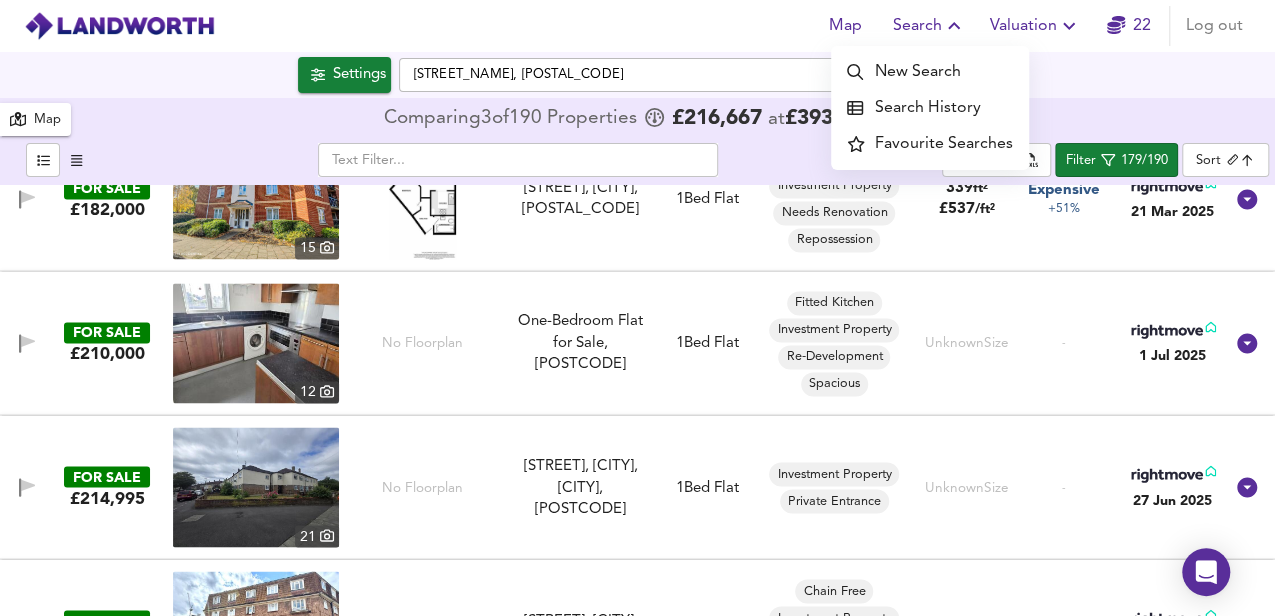 click on "Search History" at bounding box center [930, 108] 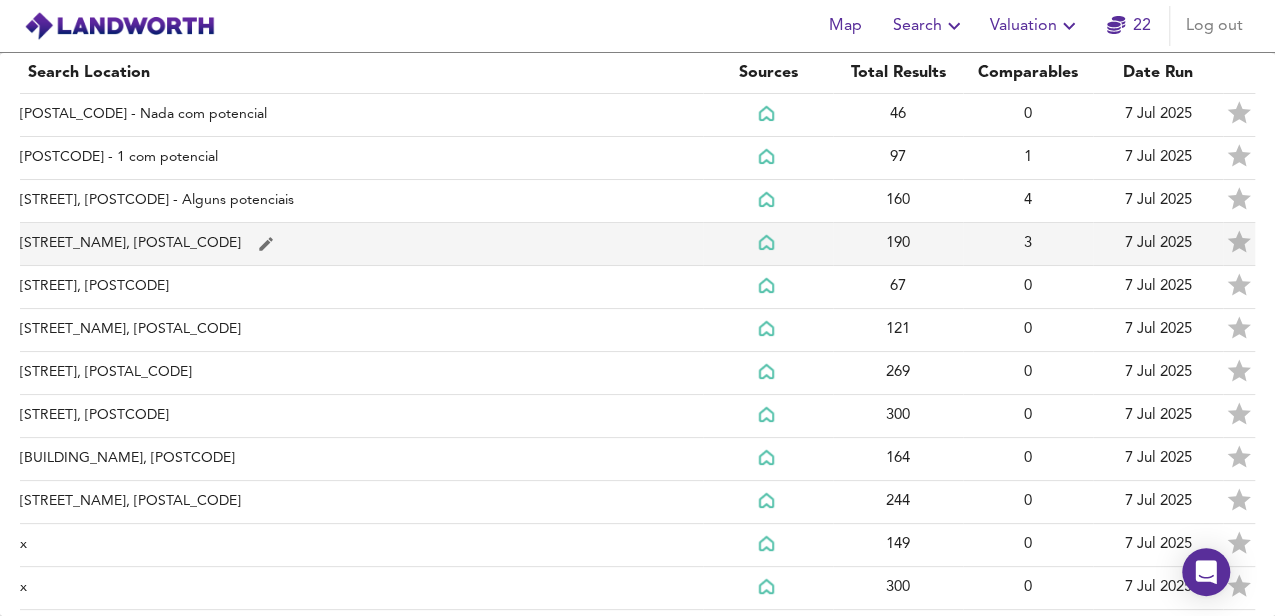 click at bounding box center (292, 115) 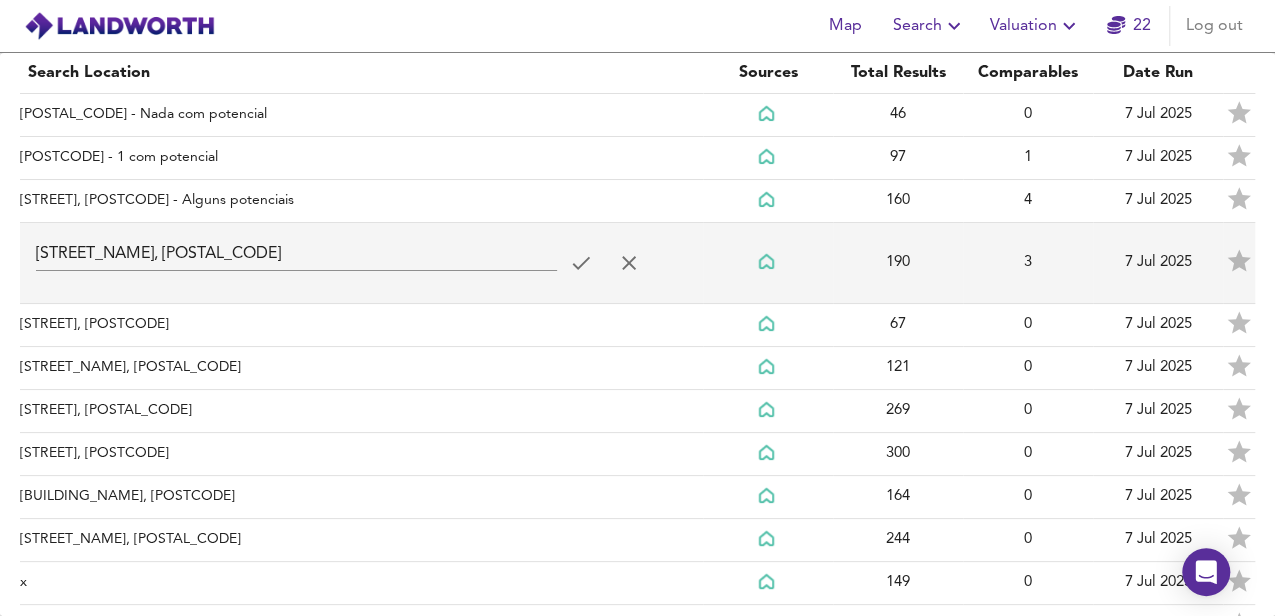 click on "[STREET_NAME], [POSTAL_CODE]" at bounding box center (296, 255) 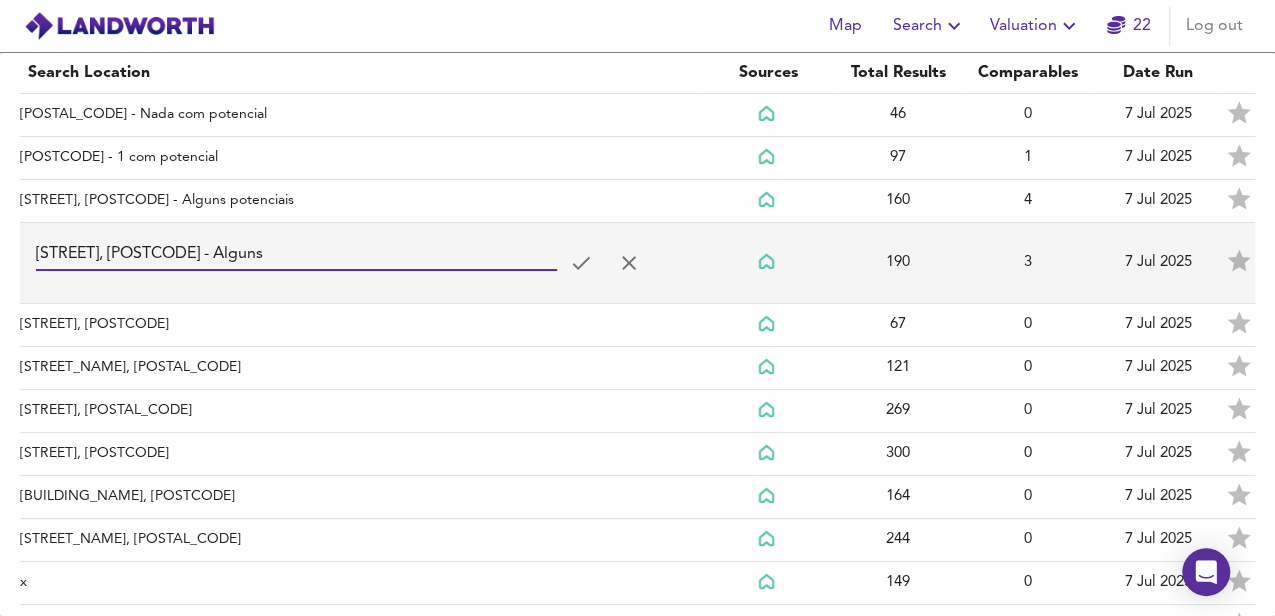 type on "[STREET], [POSTCODE] - Alguns" 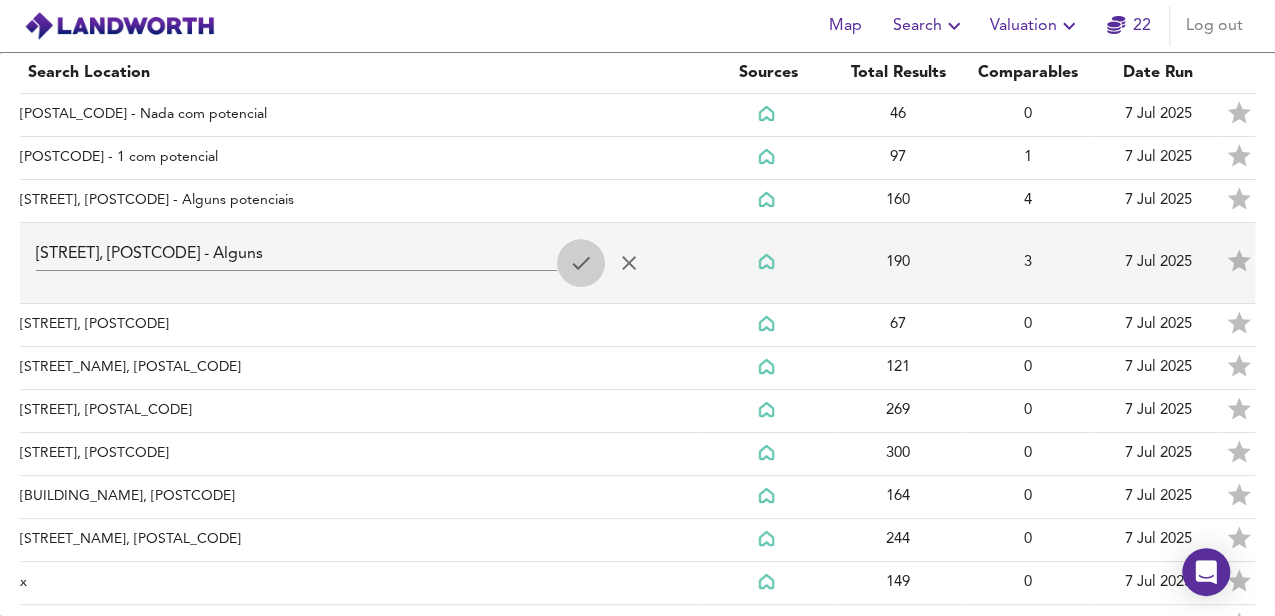 click at bounding box center [292, 115] 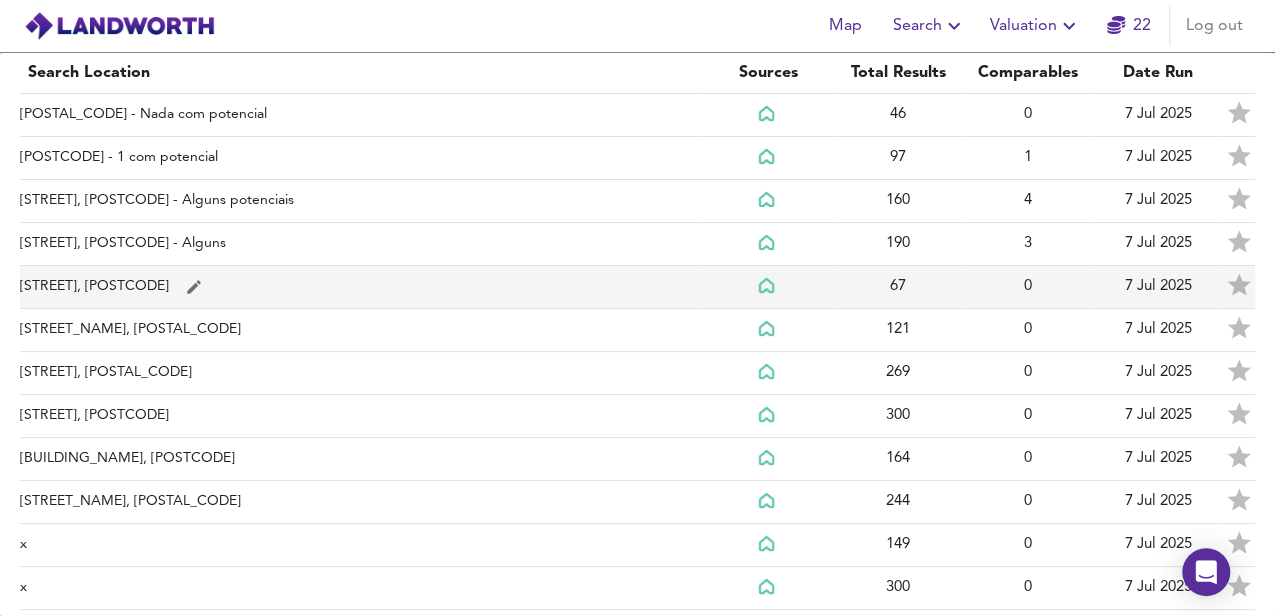 click on "[STREET], [POSTCODE]" at bounding box center [361, 115] 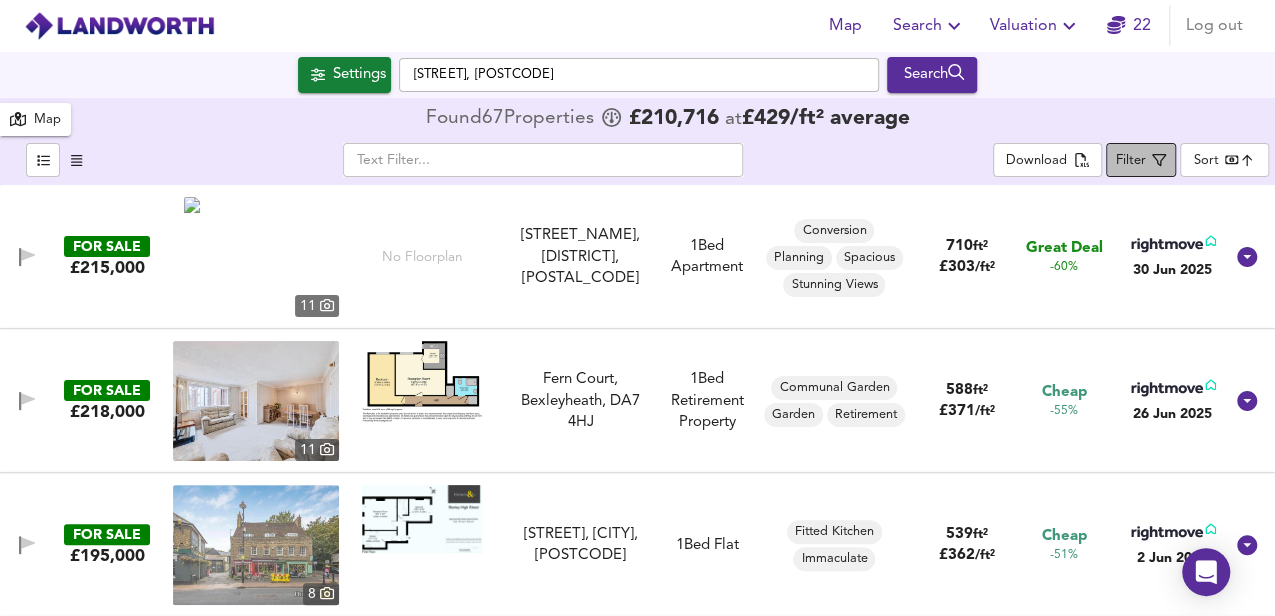 click on "Filter" at bounding box center (1141, 160) 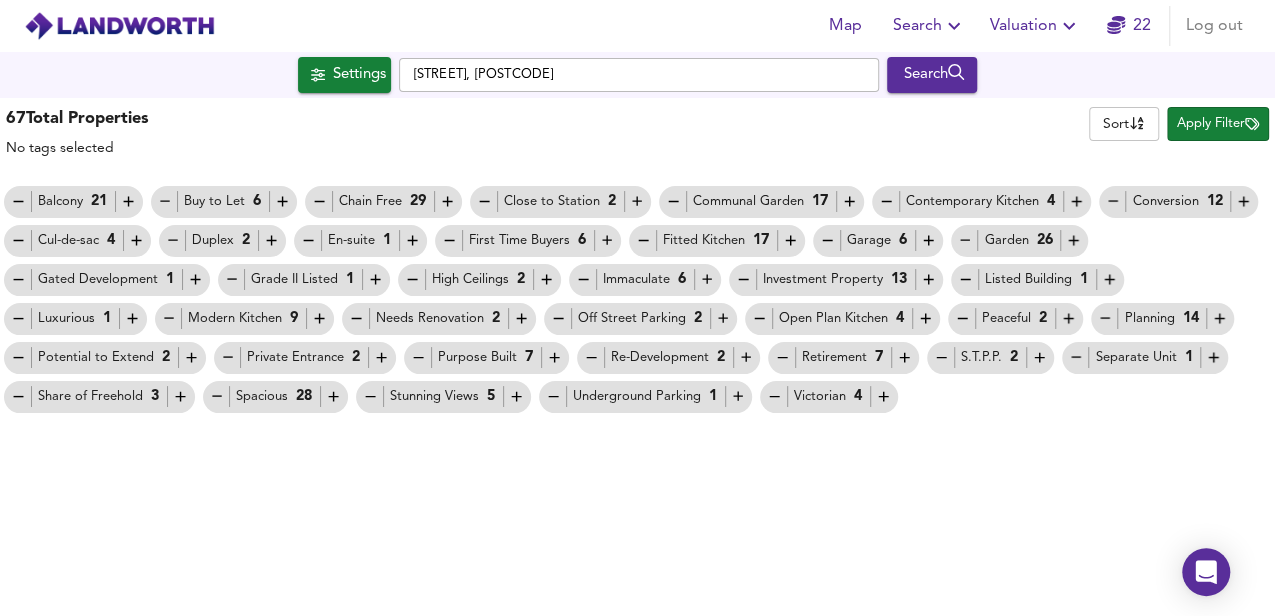 click on "Apply Filter" at bounding box center [1218, 124] 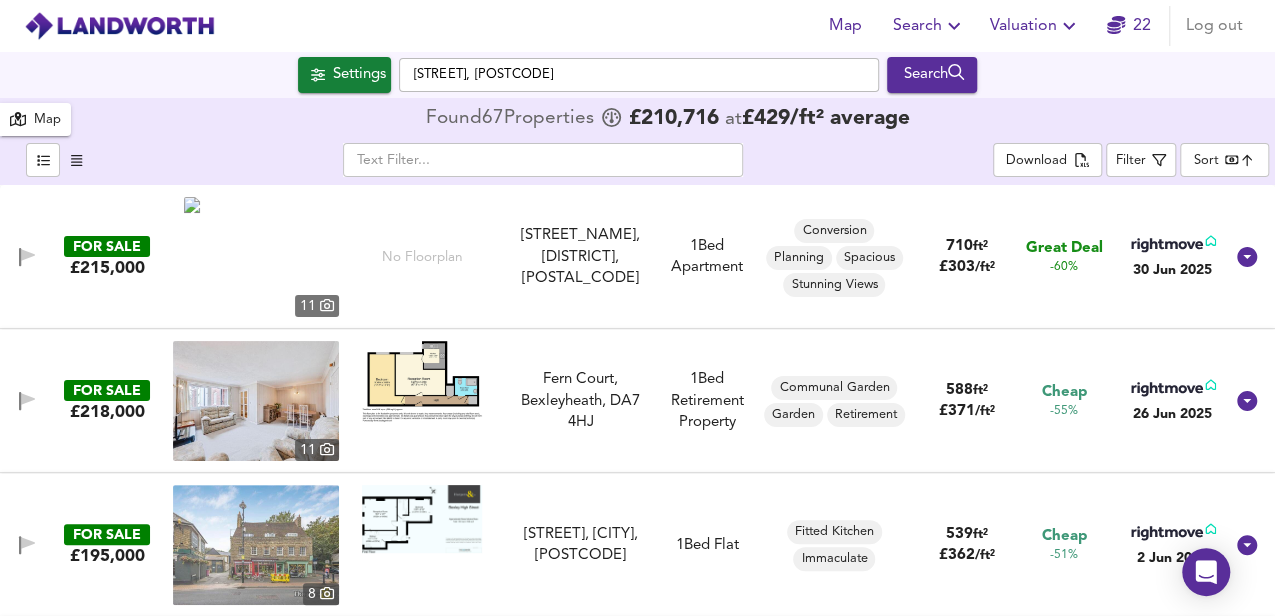 click on "Map Search Valuation    22 Log out        Settings     [STREET_NAME], [POSTAL_CODE]        Search            67  Results   Legend   Map Found  67  Propert ies     £ 210,716   at  £ 429 / ft²   average              ​ Download   Filter   Sort   bestdeal ​ FOR SALE £215,000     11     No Floorplan [STREET_NAME], [DISTRICT], [POSTAL_CODE] [STREET_NAME], [DISTRICT], [POSTAL_CODE] 1  Bed   Apartment Conversion Planning Spacious Stunning Views 710 ft² £ 303 / ft² Great Deal -60% [DATE] FOR SALE £218,000     11     [STREET_NAME], [DISTRICT], [POSTAL_CODE] [STREET_NAME], [DISTRICT], [POSTAL_CODE] 1  Bed   Retirement Property Communal Garden Garden Retirement 588 ft² £ 371 / ft² Cheap -55% [DATE] FOR SALE £195,000     8     [STREET_NAME], [DISTRICT], [POSTAL_CODE] [STREET_NAME], [DISTRICT], [POSTAL_CODE] 1  Bed   Flat Fitted Kitchen Immaculate 539 ft² £ 362 / ft² Cheap -51% [DATE]
X Map Settings Basemap          Default hybrid Heatmap          Average Price 3D" at bounding box center [637, 308] 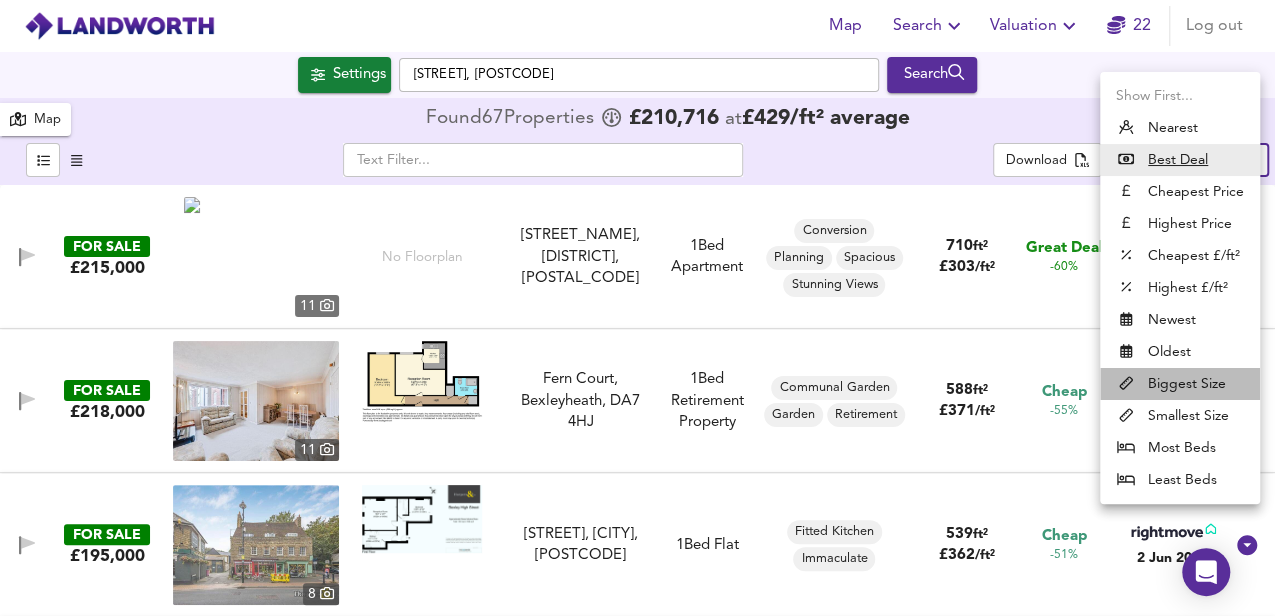 click on "Biggest Size" at bounding box center (1180, 384) 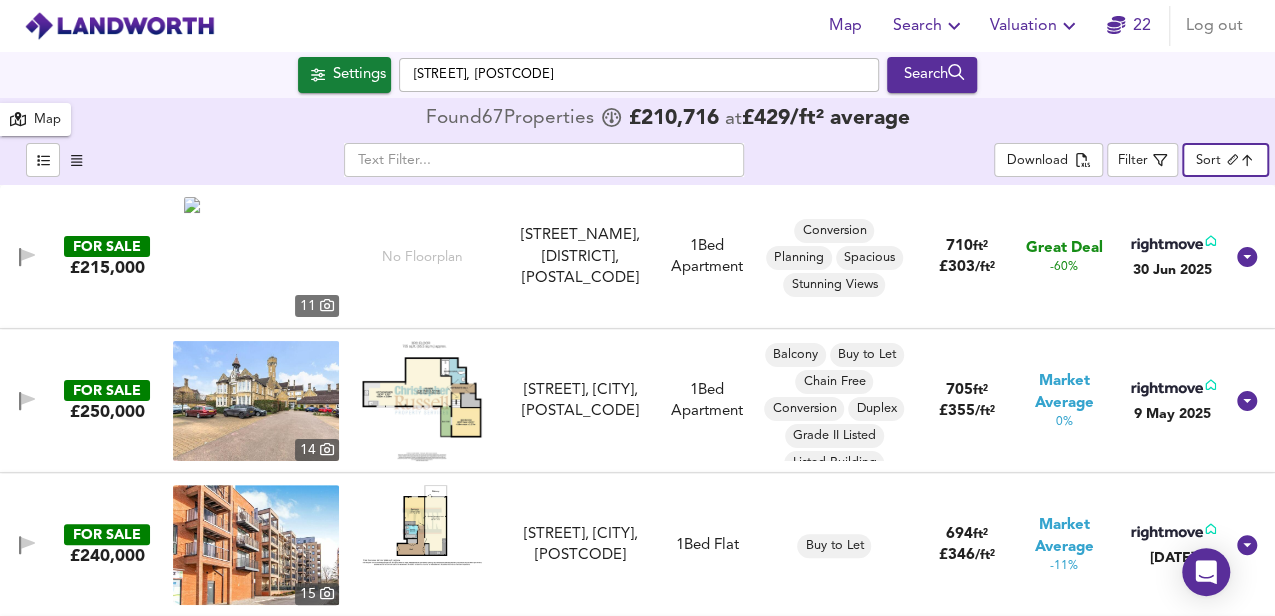 click at bounding box center [256, 207] 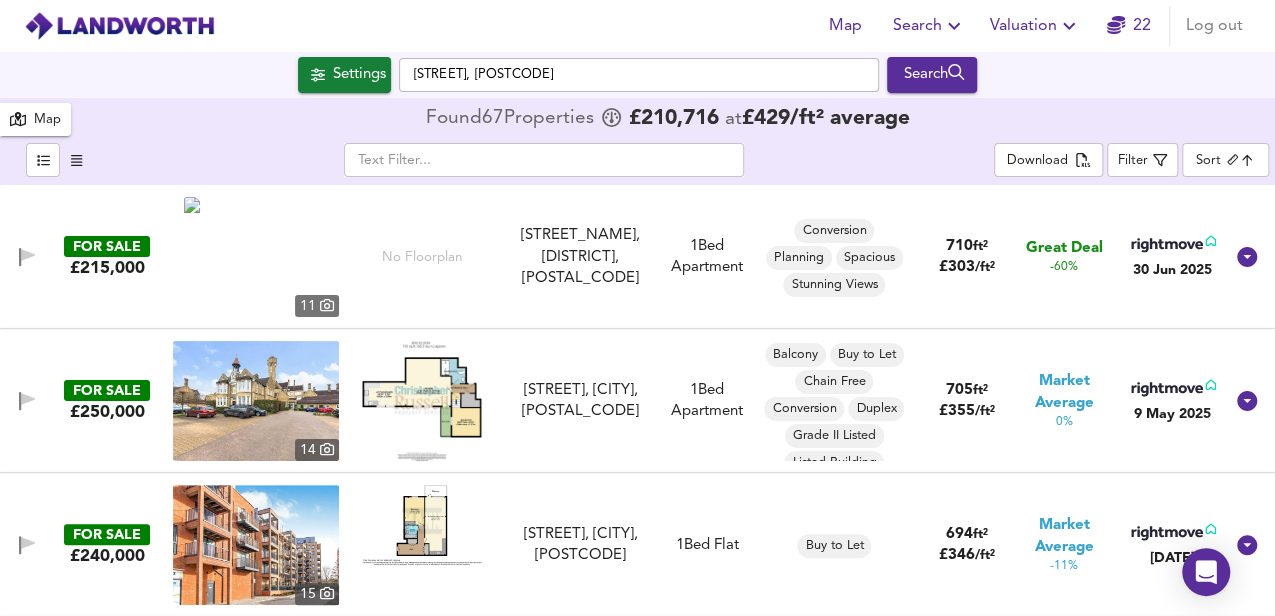 scroll, scrollTop: 66, scrollLeft: 0, axis: vertical 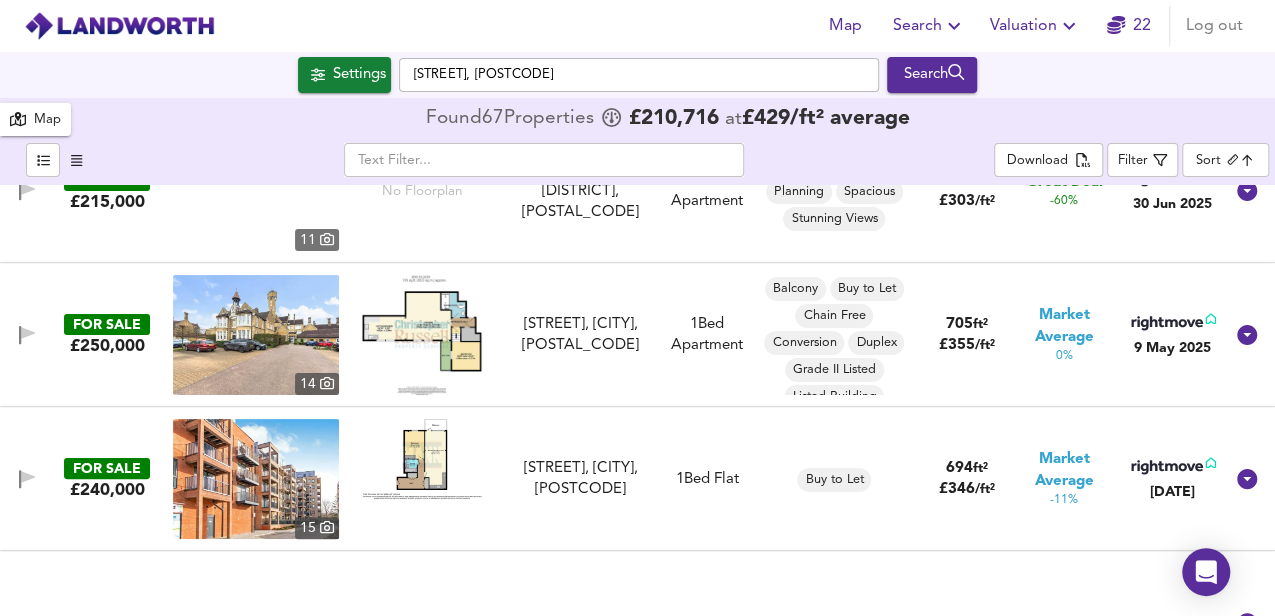 click at bounding box center [422, 335] 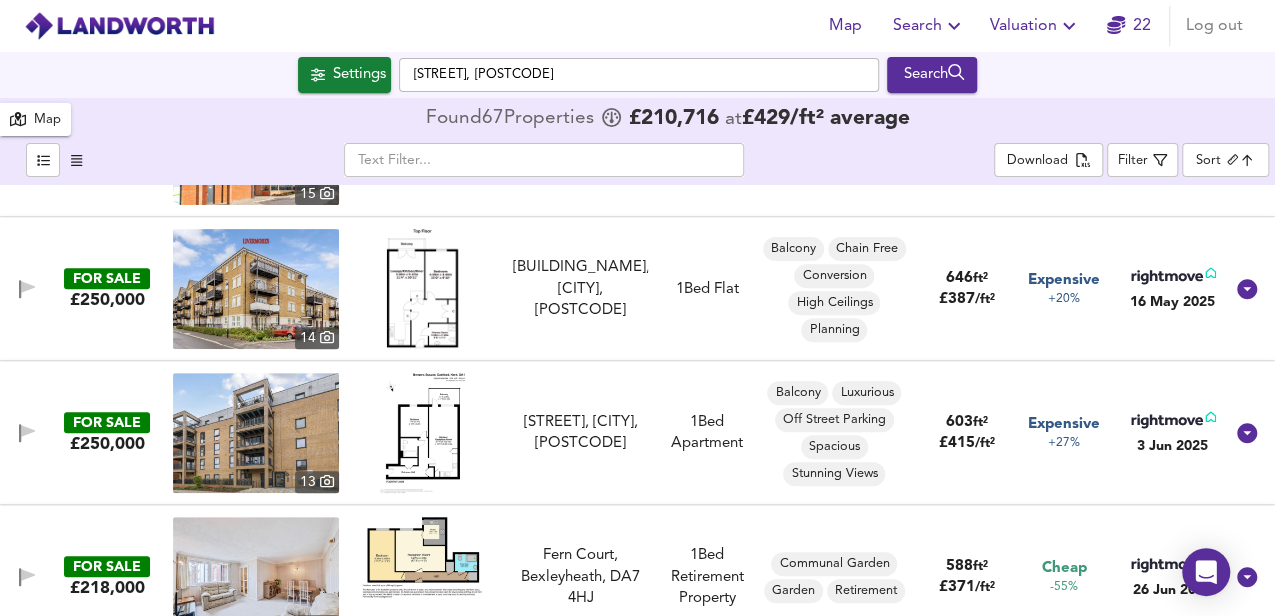 scroll, scrollTop: 466, scrollLeft: 0, axis: vertical 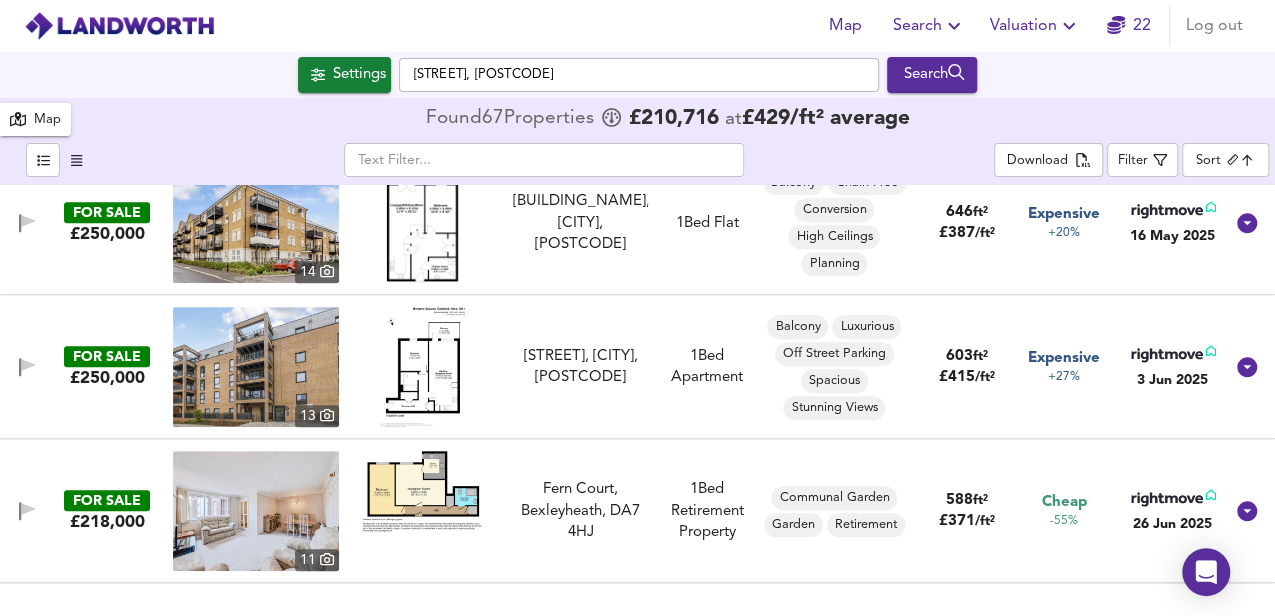 click at bounding box center (422, 367) 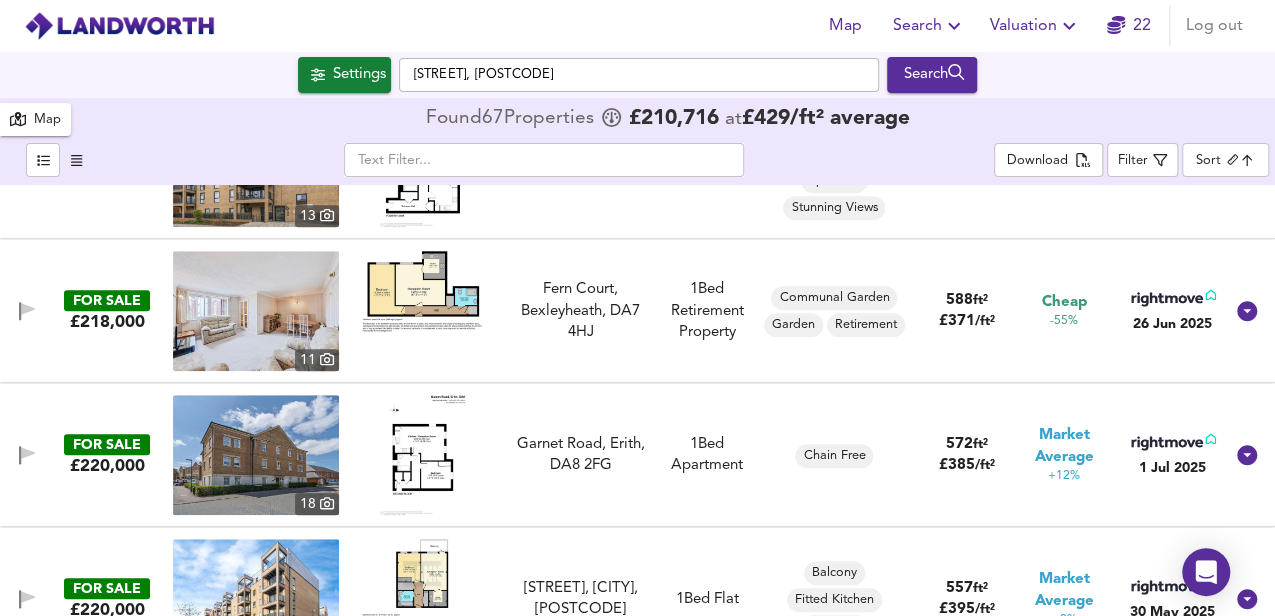 scroll, scrollTop: 733, scrollLeft: 0, axis: vertical 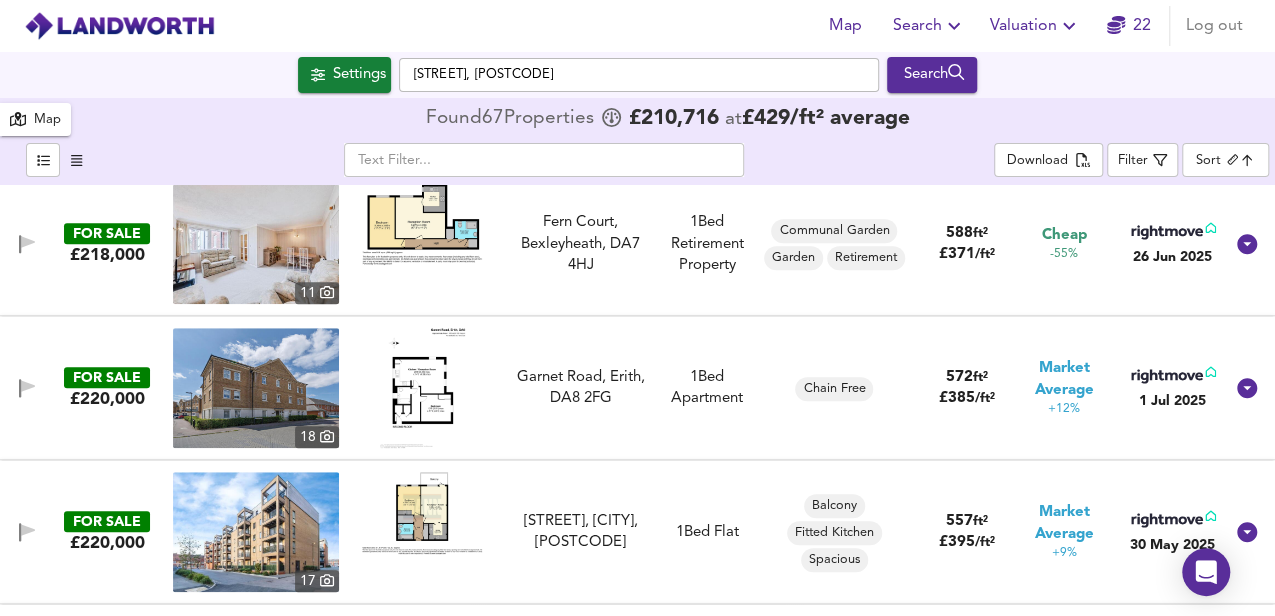 click at bounding box center [422, 388] 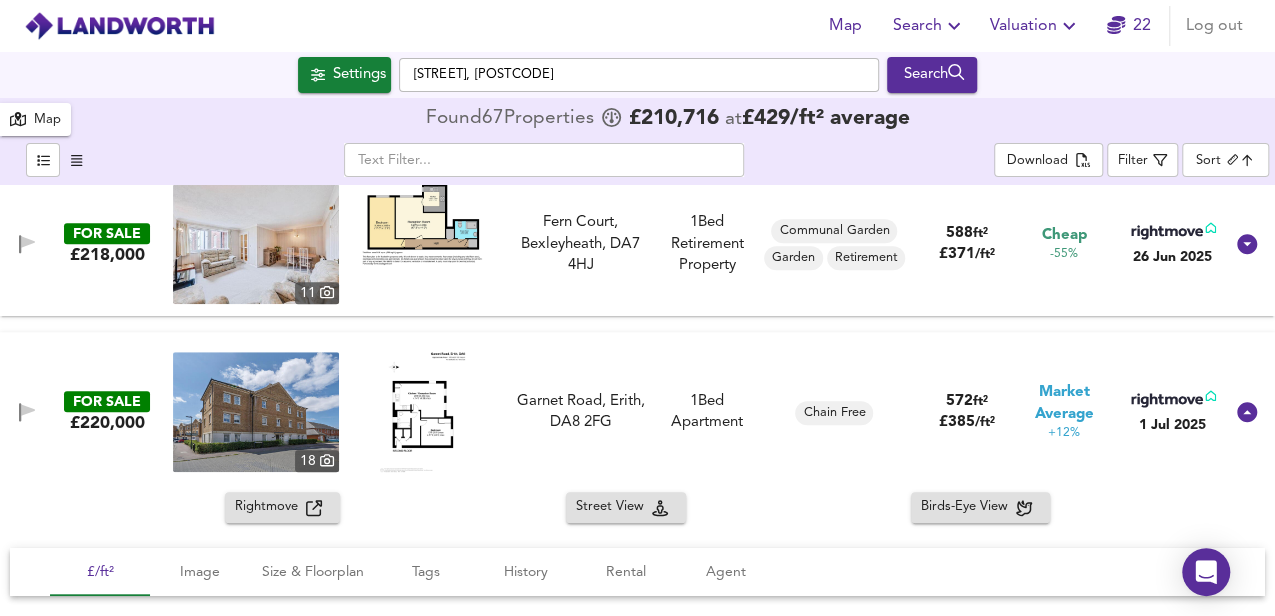 click at bounding box center [422, 412] 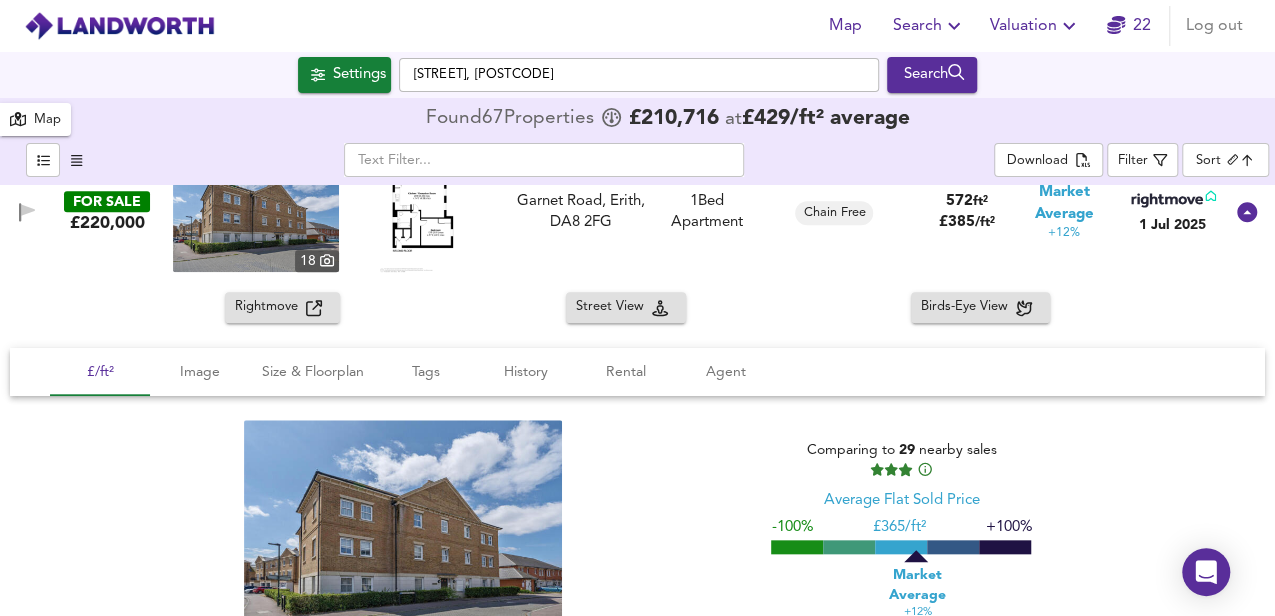 scroll, scrollTop: 866, scrollLeft: 0, axis: vertical 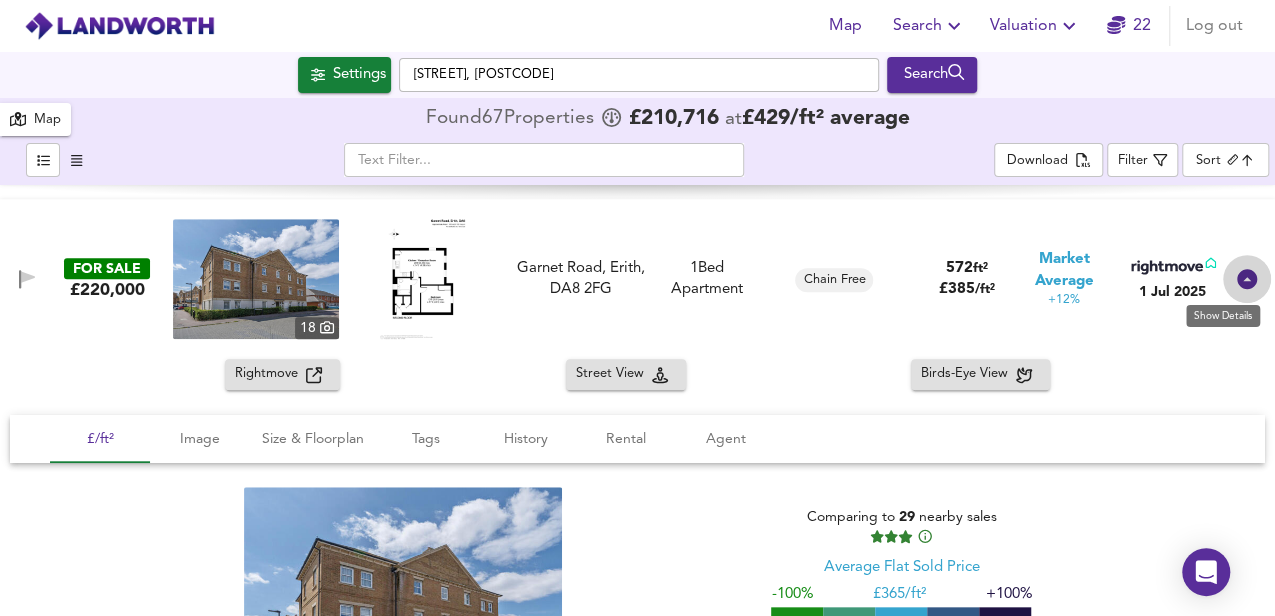 click at bounding box center [1247, 279] 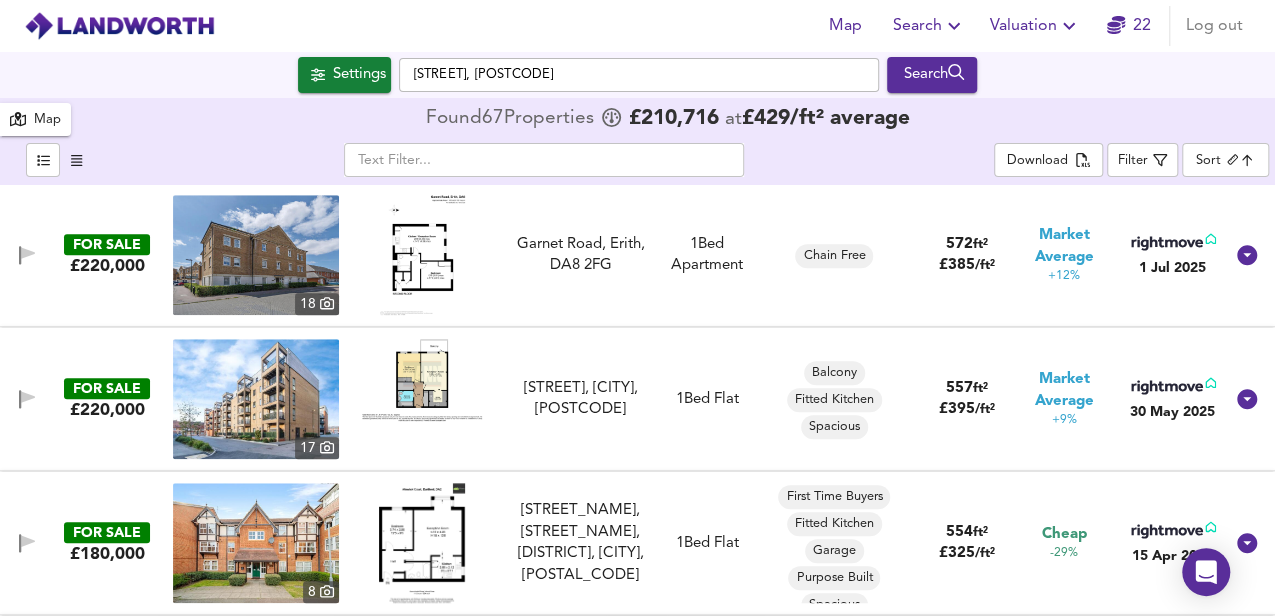 scroll, scrollTop: 933, scrollLeft: 0, axis: vertical 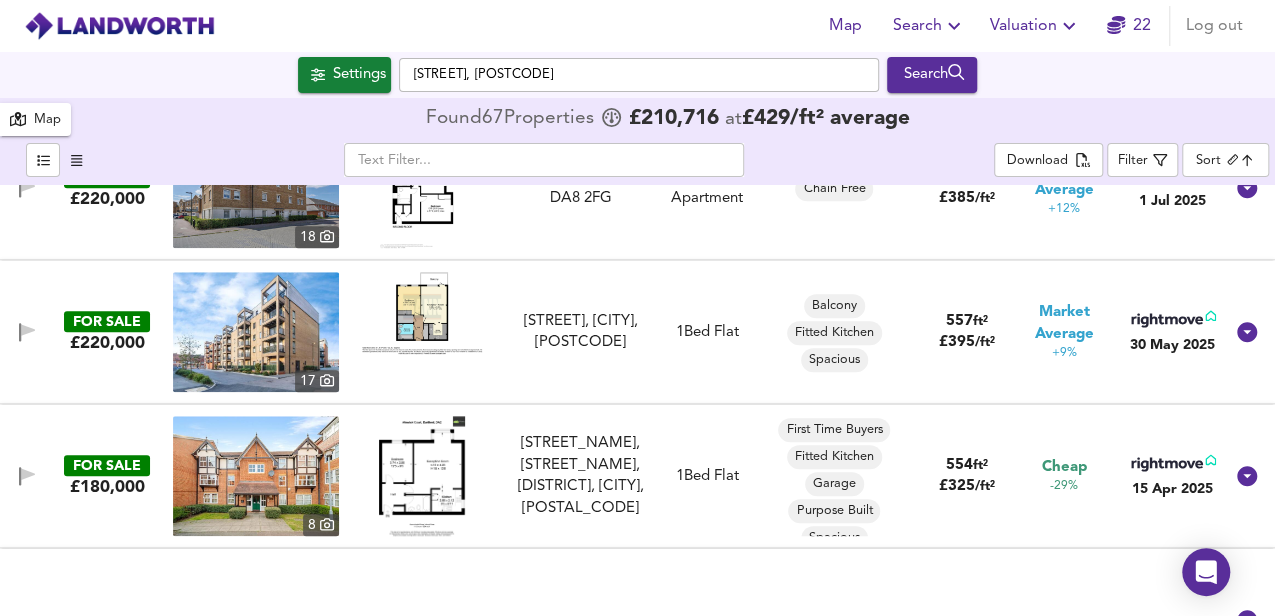 click at bounding box center [422, 313] 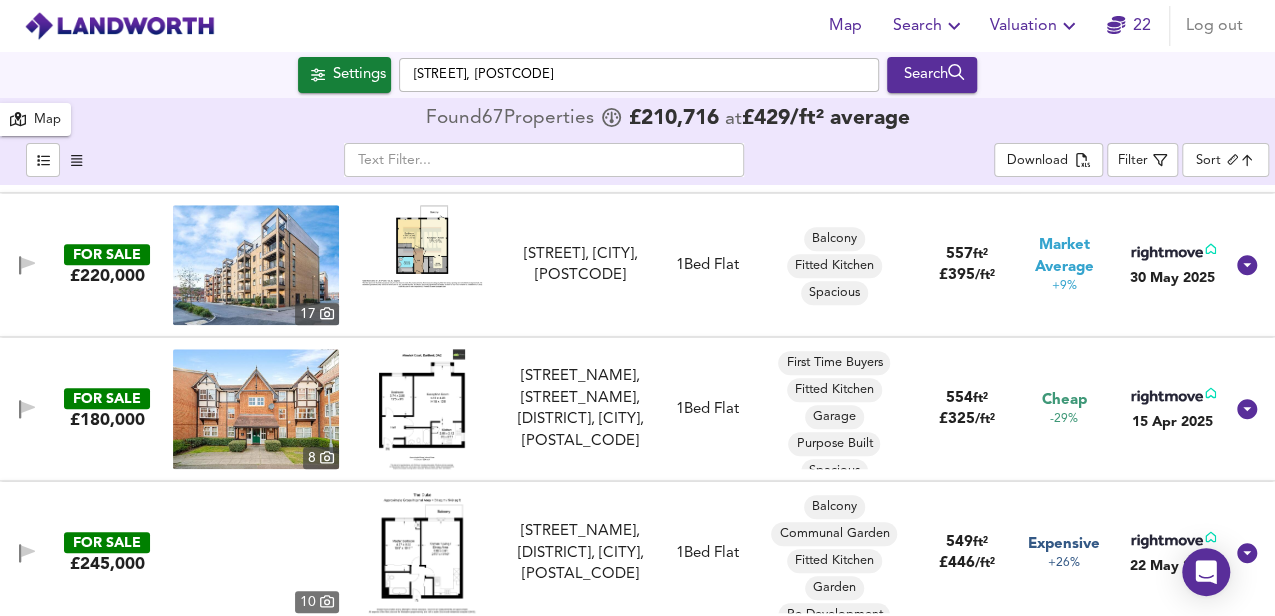scroll, scrollTop: 1066, scrollLeft: 0, axis: vertical 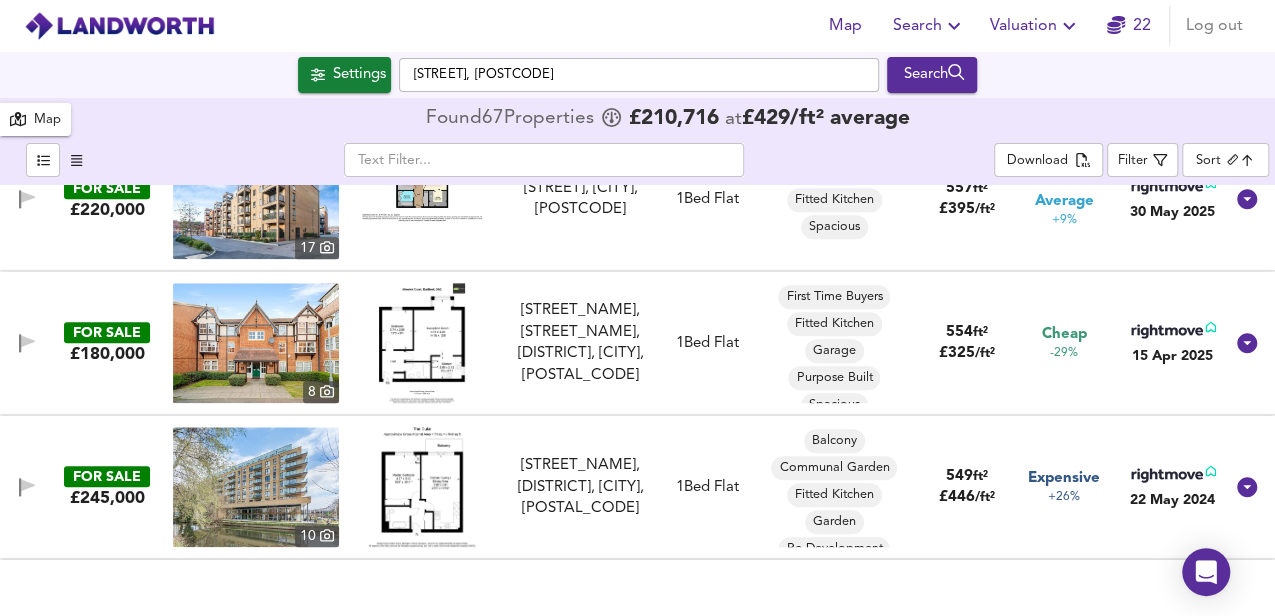 click at bounding box center (422, 487) 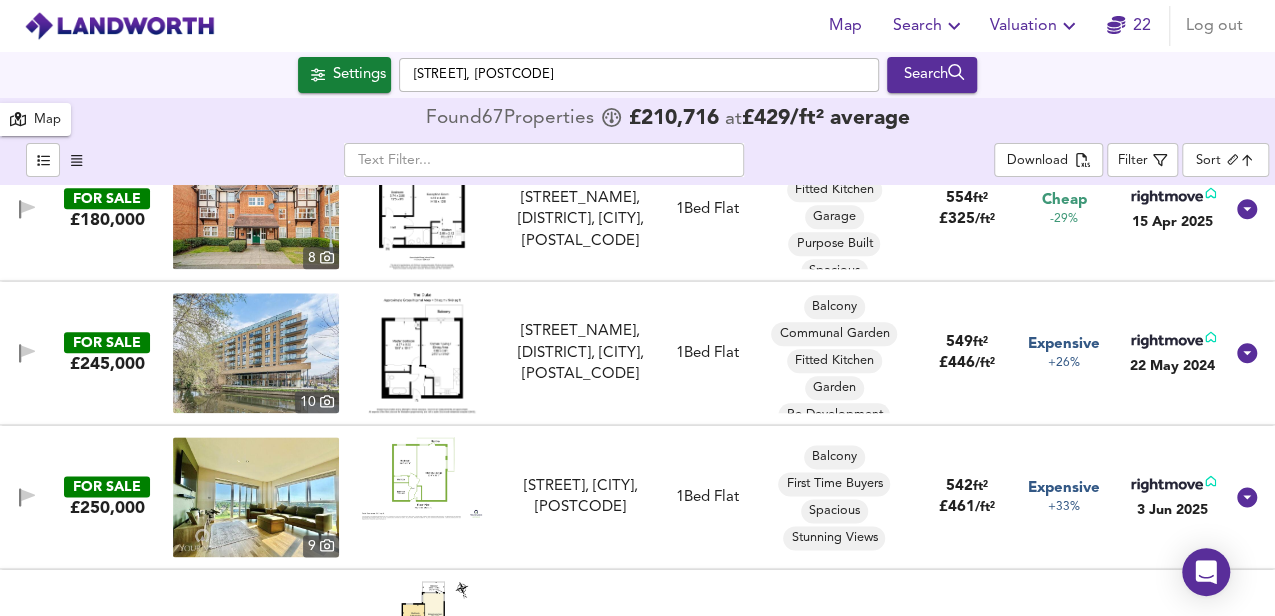 scroll, scrollTop: 1266, scrollLeft: 0, axis: vertical 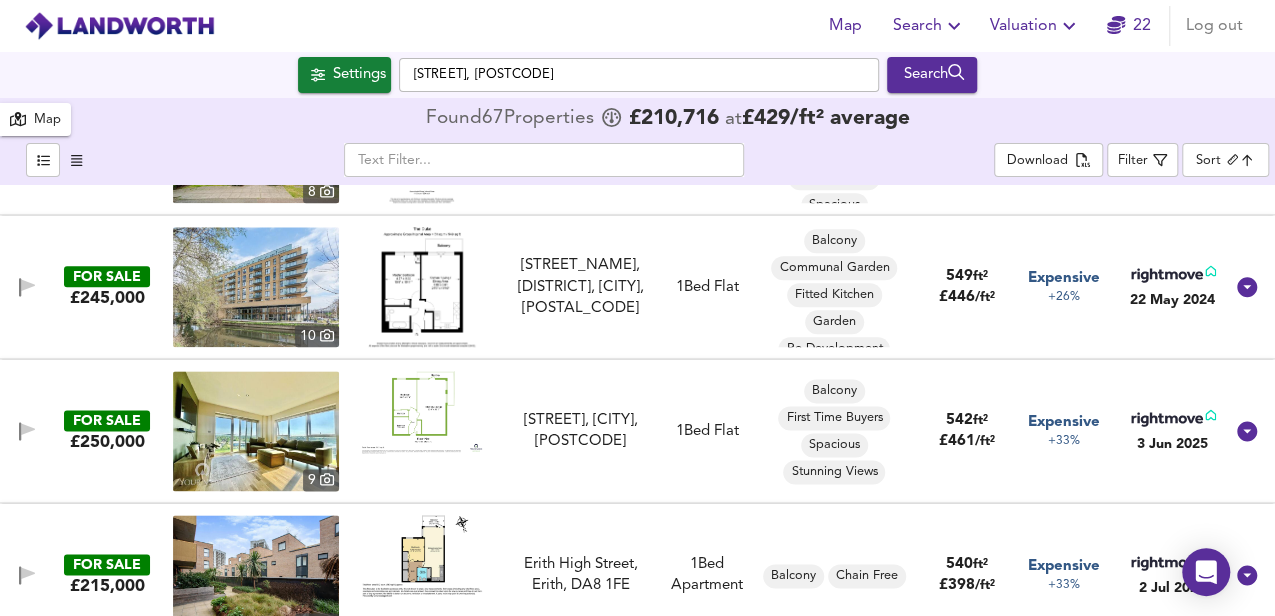 click at bounding box center [422, 412] 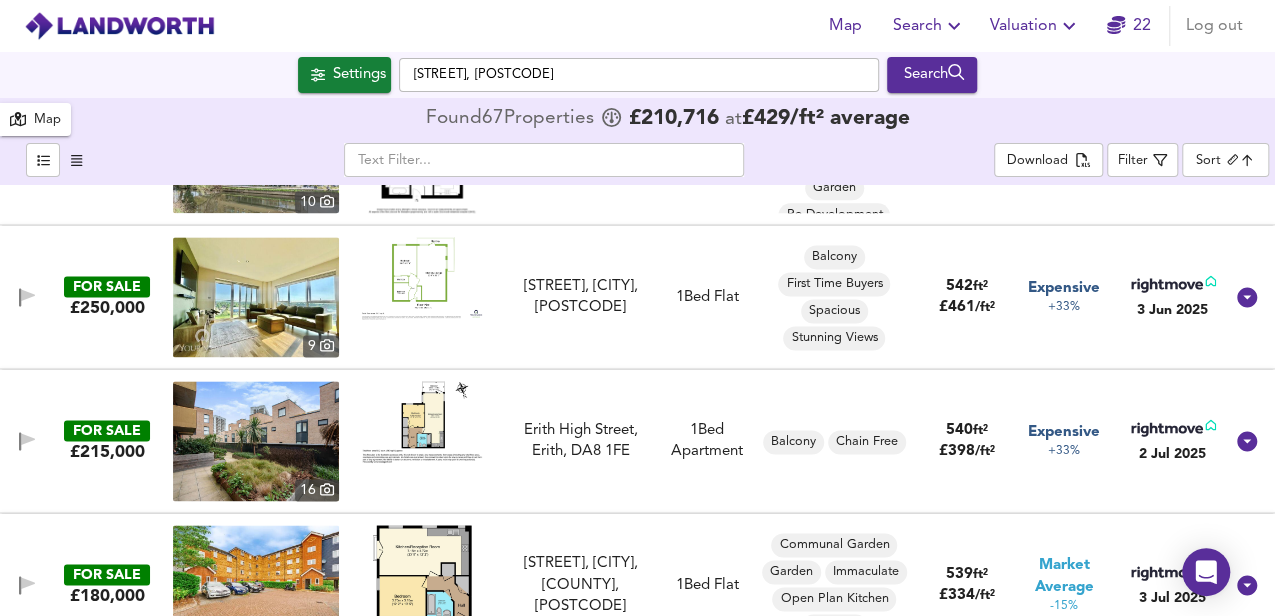 click at bounding box center (422, 421) 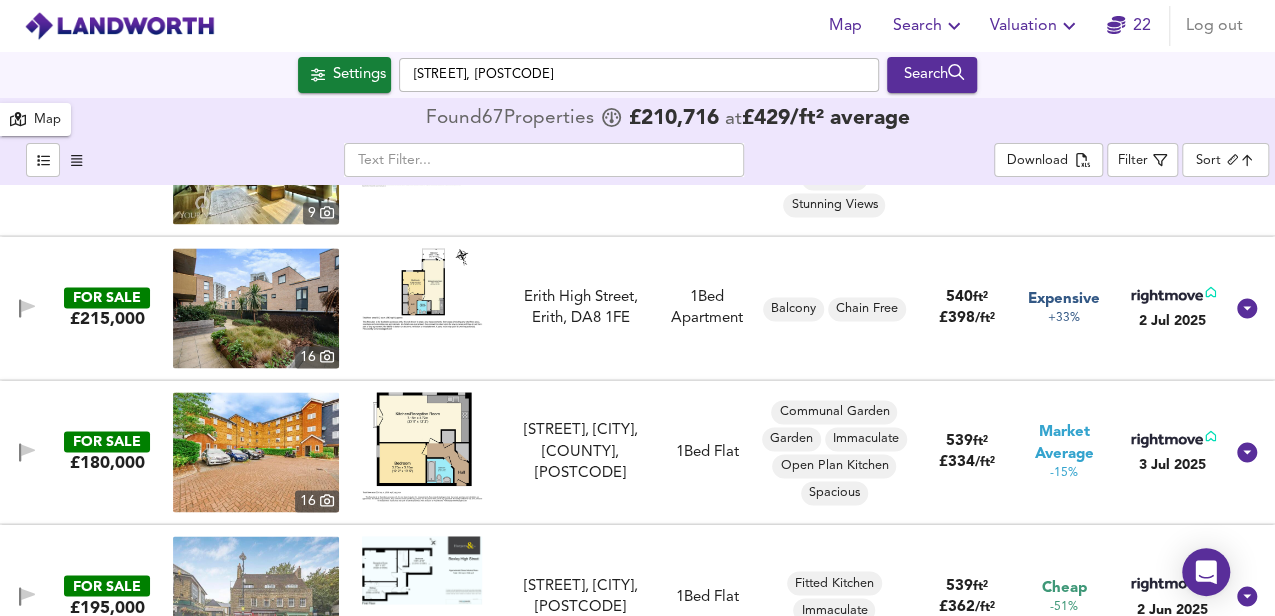 scroll, scrollTop: 1666, scrollLeft: 0, axis: vertical 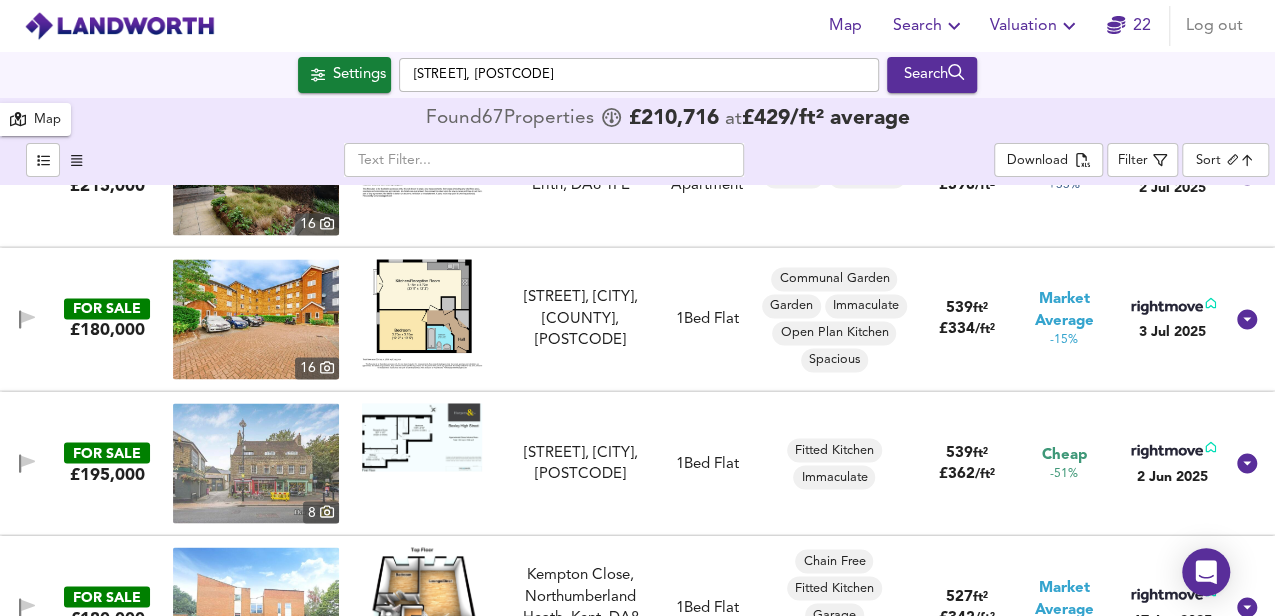 click at bounding box center [422, 437] 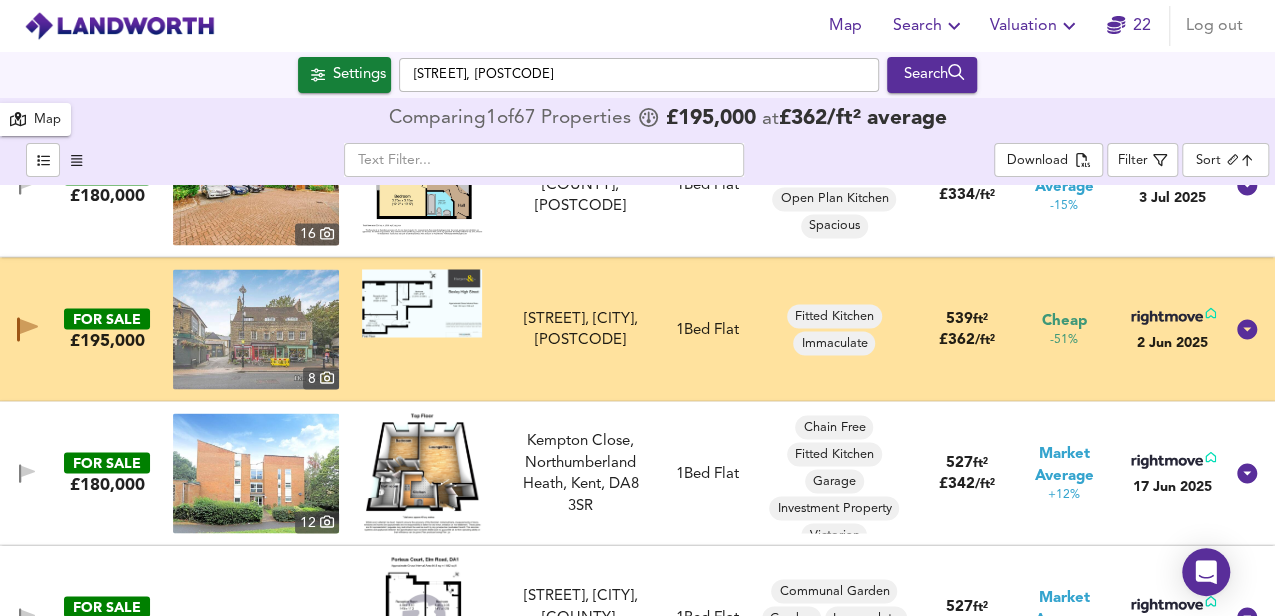 scroll, scrollTop: 1866, scrollLeft: 0, axis: vertical 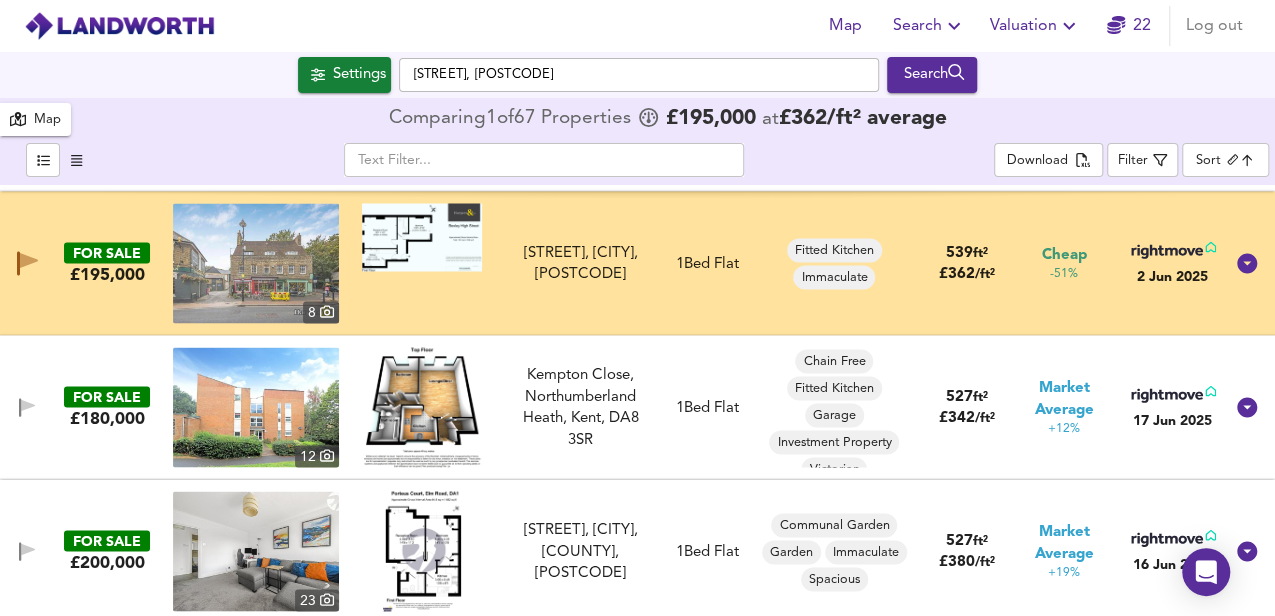 click at bounding box center [422, 407] 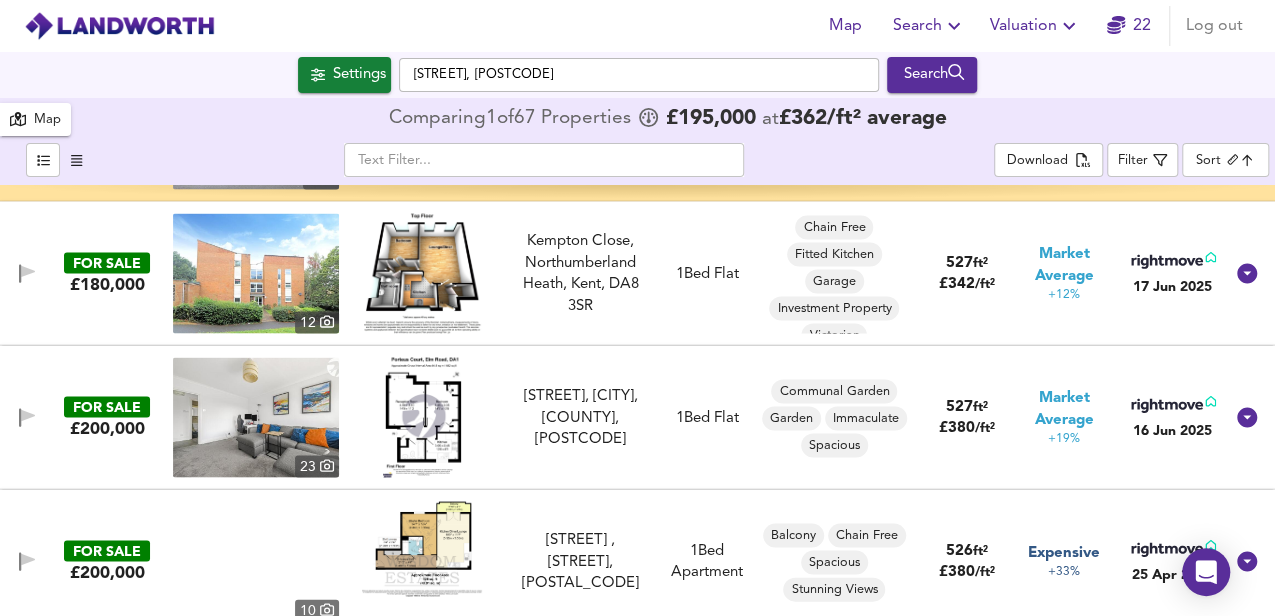 scroll, scrollTop: 2133, scrollLeft: 0, axis: vertical 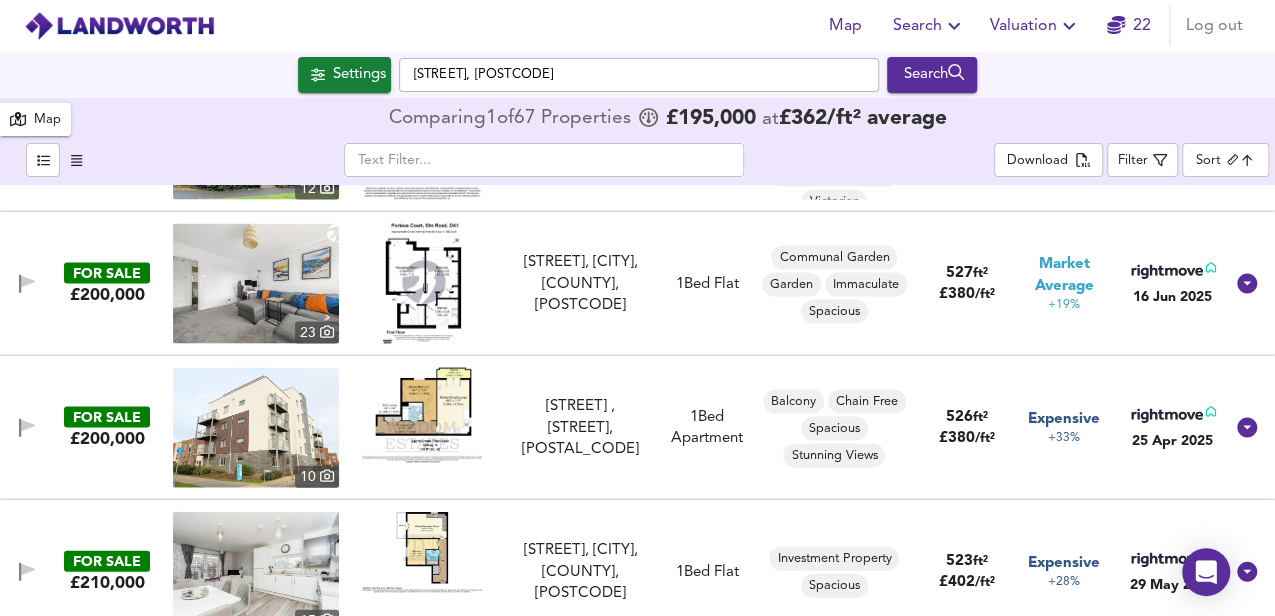 click at bounding box center [422, 284] 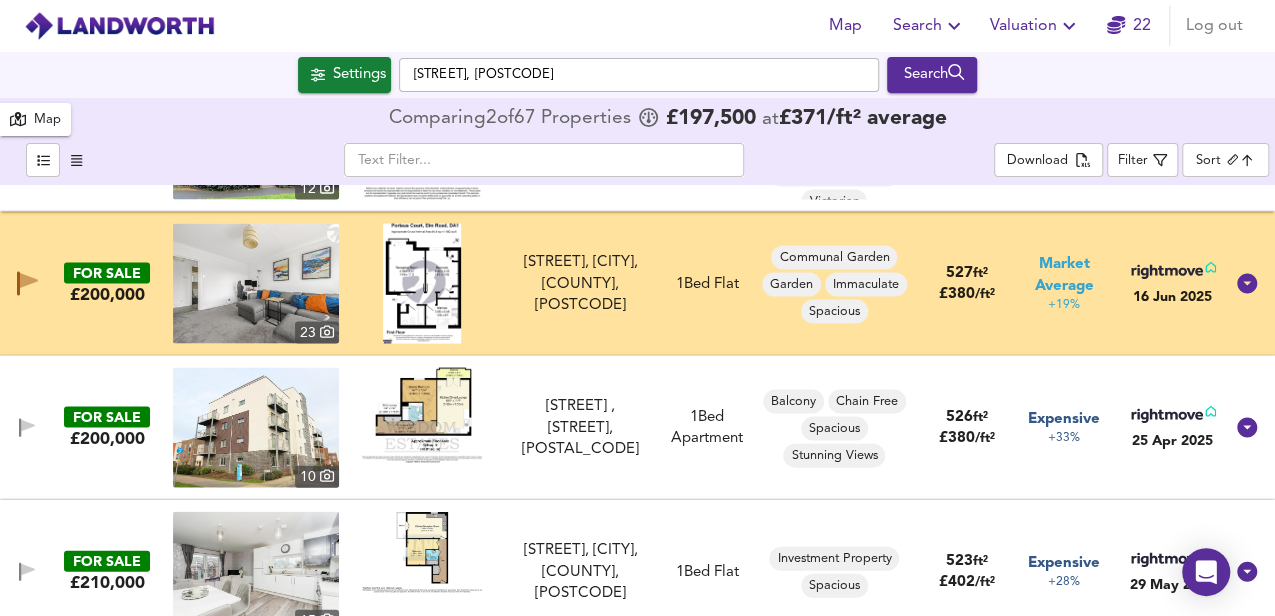 scroll, scrollTop: 2200, scrollLeft: 0, axis: vertical 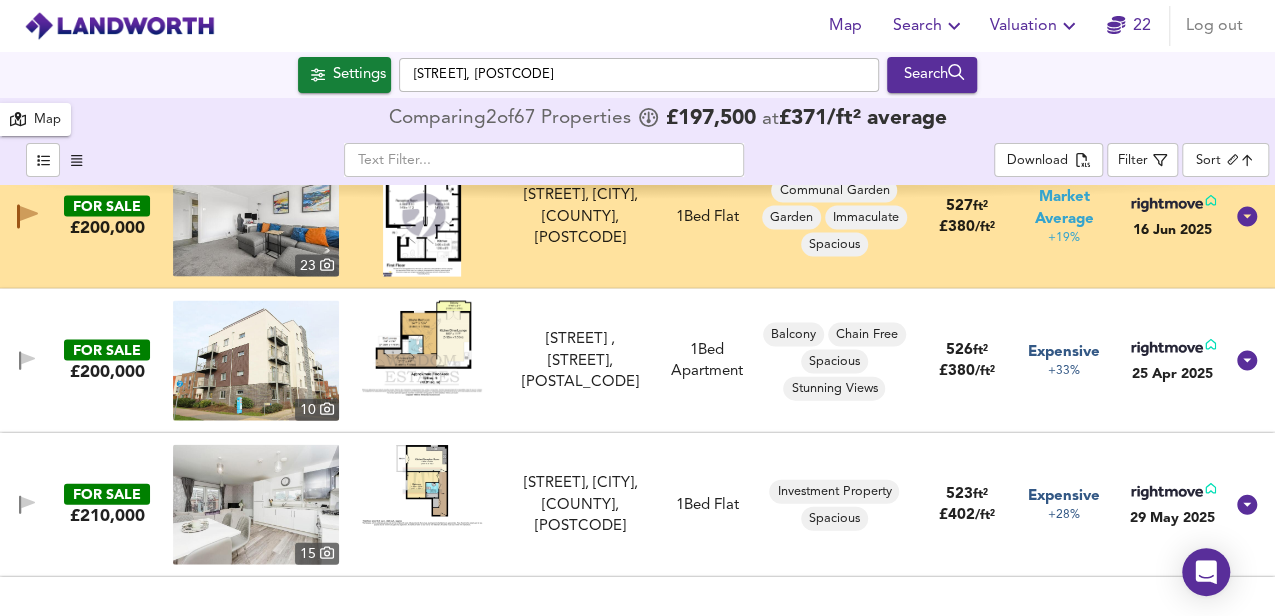 click at bounding box center (422, 348) 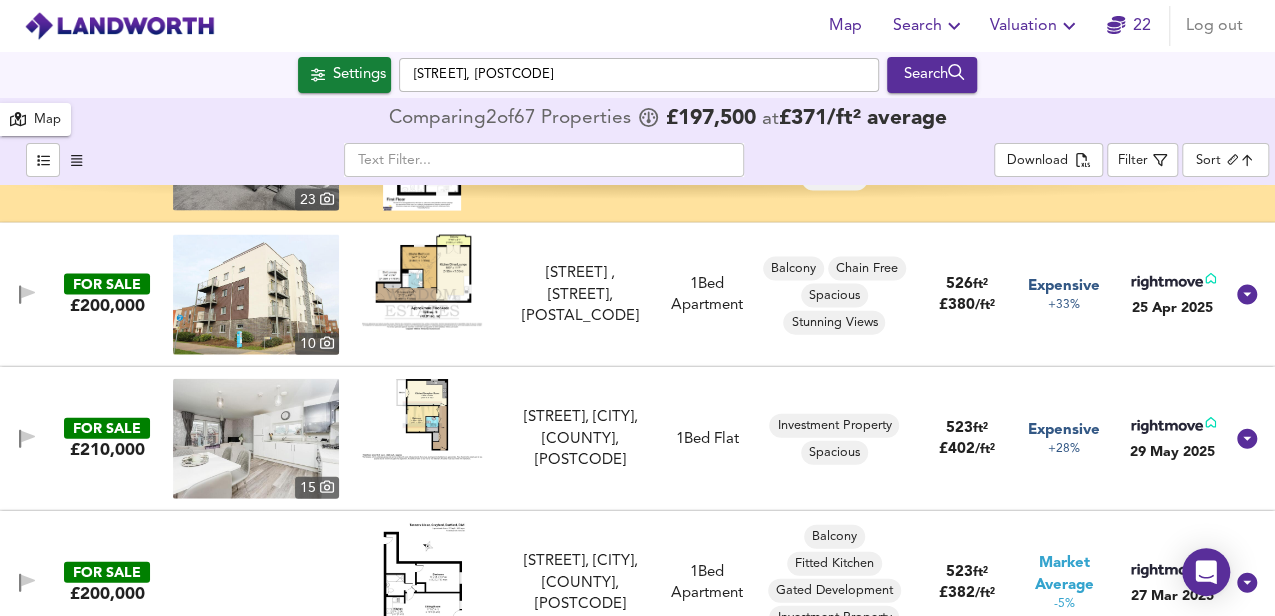 scroll, scrollTop: 2333, scrollLeft: 0, axis: vertical 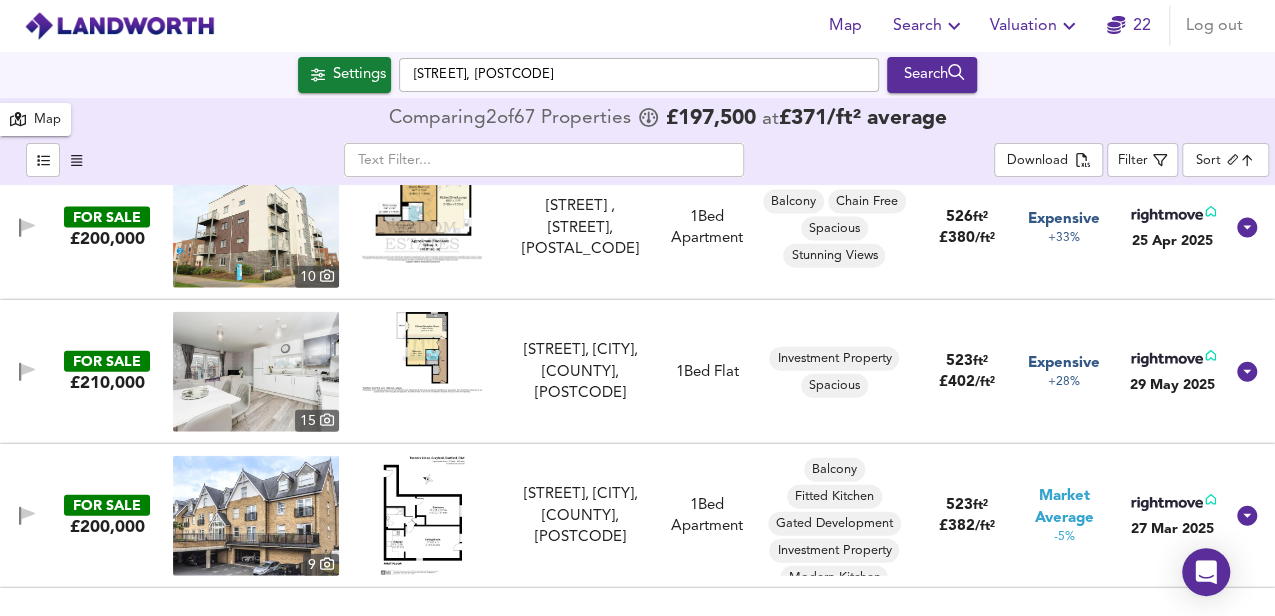 click at bounding box center (422, 352) 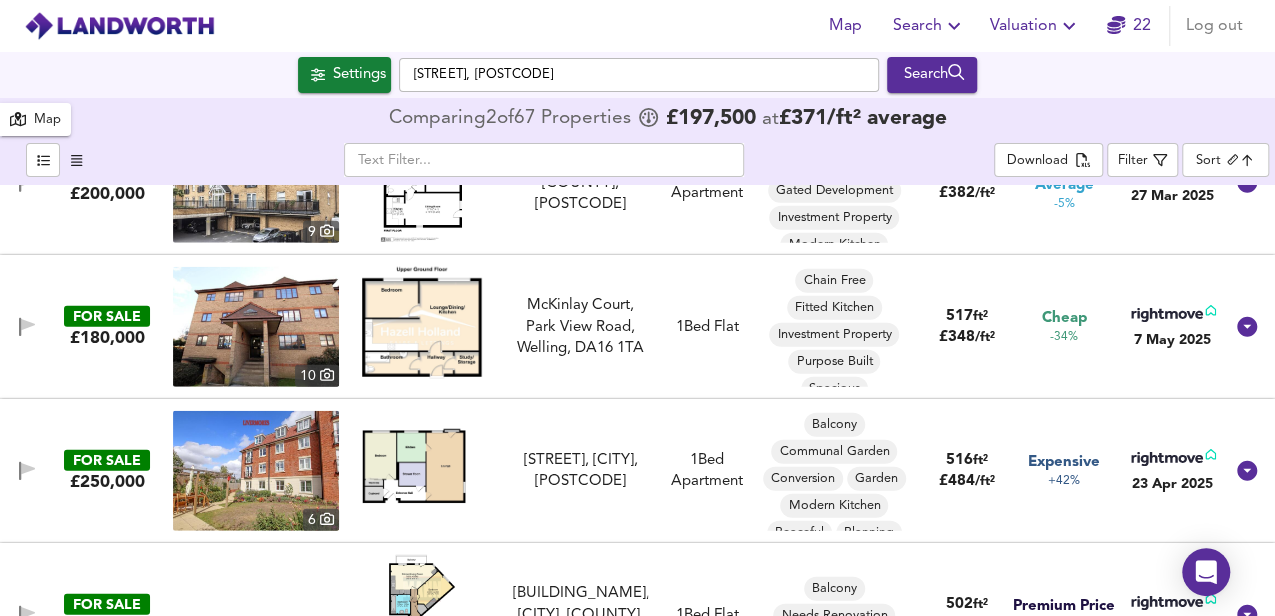 scroll, scrollTop: 2733, scrollLeft: 0, axis: vertical 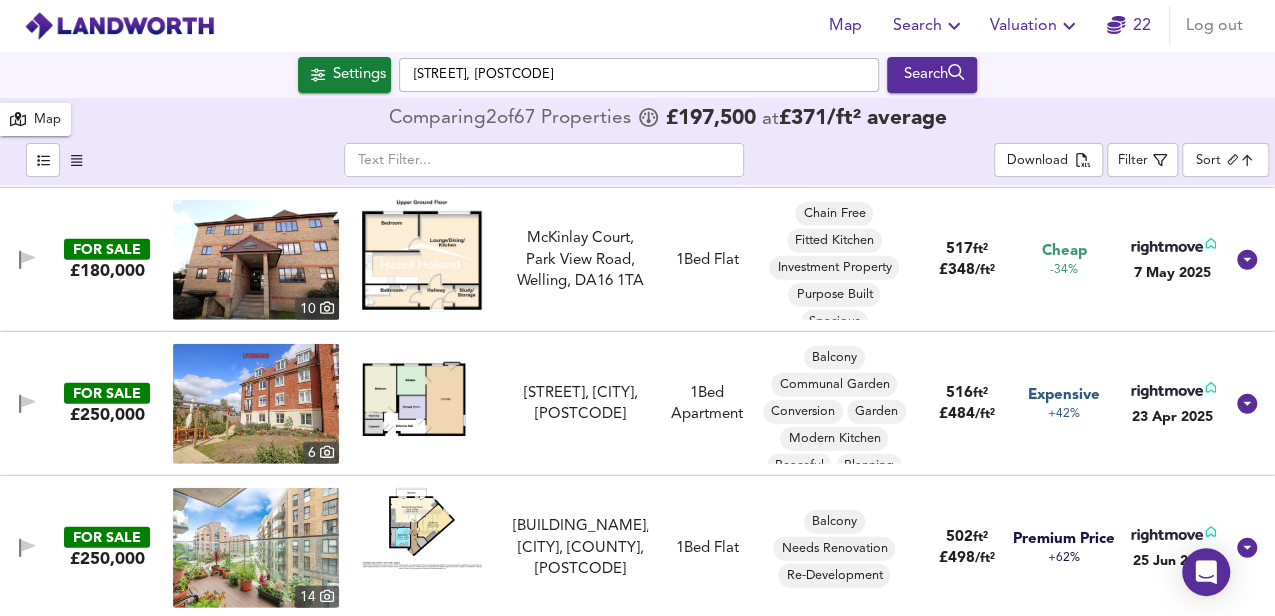click at bounding box center (422, 398) 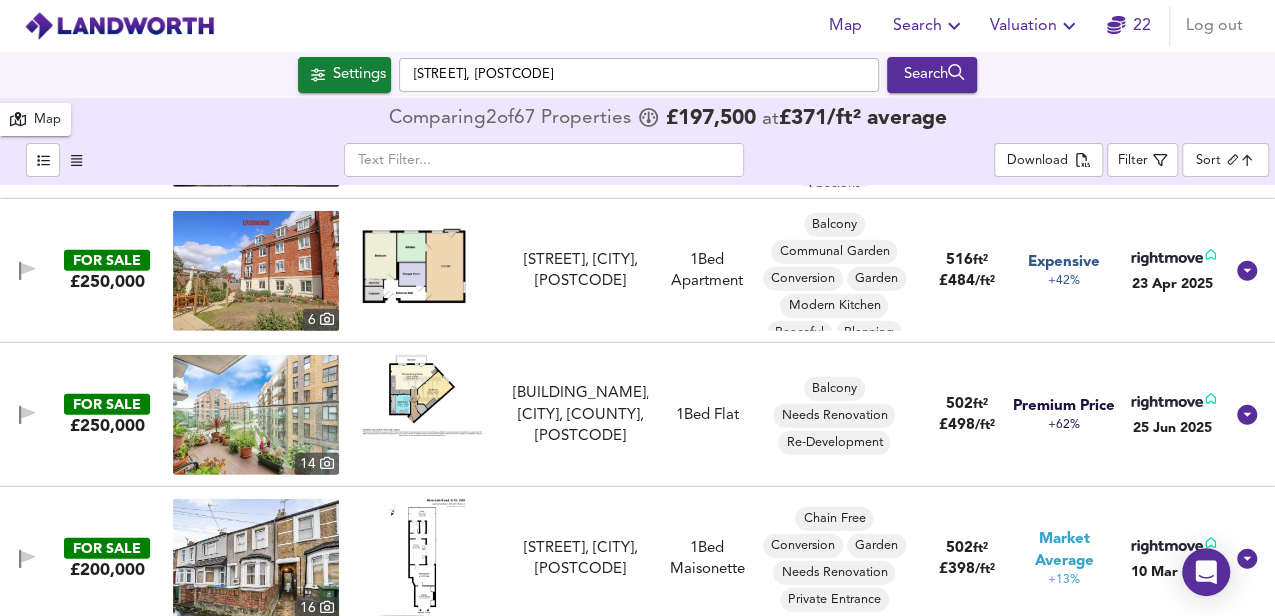 scroll, scrollTop: 2933, scrollLeft: 0, axis: vertical 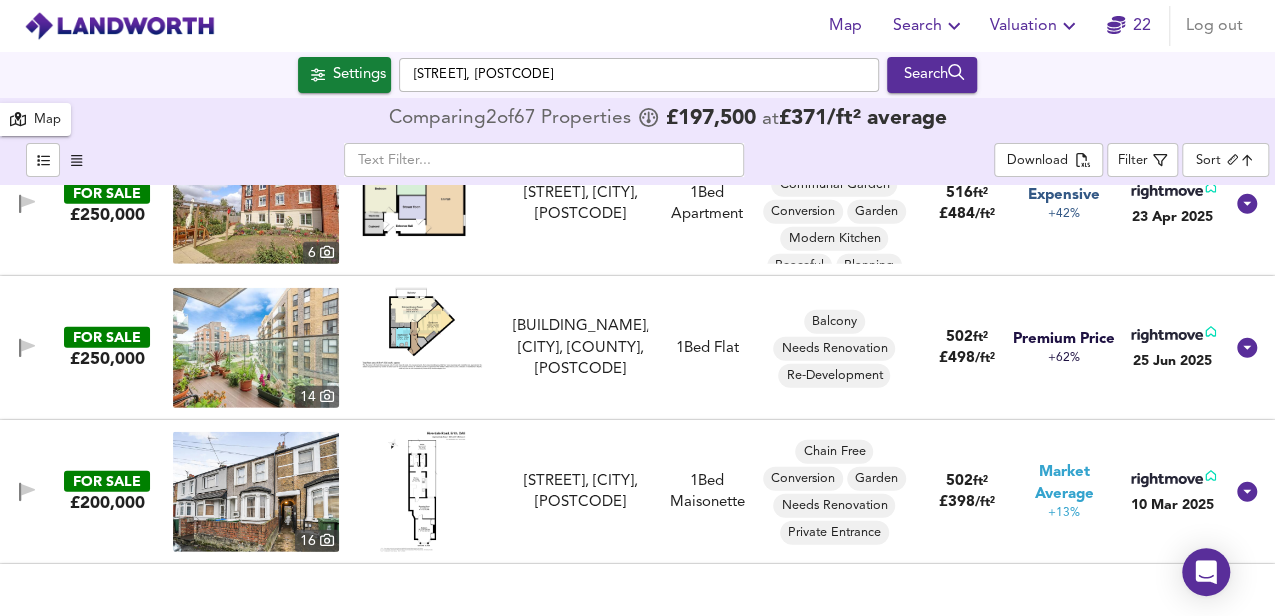 click at bounding box center [422, 329] 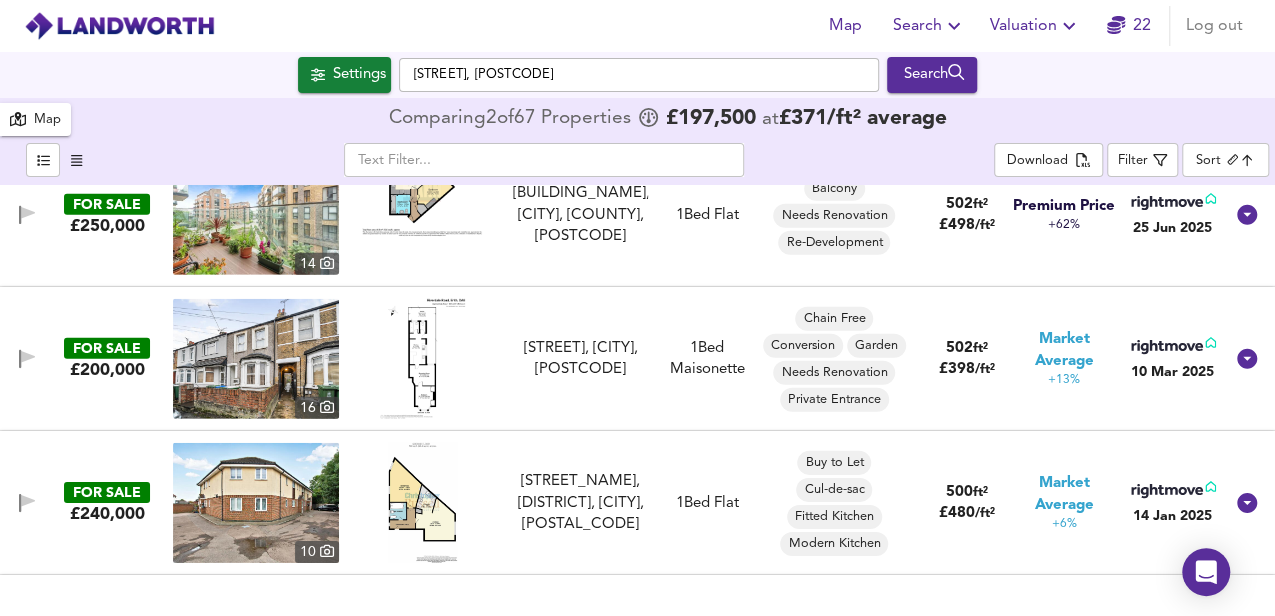 scroll, scrollTop: 3133, scrollLeft: 0, axis: vertical 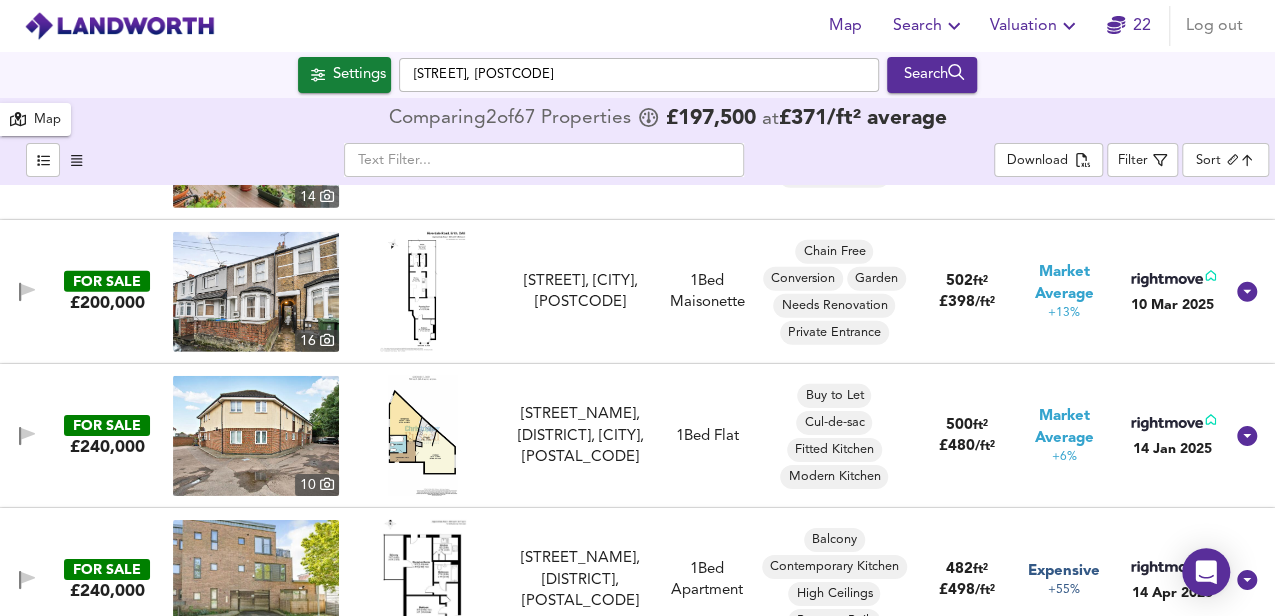 click at bounding box center [422, 292] 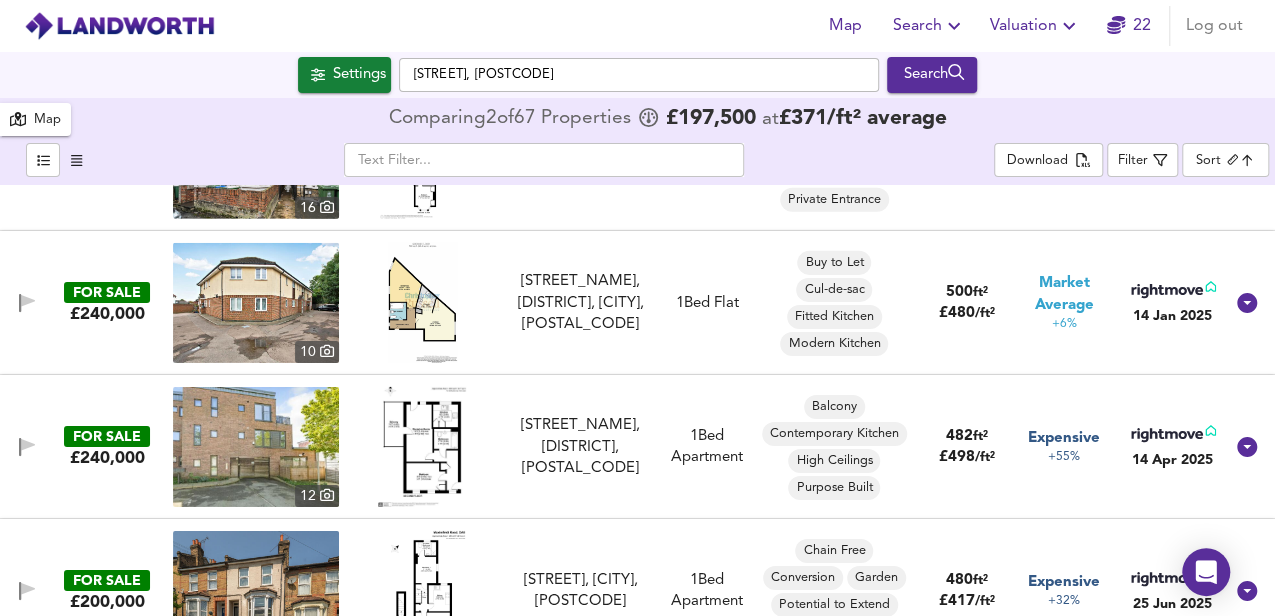 scroll, scrollTop: 3333, scrollLeft: 0, axis: vertical 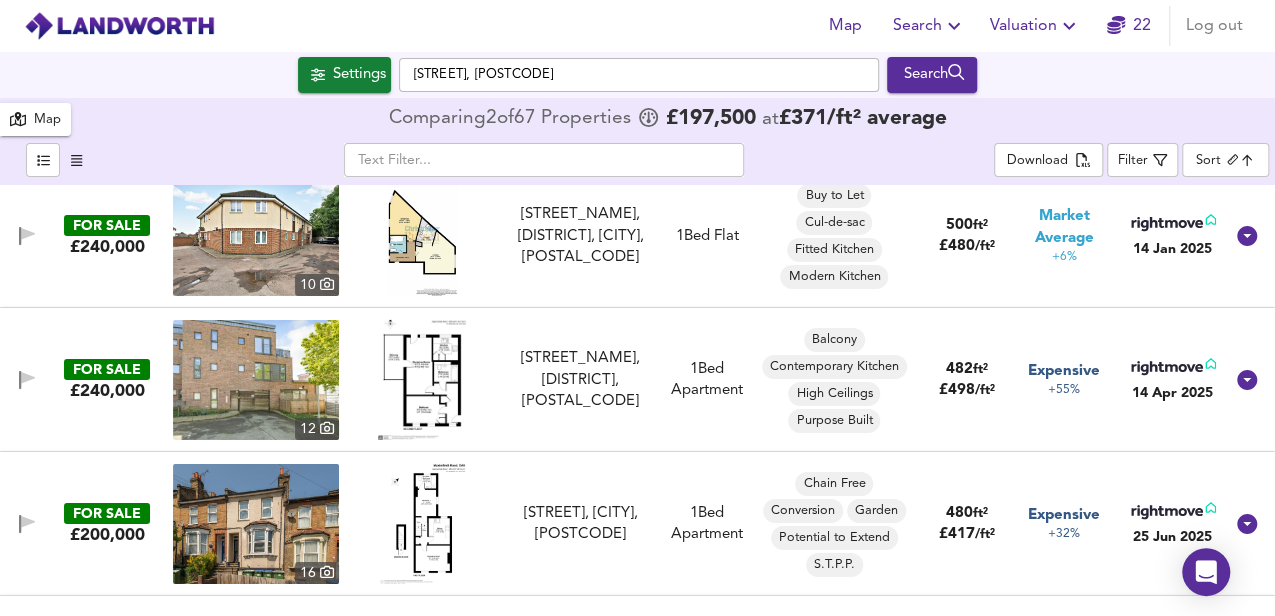 click at bounding box center (422, 380) 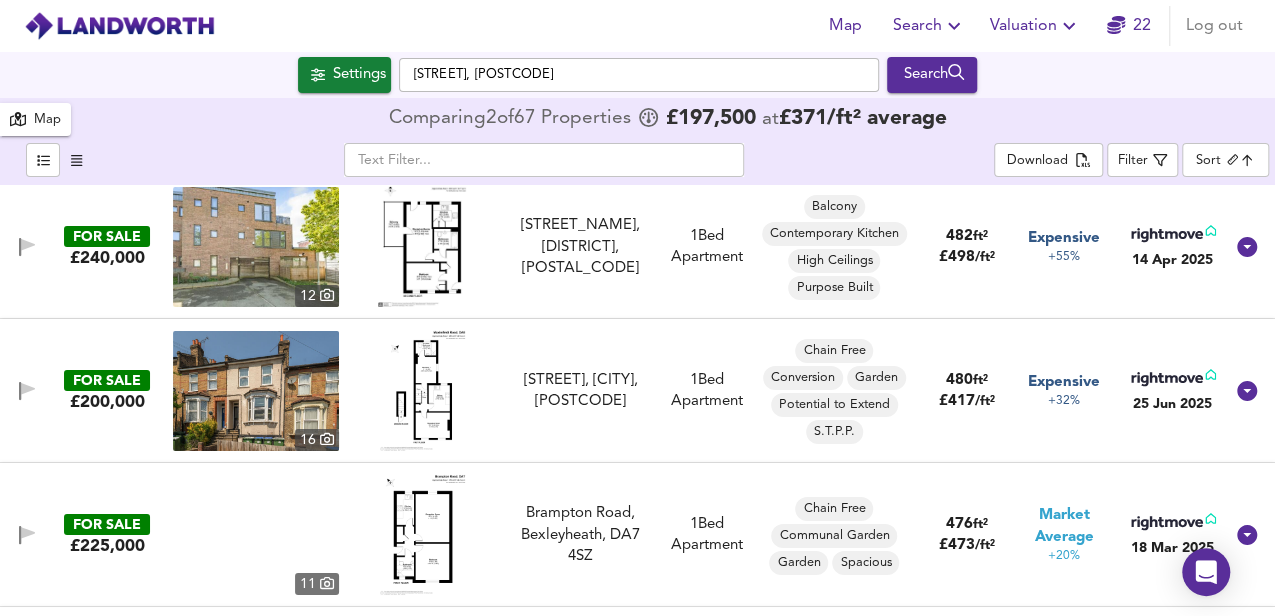 scroll, scrollTop: 3533, scrollLeft: 0, axis: vertical 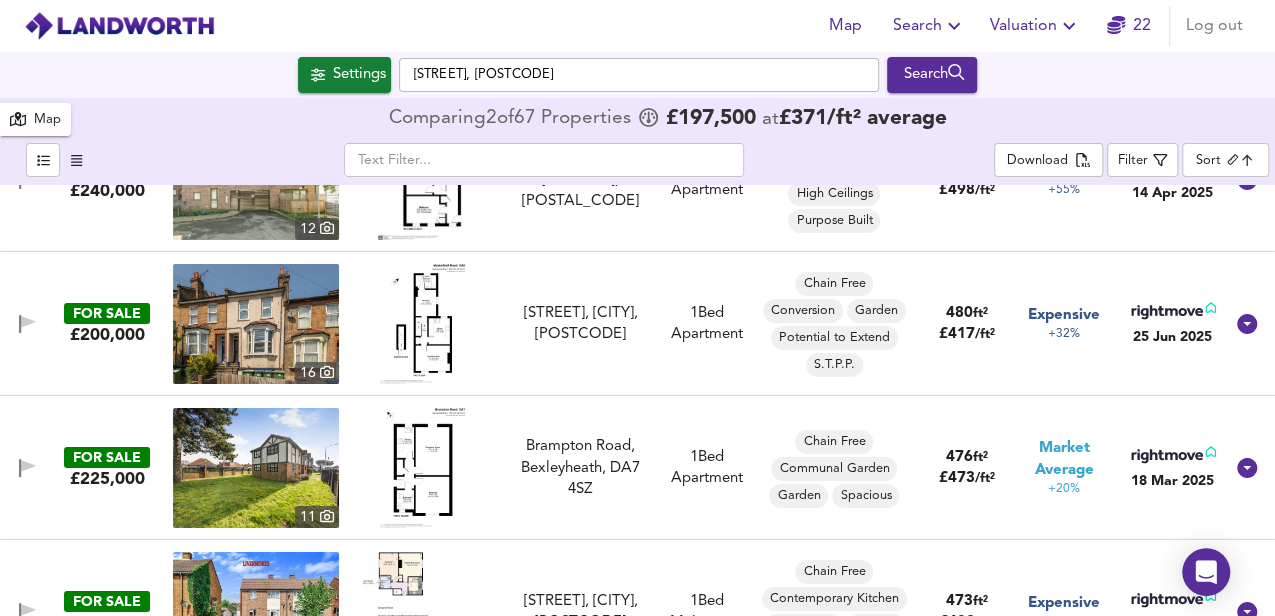 click at bounding box center (422, 324) 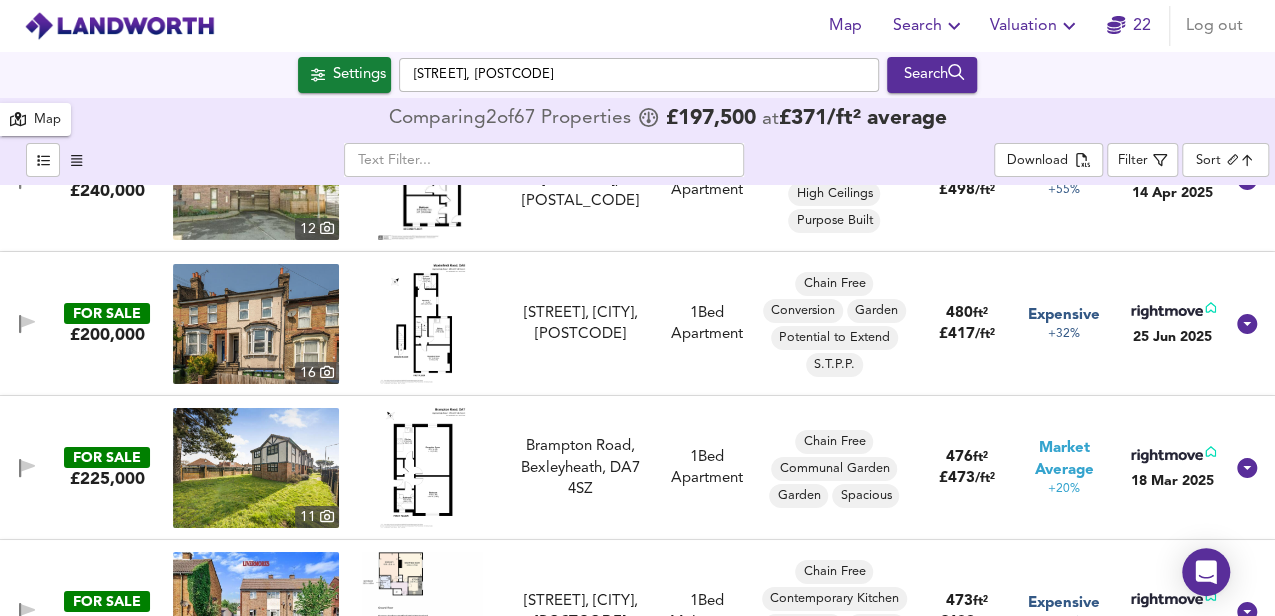 scroll, scrollTop: 3600, scrollLeft: 0, axis: vertical 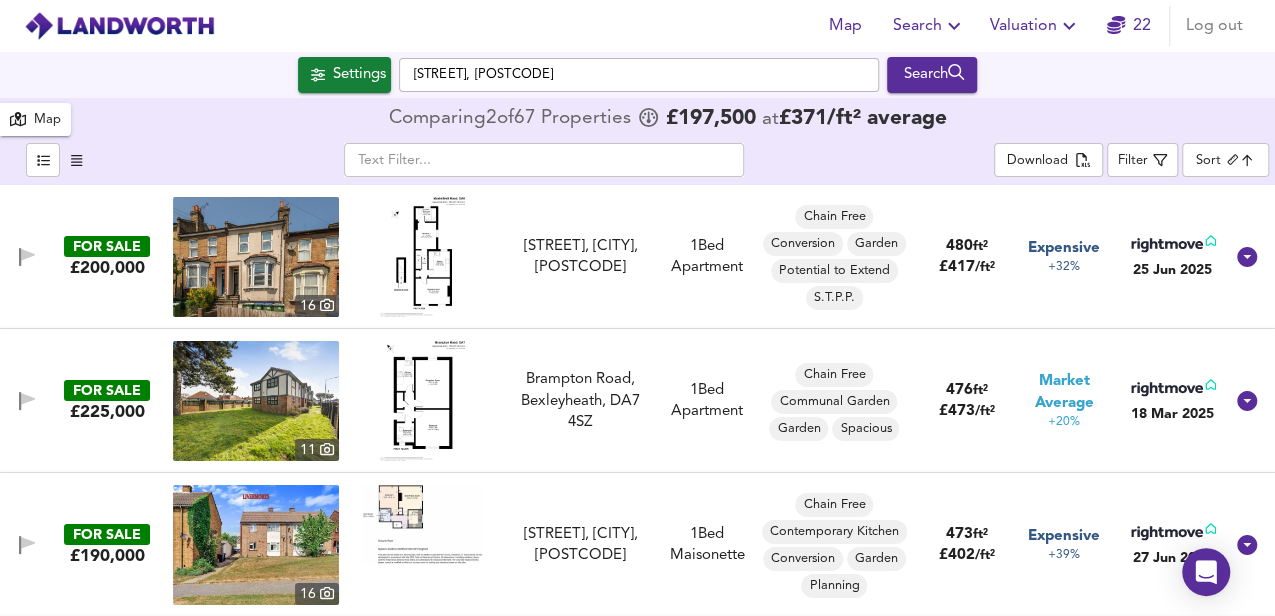 click at bounding box center (422, 401) 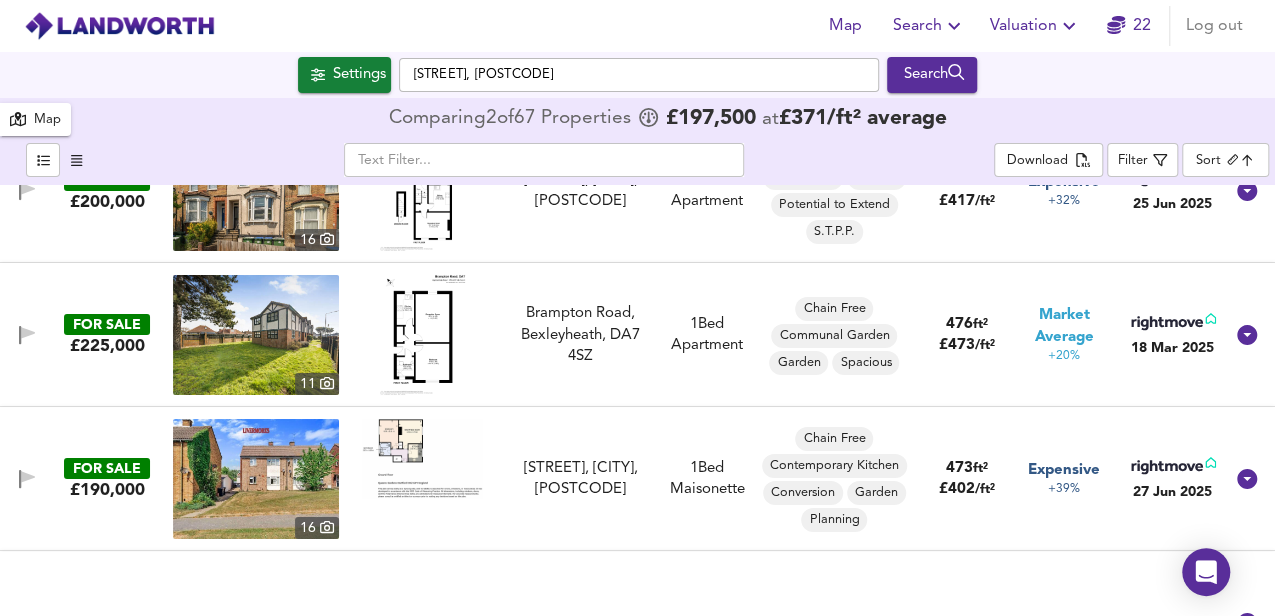 scroll, scrollTop: 3733, scrollLeft: 0, axis: vertical 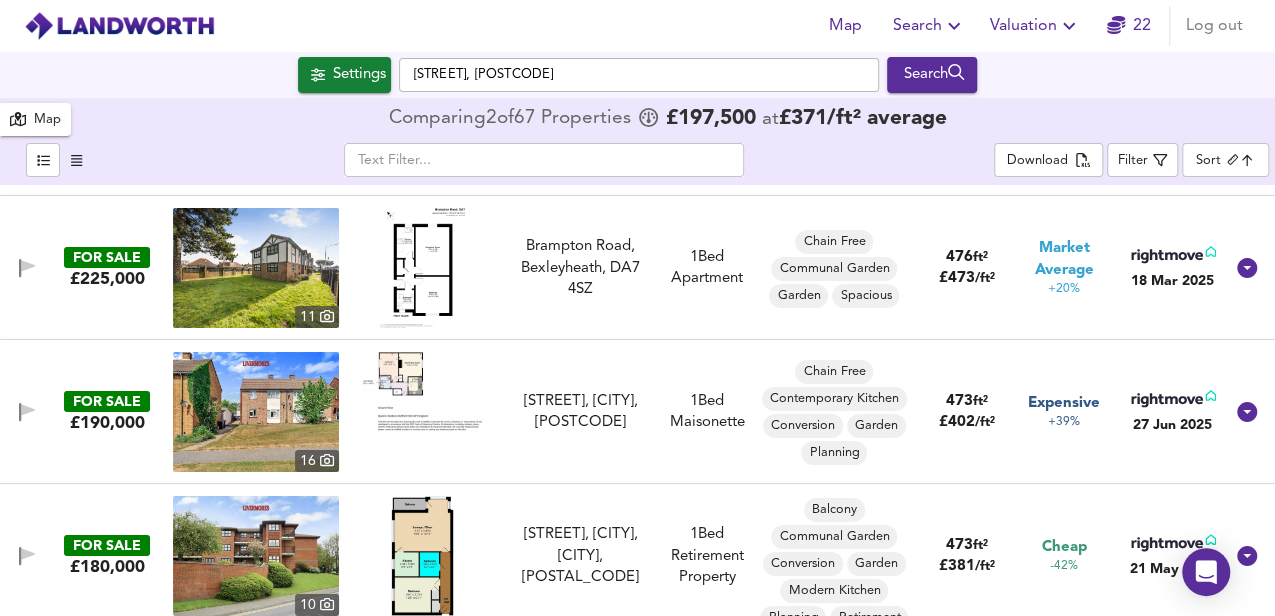 click at bounding box center (422, 391) 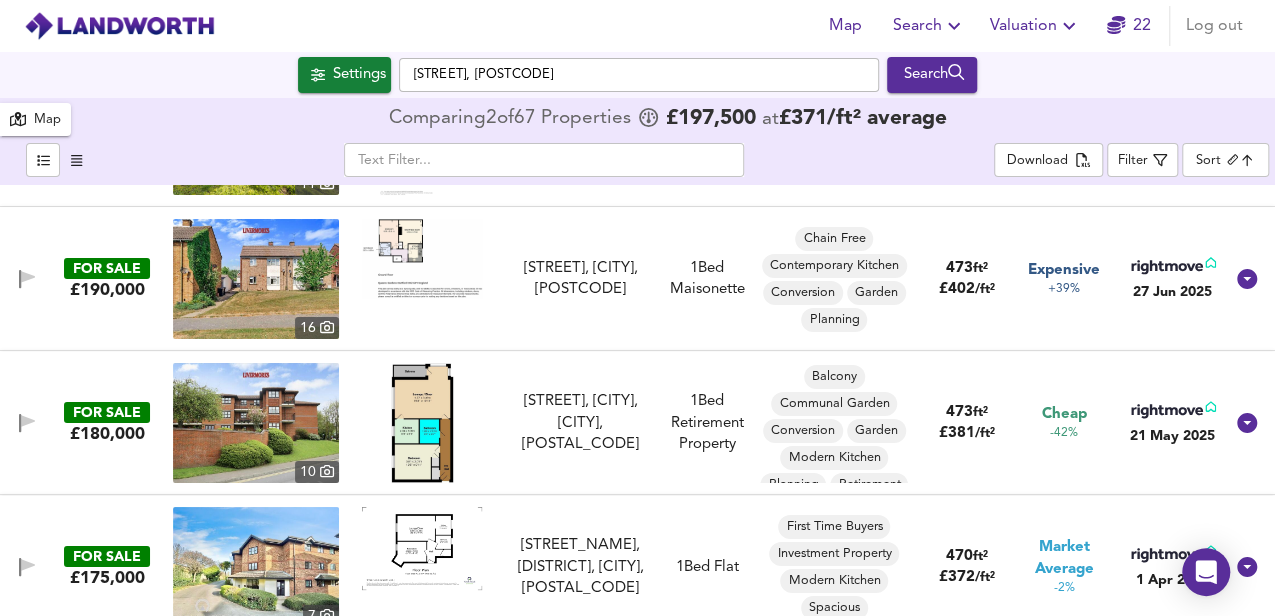 scroll, scrollTop: 3866, scrollLeft: 0, axis: vertical 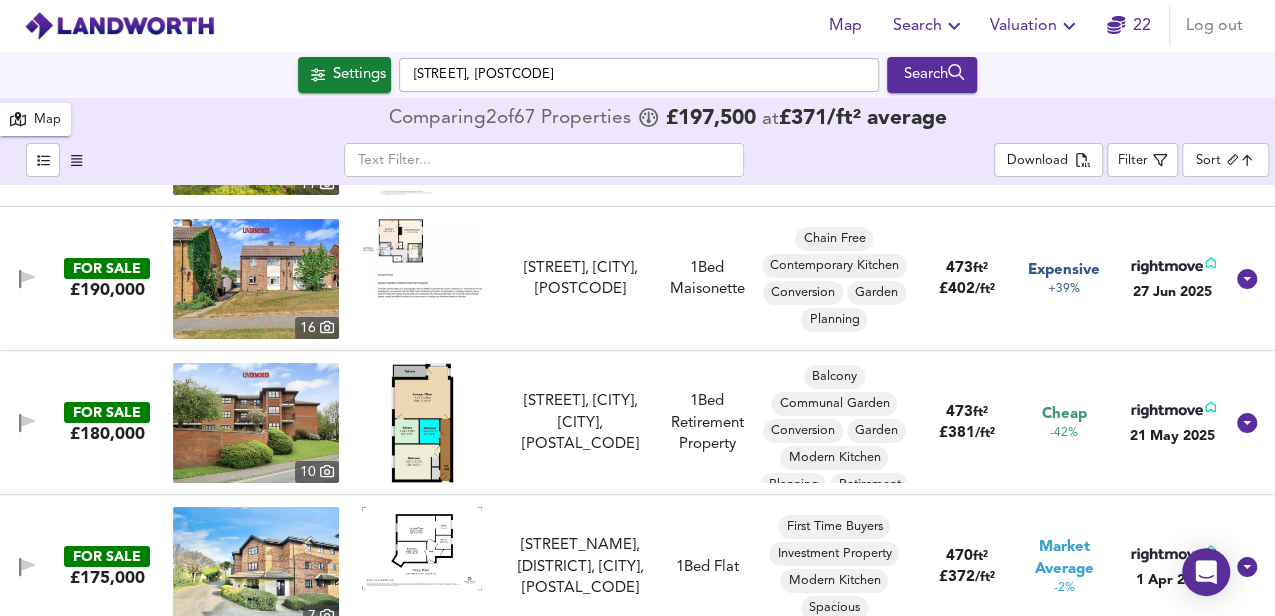 click at bounding box center [422, 423] 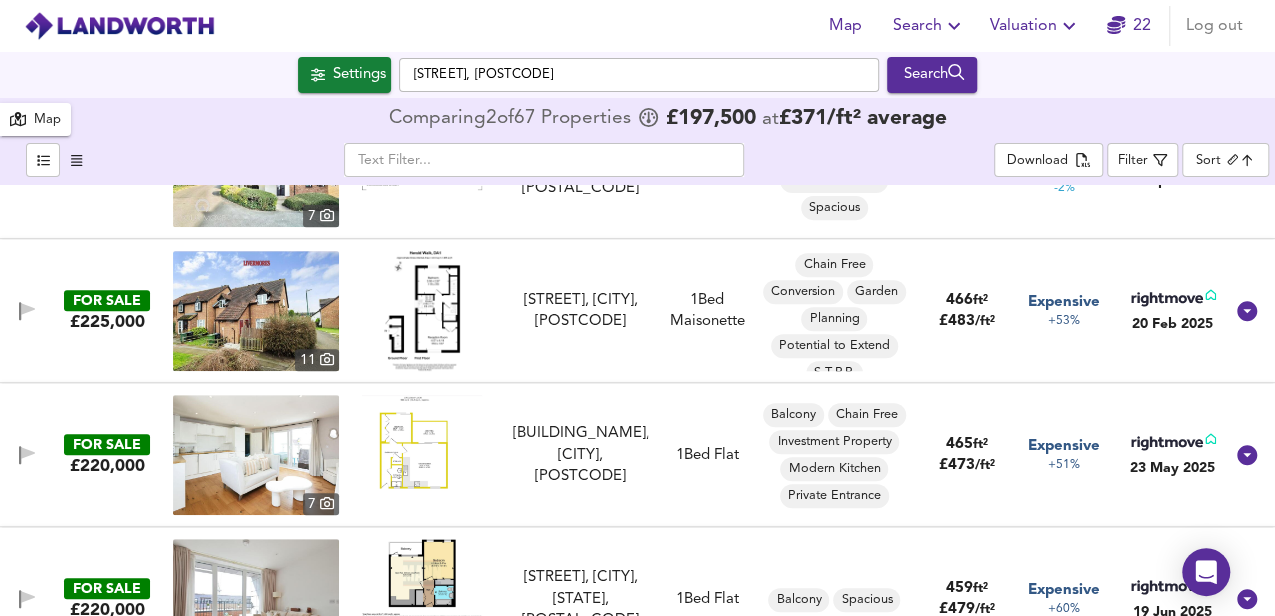 scroll, scrollTop: 4400, scrollLeft: 0, axis: vertical 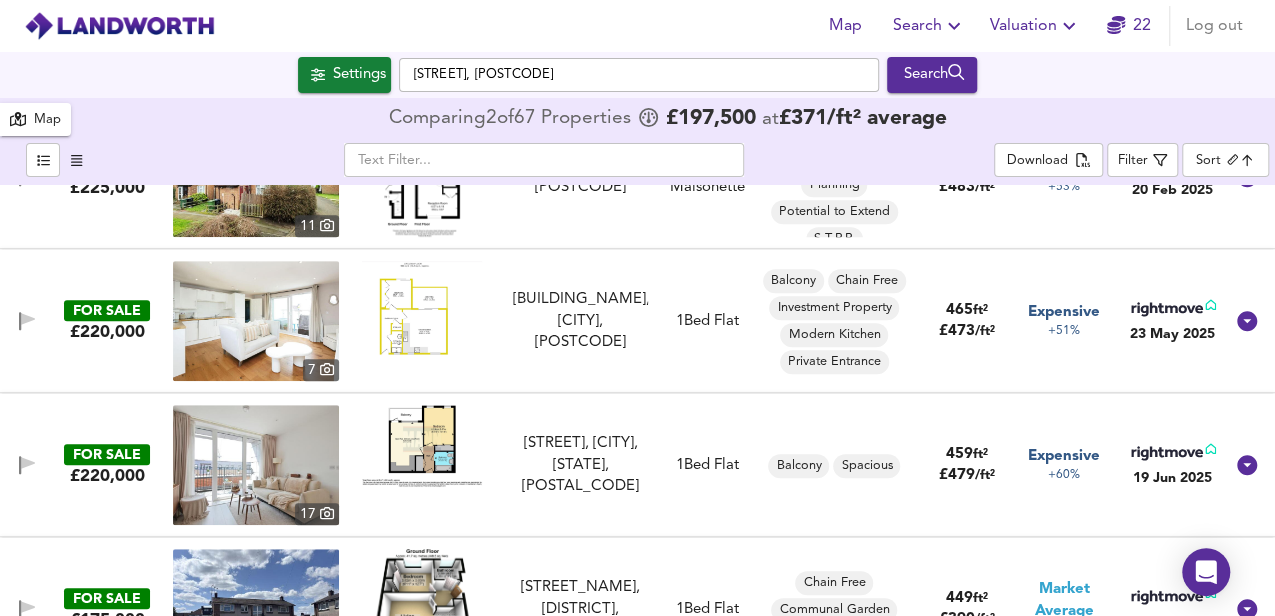 click at bounding box center [422, 308] 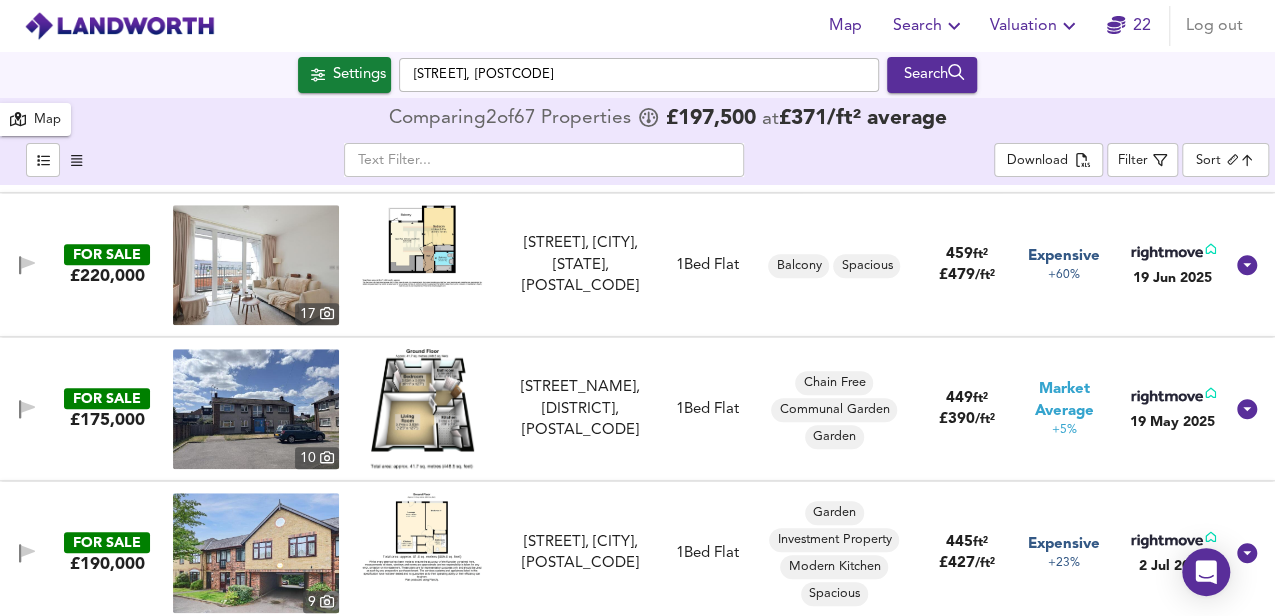 scroll, scrollTop: 4666, scrollLeft: 0, axis: vertical 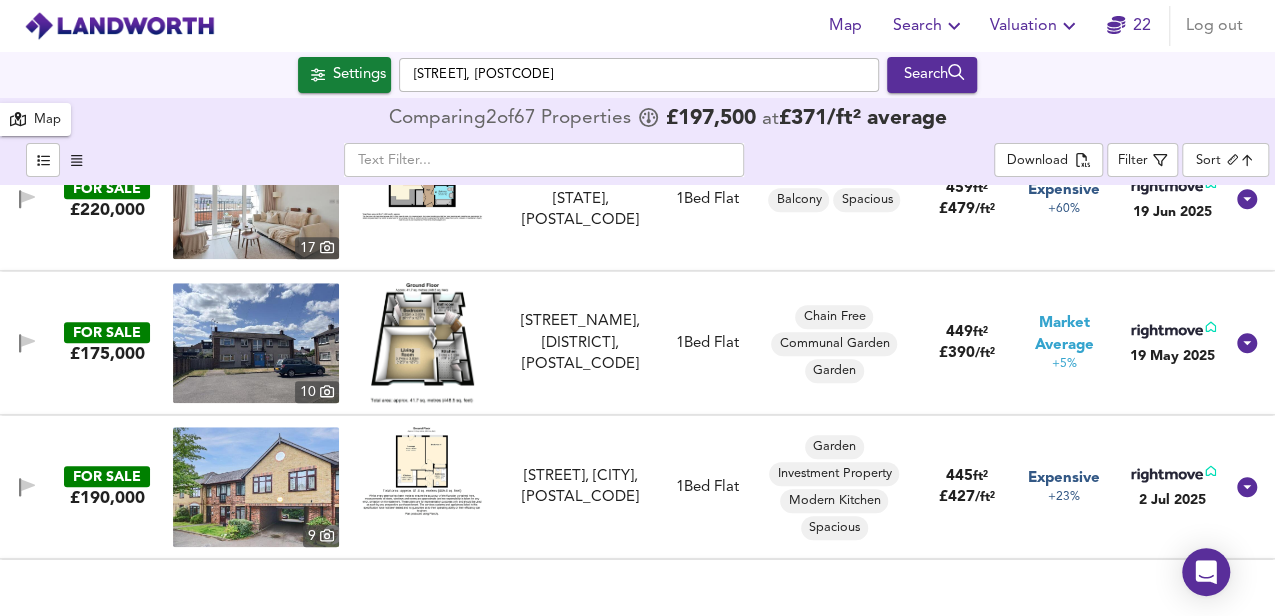 click at bounding box center [422, 343] 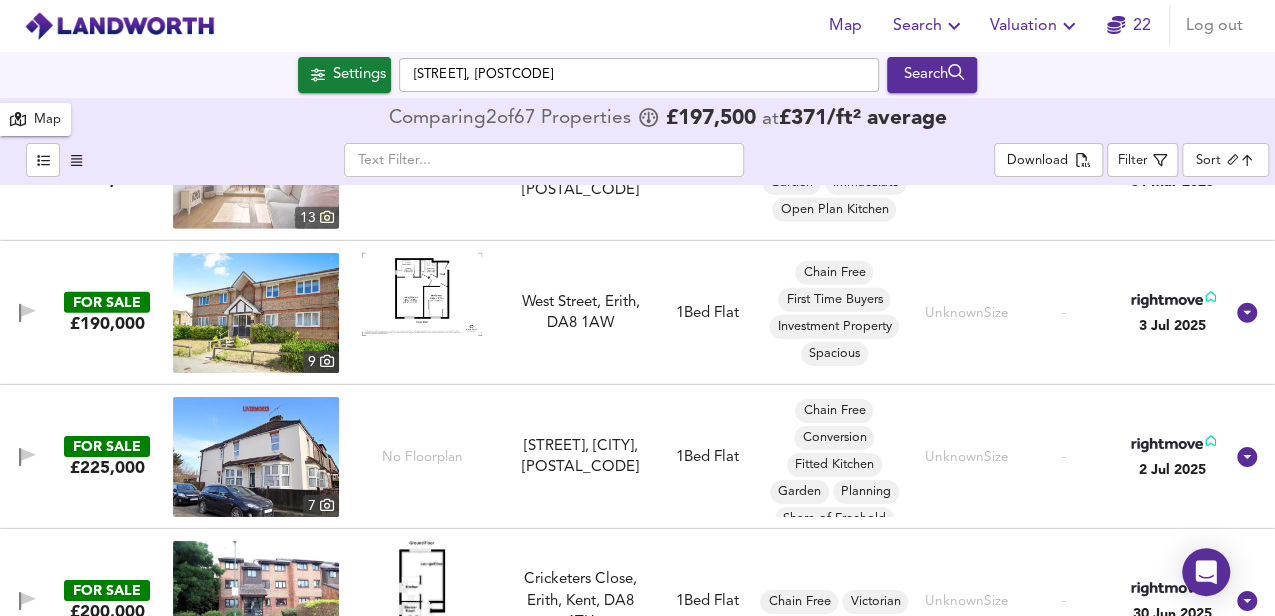 scroll, scrollTop: 6933, scrollLeft: 0, axis: vertical 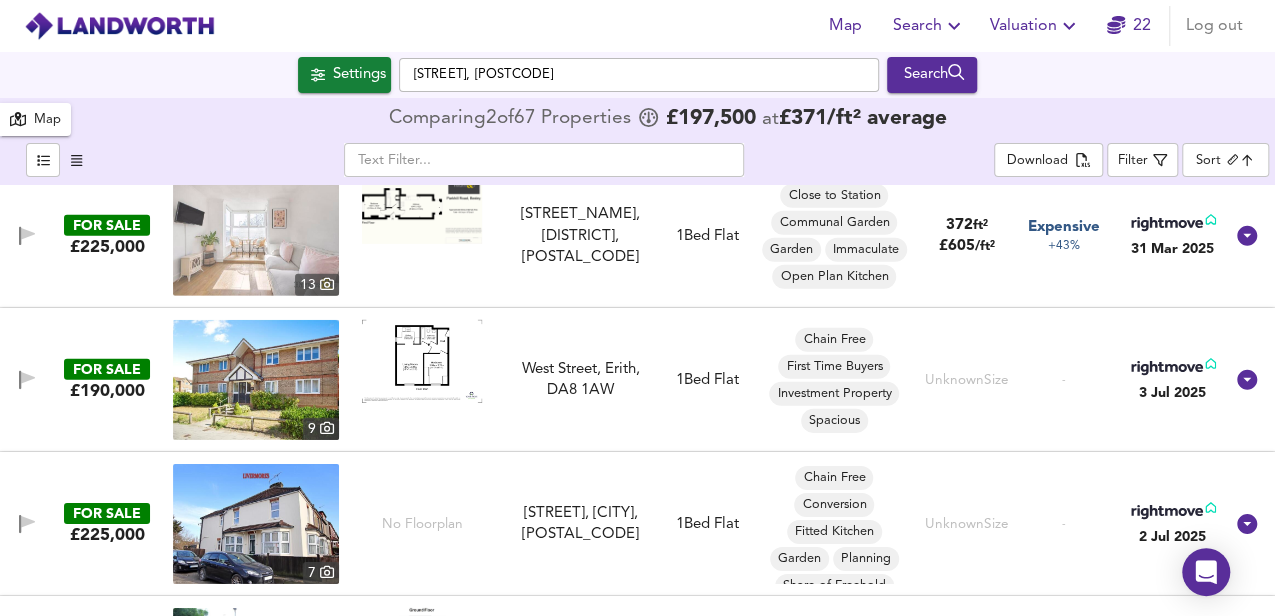 click at bounding box center [422, 361] 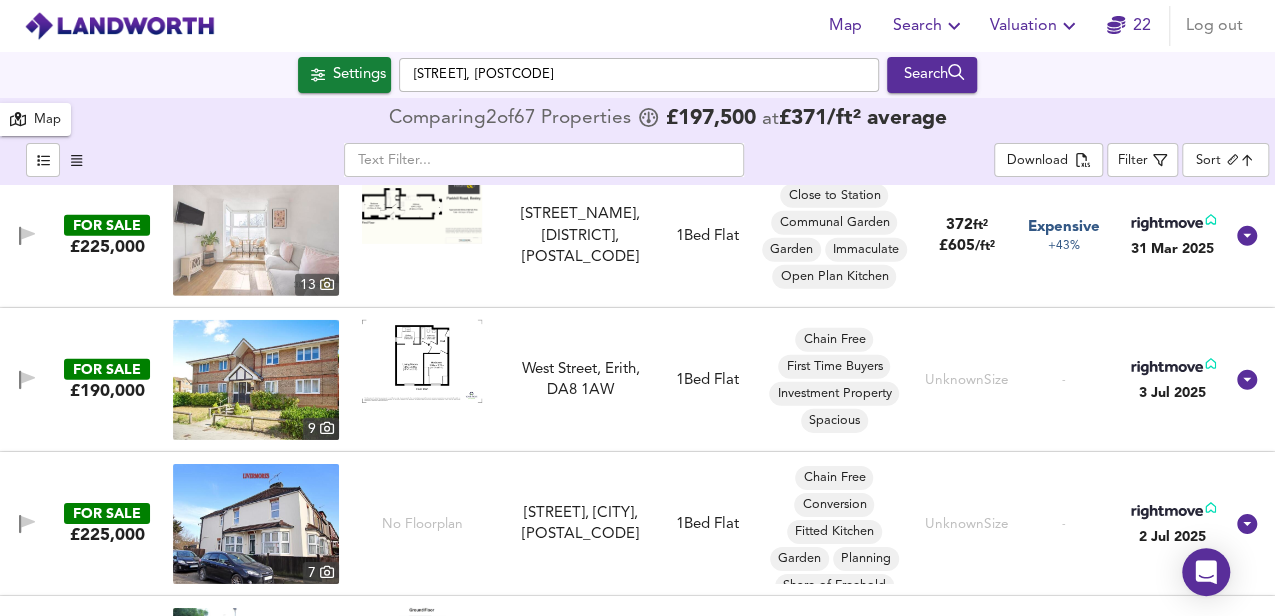 scroll, scrollTop: 7000, scrollLeft: 0, axis: vertical 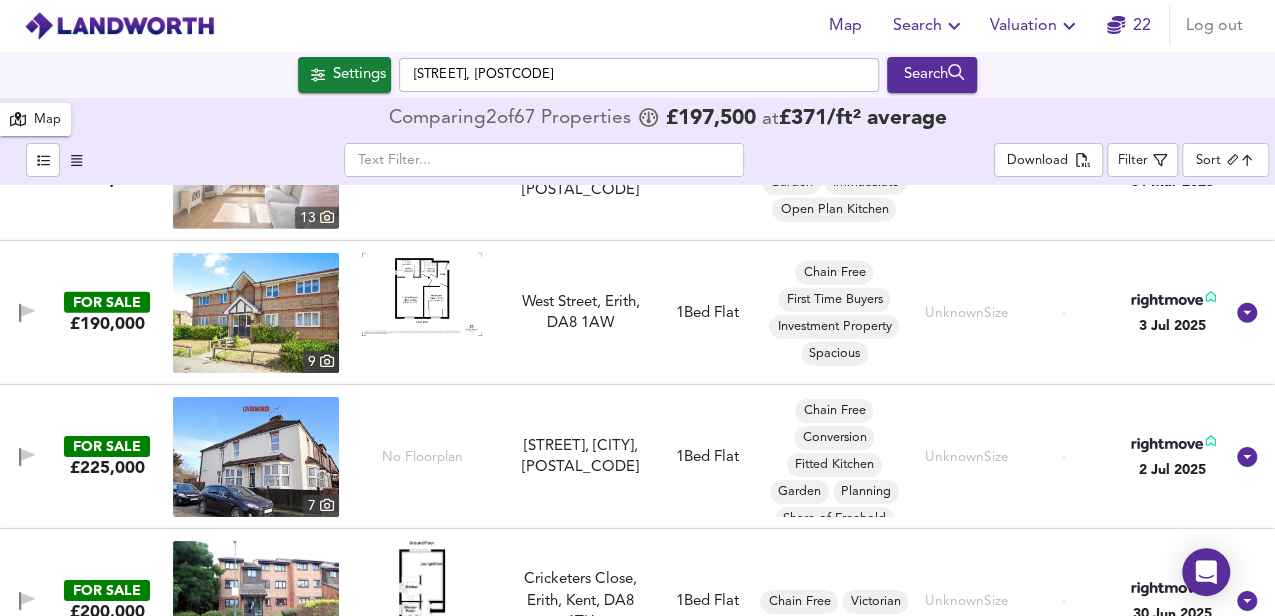 click on "No Floorplan" at bounding box center [422, 457] 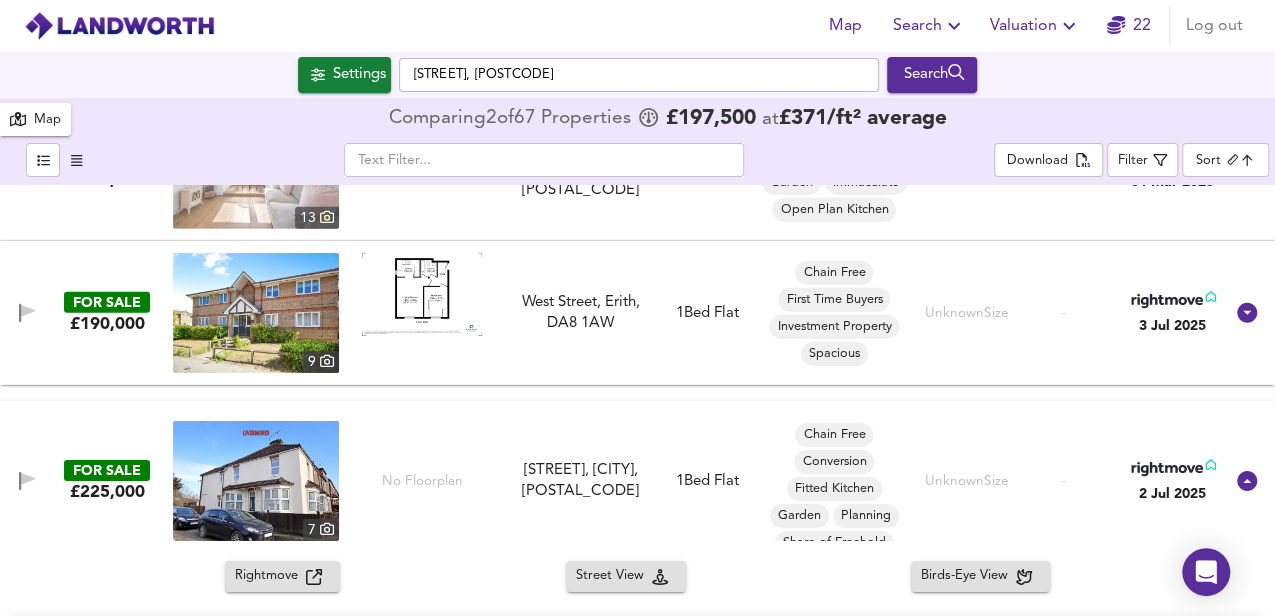 click at bounding box center (256, 481) 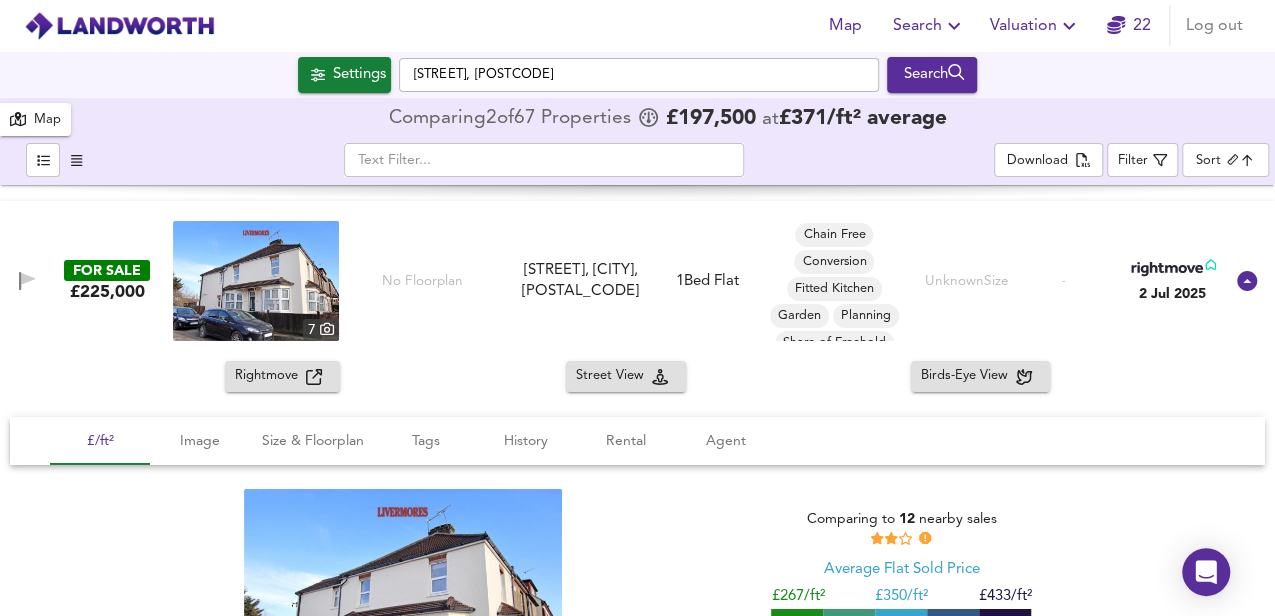 scroll, scrollTop: 7133, scrollLeft: 0, axis: vertical 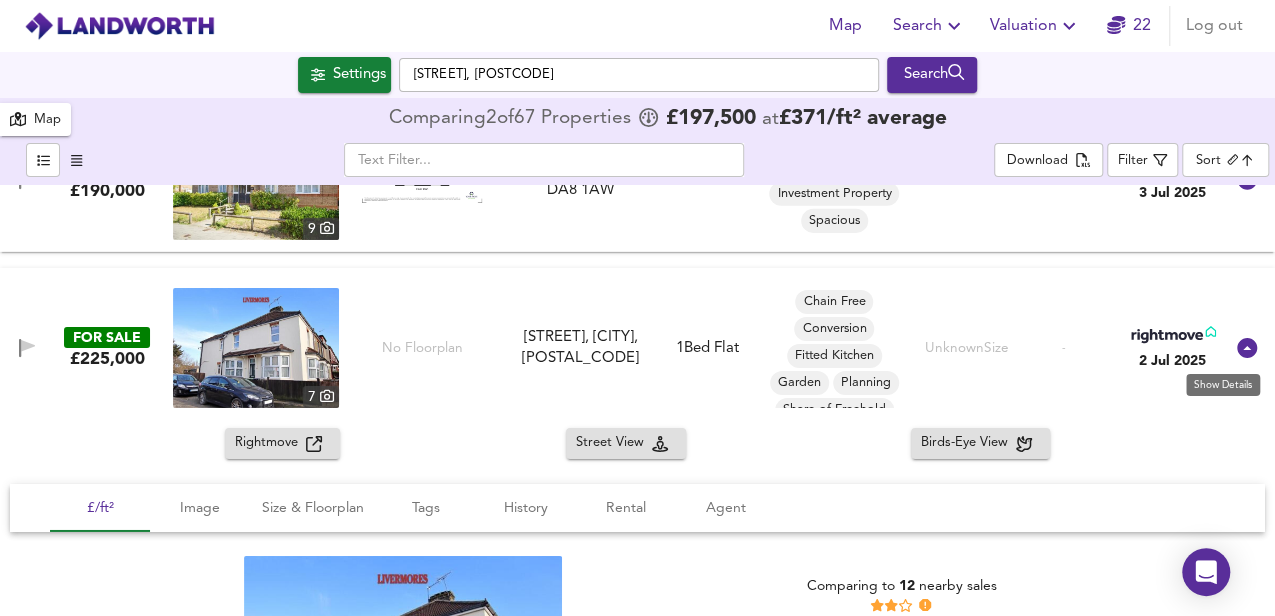 click at bounding box center (1247, 348) 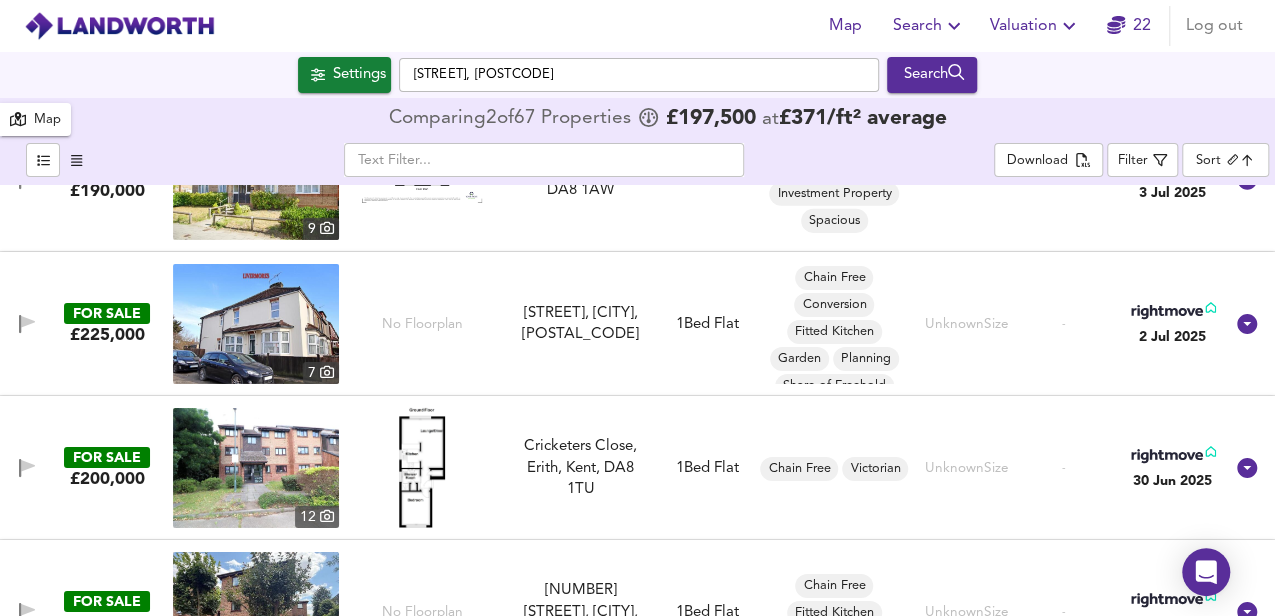scroll, scrollTop: 7200, scrollLeft: 0, axis: vertical 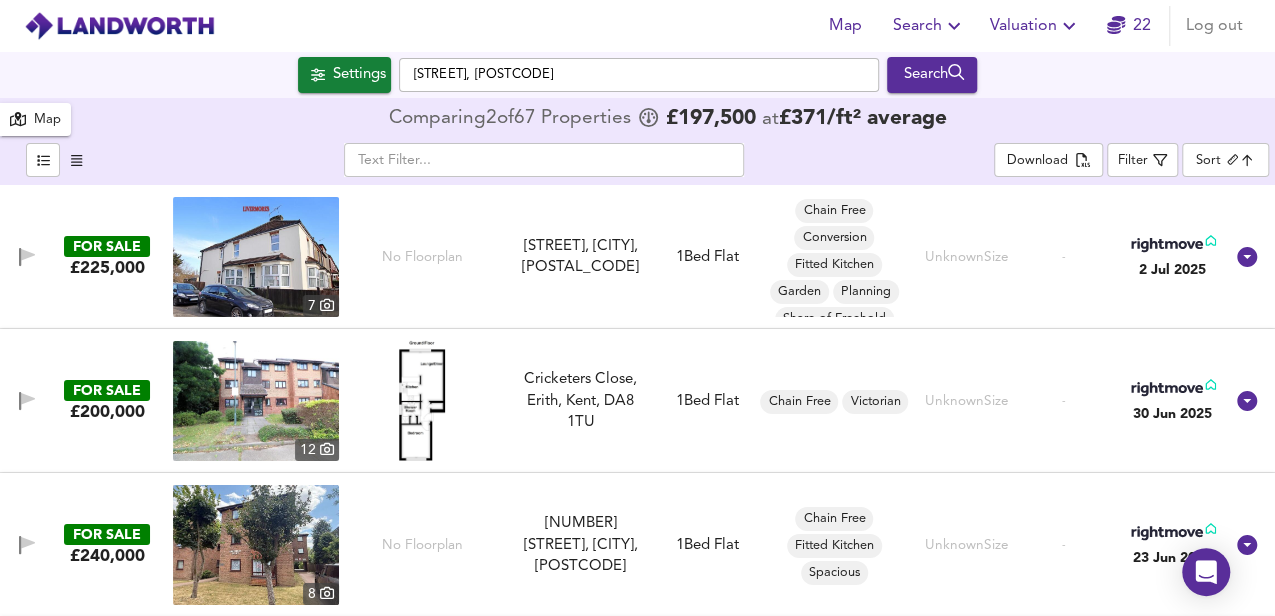 click at bounding box center (422, 401) 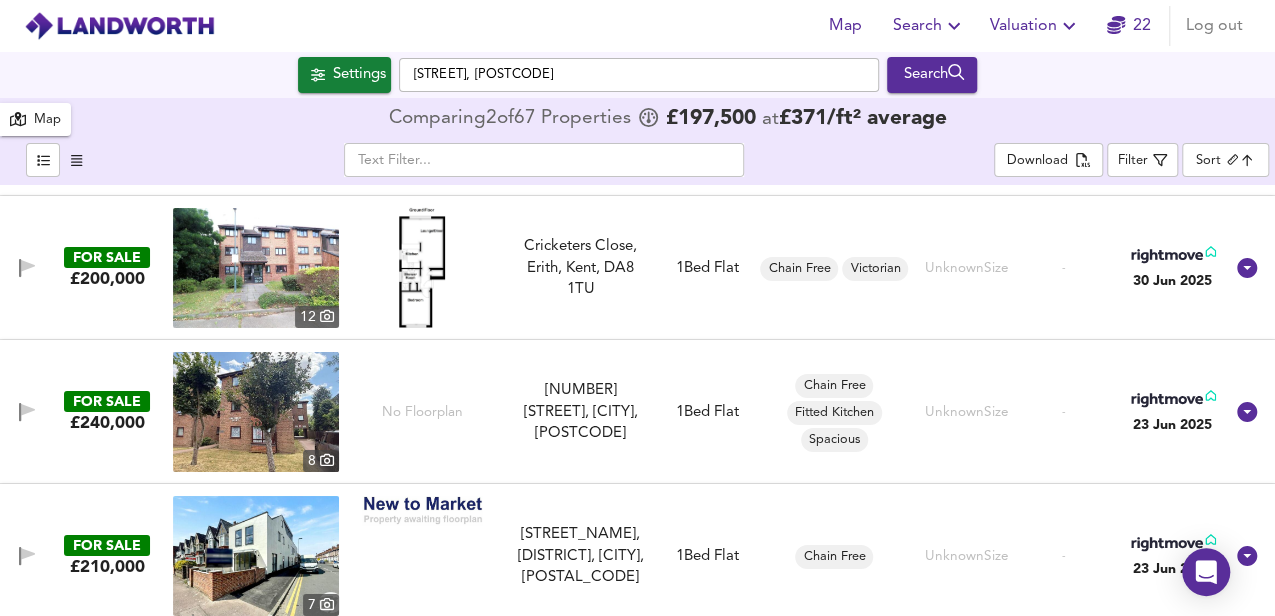 scroll, scrollTop: 7466, scrollLeft: 0, axis: vertical 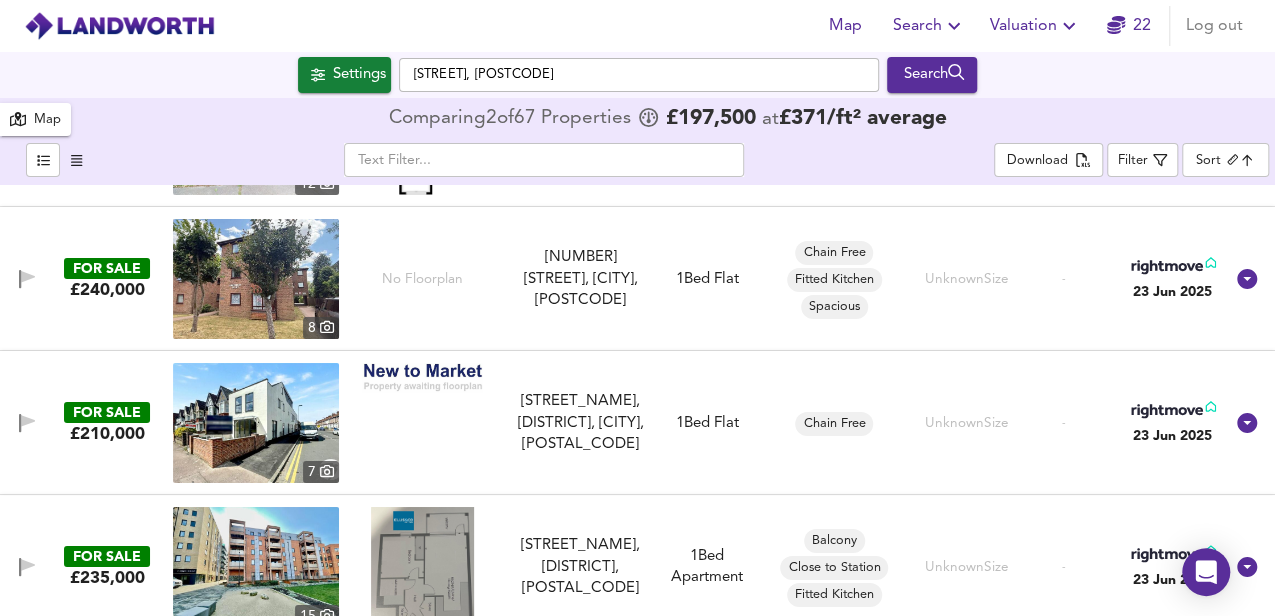 click at bounding box center [256, 423] 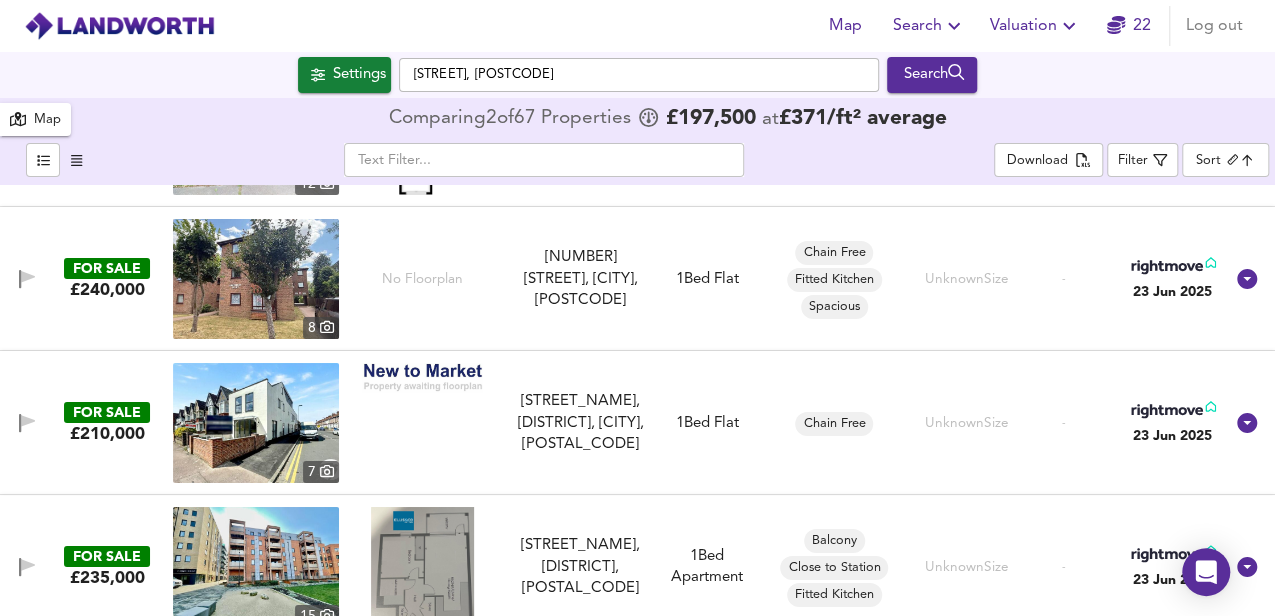 scroll, scrollTop: 7600, scrollLeft: 0, axis: vertical 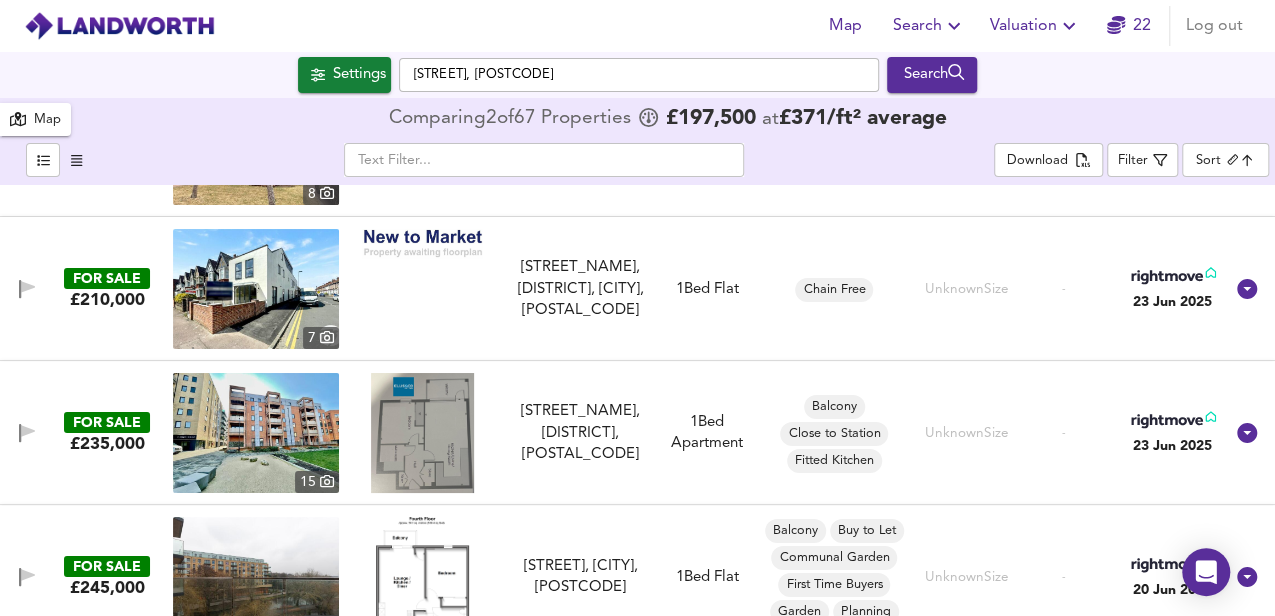 click at bounding box center (422, 433) 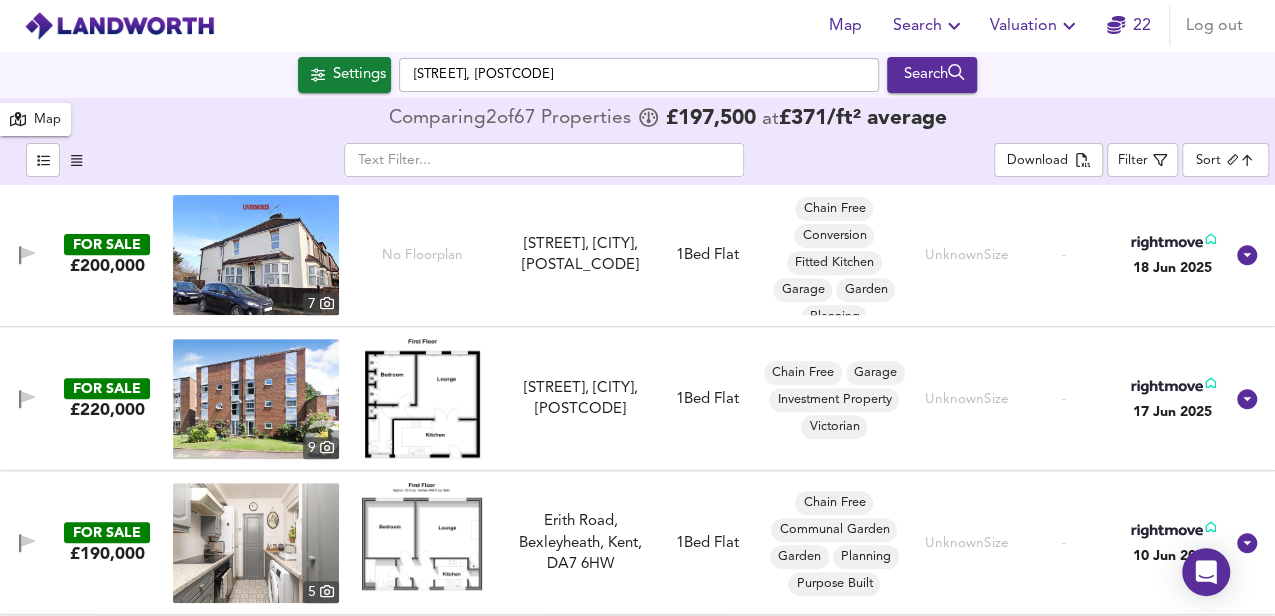 scroll, scrollTop: 8133, scrollLeft: 0, axis: vertical 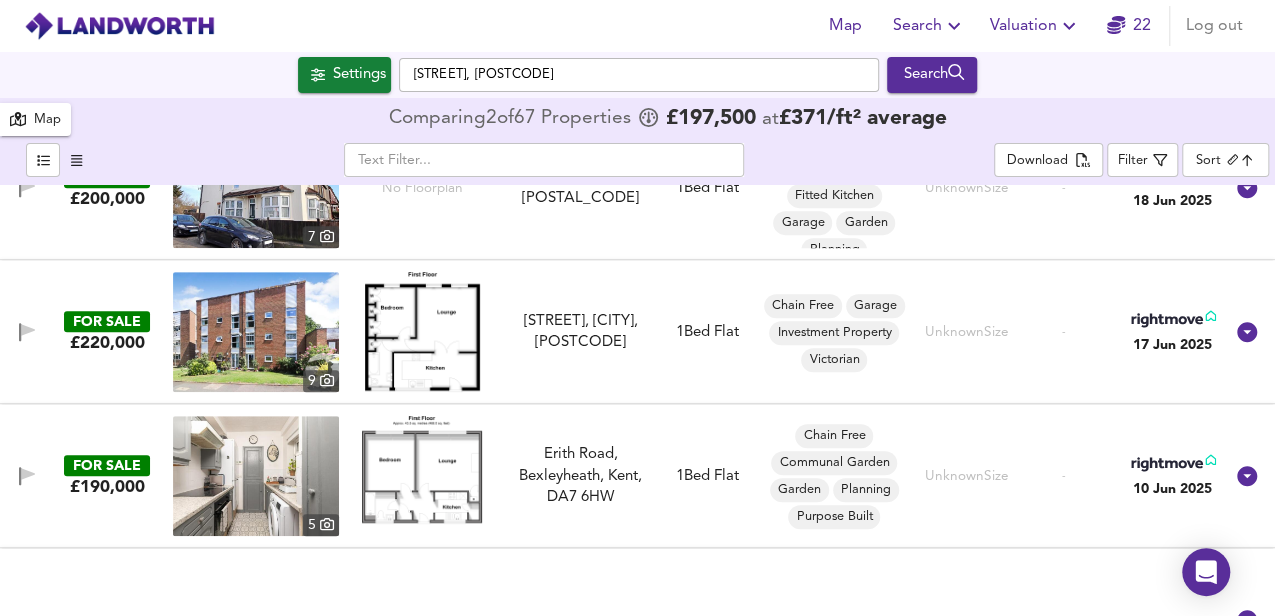click at bounding box center [422, 470] 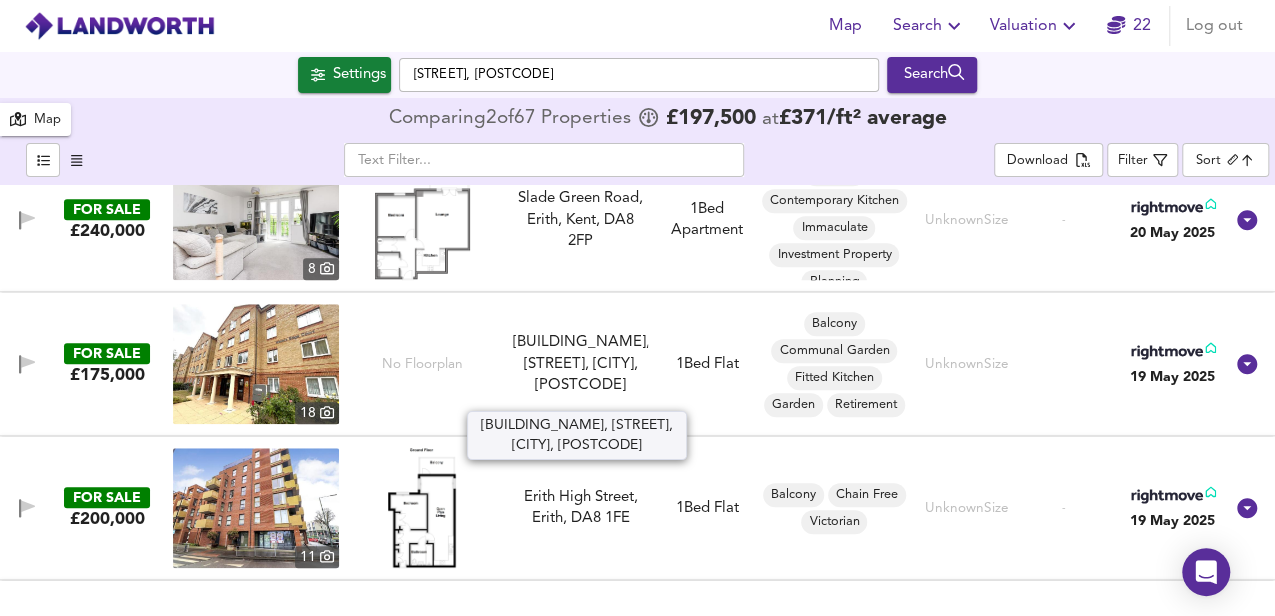 scroll, scrollTop: 8600, scrollLeft: 0, axis: vertical 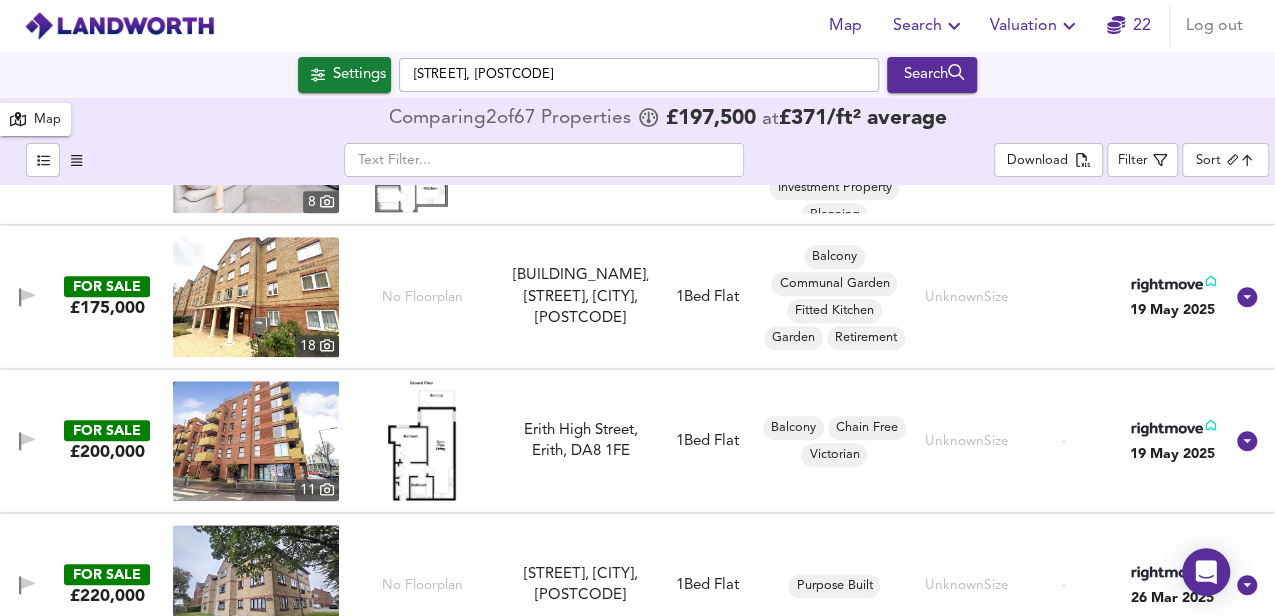 click on "No Floorplan" at bounding box center [422, 297] 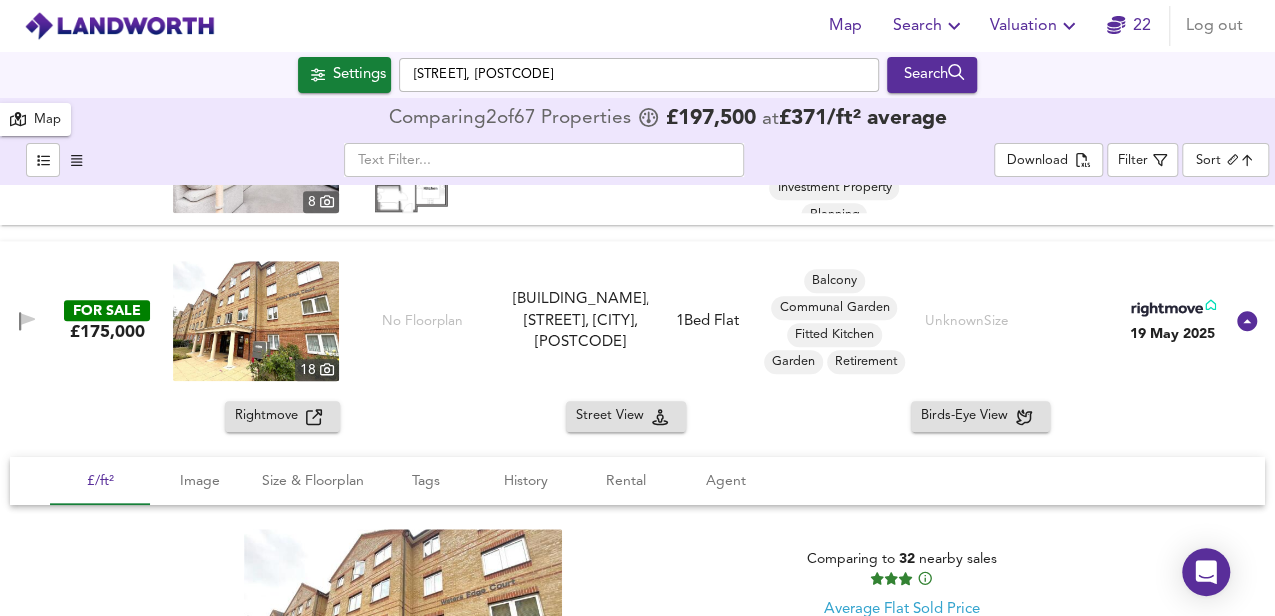 click at bounding box center [256, 321] 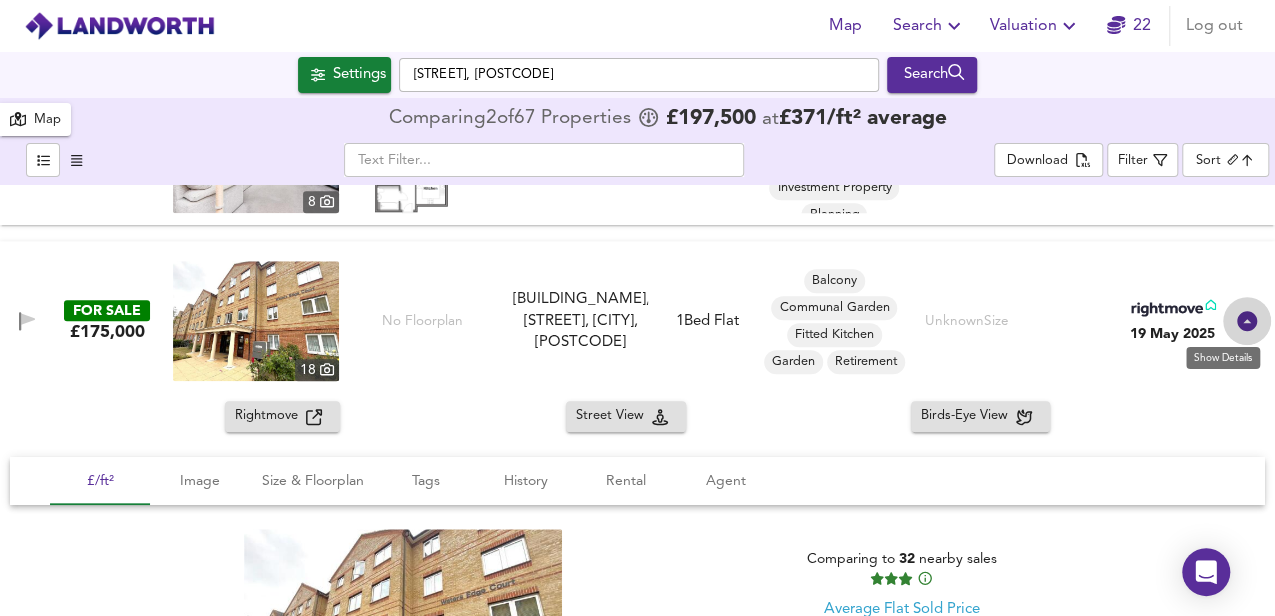 drag, startPoint x: 1238, startPoint y: 315, endPoint x: 1116, endPoint y: 326, distance: 122.494896 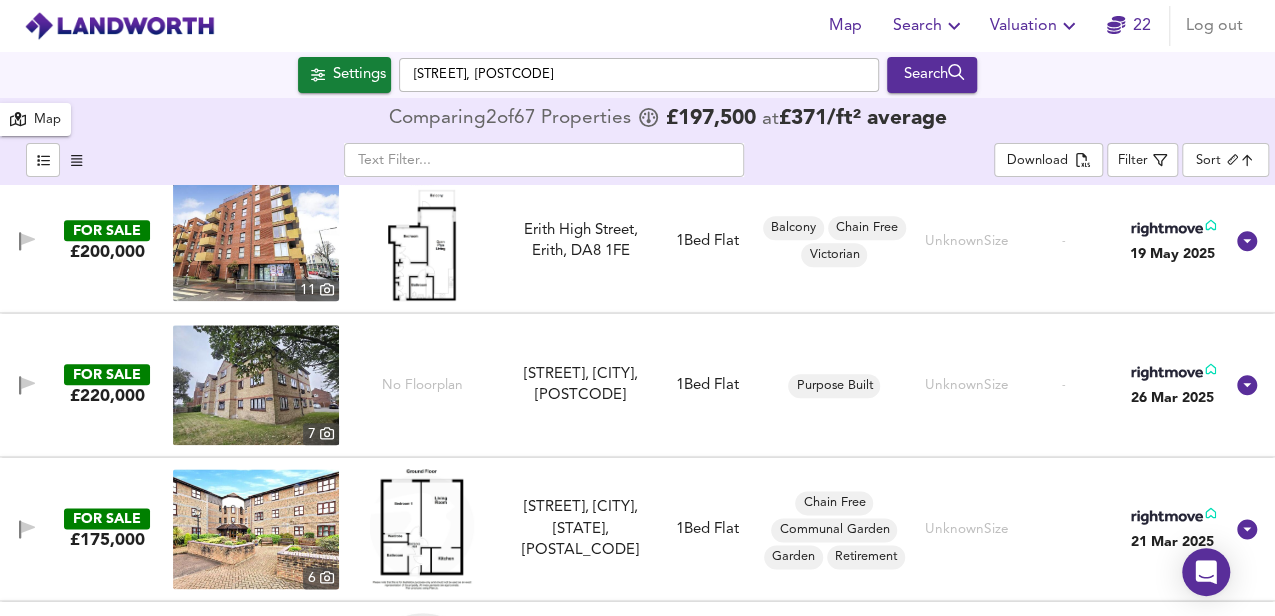 scroll, scrollTop: 8866, scrollLeft: 0, axis: vertical 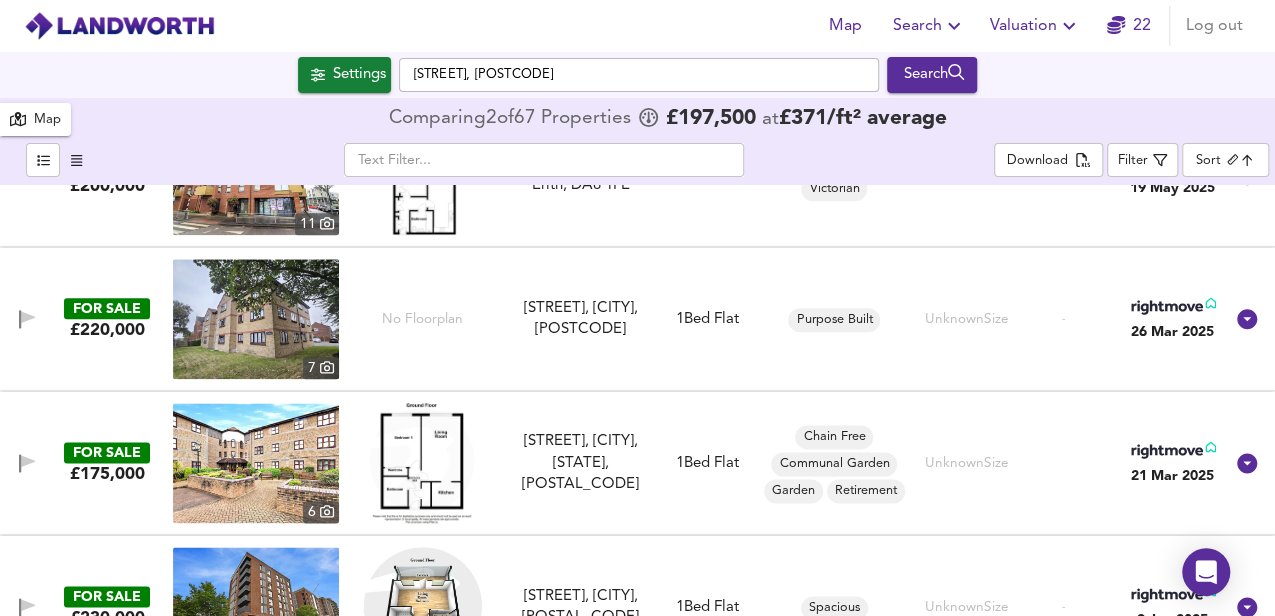 click at bounding box center [256, 319] 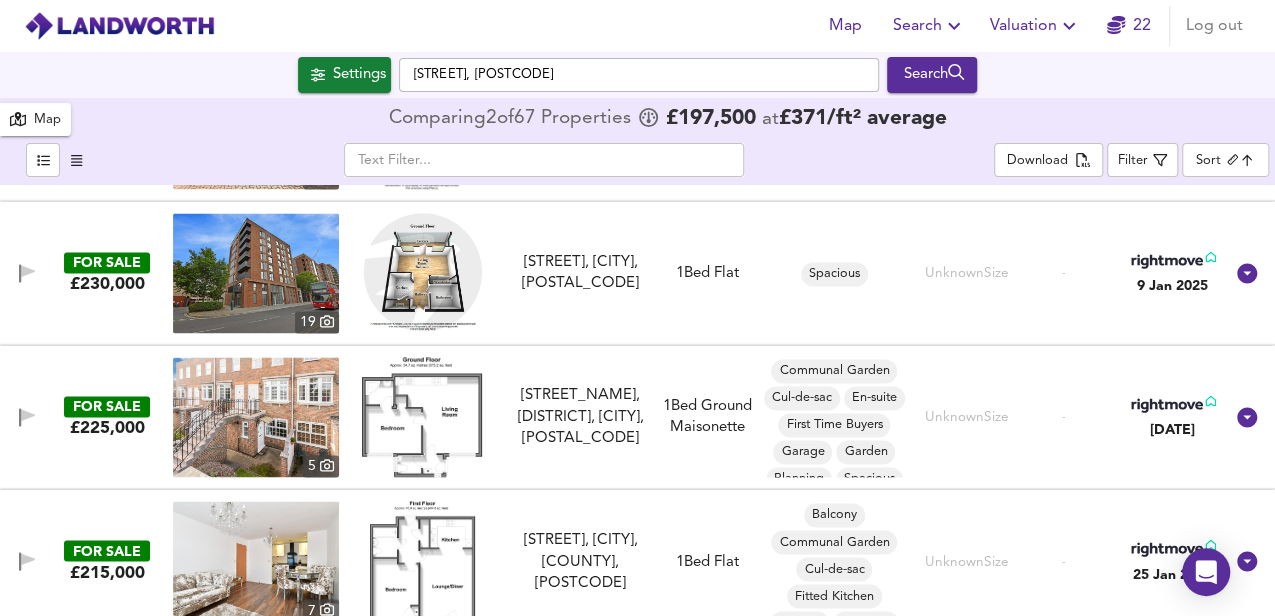 scroll, scrollTop: 9217, scrollLeft: 0, axis: vertical 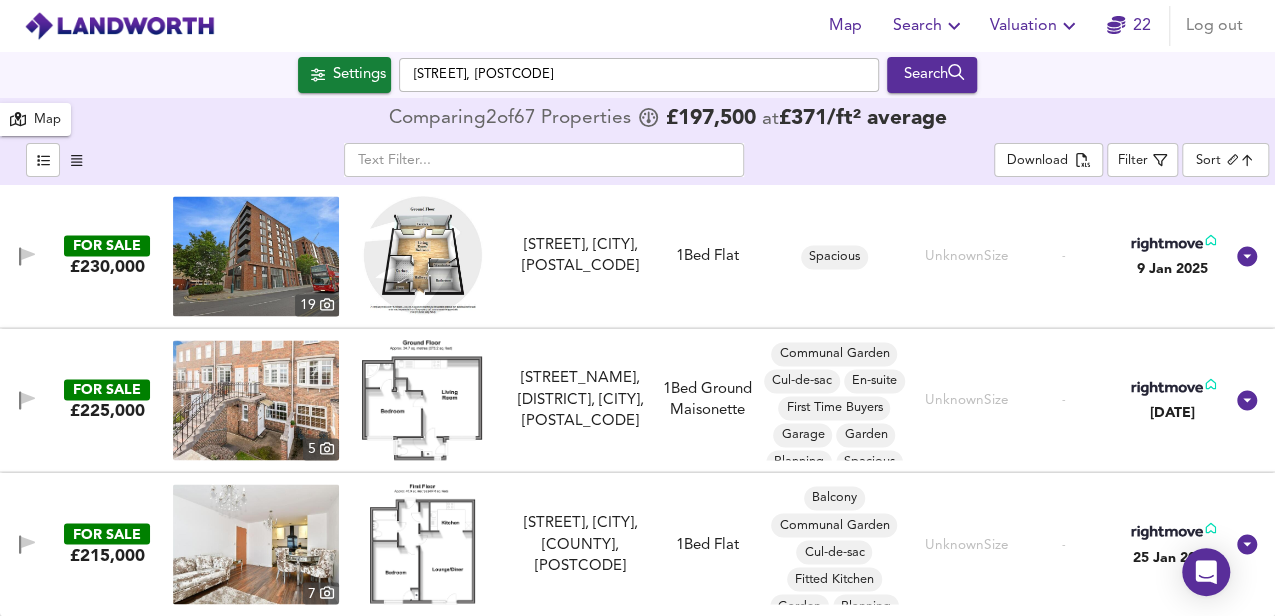 click on "Search" at bounding box center [929, 26] 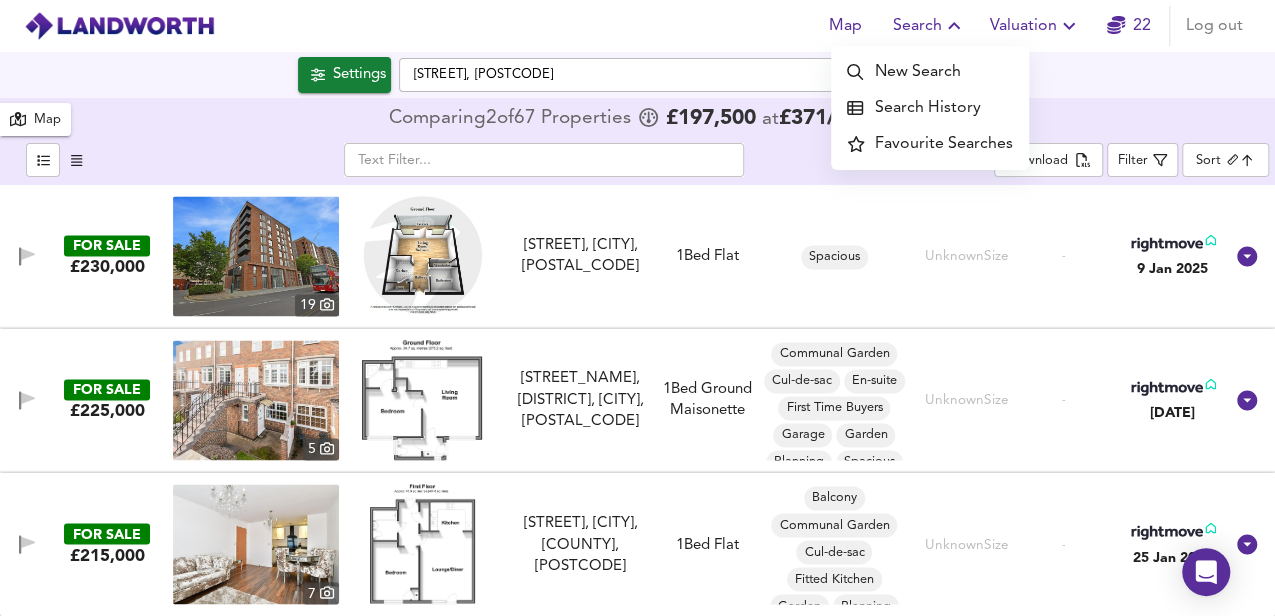 click on "Search History" at bounding box center [930, 108] 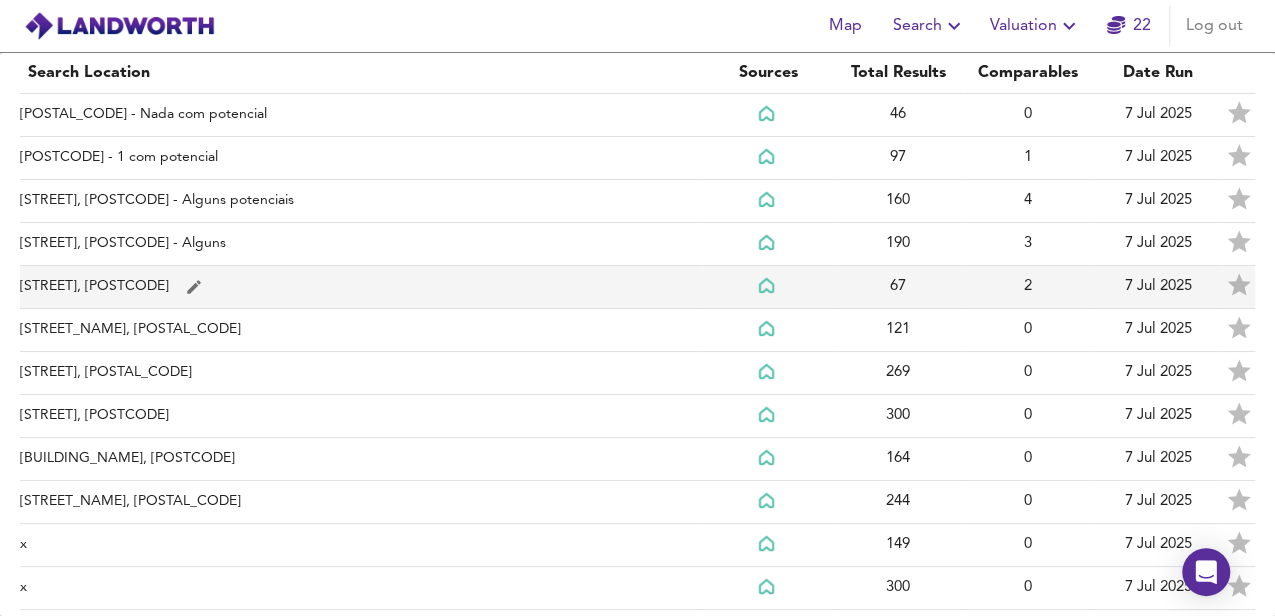 click at bounding box center (292, 115) 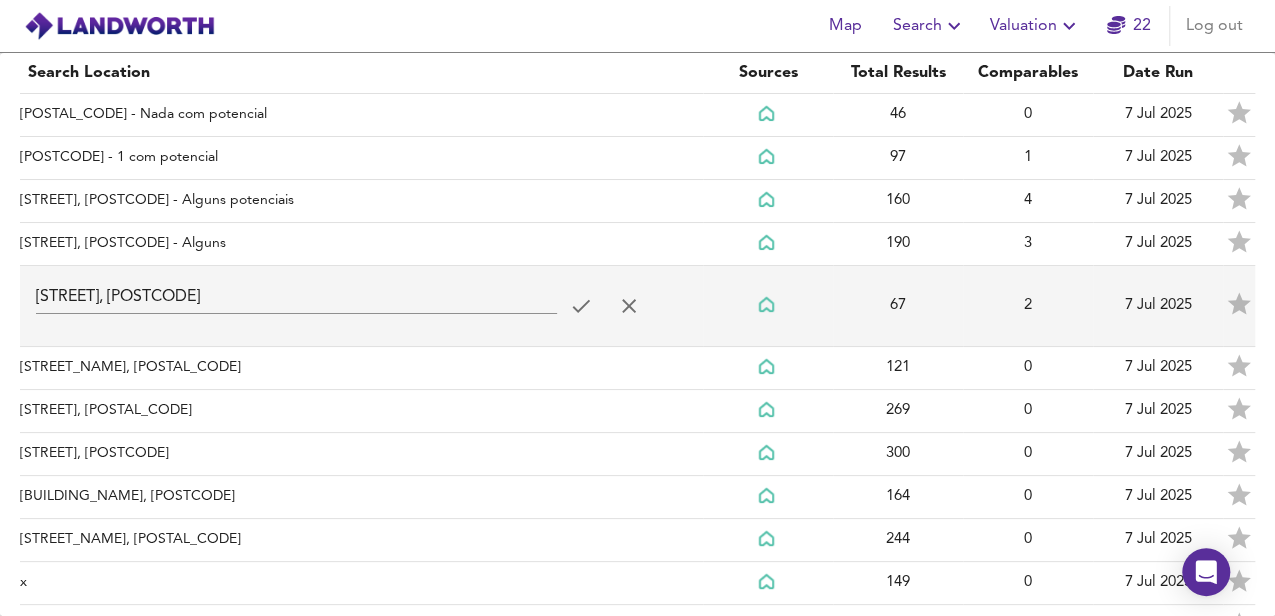 click on "[STREET], [POSTCODE]" at bounding box center (296, 298) 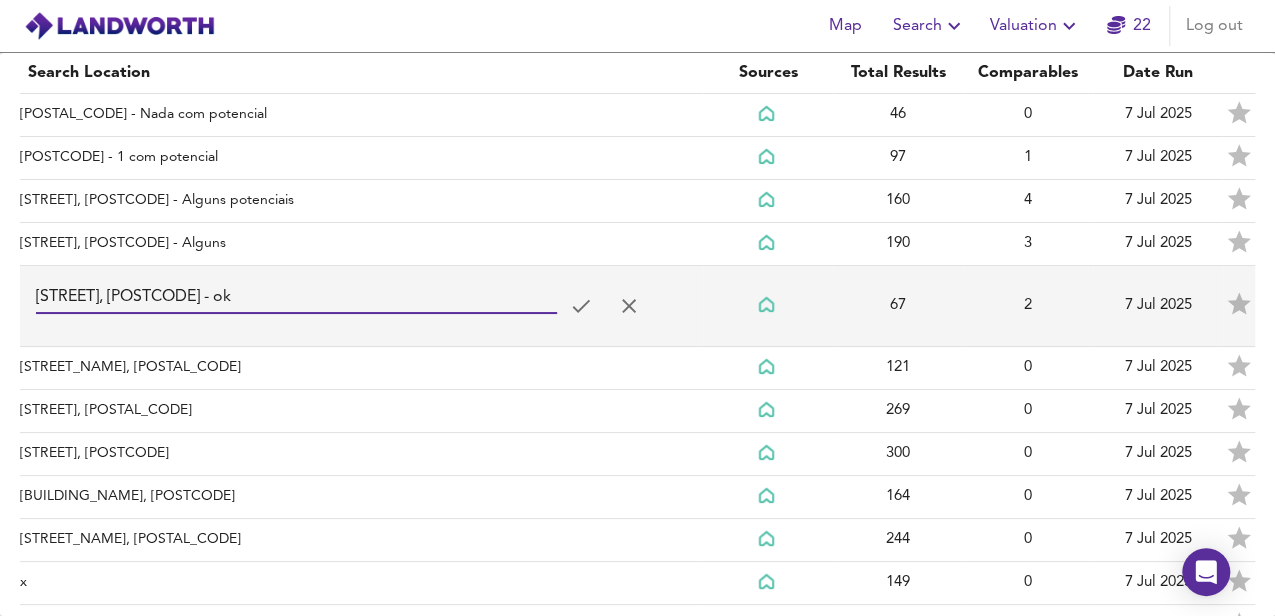 type on "[STREET], [POSTCODE] - ok" 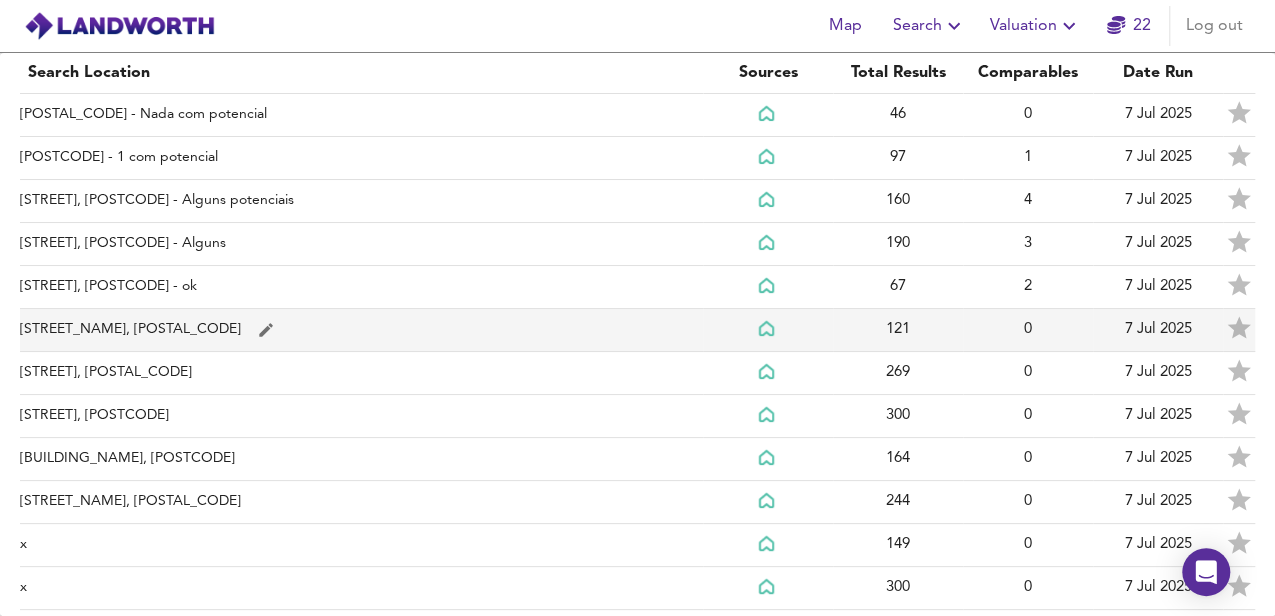 click on "[STREET_NAME], [POSTAL_CODE]" at bounding box center (361, 115) 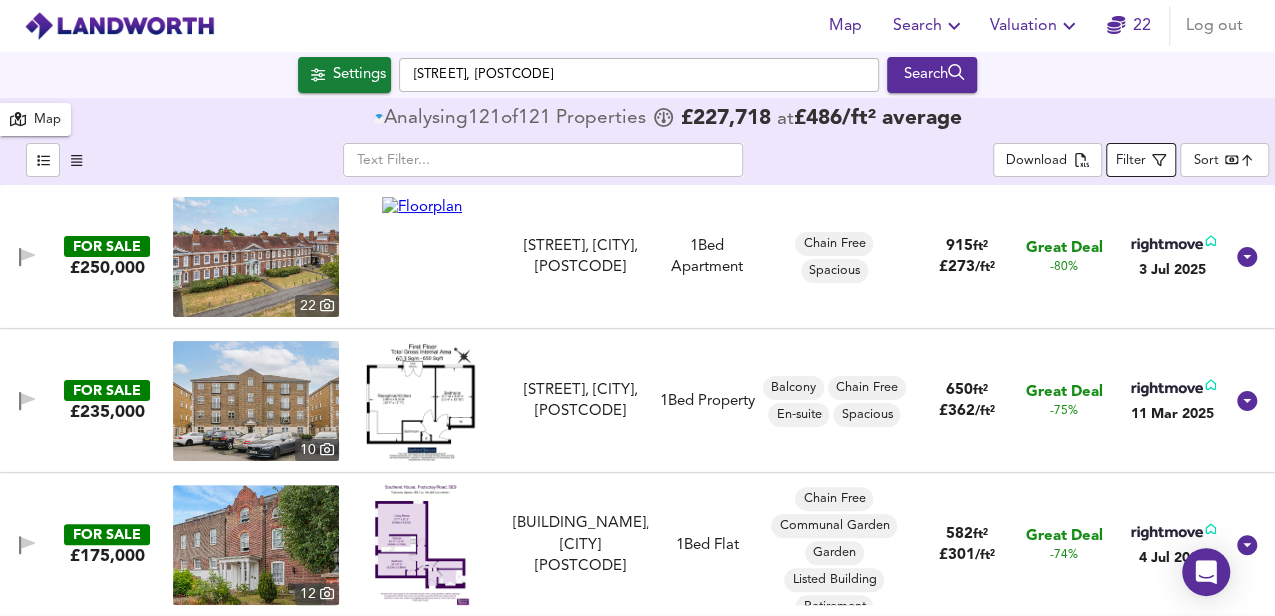 click on "Filter" at bounding box center (1141, 160) 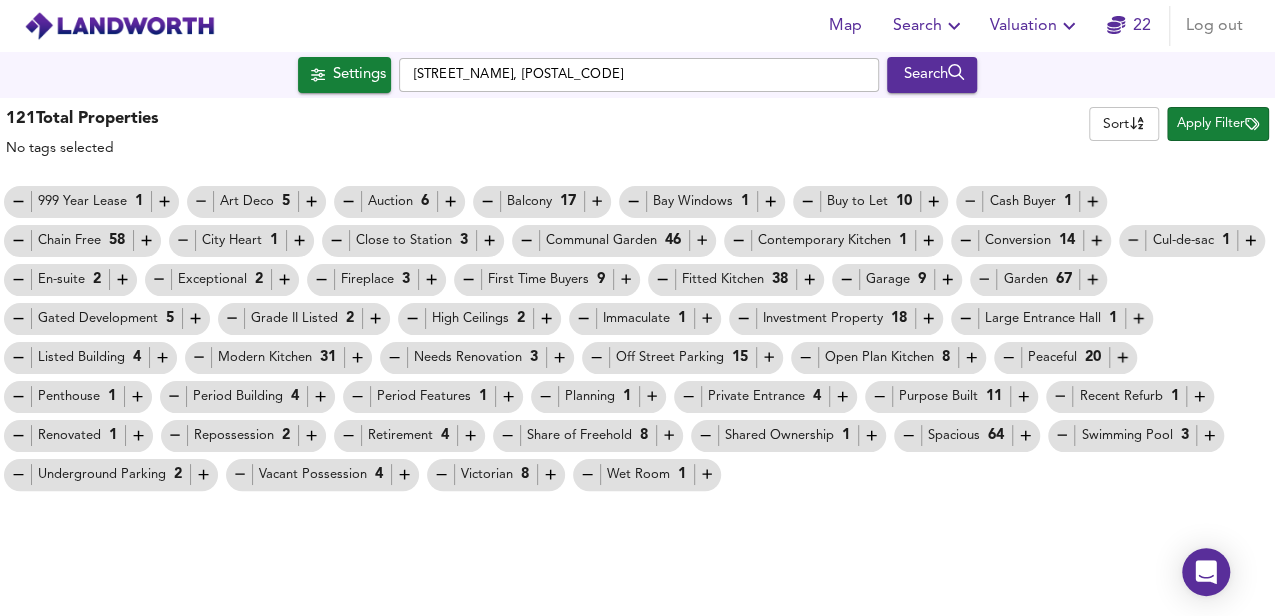 click at bounding box center [18, 201] 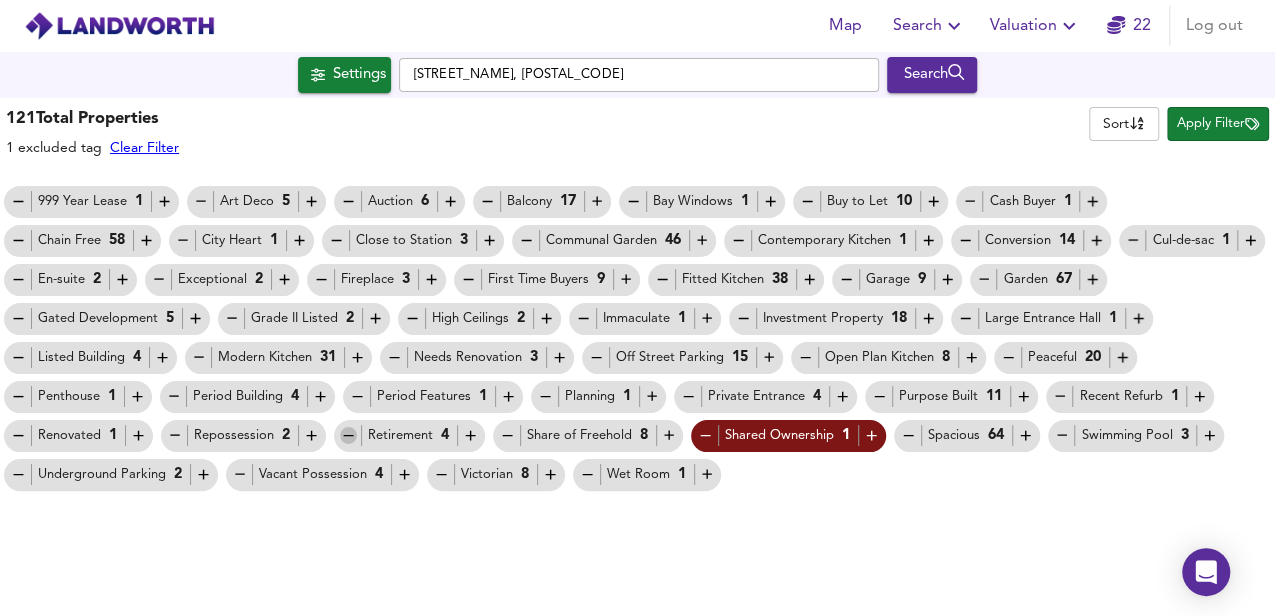click at bounding box center [18, 201] 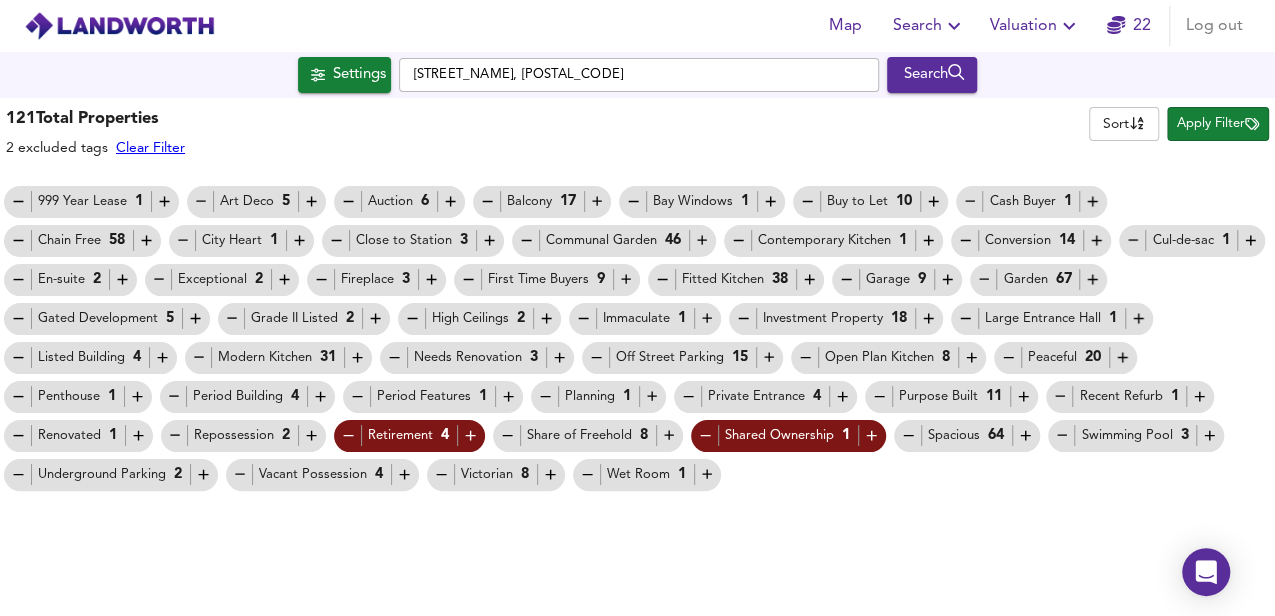 click at bounding box center [18, 201] 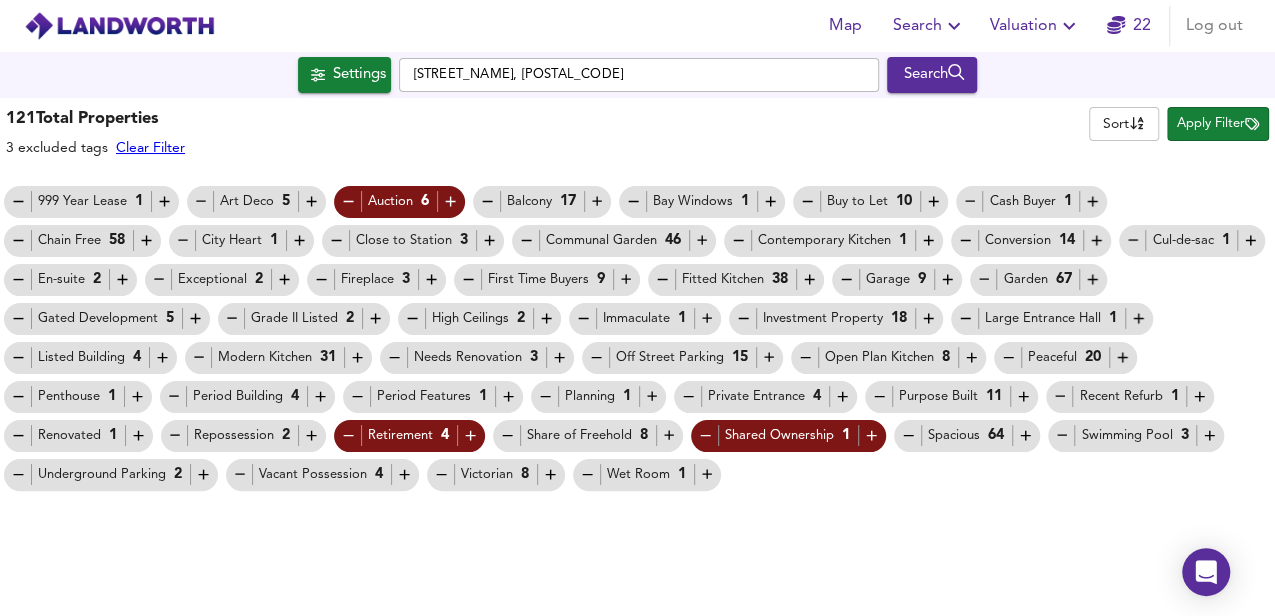 click on "Apply Filter" at bounding box center (1218, 124) 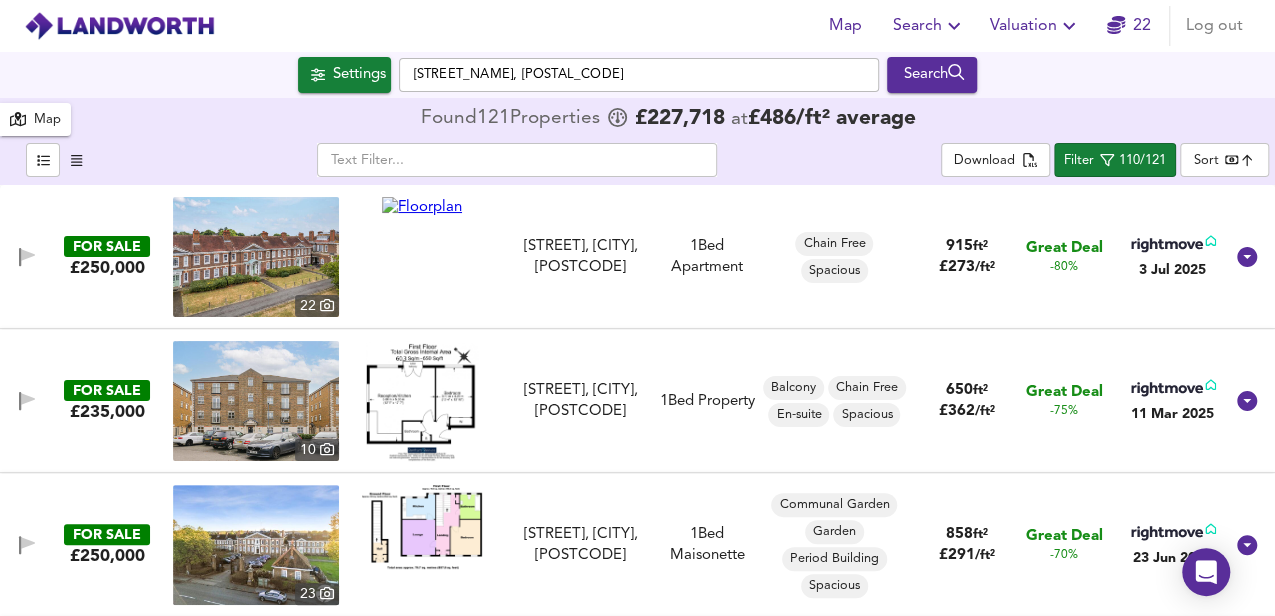 click on "Map Search Valuation 		 22 Log 	 out 		 	 Settings 		 The Vista, [POSTAL_CODE] 		 	 Search 		 	 		 121  Results 	 Legend
Map Found  121 	 Propert ies 		 £ 227,718 	 at 	£ 486 / ft² 	 average 					 	​ Download 	 Filter 110/121 	 Sort 	 bestdeal 	 FOR SALE £250,000
22 		 	 Mottingham Road, London, [POSTAL_CODE] Mottingham Road, London 1  Bed   Apartment Chain Free Spacious 915 ft² £ 273 / ft² Great Deal -80% 3 Jul 2025 FOR SALE £235,000
10 		 	 Brook Square, Woolwich, [POSTAL_CODE] Brook Square, Woolwich, [POSTAL_CODE] 1  Bed   Property Balcony Chain Free En-suite Spacious 650 ft² £ 362 / ft² Great Deal -75% 11 Mar 2025 FOR SALE £250,000
23 		 	 Mottingham Road, London, [POSTAL_CODE] Mottingham Road, London, [POSTAL_CODE] 1  Bed   Maisonette Communal Garden Garden Period Building Spacious 858 ft² £ 291 / ft² Great Deal -70% 23 Jun 2025
X Map Settings Basemap		 		   Default hybrid Heatmap		 		   Average Price landworth 3D
View 	 On X" at bounding box center (637, 308) 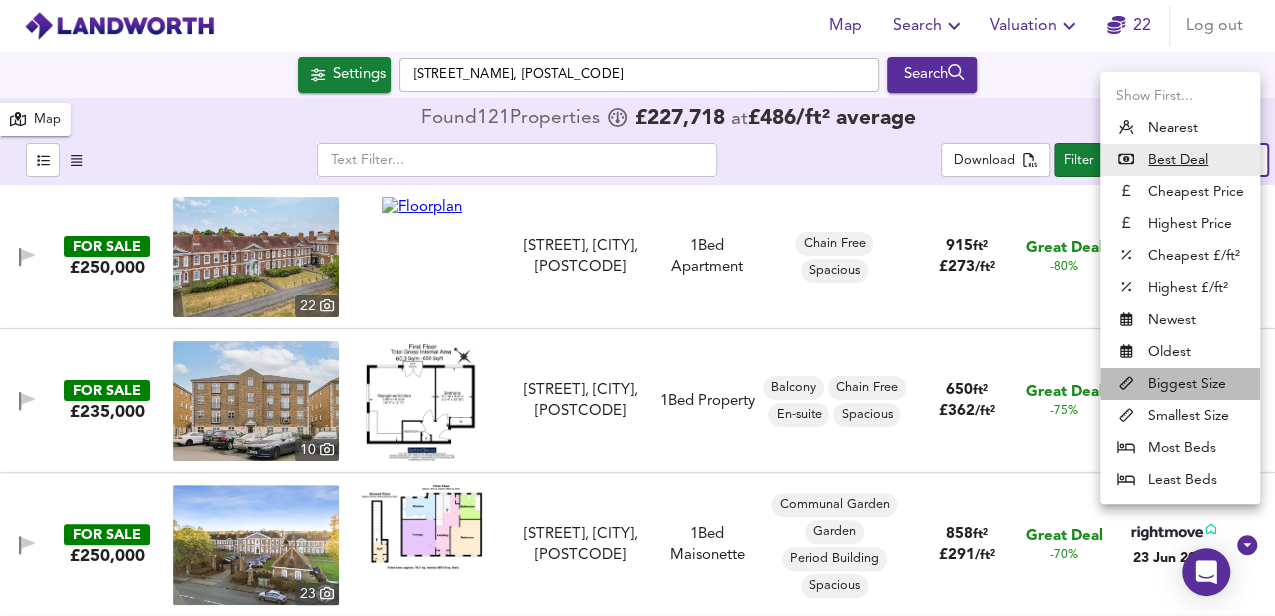 click on "Biggest Size" at bounding box center [1180, 384] 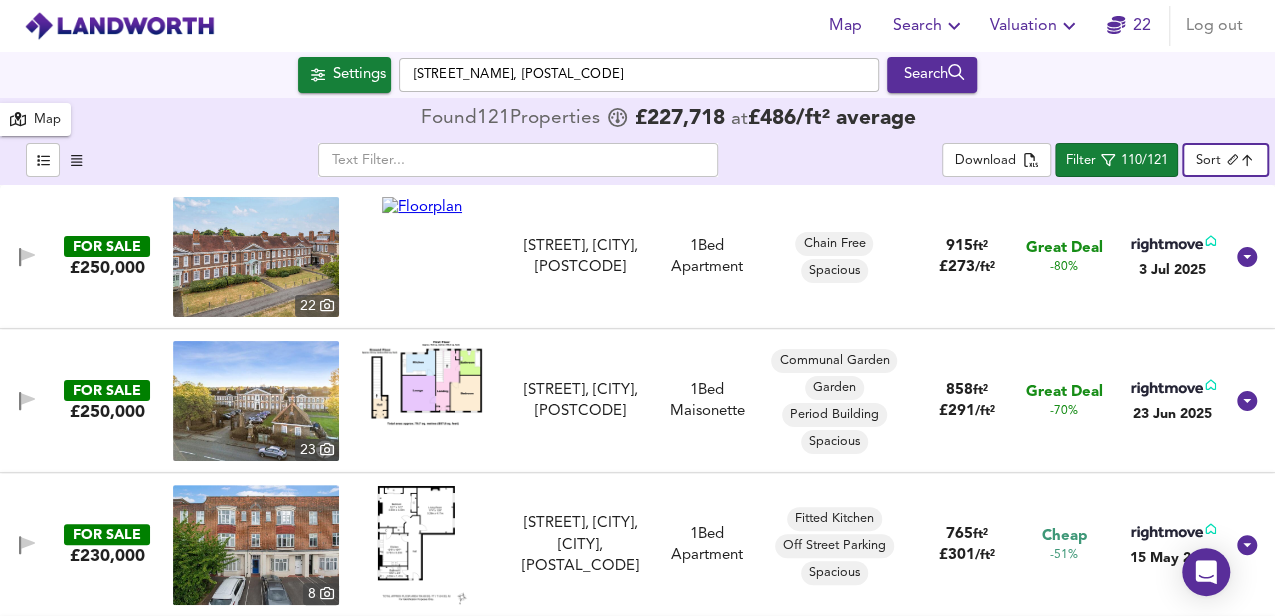 click at bounding box center (422, 207) 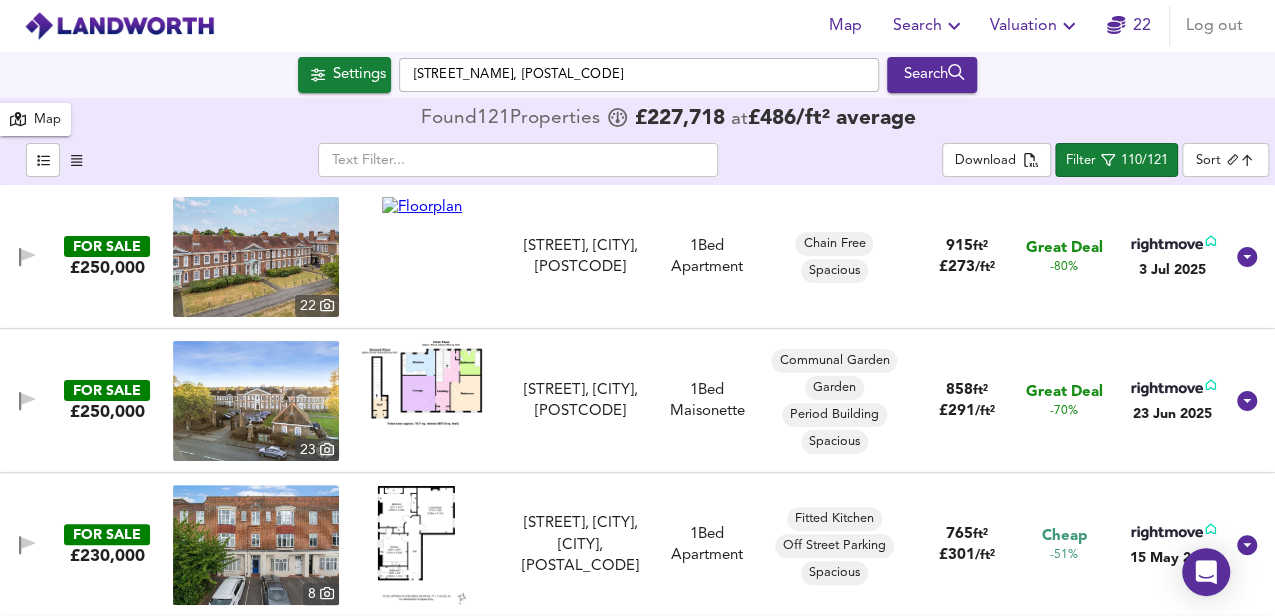 click at bounding box center (422, 382) 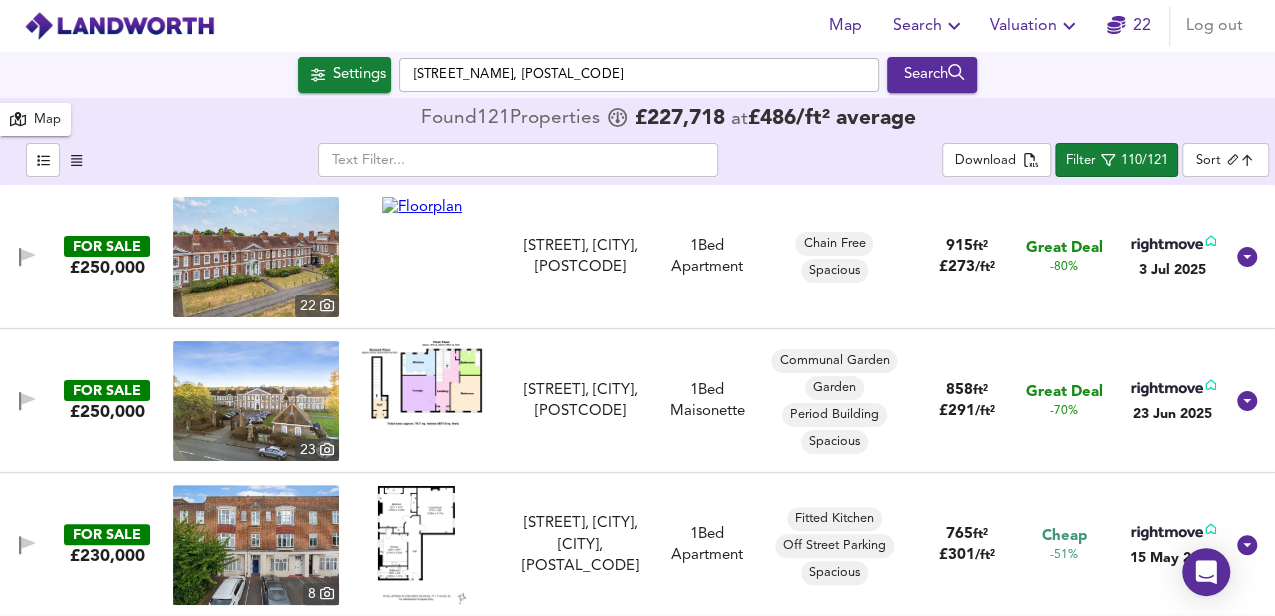 scroll, scrollTop: 133, scrollLeft: 0, axis: vertical 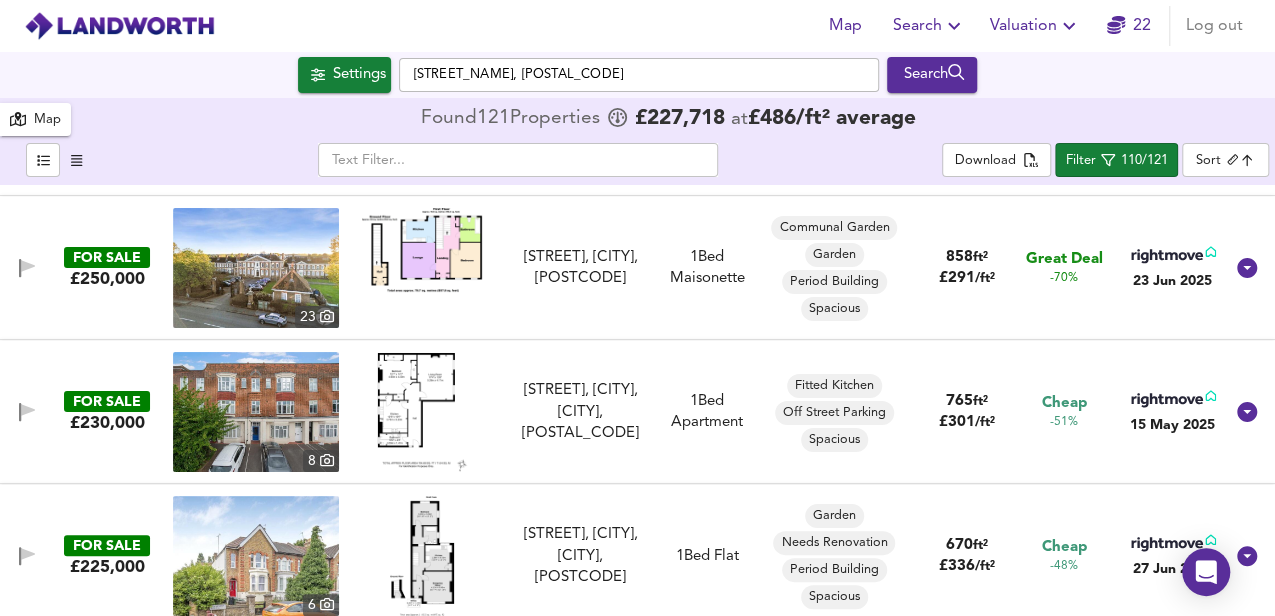 click at bounding box center [422, 412] 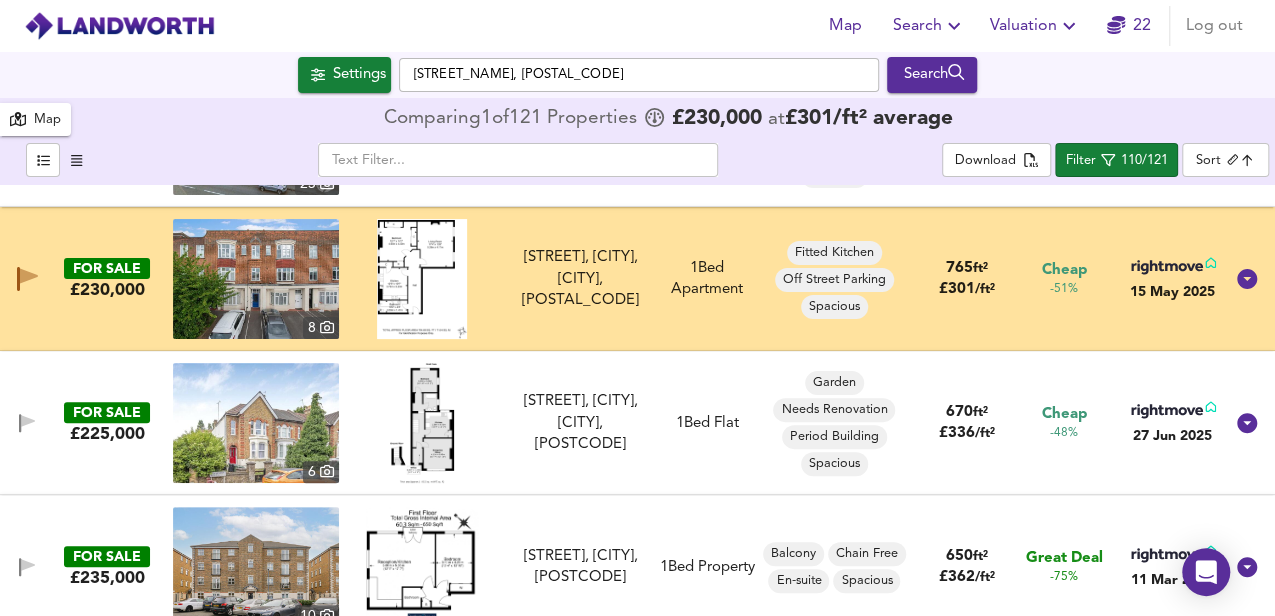 scroll, scrollTop: 333, scrollLeft: 0, axis: vertical 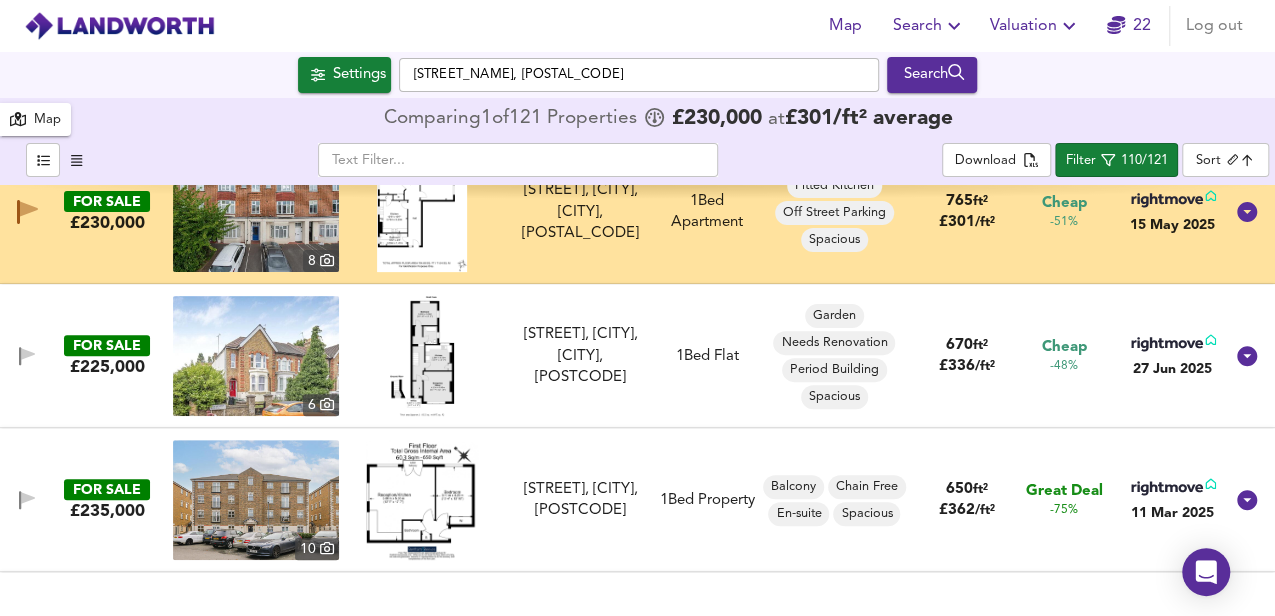 click at bounding box center (422, 356) 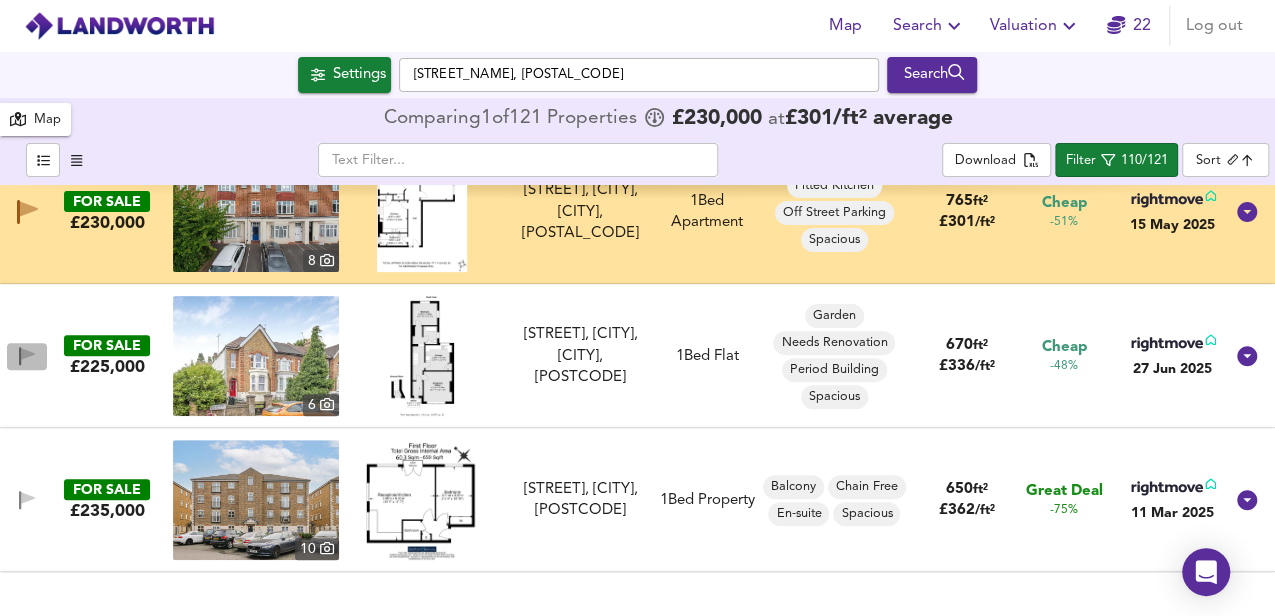 click at bounding box center [28, 354] 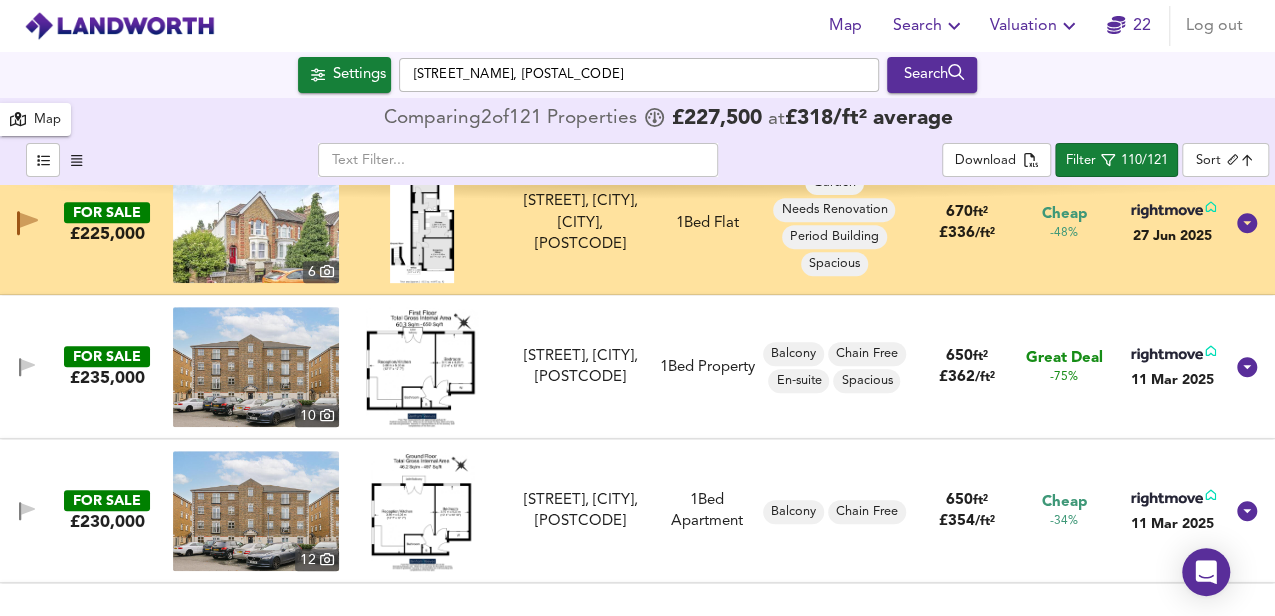 scroll, scrollTop: 533, scrollLeft: 0, axis: vertical 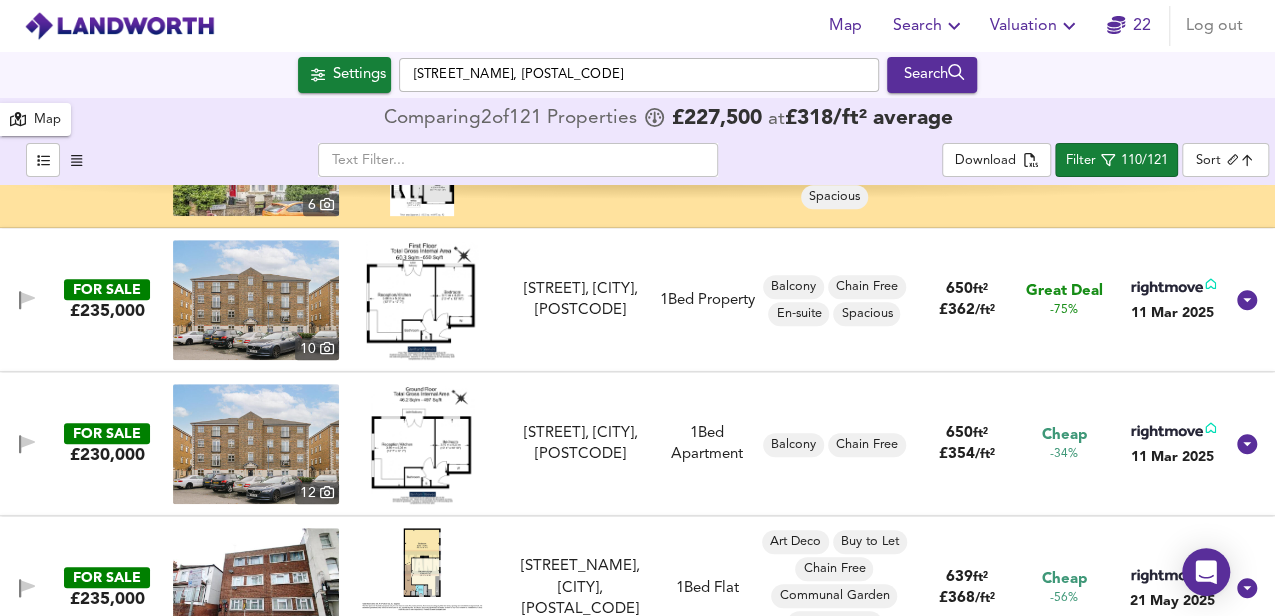 click at bounding box center (422, 300) 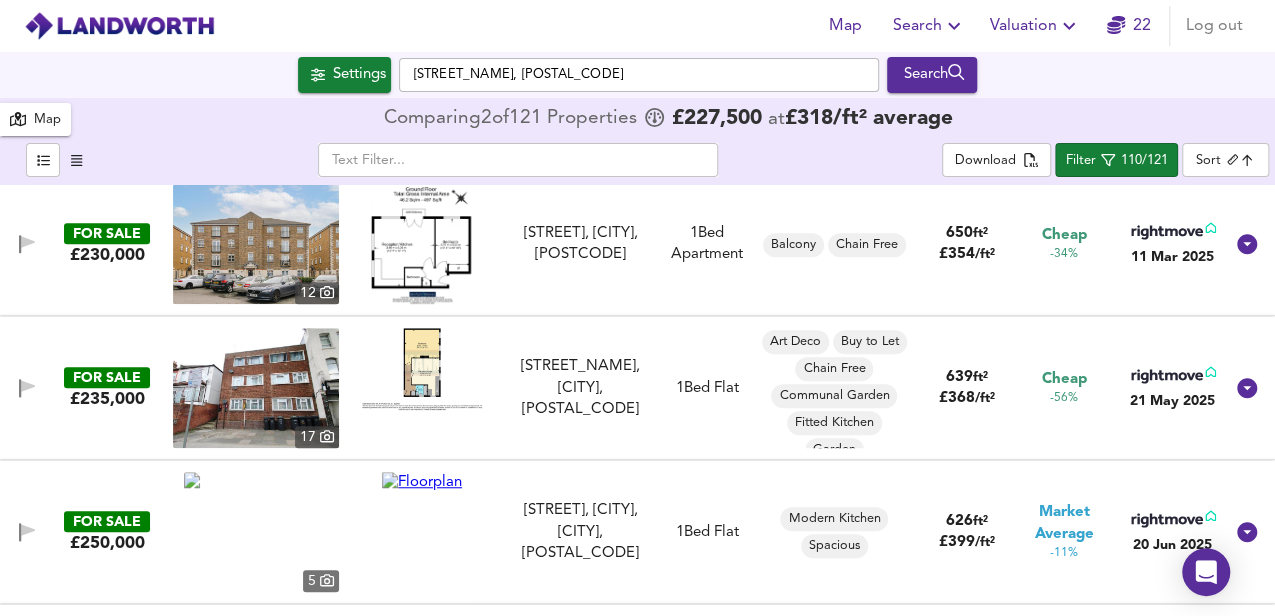 scroll, scrollTop: 800, scrollLeft: 0, axis: vertical 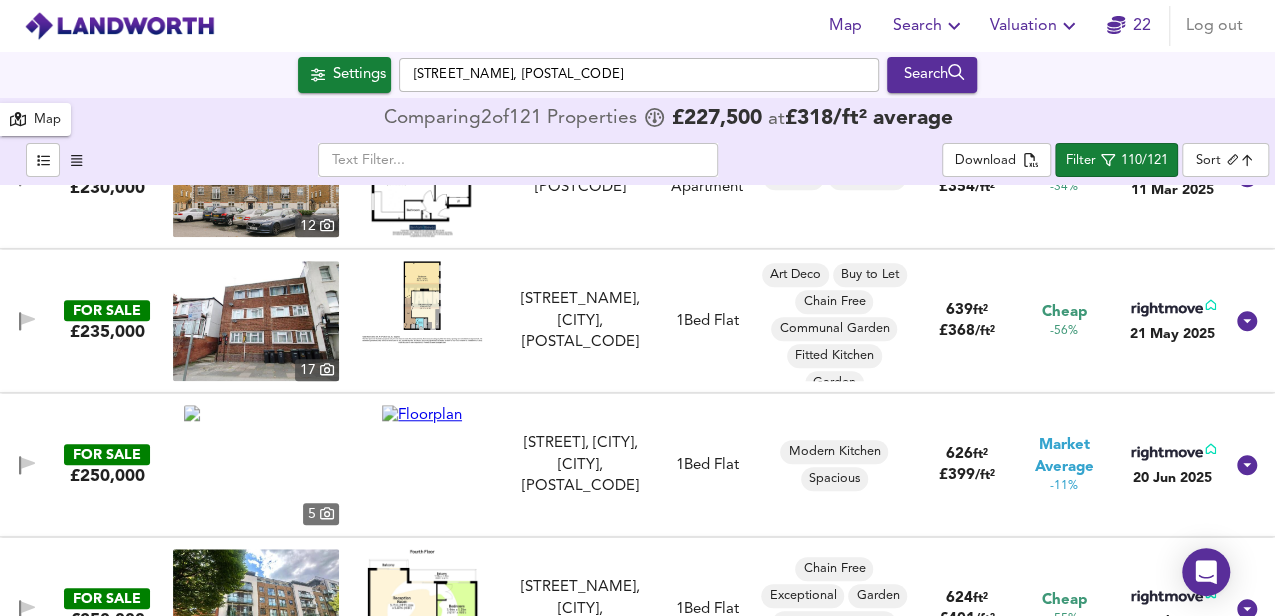 click at bounding box center (422, 302) 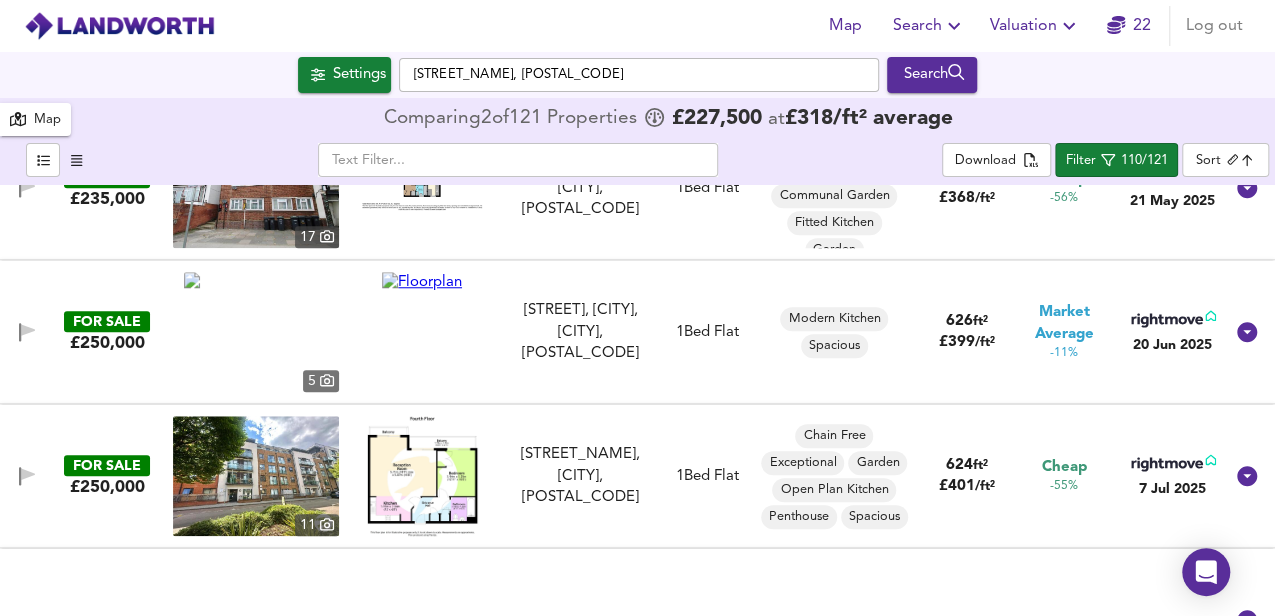 scroll, scrollTop: 1000, scrollLeft: 0, axis: vertical 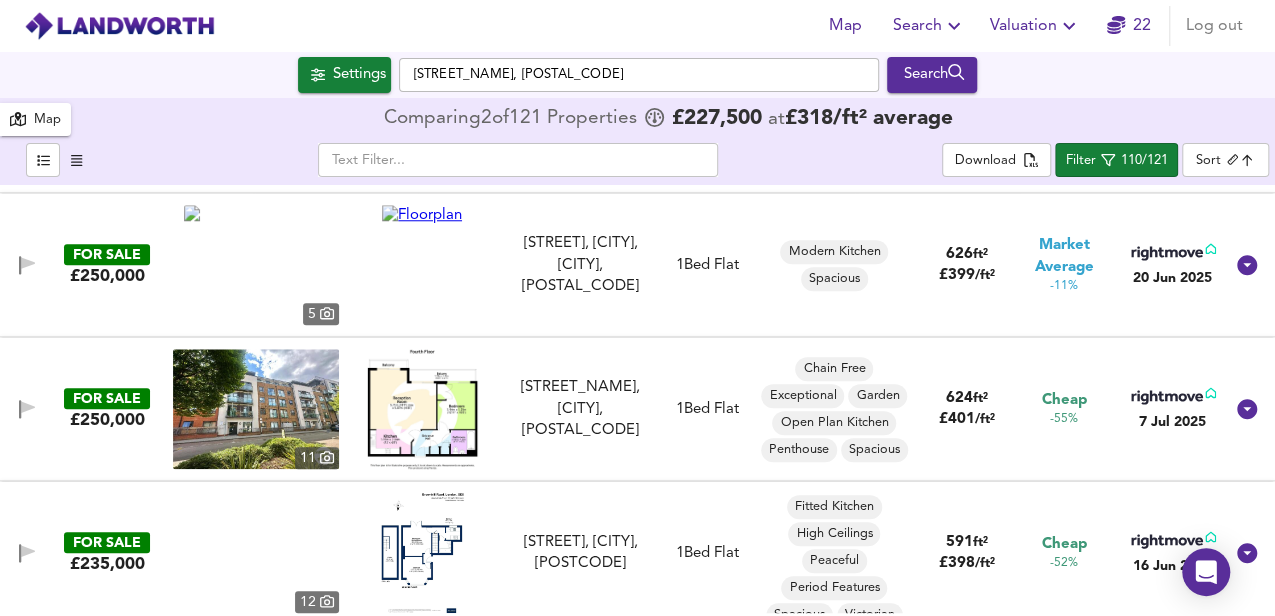 click at bounding box center [422, 215] 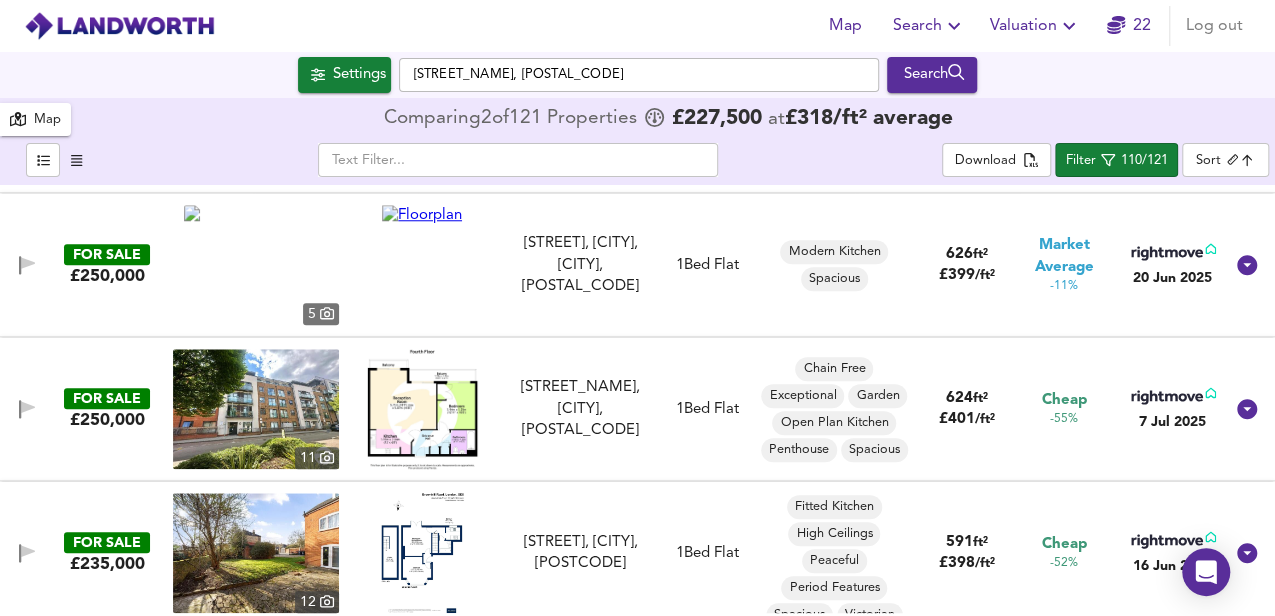 click at bounding box center [27, 265] 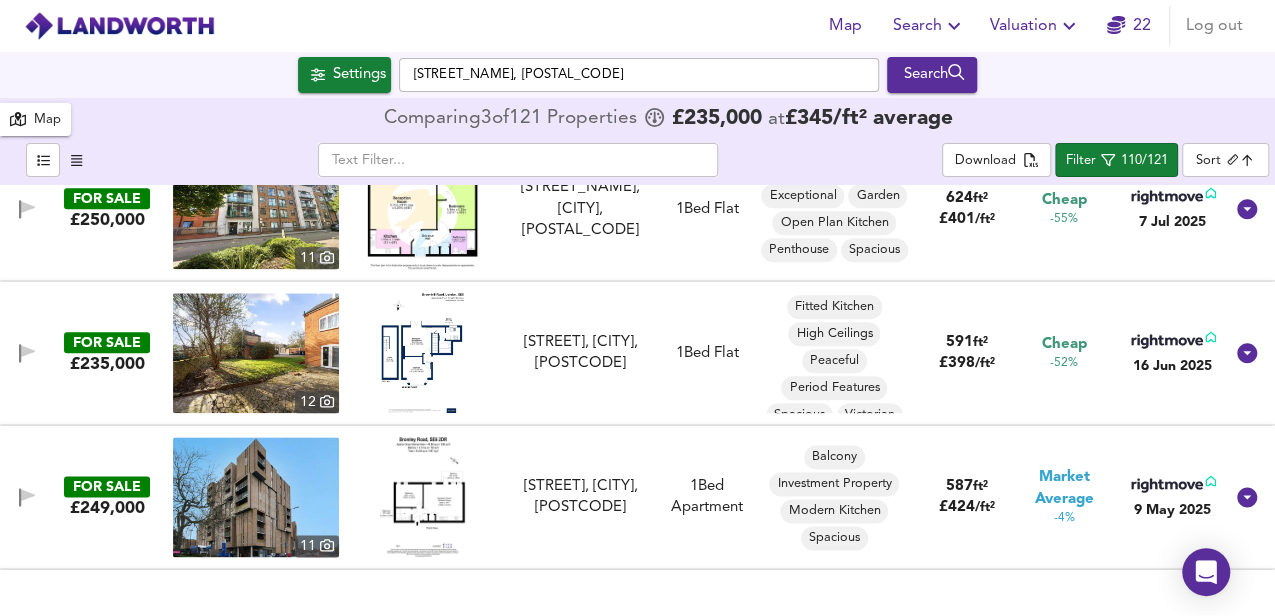 scroll, scrollTop: 1266, scrollLeft: 0, axis: vertical 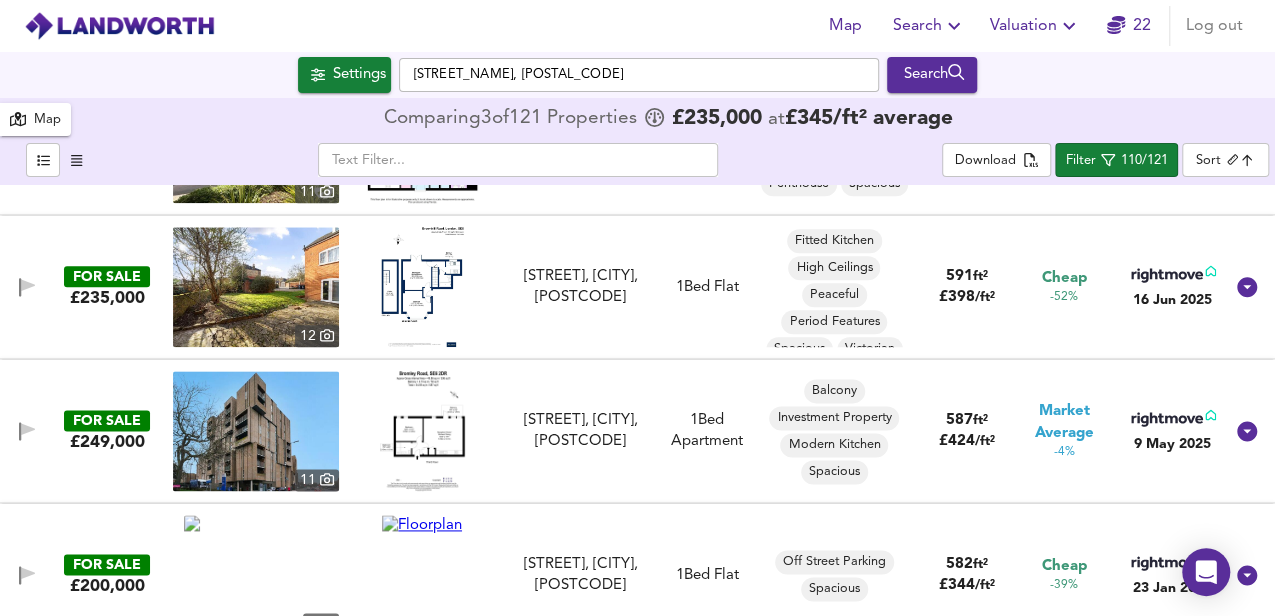 click at bounding box center (422, 287) 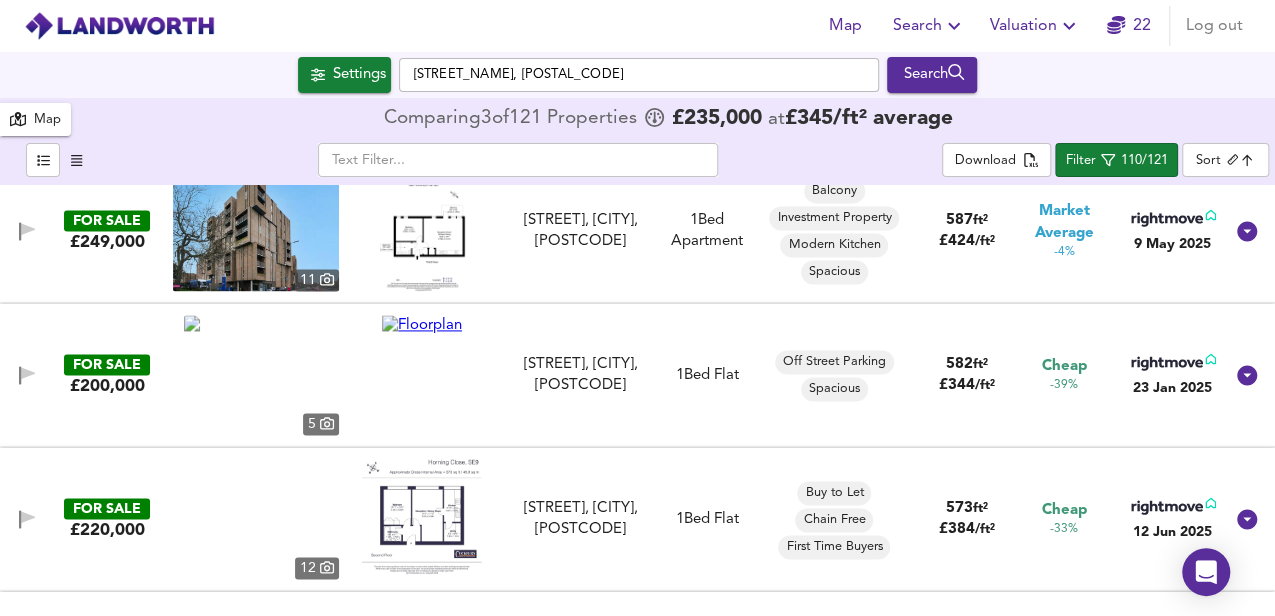 scroll, scrollTop: 1533, scrollLeft: 0, axis: vertical 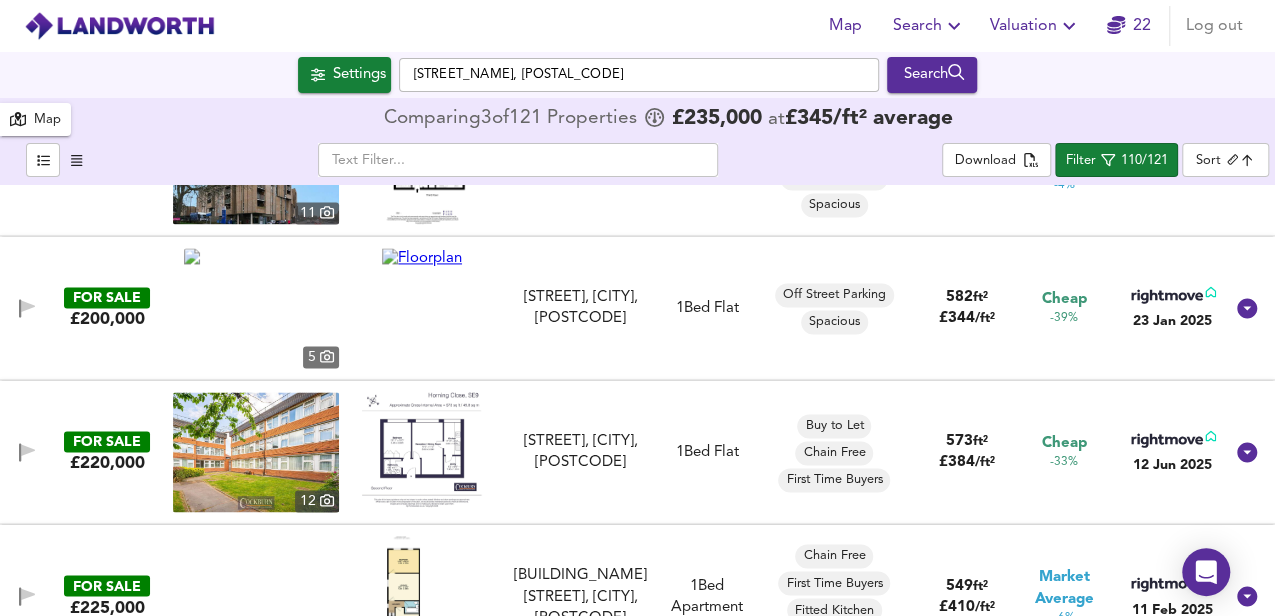 click at bounding box center (422, 258) 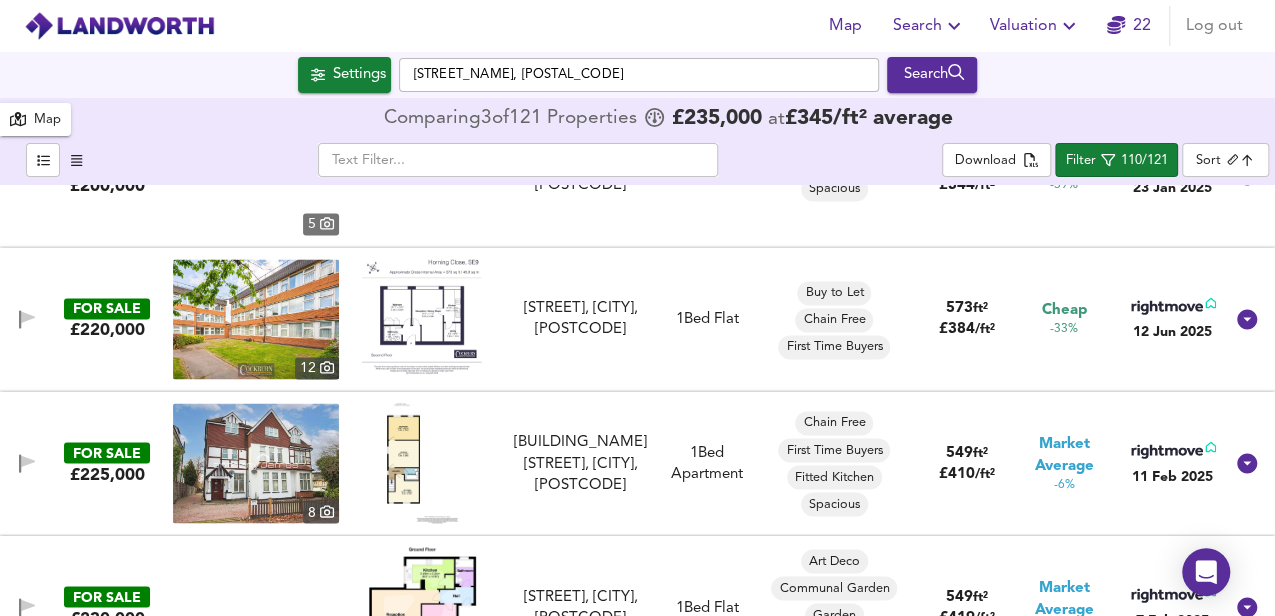 scroll, scrollTop: 1733, scrollLeft: 0, axis: vertical 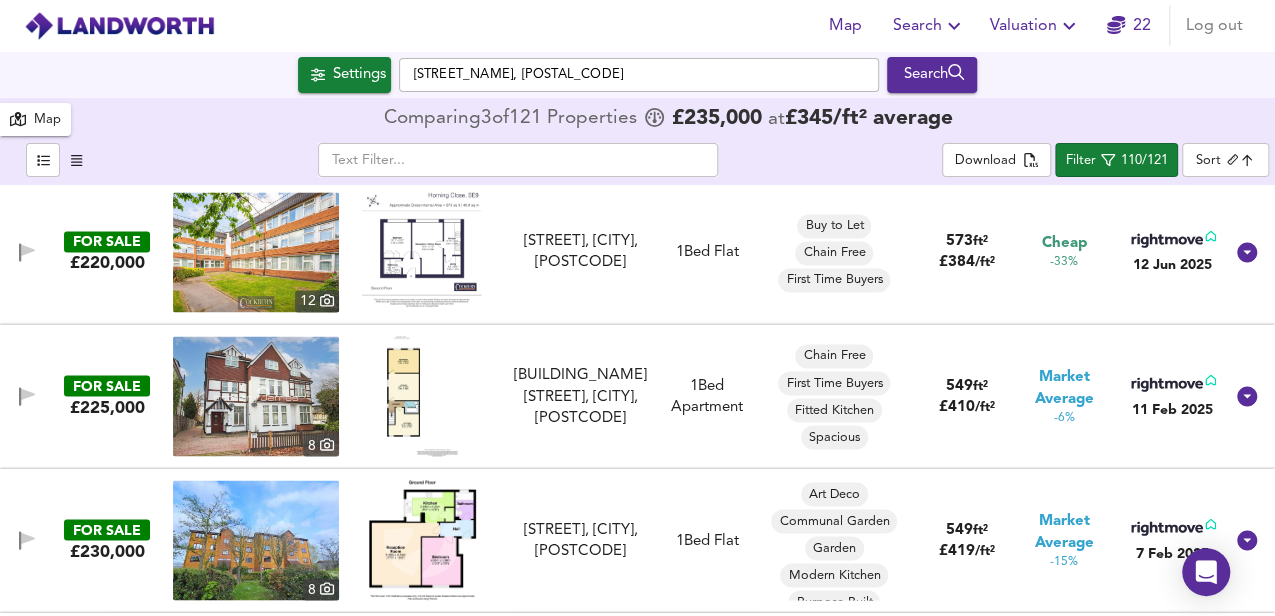 click at bounding box center [422, 396] 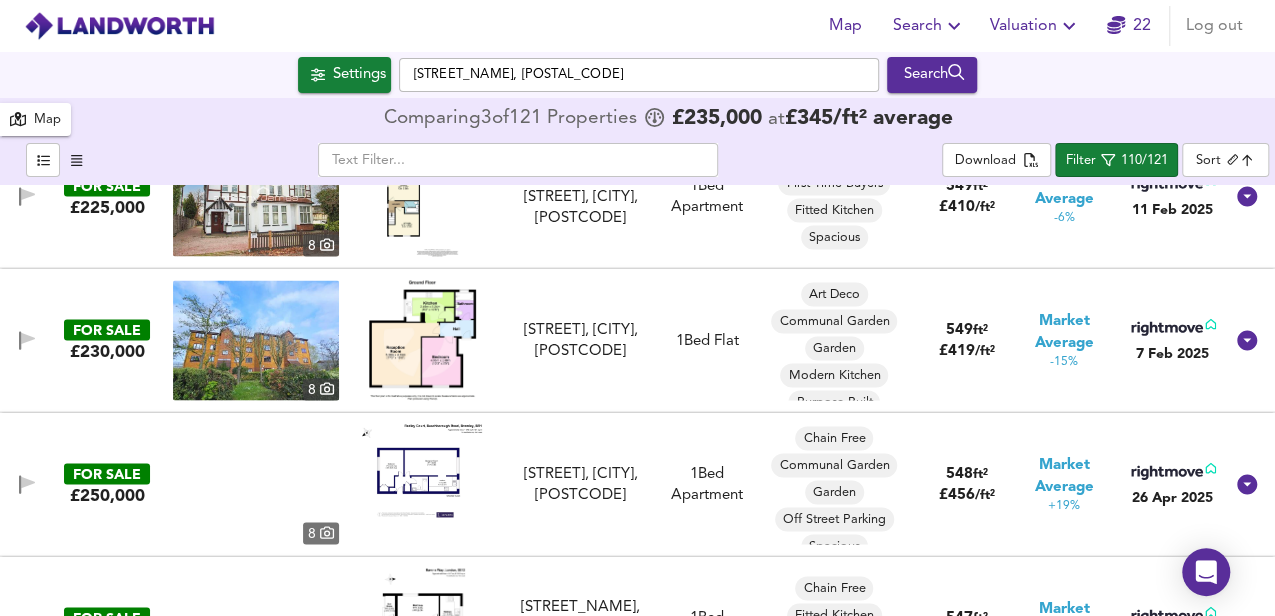 scroll, scrollTop: 2000, scrollLeft: 0, axis: vertical 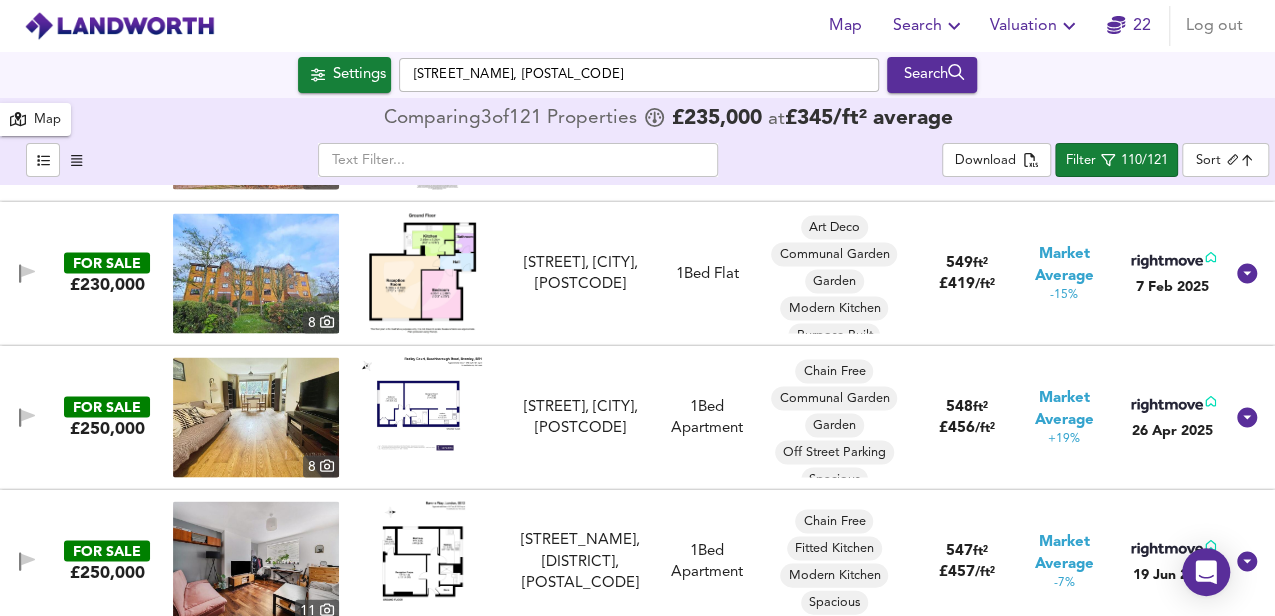 click at bounding box center [422, 273] 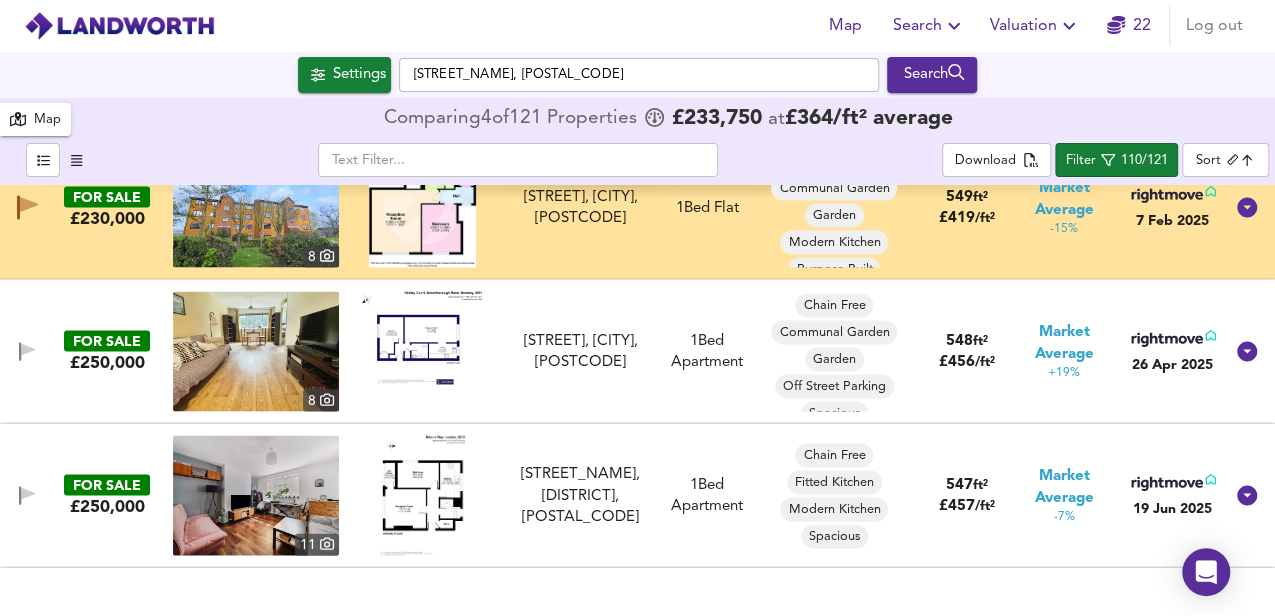scroll, scrollTop: 2133, scrollLeft: 0, axis: vertical 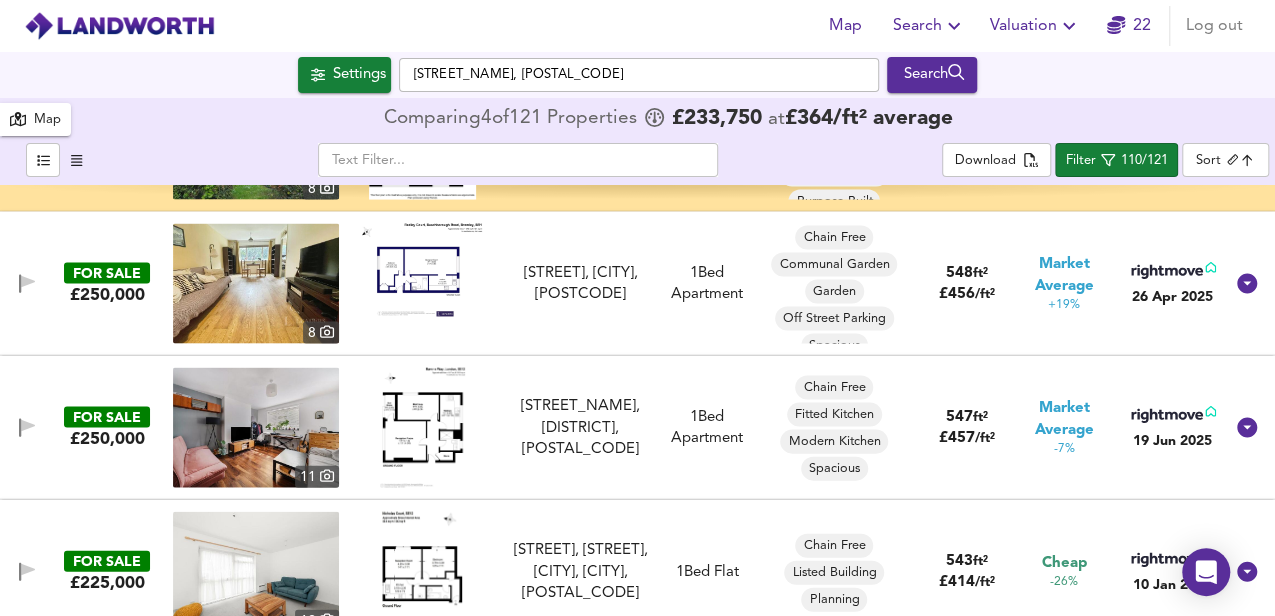 click at bounding box center [422, 270] 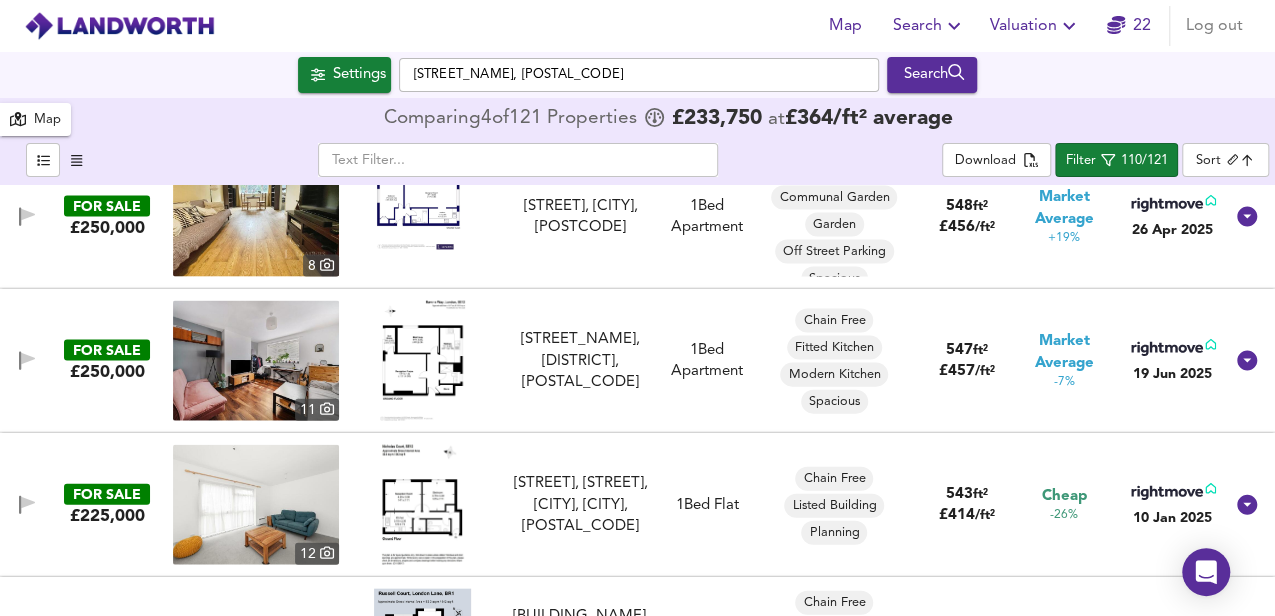 scroll, scrollTop: 2266, scrollLeft: 0, axis: vertical 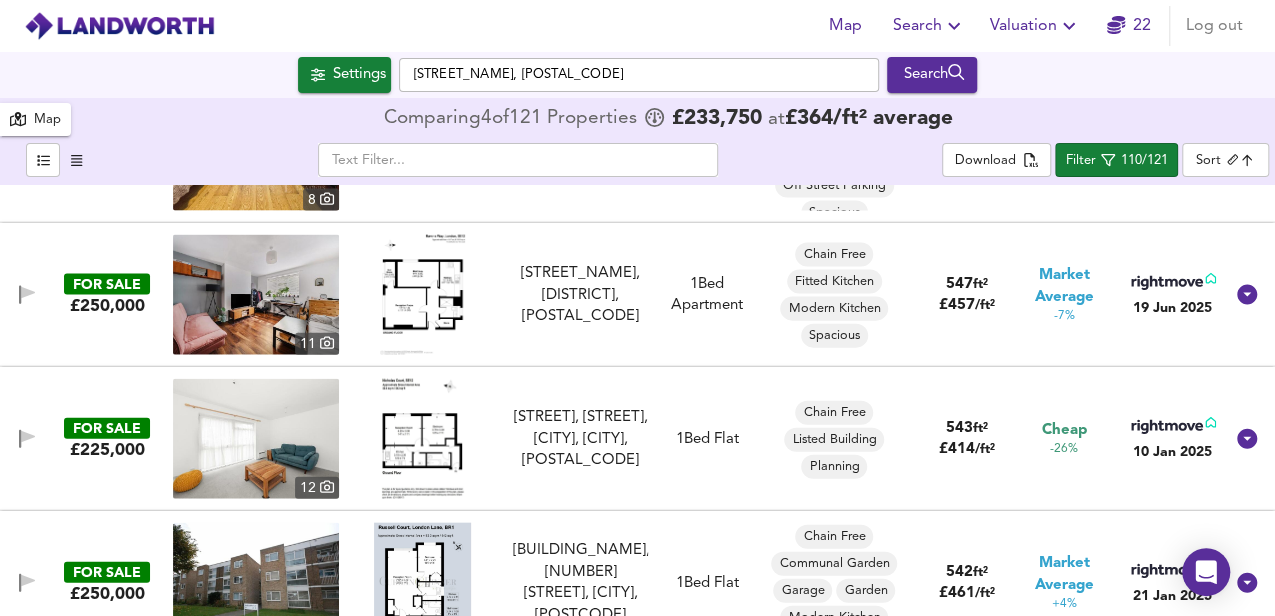 click at bounding box center (422, 295) 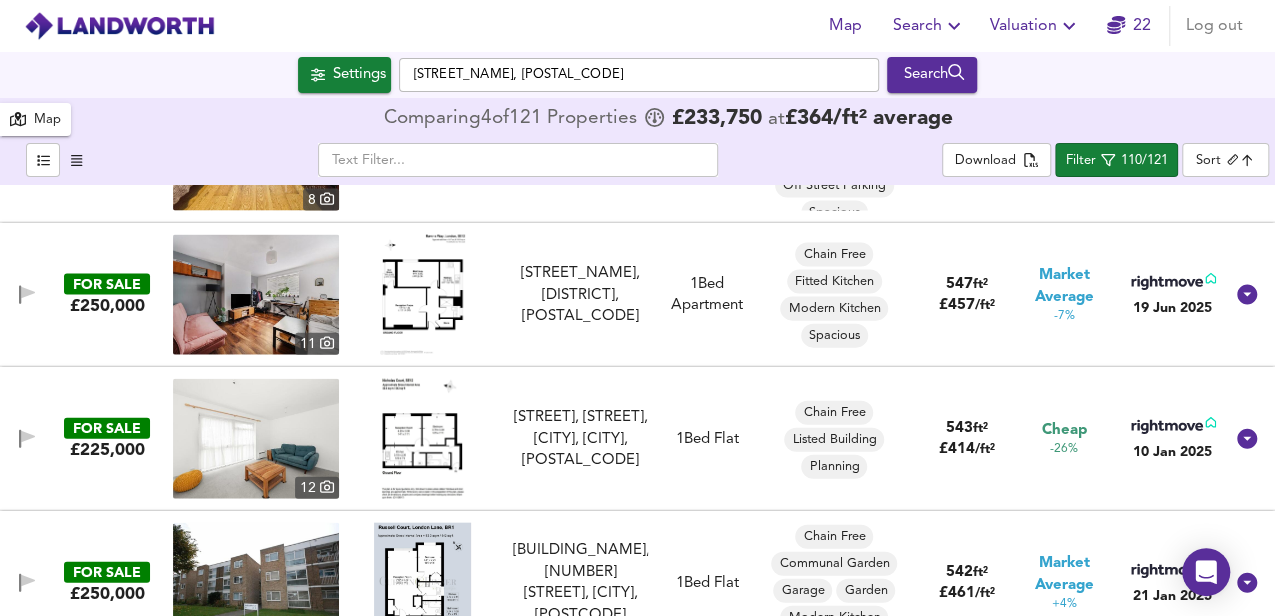 click at bounding box center (27, 295) 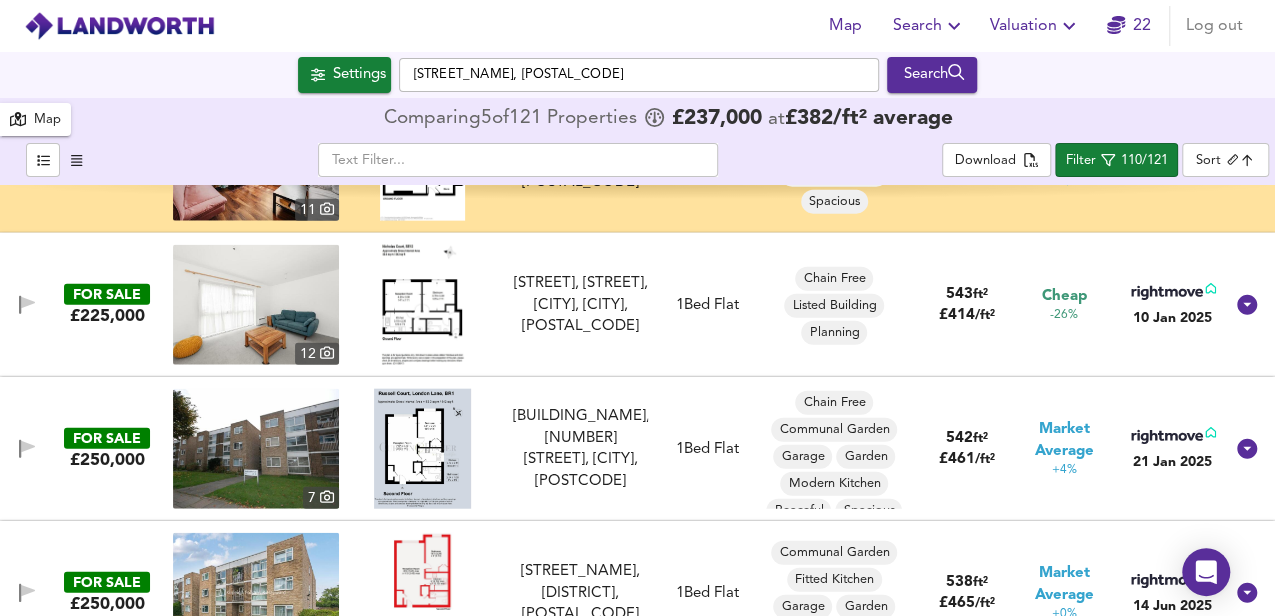 scroll, scrollTop: 2466, scrollLeft: 0, axis: vertical 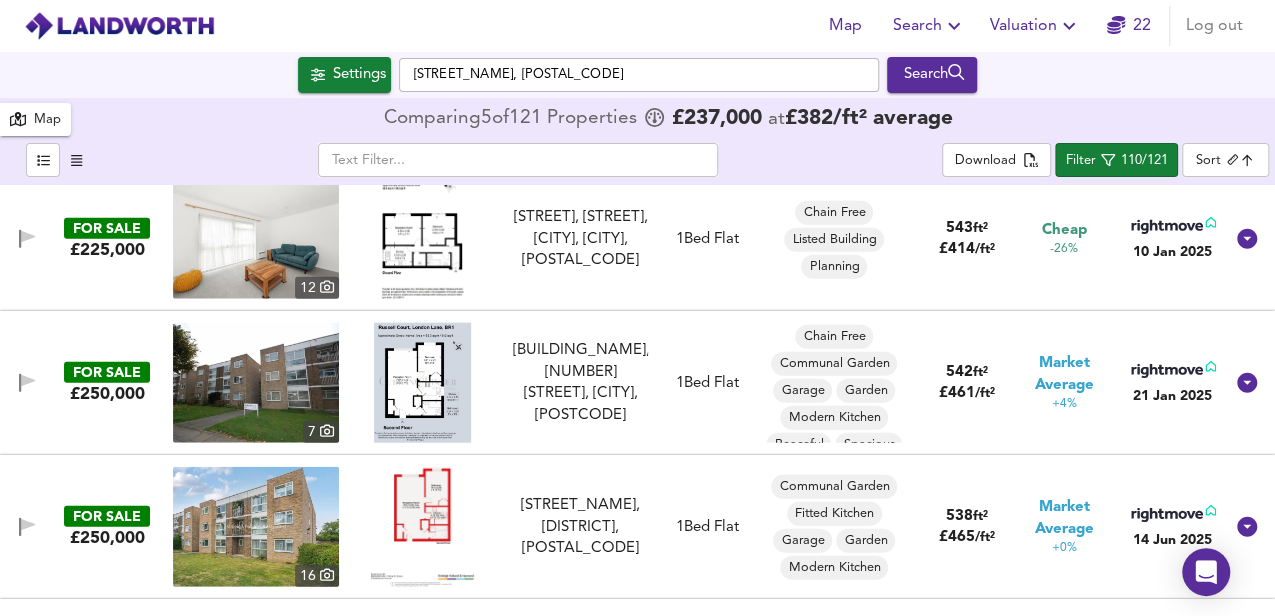 click at bounding box center [422, 239] 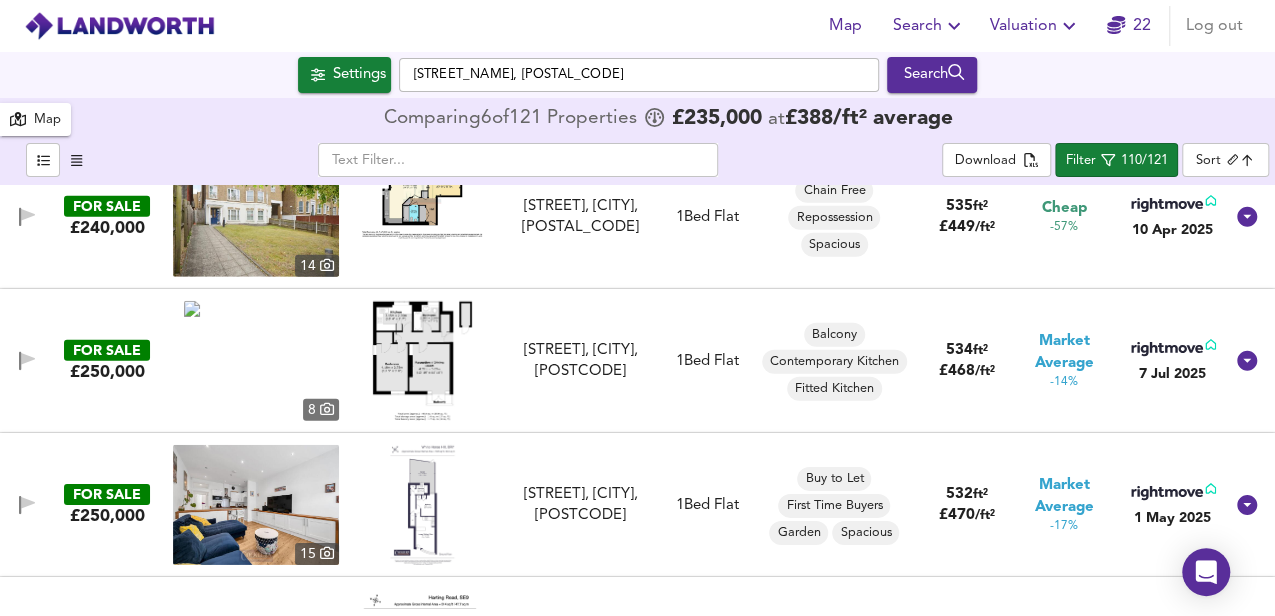 scroll, scrollTop: 3130, scrollLeft: 0, axis: vertical 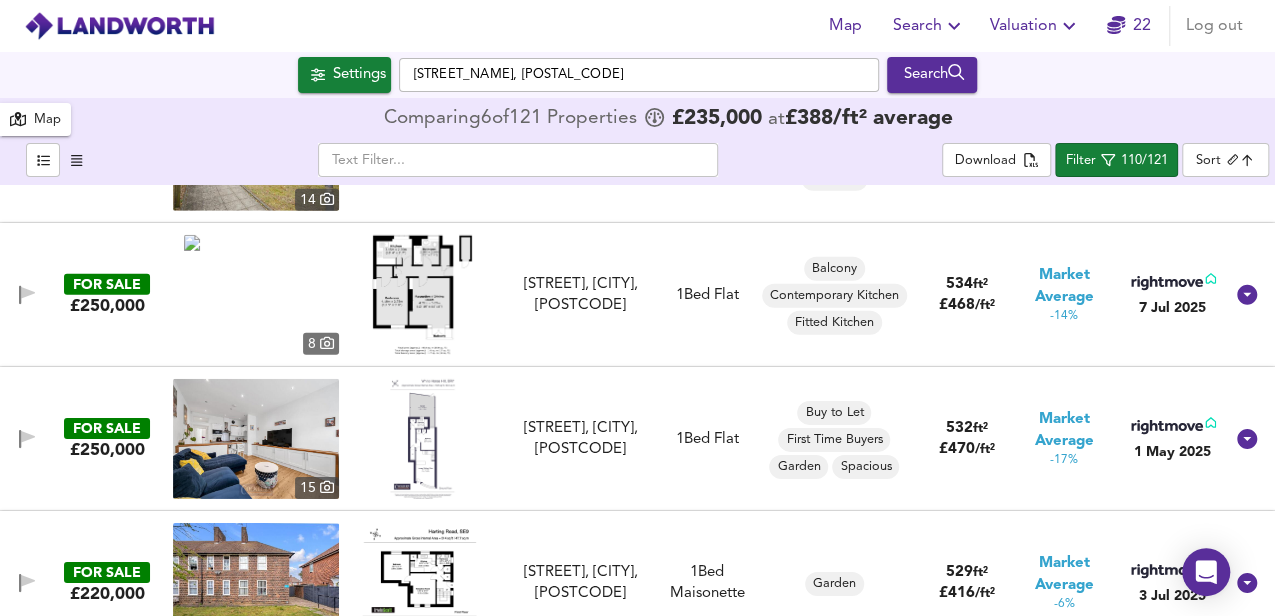 click at bounding box center (422, 295) 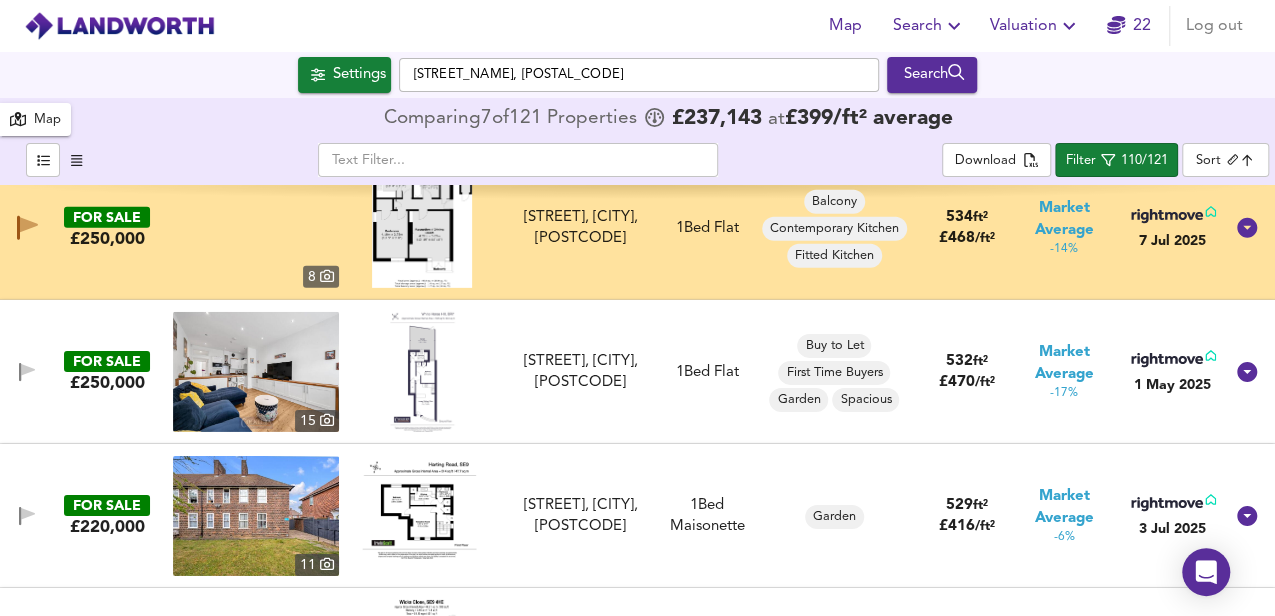 scroll, scrollTop: 3264, scrollLeft: 0, axis: vertical 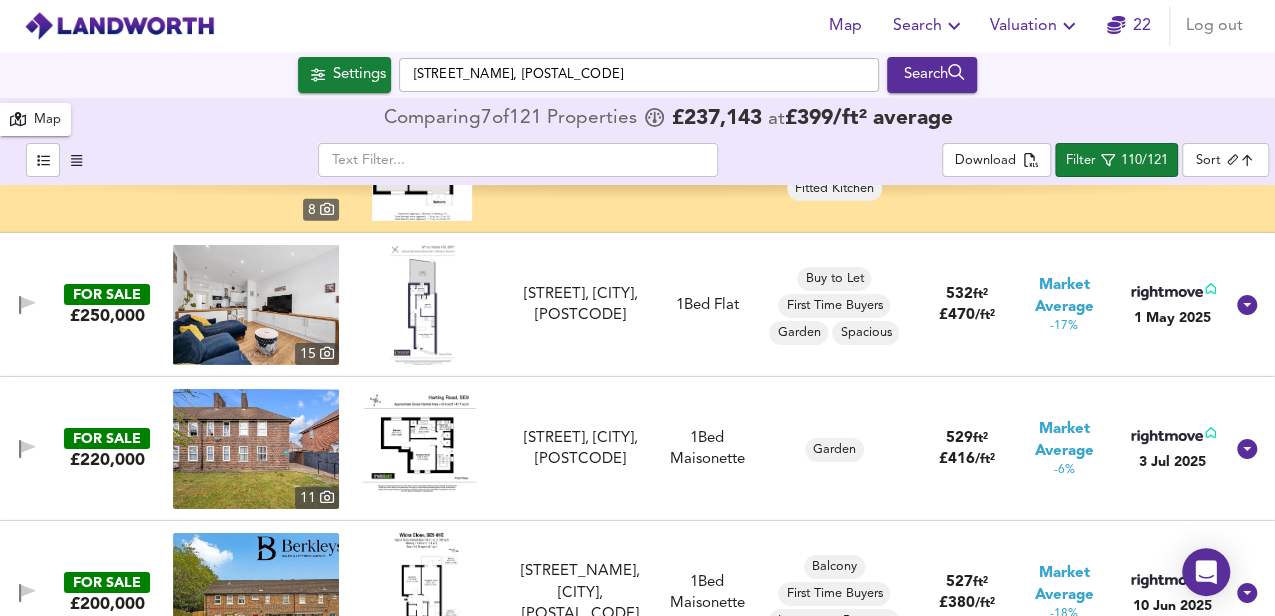 click at bounding box center (422, 305) 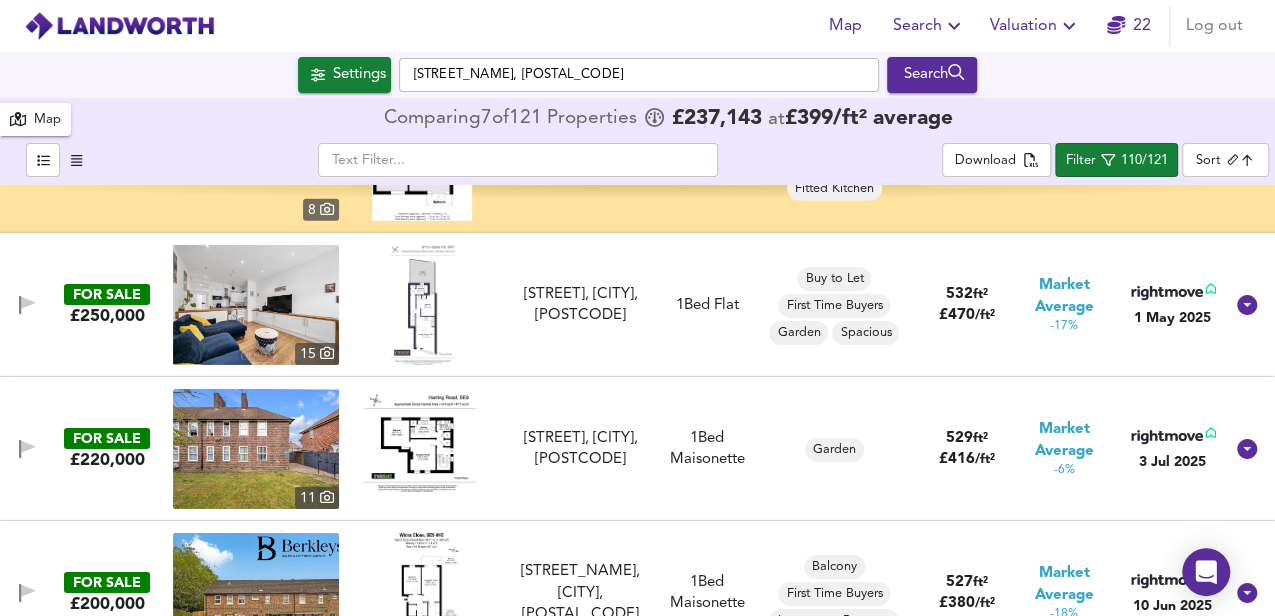 scroll, scrollTop: 3330, scrollLeft: 0, axis: vertical 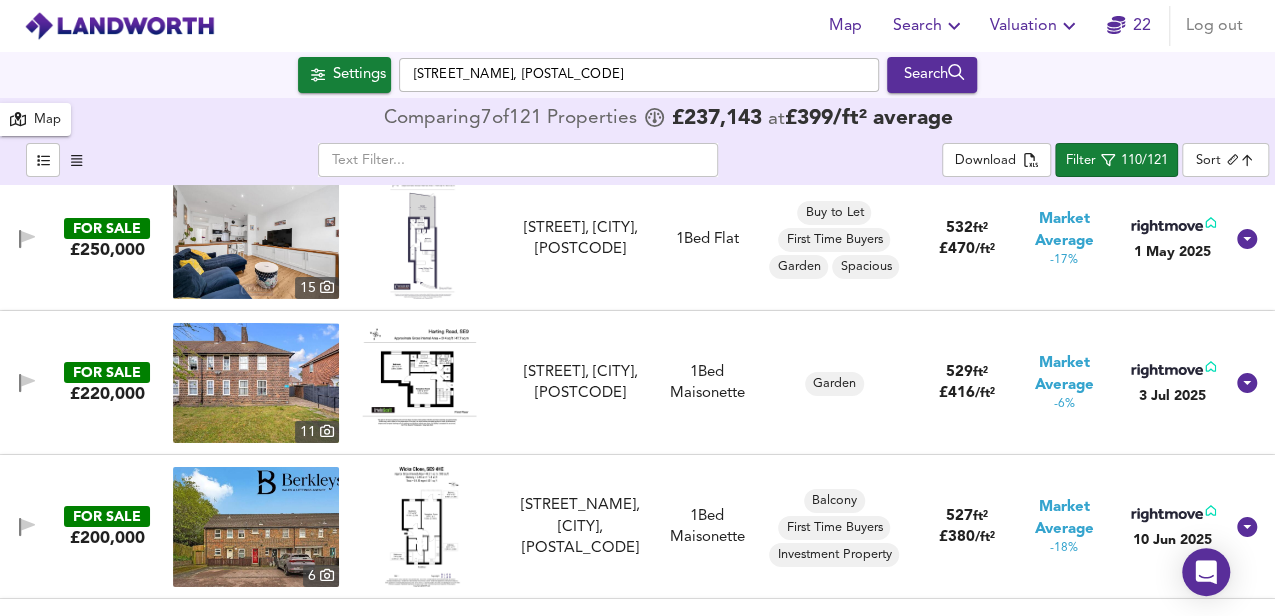 click at bounding box center [422, 376] 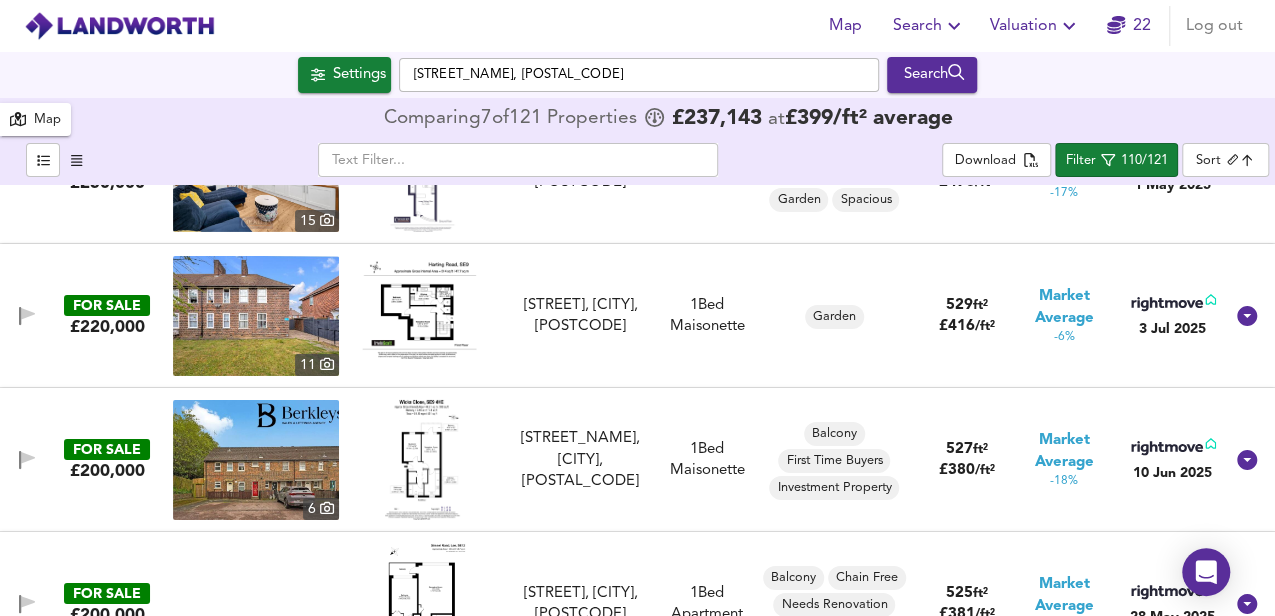 scroll, scrollTop: 3464, scrollLeft: 0, axis: vertical 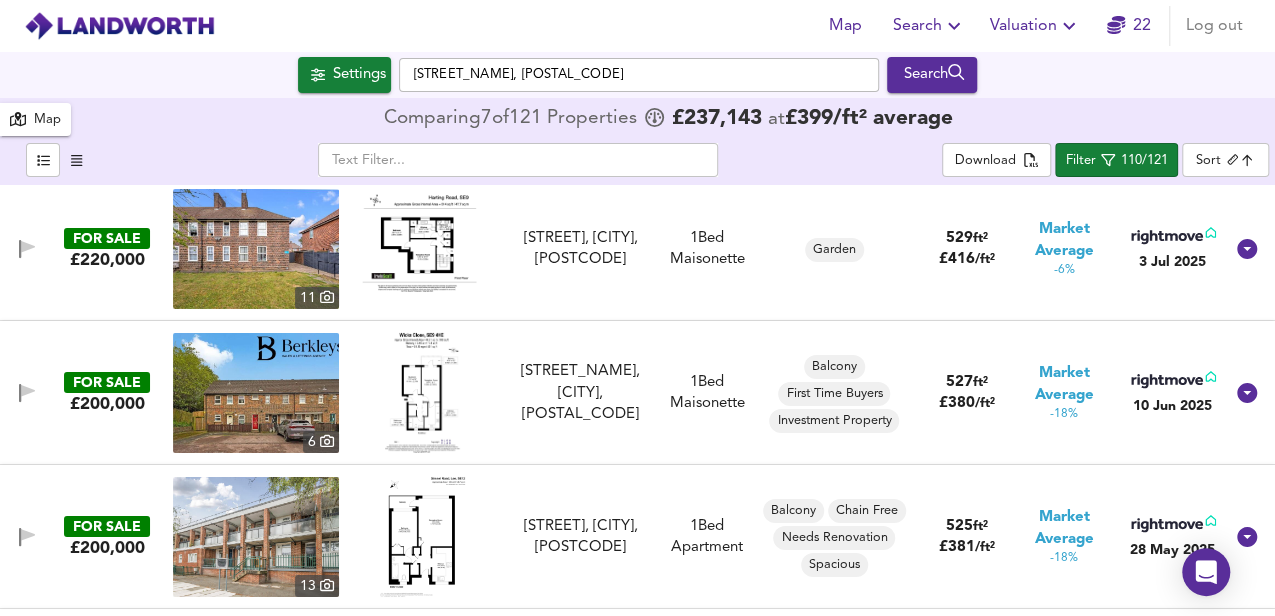 click at bounding box center (422, 393) 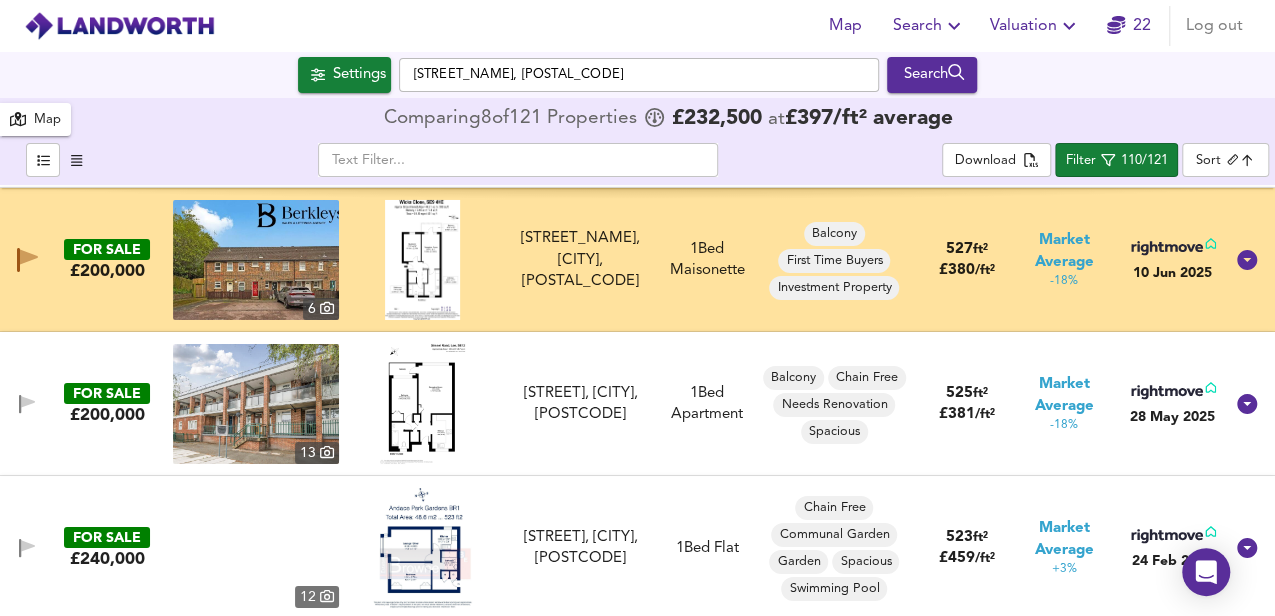 scroll, scrollTop: 3664, scrollLeft: 0, axis: vertical 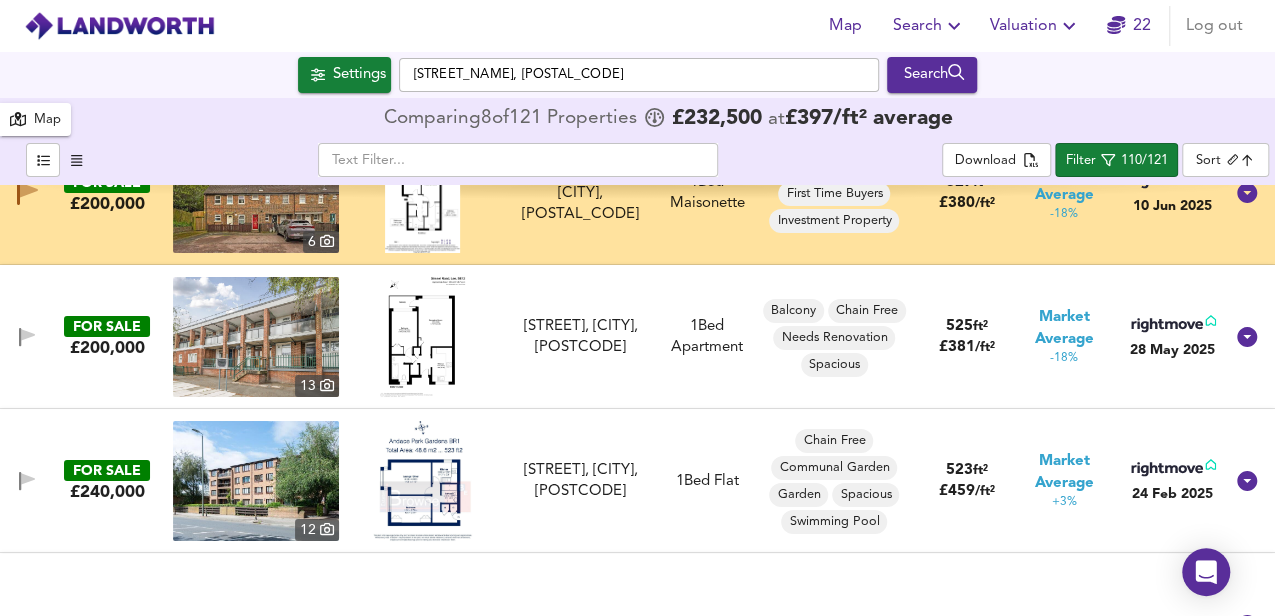 click at bounding box center [422, 337] 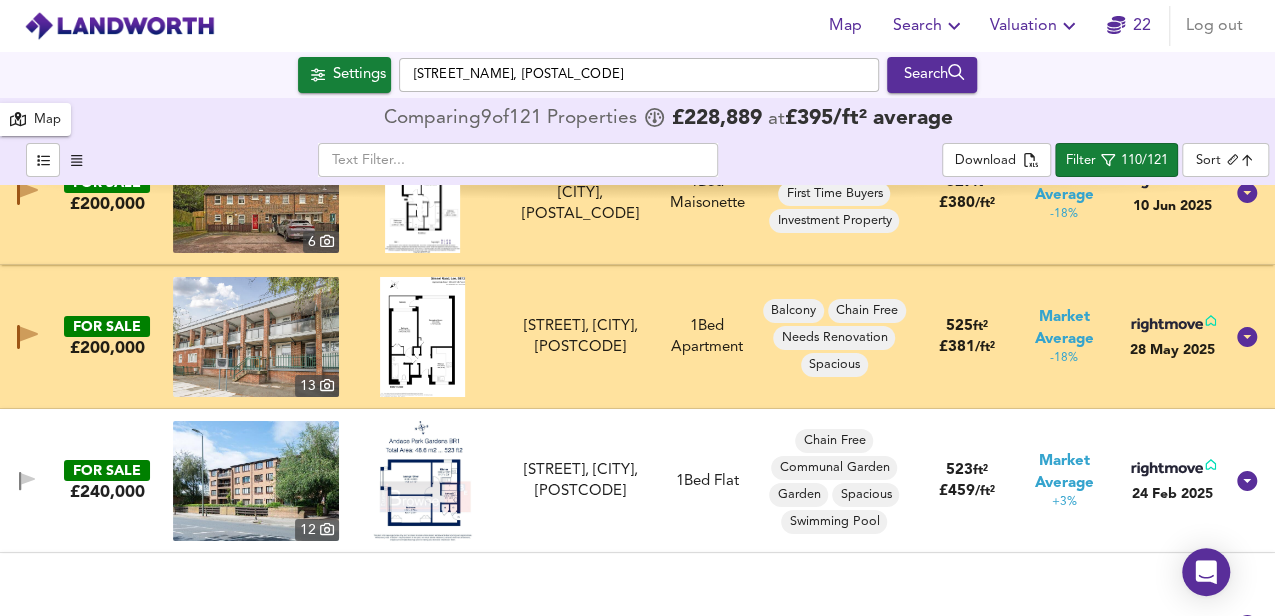 scroll, scrollTop: 3797, scrollLeft: 0, axis: vertical 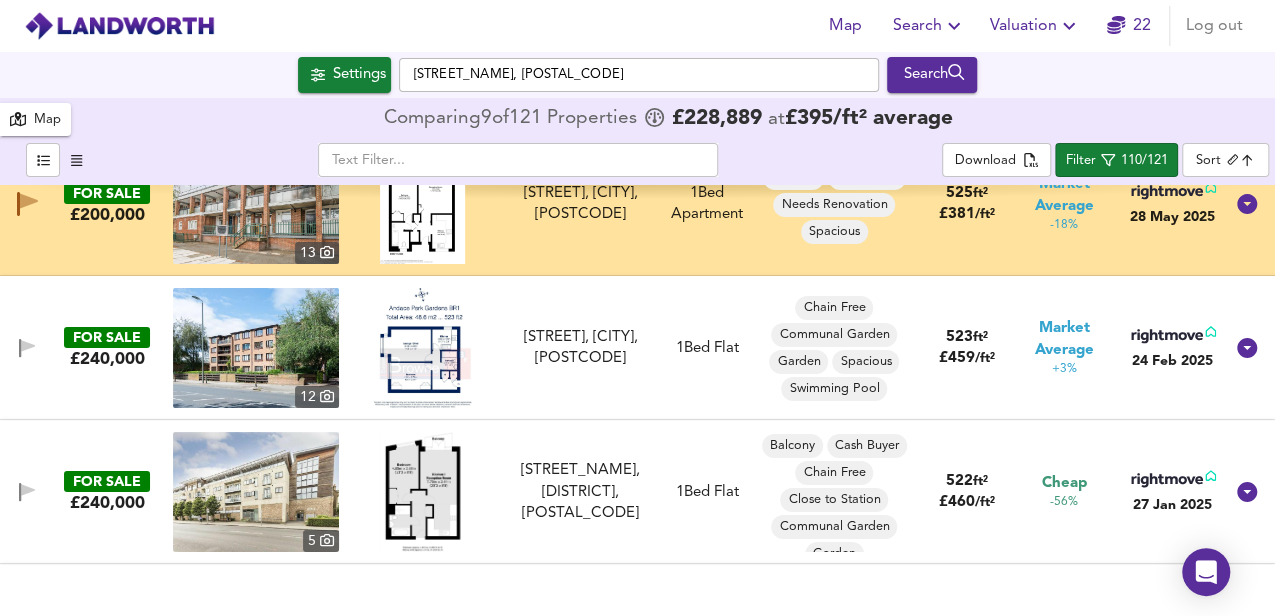 click at bounding box center (422, 348) 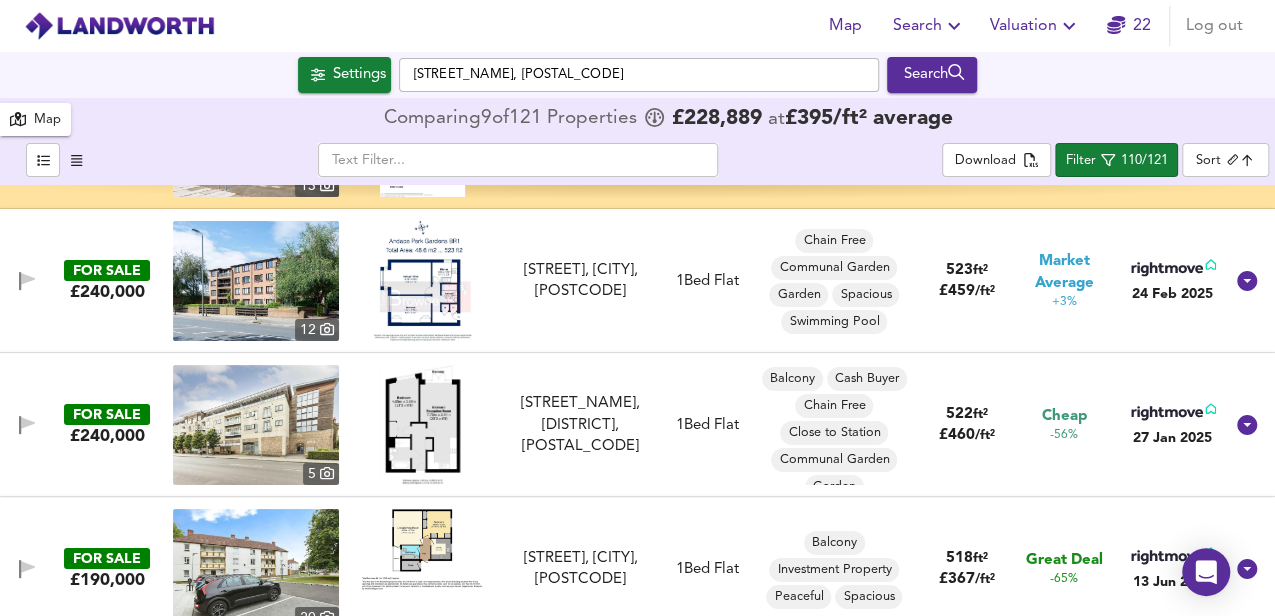 scroll, scrollTop: 3930, scrollLeft: 0, axis: vertical 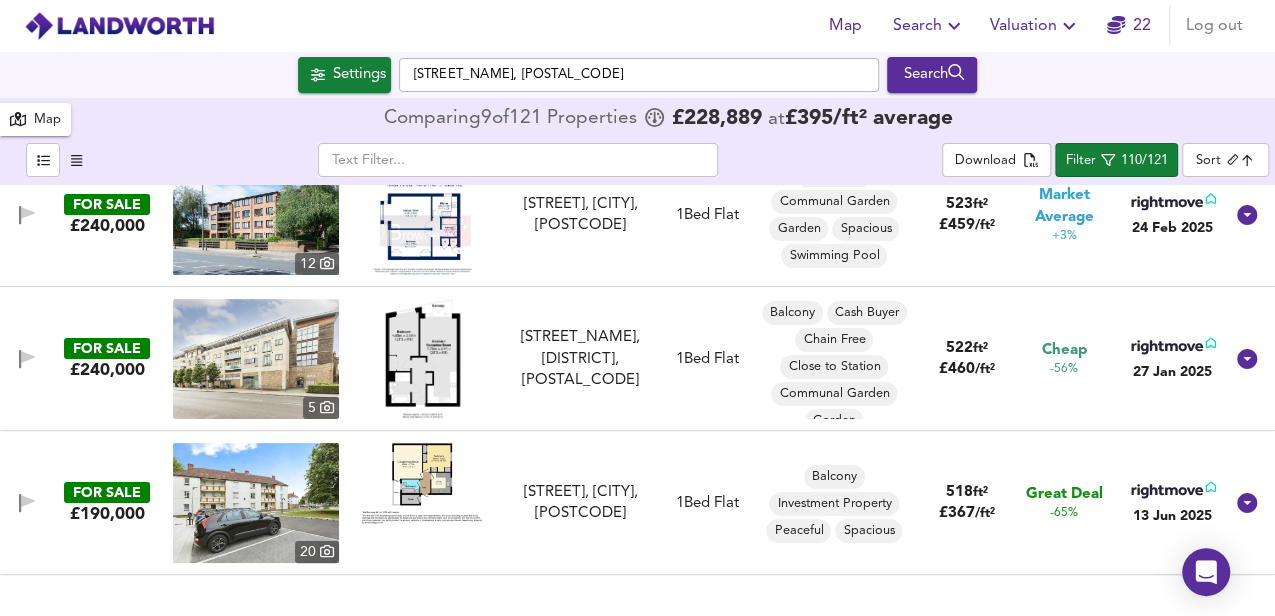 click at bounding box center (422, 359) 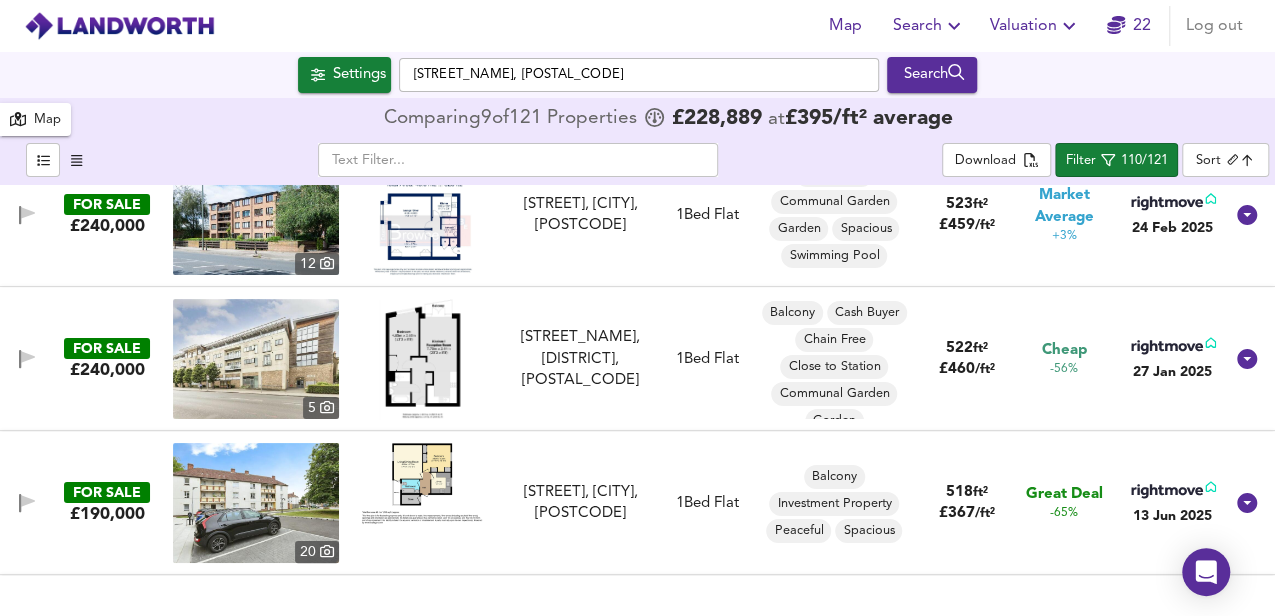 scroll, scrollTop: 3997, scrollLeft: 0, axis: vertical 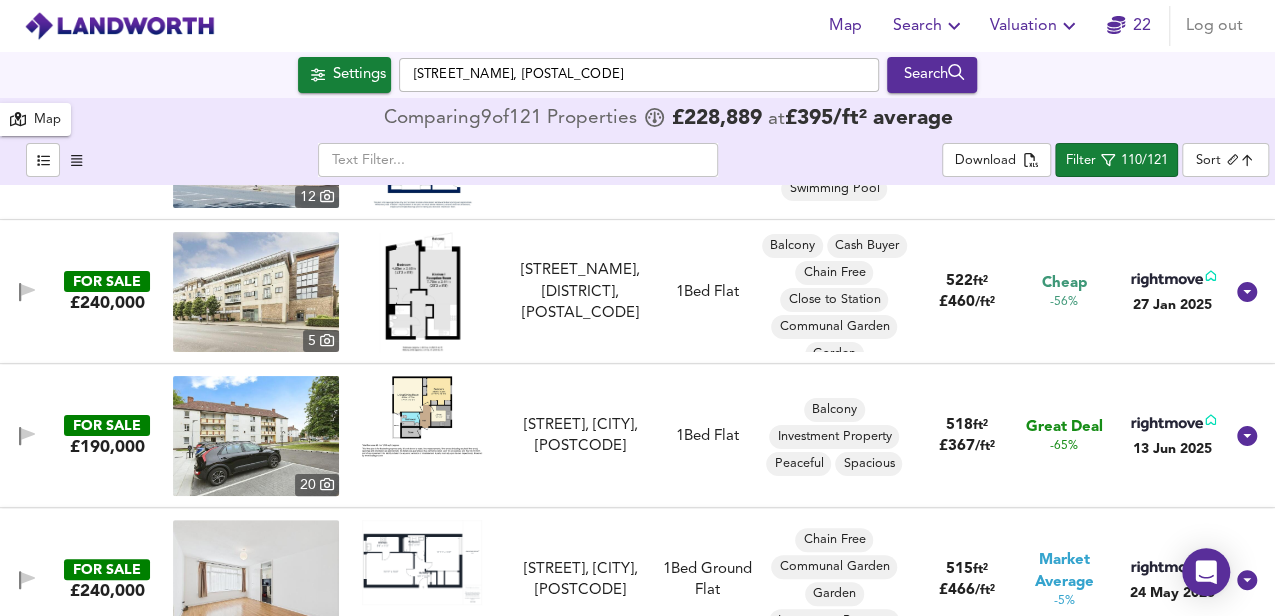 click at bounding box center [422, 416] 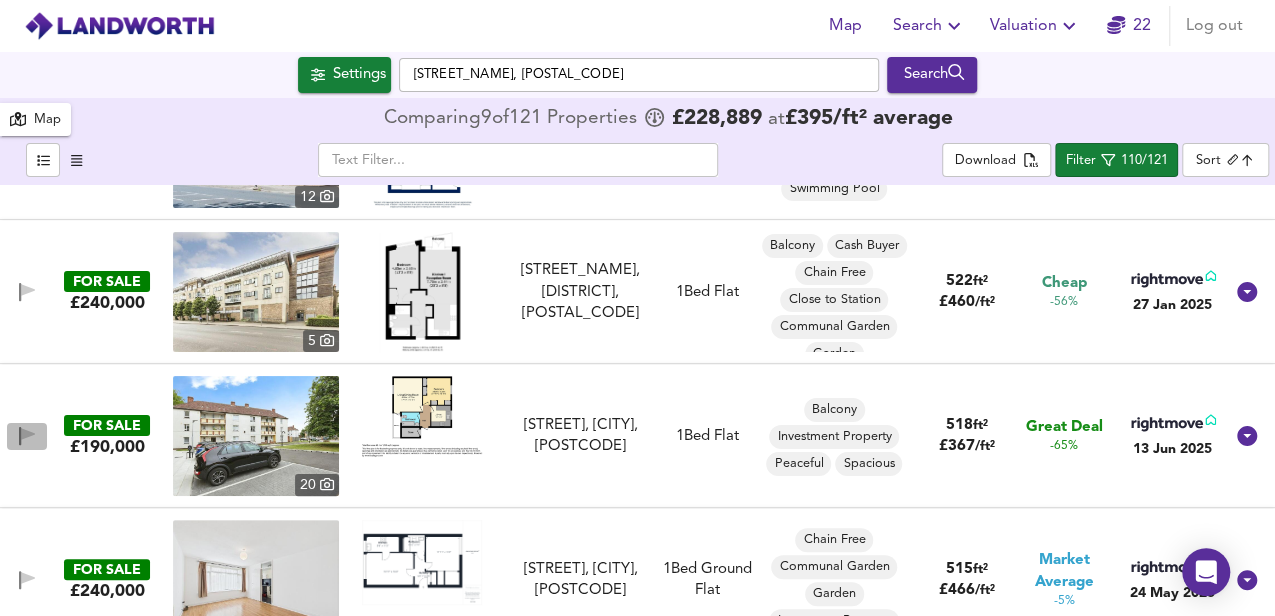 click at bounding box center (28, 434) 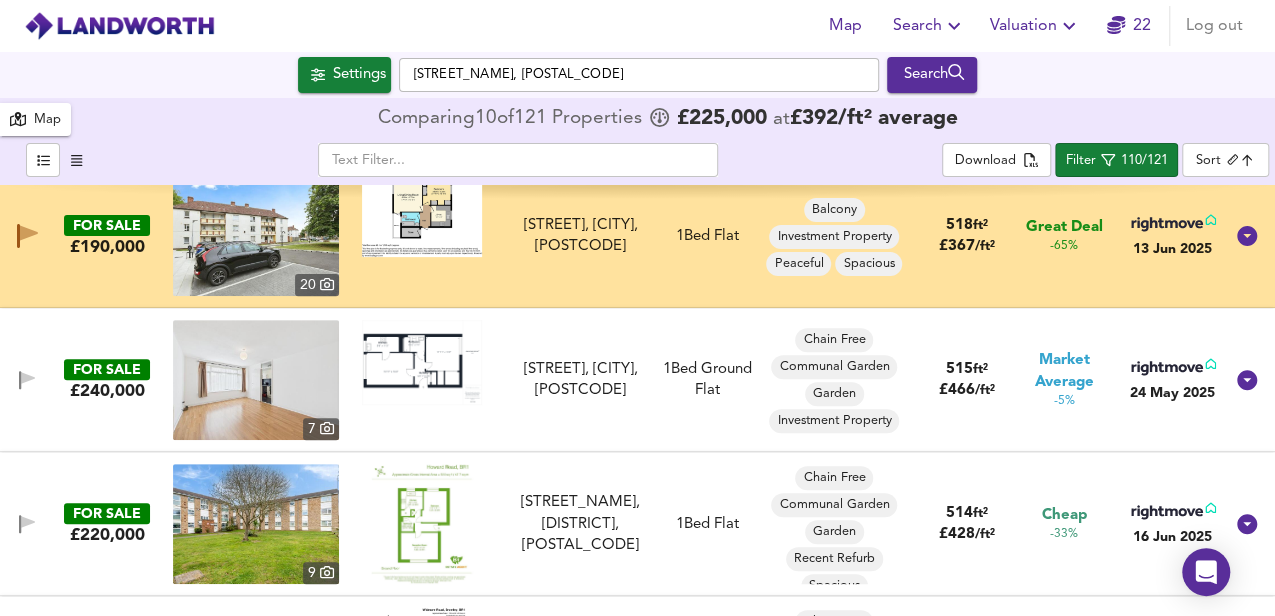 scroll, scrollTop: 4264, scrollLeft: 0, axis: vertical 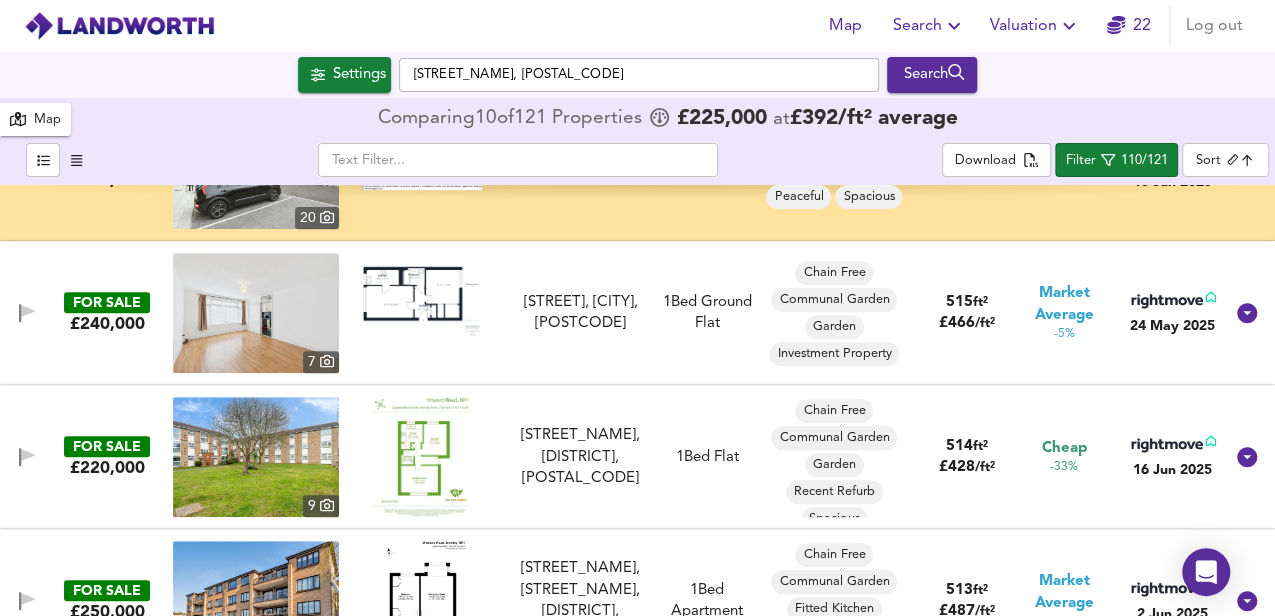 click at bounding box center (422, 295) 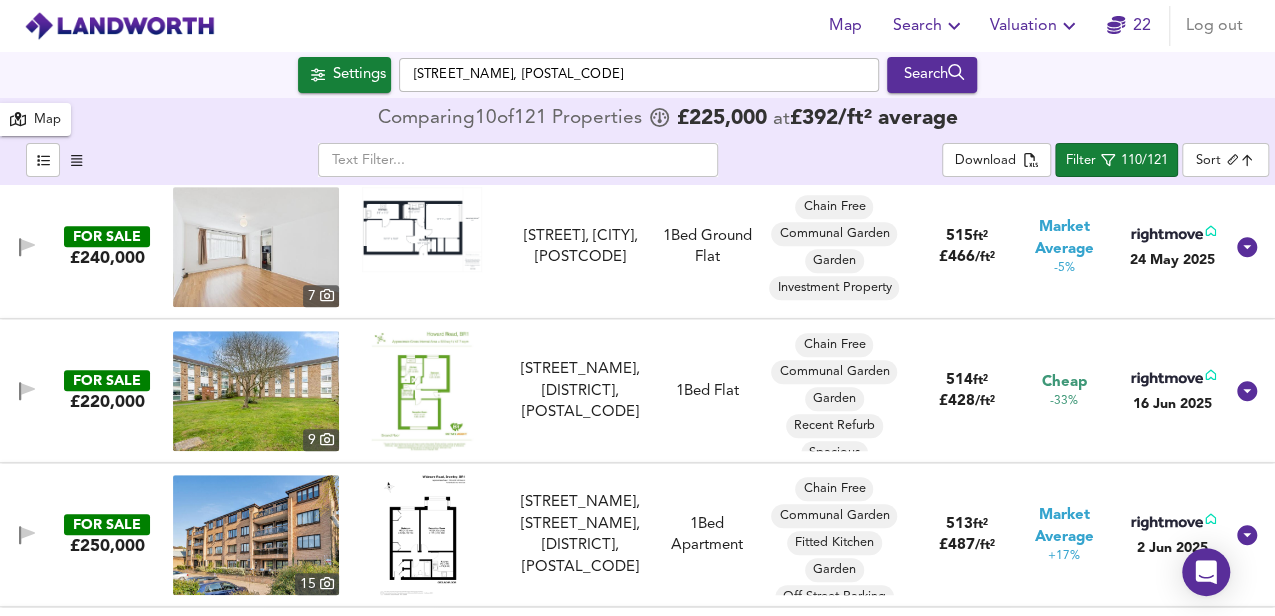 scroll, scrollTop: 4397, scrollLeft: 0, axis: vertical 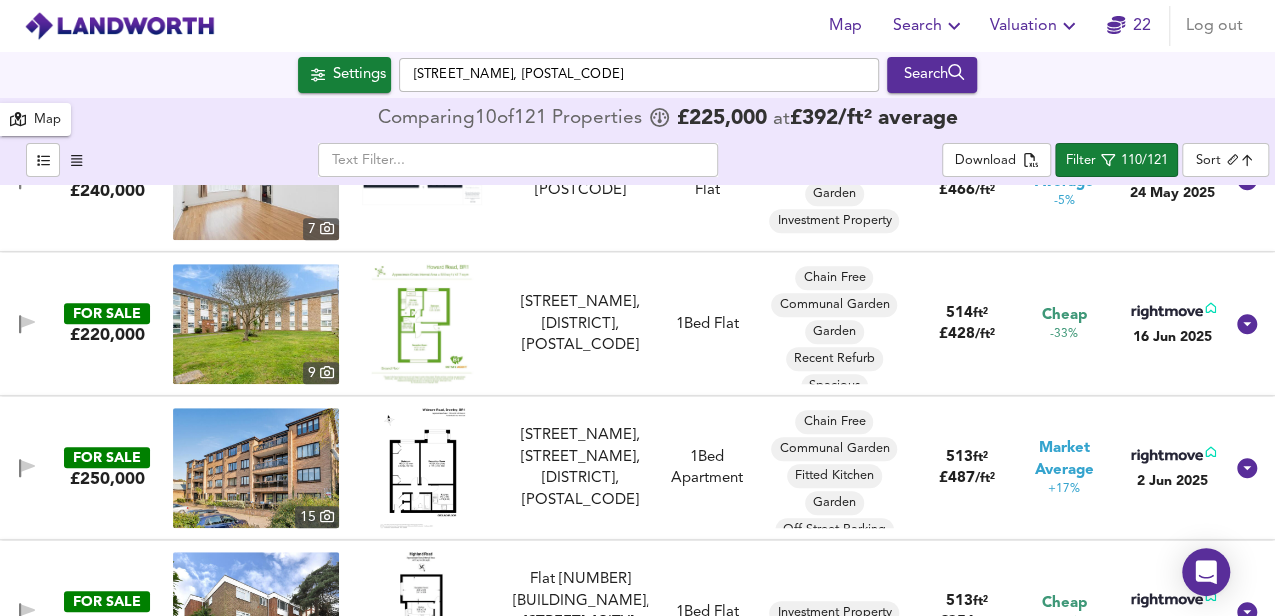 click at bounding box center [422, 324] 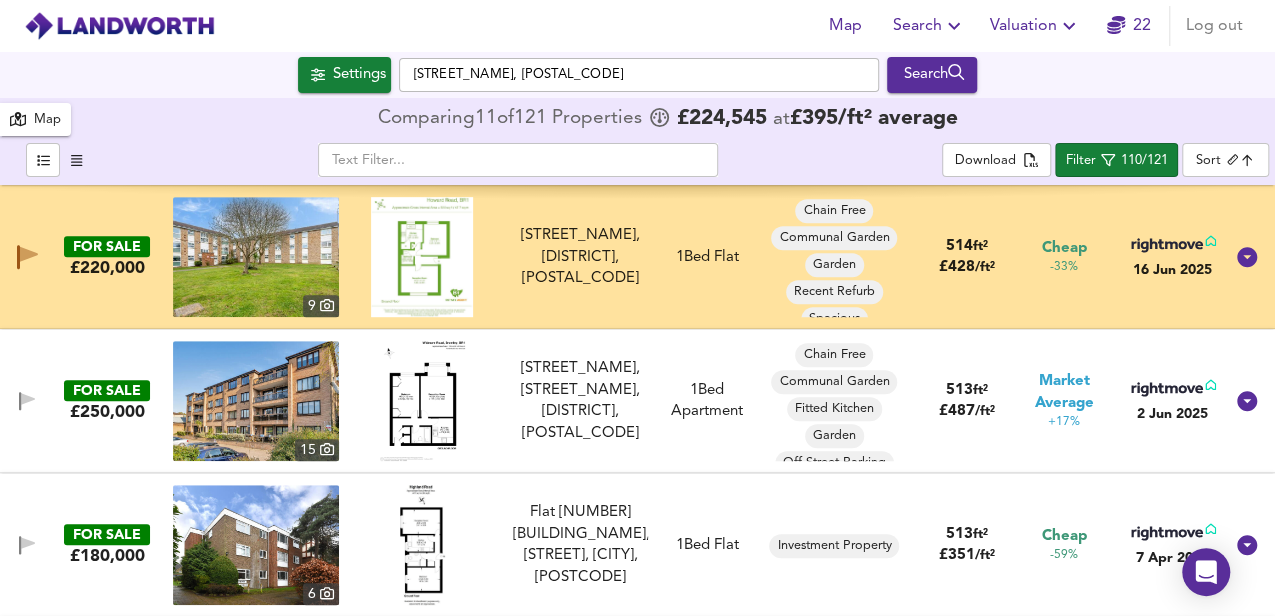 scroll, scrollTop: 4530, scrollLeft: 0, axis: vertical 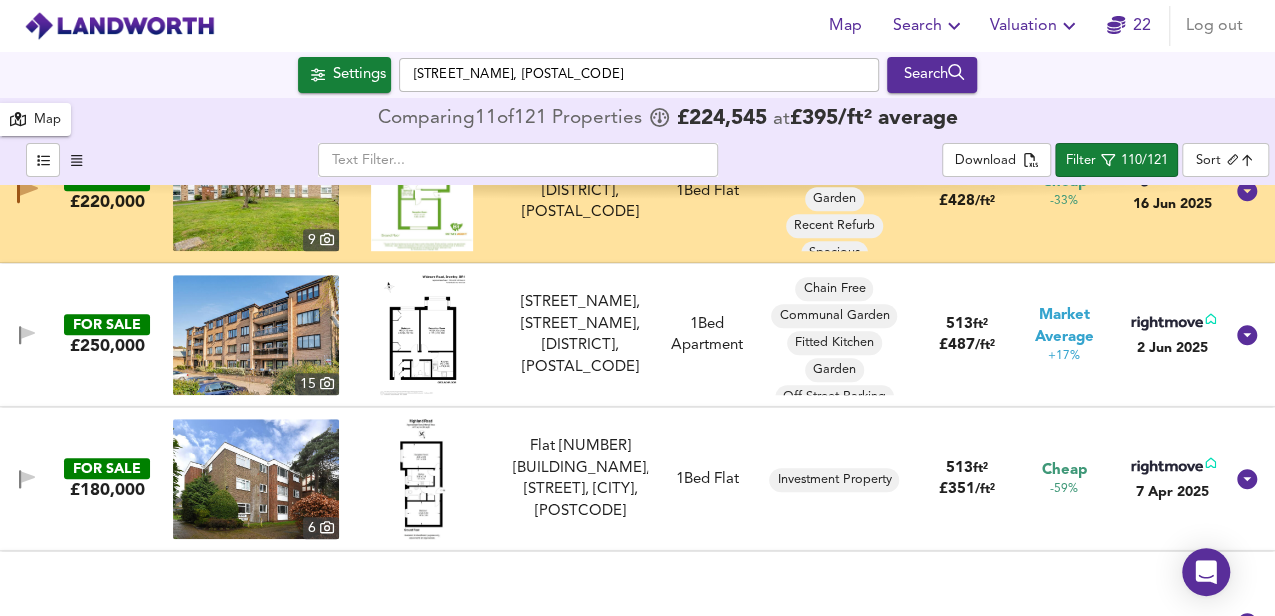 click at bounding box center [422, 335] 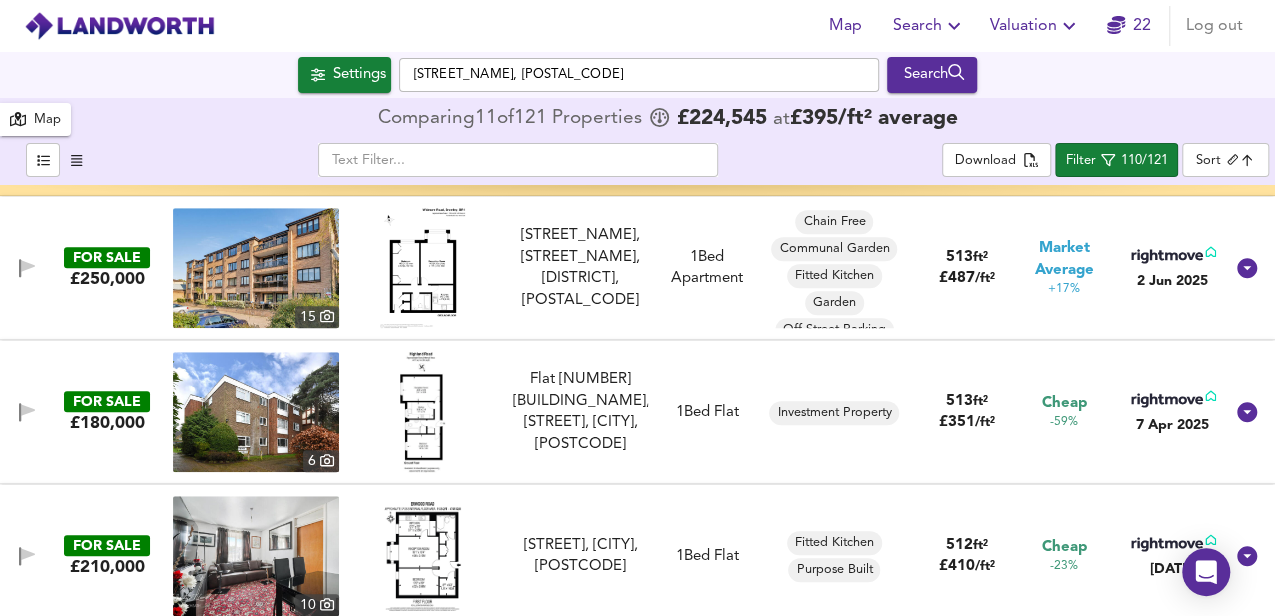 scroll, scrollTop: 4664, scrollLeft: 0, axis: vertical 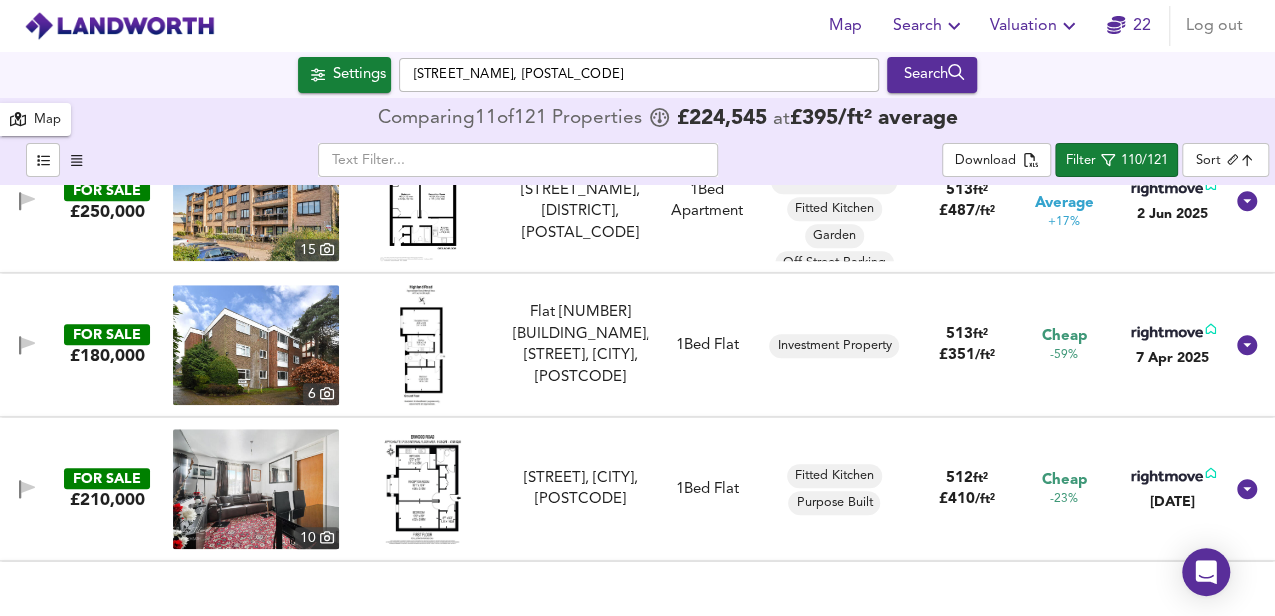 click at bounding box center (422, 345) 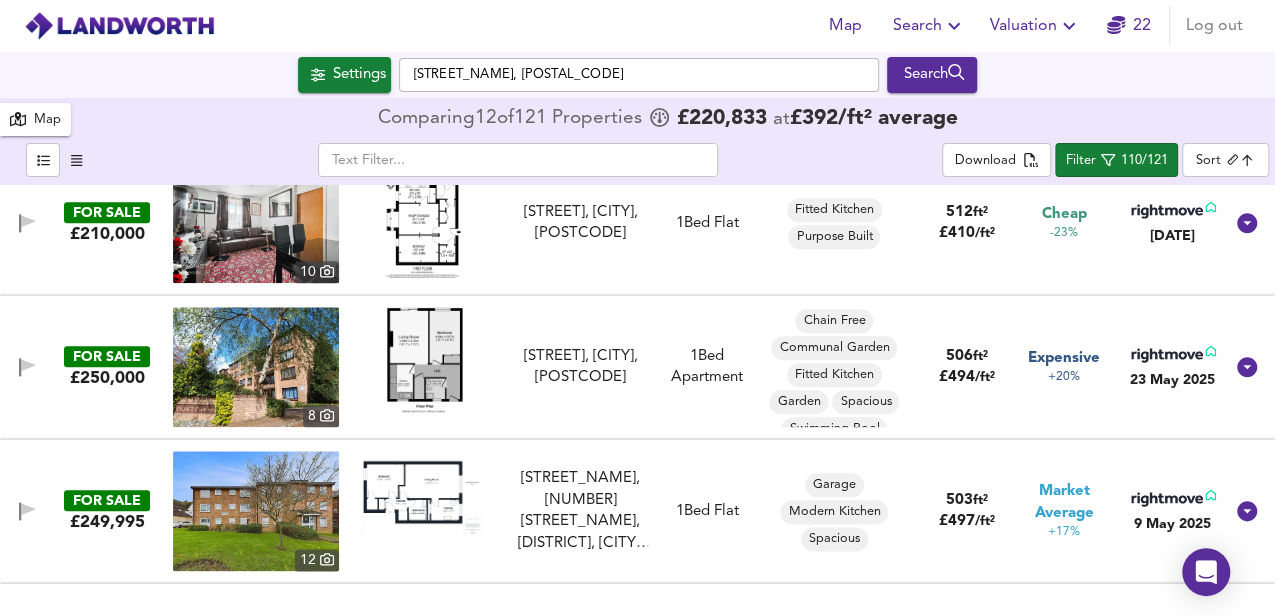 scroll, scrollTop: 4997, scrollLeft: 0, axis: vertical 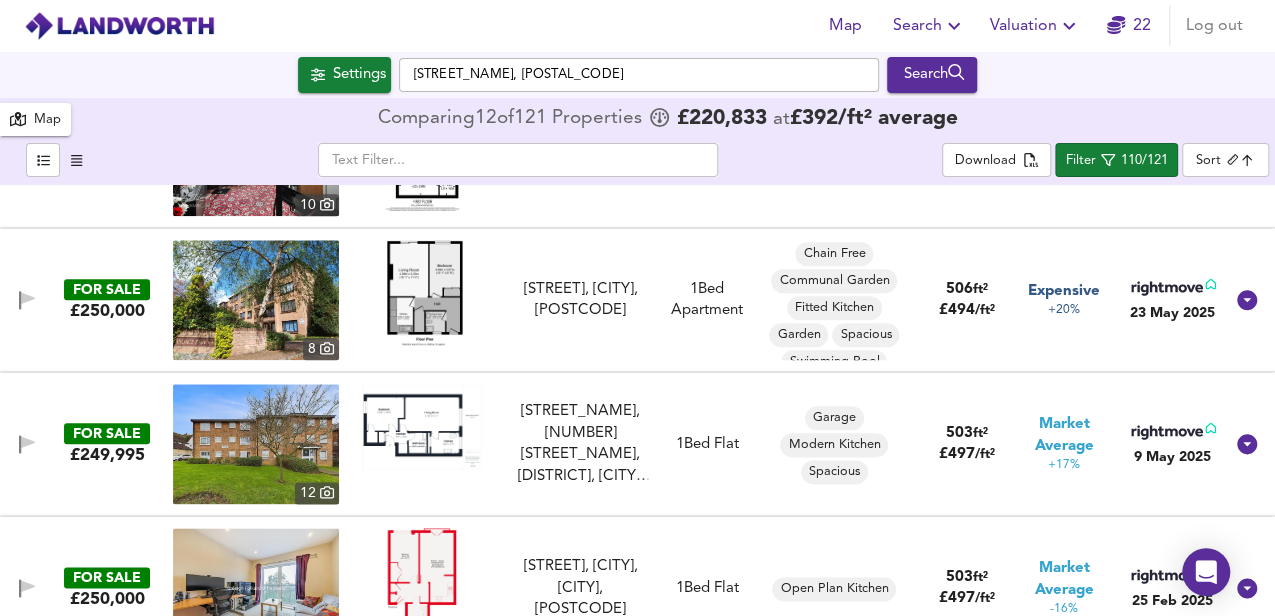 click at bounding box center (422, 300) 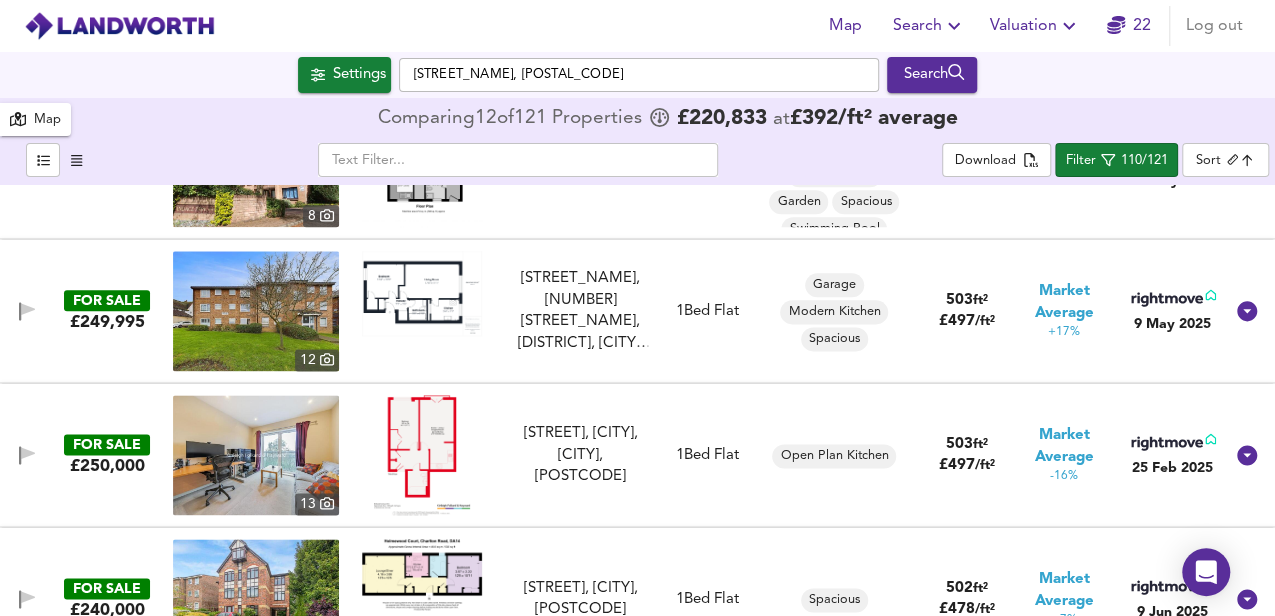 scroll, scrollTop: 5264, scrollLeft: 0, axis: vertical 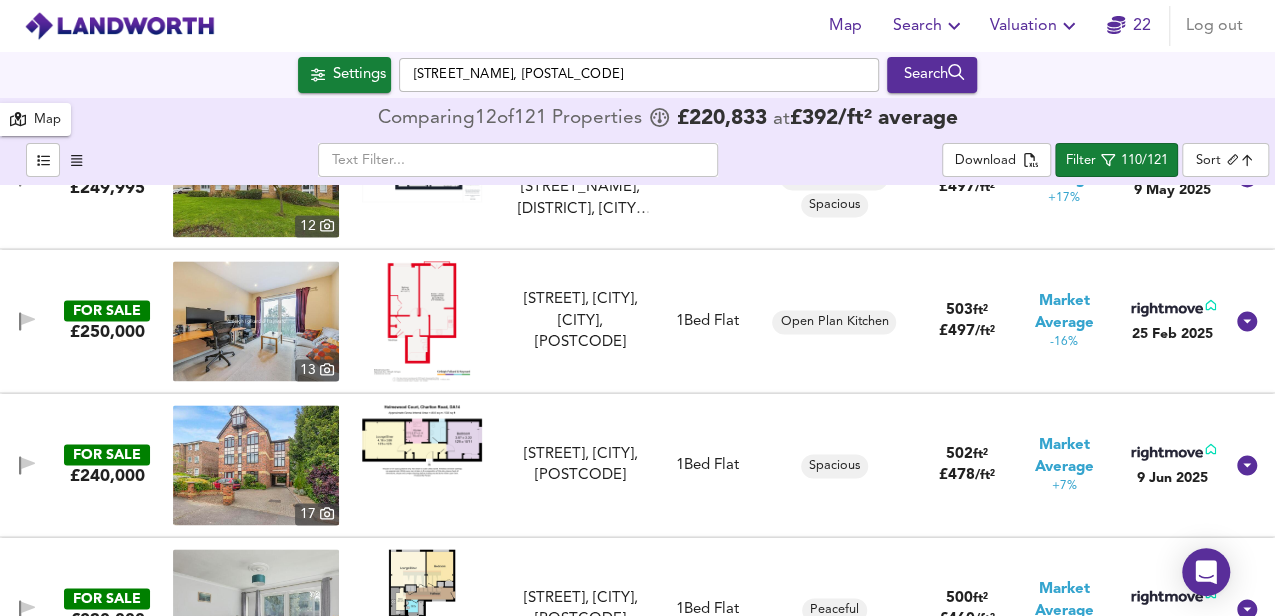 click at bounding box center (422, 321) 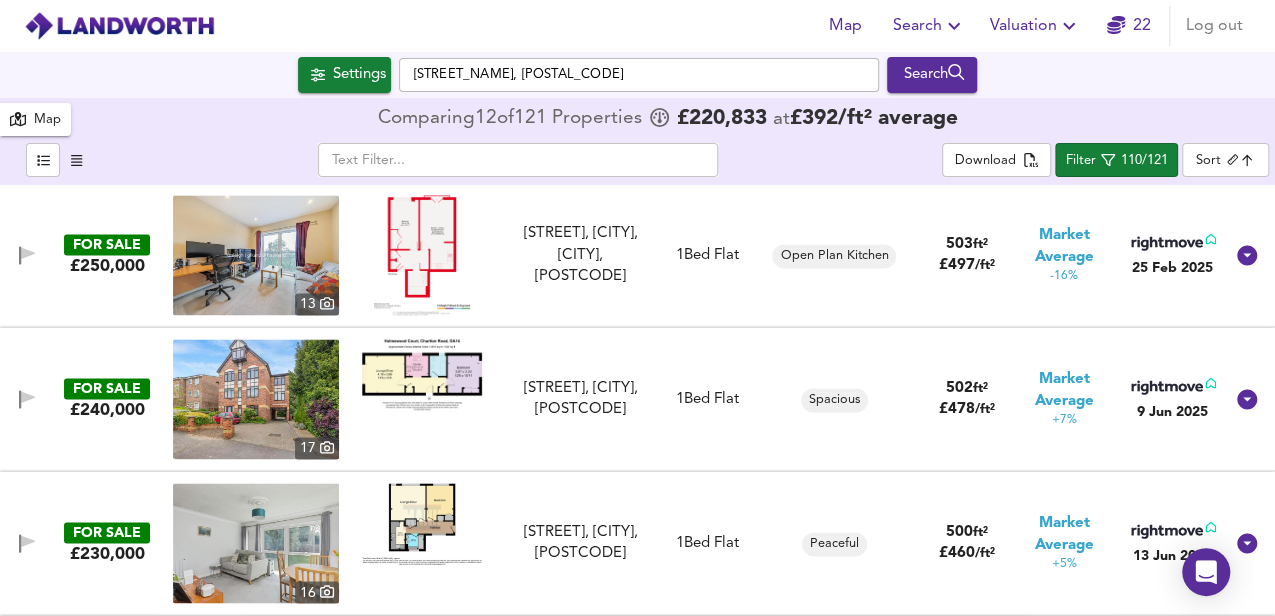 scroll, scrollTop: 5397, scrollLeft: 0, axis: vertical 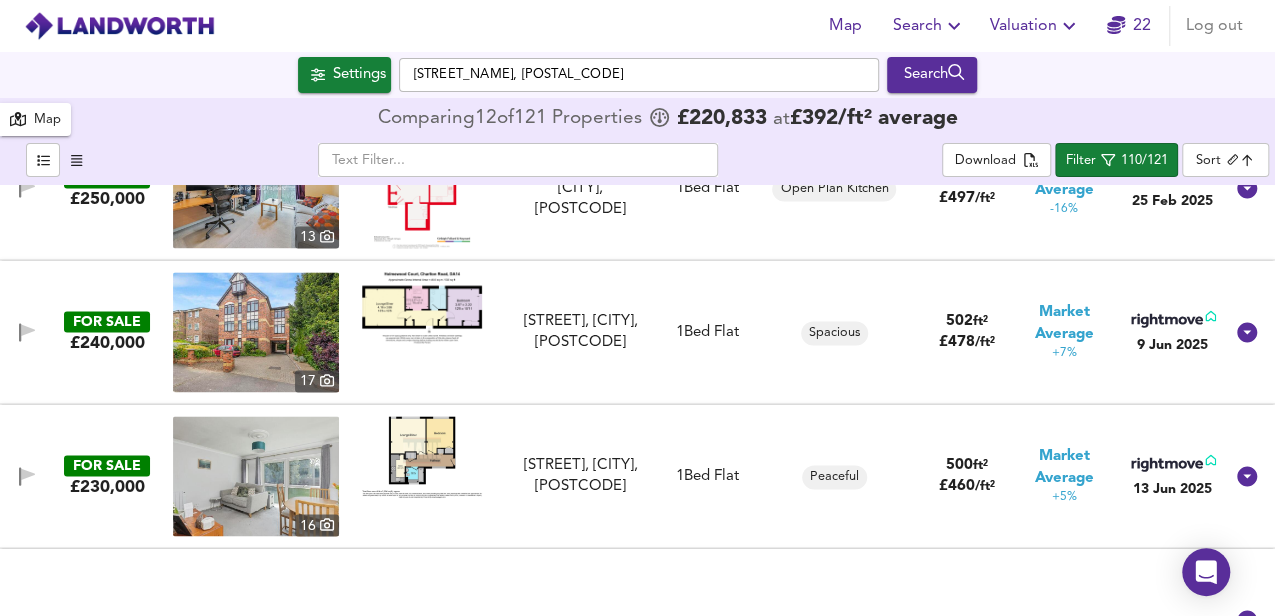 click at bounding box center (422, 307) 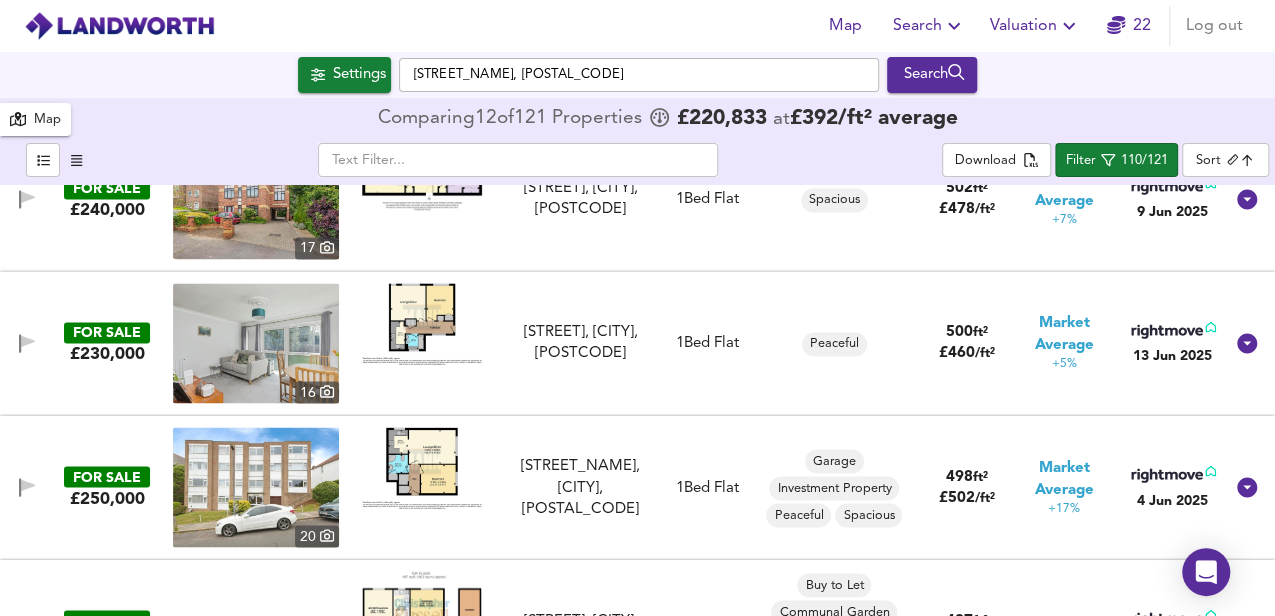 scroll, scrollTop: 5597, scrollLeft: 0, axis: vertical 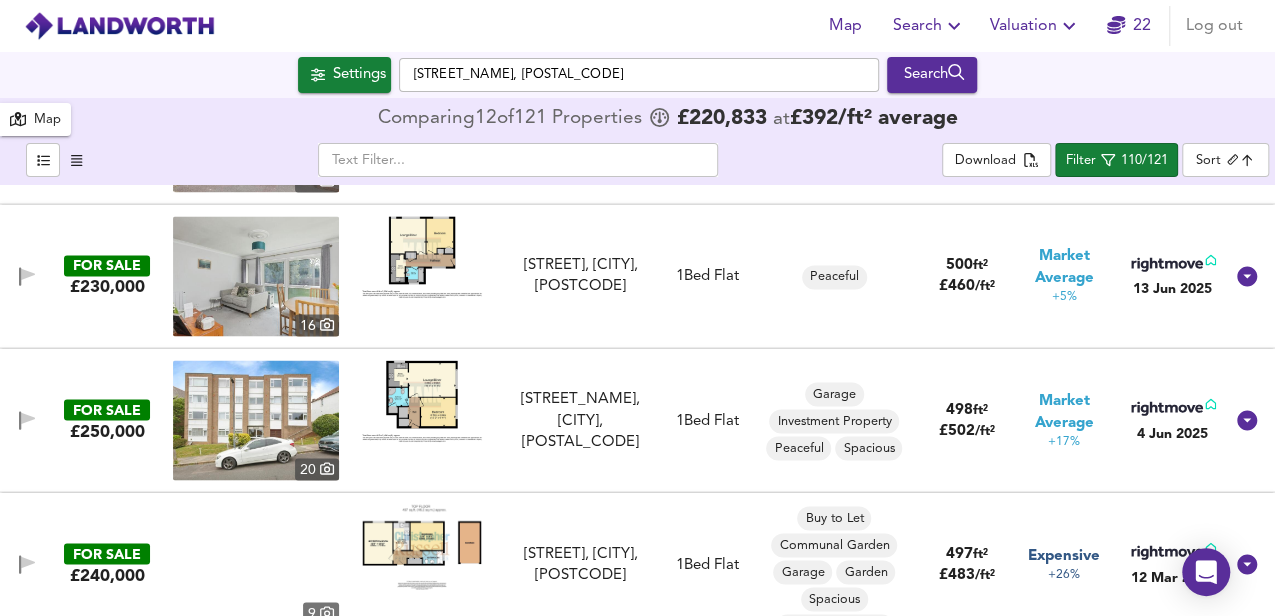 click at bounding box center (422, 256) 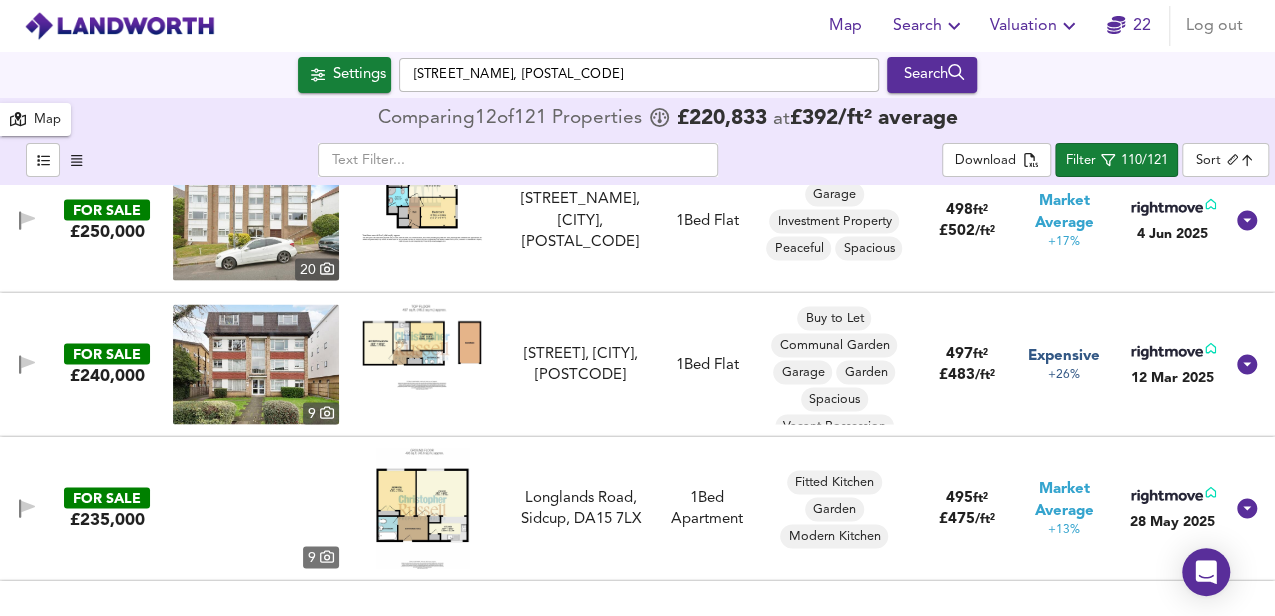 scroll, scrollTop: 5864, scrollLeft: 0, axis: vertical 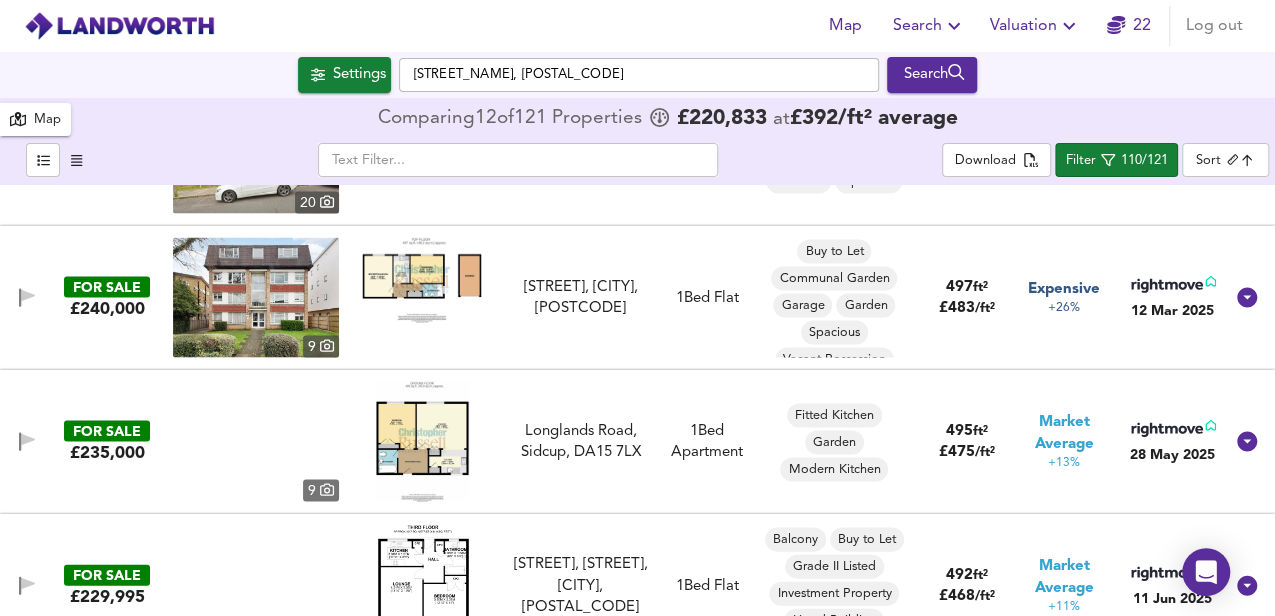 click at bounding box center [422, 279] 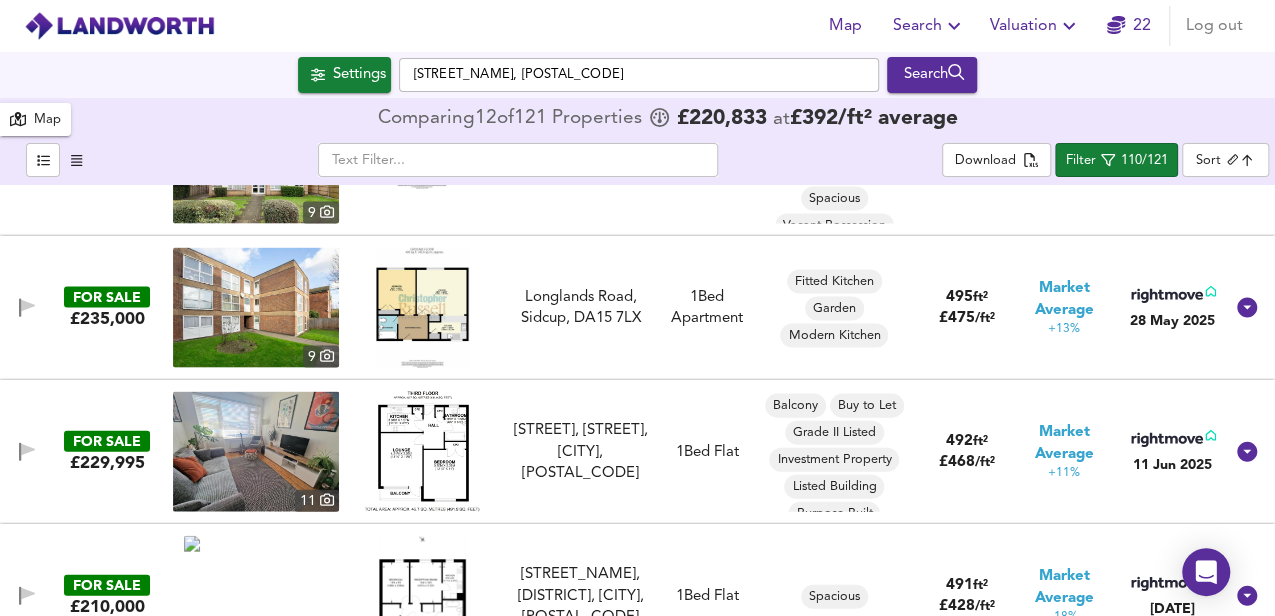 scroll, scrollTop: 6064, scrollLeft: 0, axis: vertical 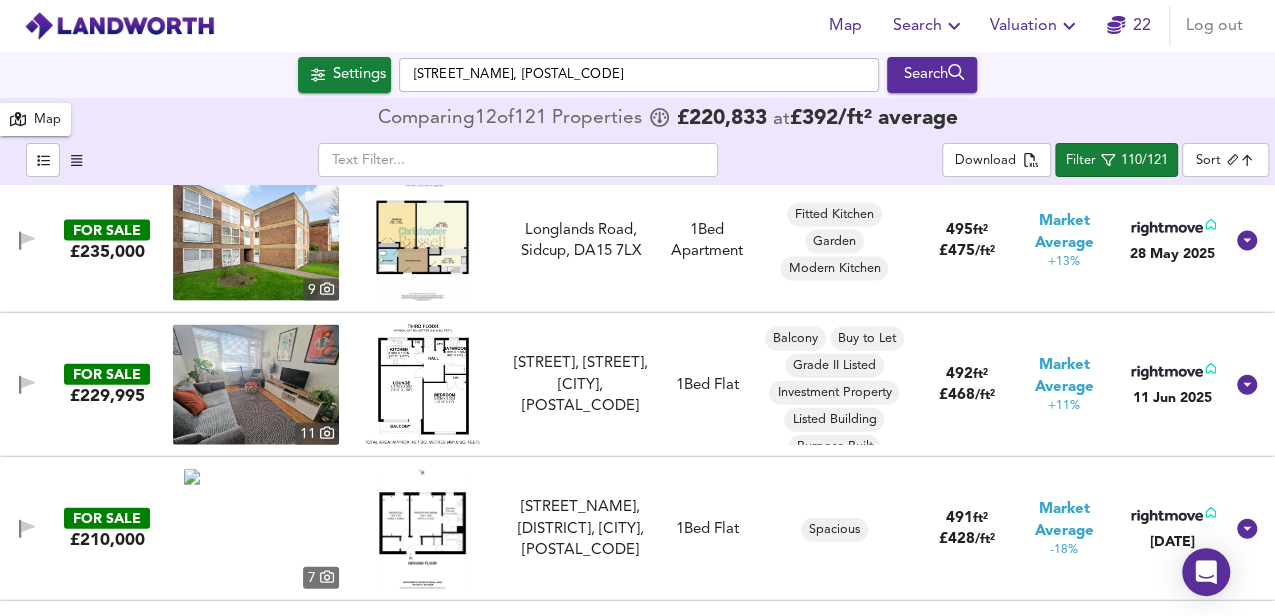 click at bounding box center (422, 385) 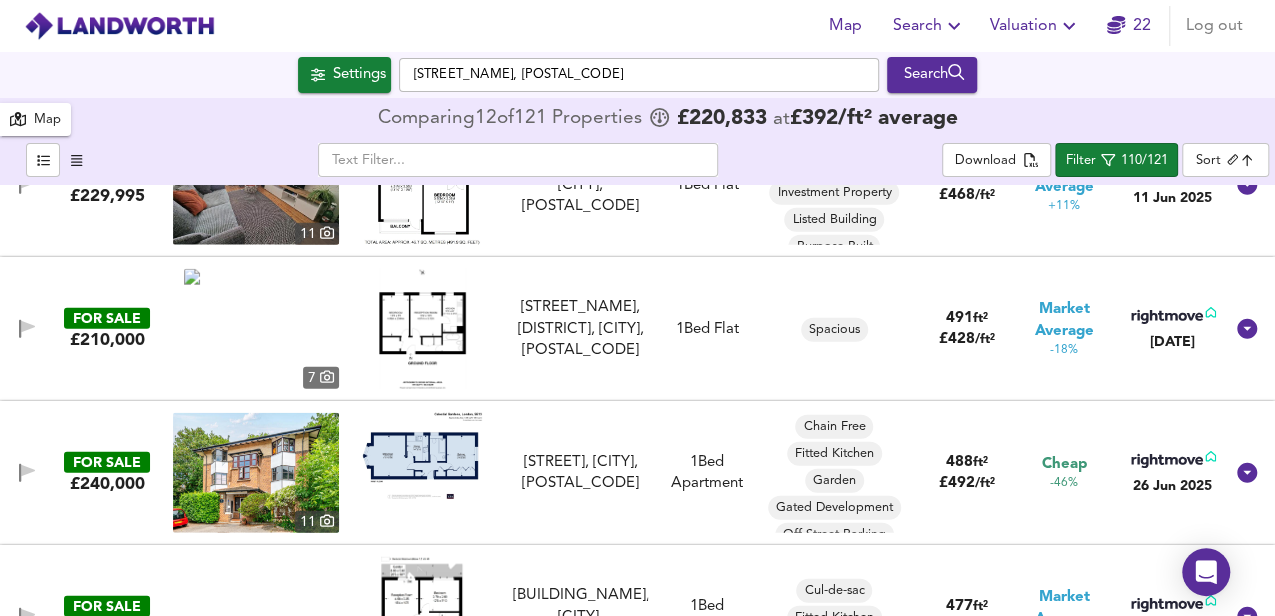 scroll, scrollTop: 6330, scrollLeft: 0, axis: vertical 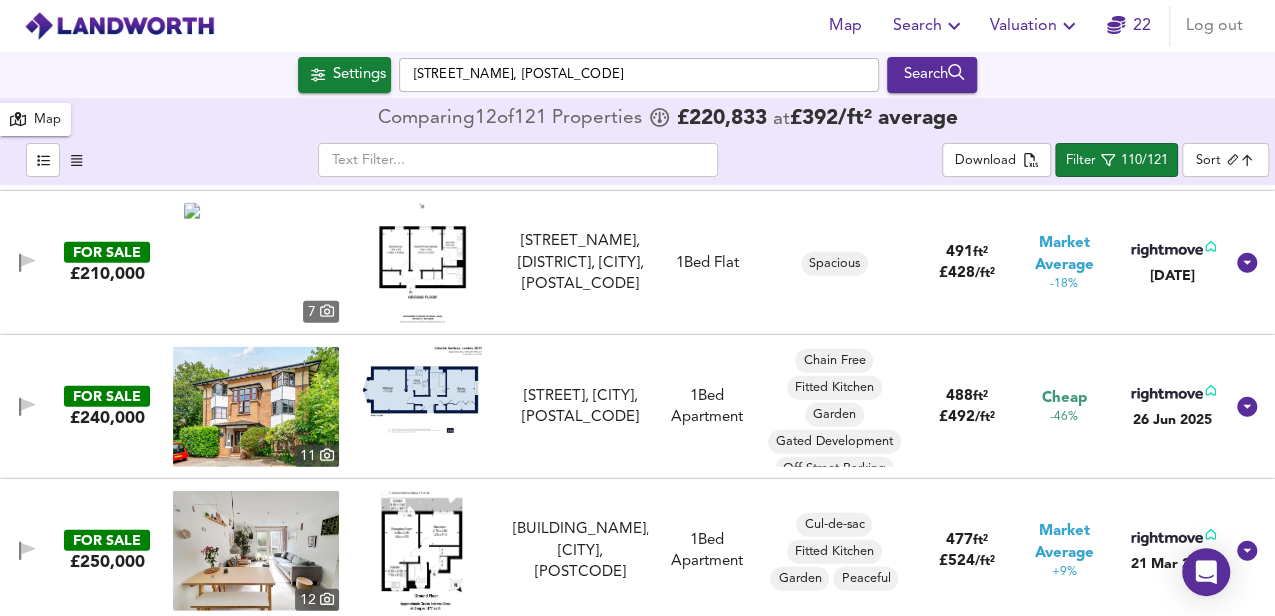 click at bounding box center [422, 263] 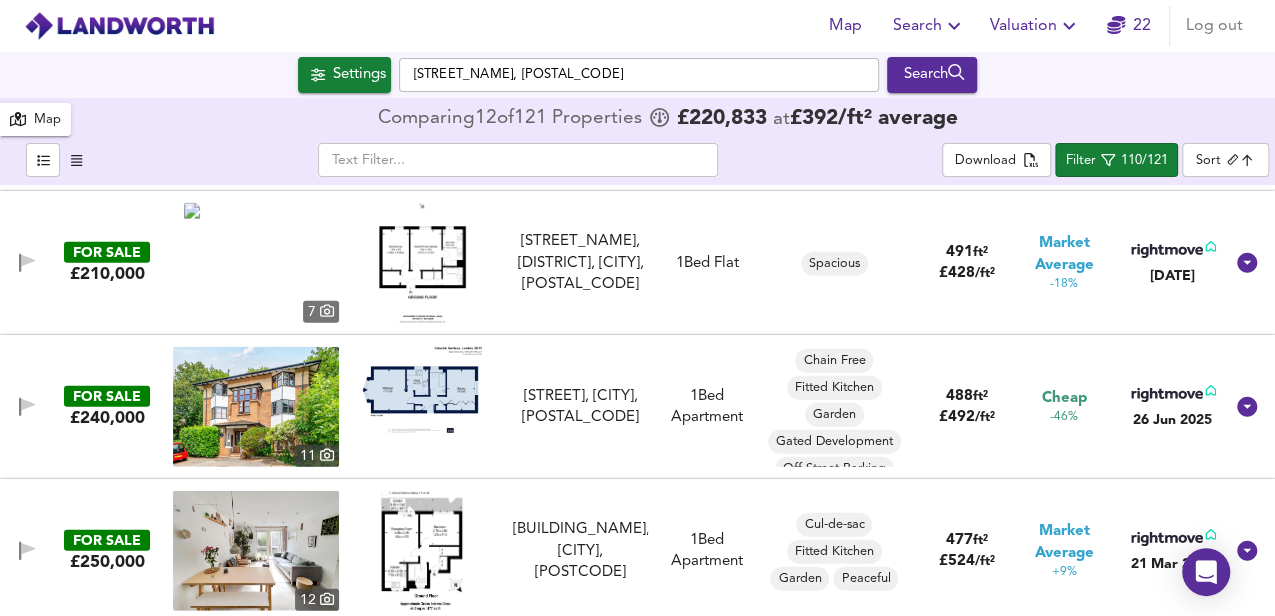 click at bounding box center (422, 263) 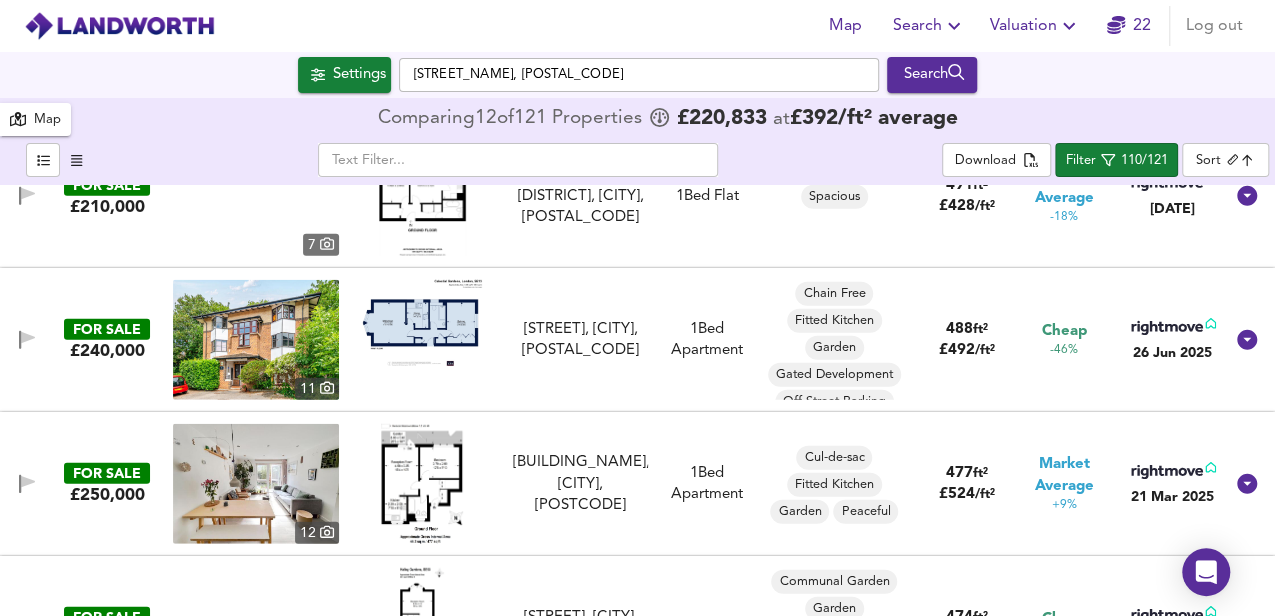 scroll, scrollTop: 6530, scrollLeft: 0, axis: vertical 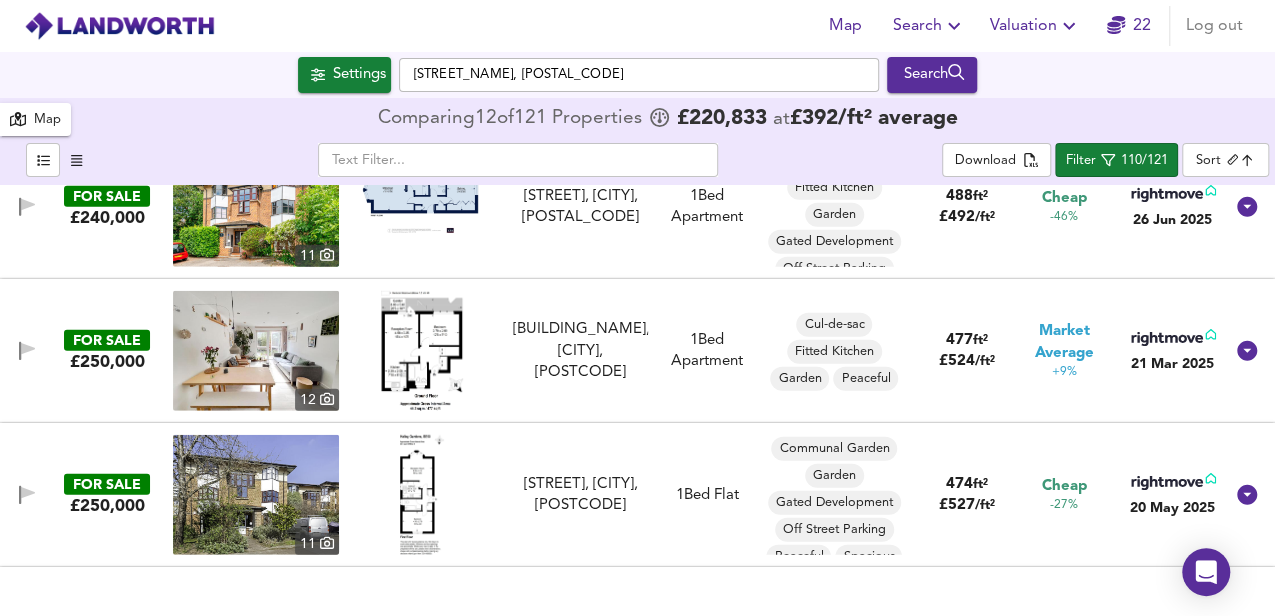 click at bounding box center [422, 351] 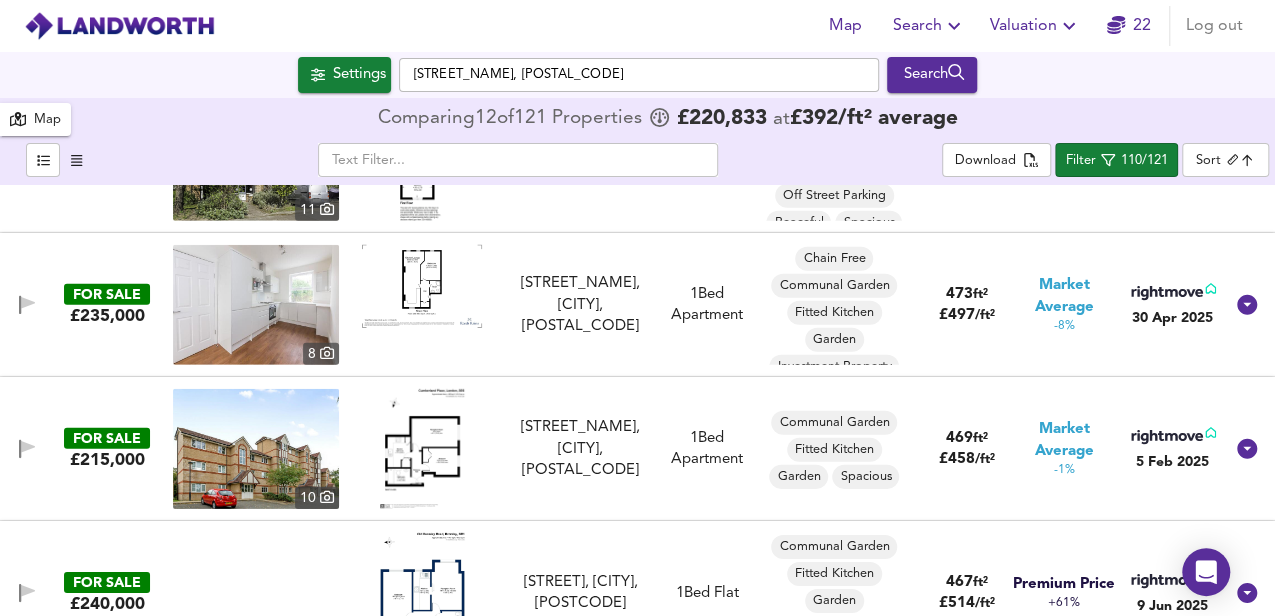 scroll, scrollTop: 6930, scrollLeft: 0, axis: vertical 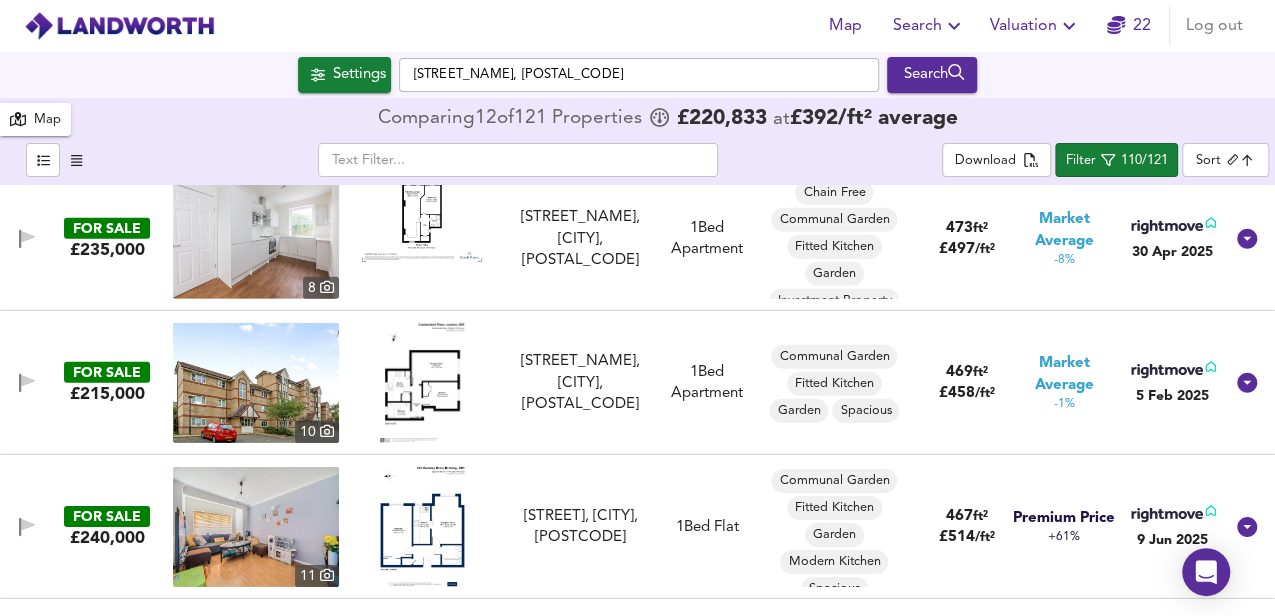 click at bounding box center (422, 383) 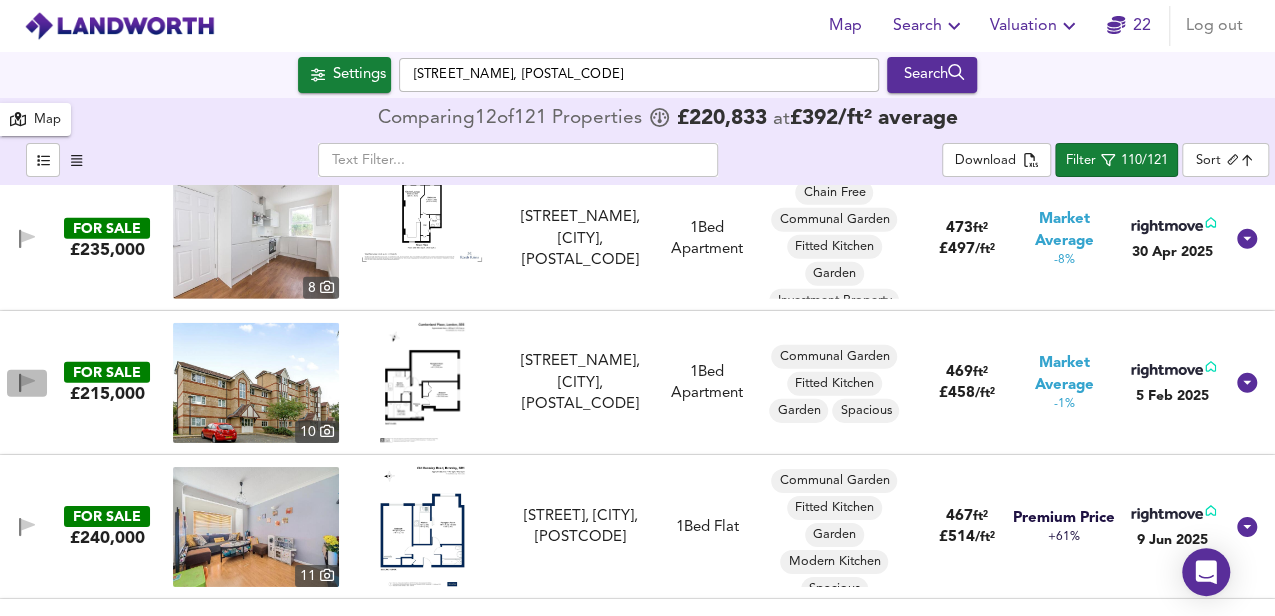 click at bounding box center [28, 381] 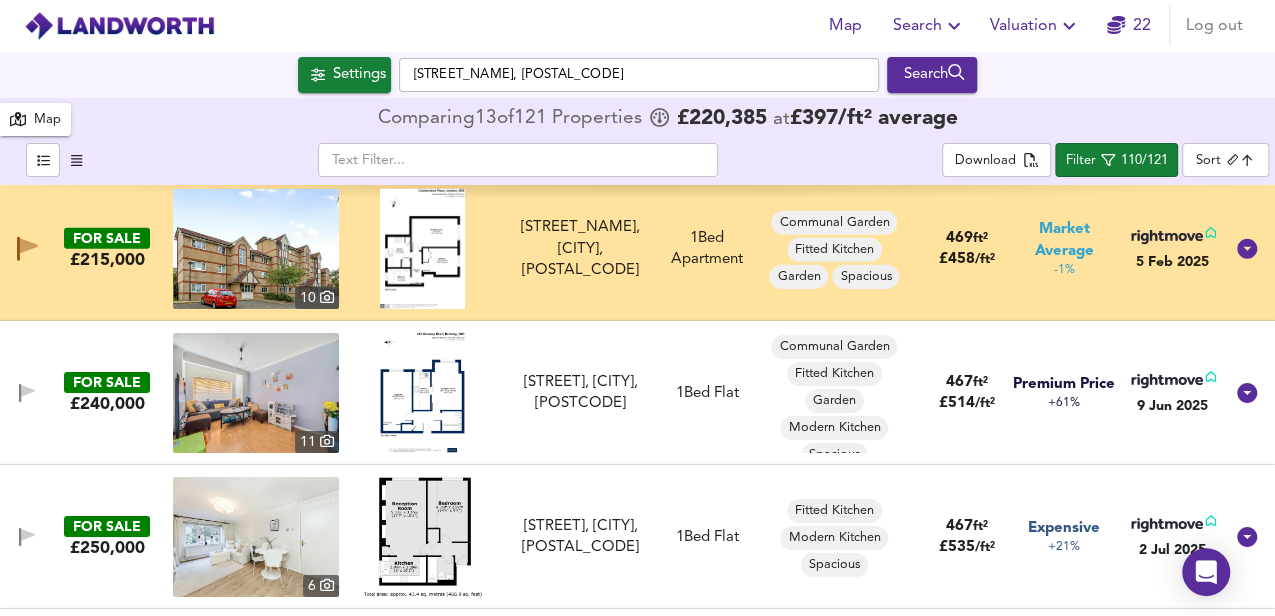 scroll, scrollTop: 7130, scrollLeft: 0, axis: vertical 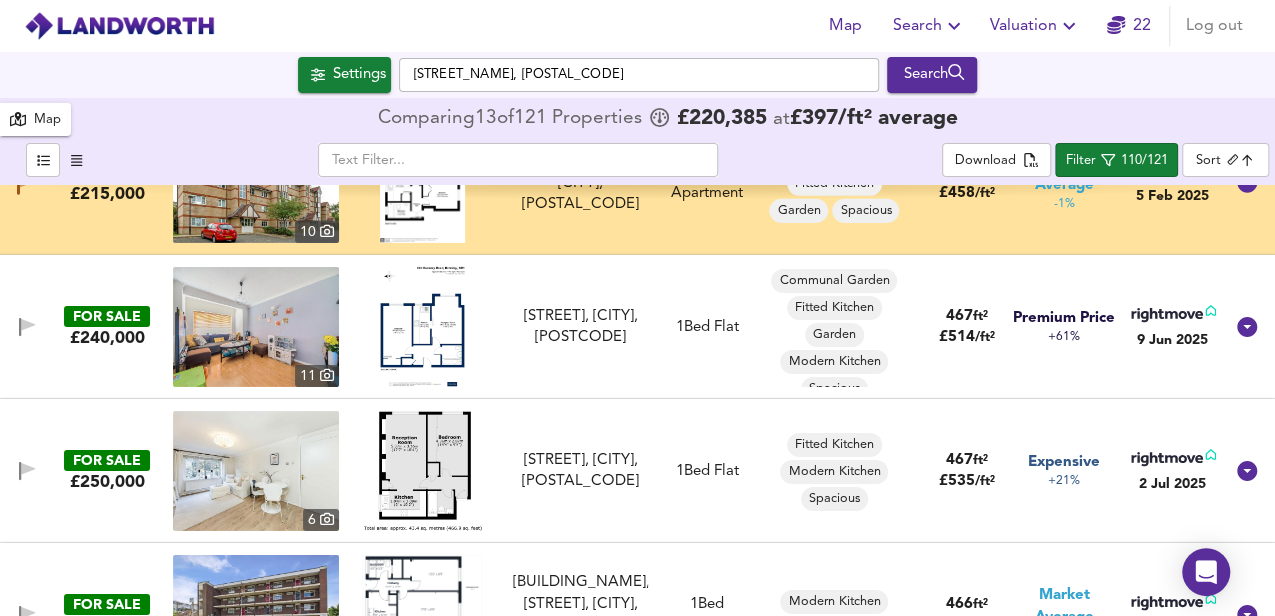click at bounding box center [422, 327] 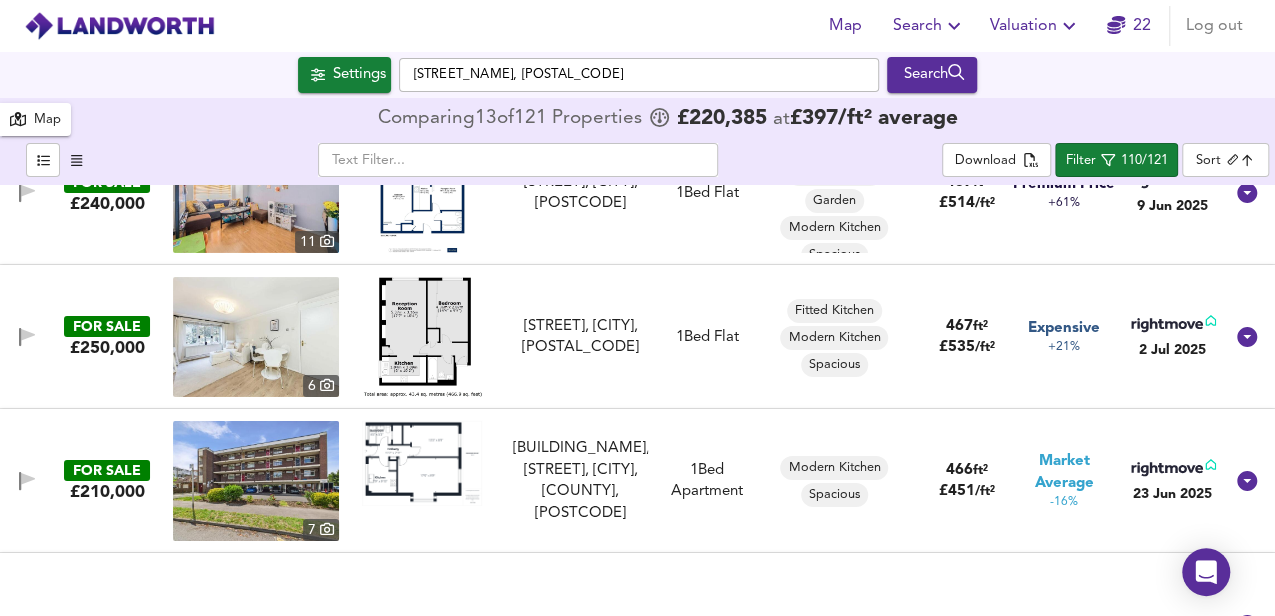 scroll, scrollTop: 7330, scrollLeft: 0, axis: vertical 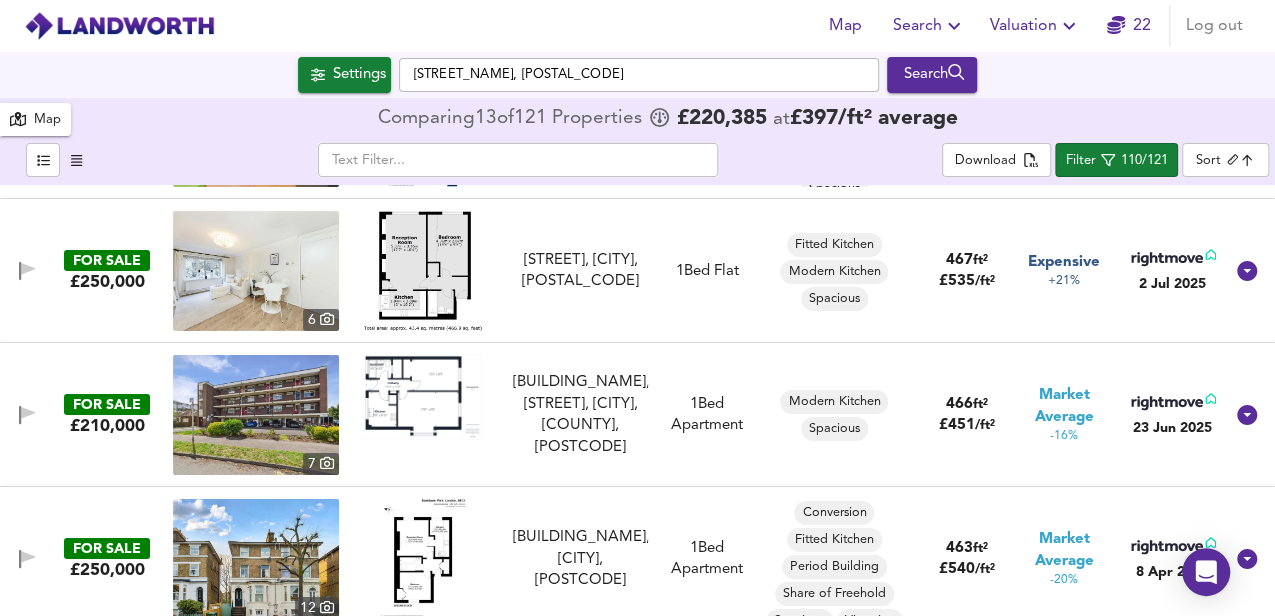 click at bounding box center [422, 271] 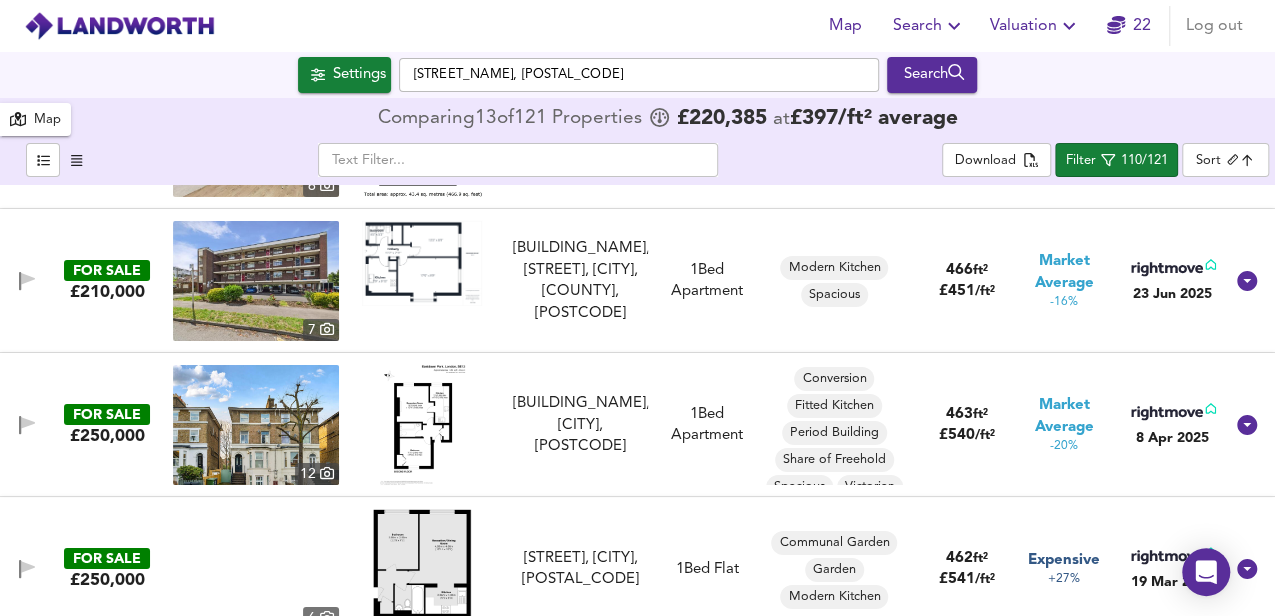 scroll, scrollTop: 7597, scrollLeft: 0, axis: vertical 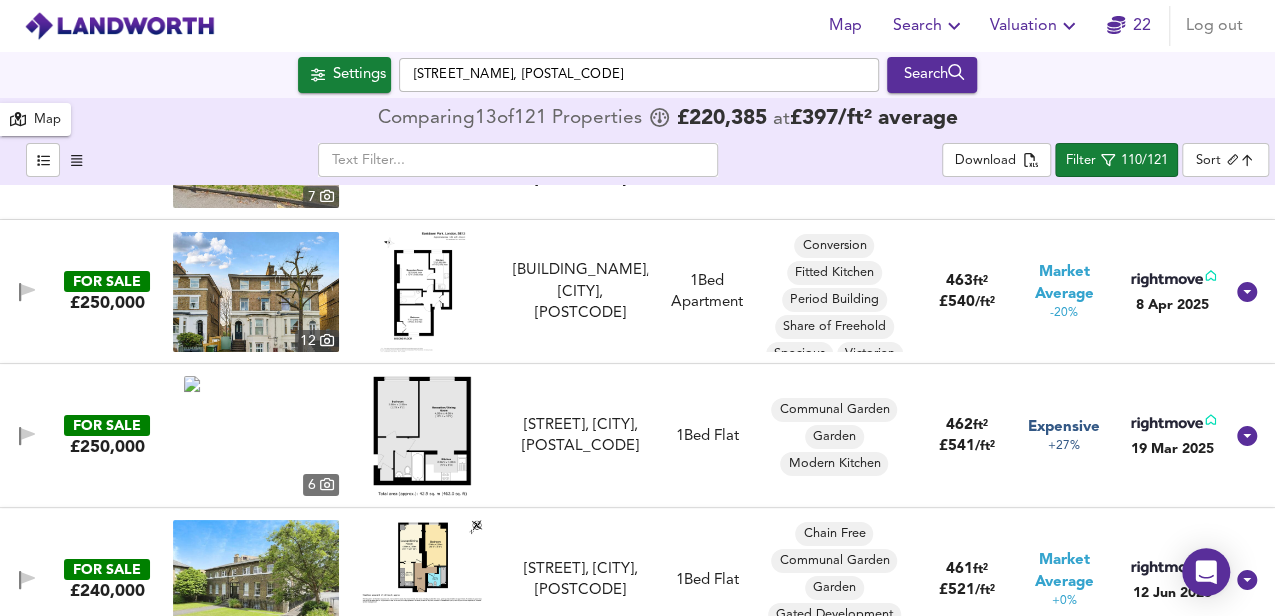 click at bounding box center [256, 292] 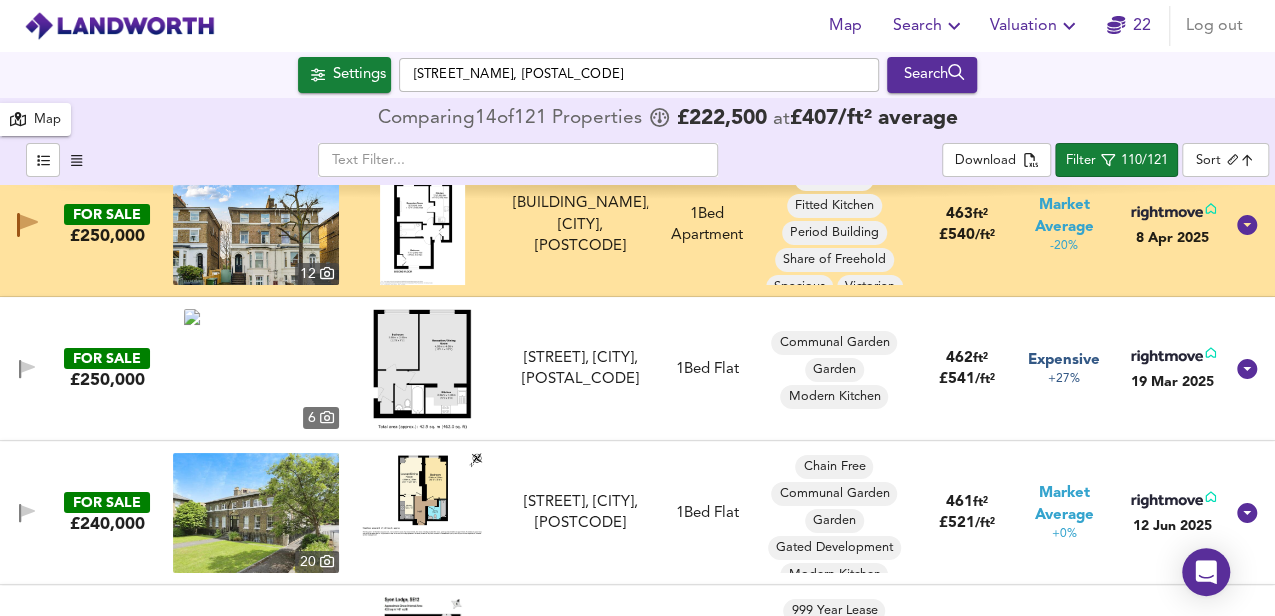 scroll, scrollTop: 7730, scrollLeft: 0, axis: vertical 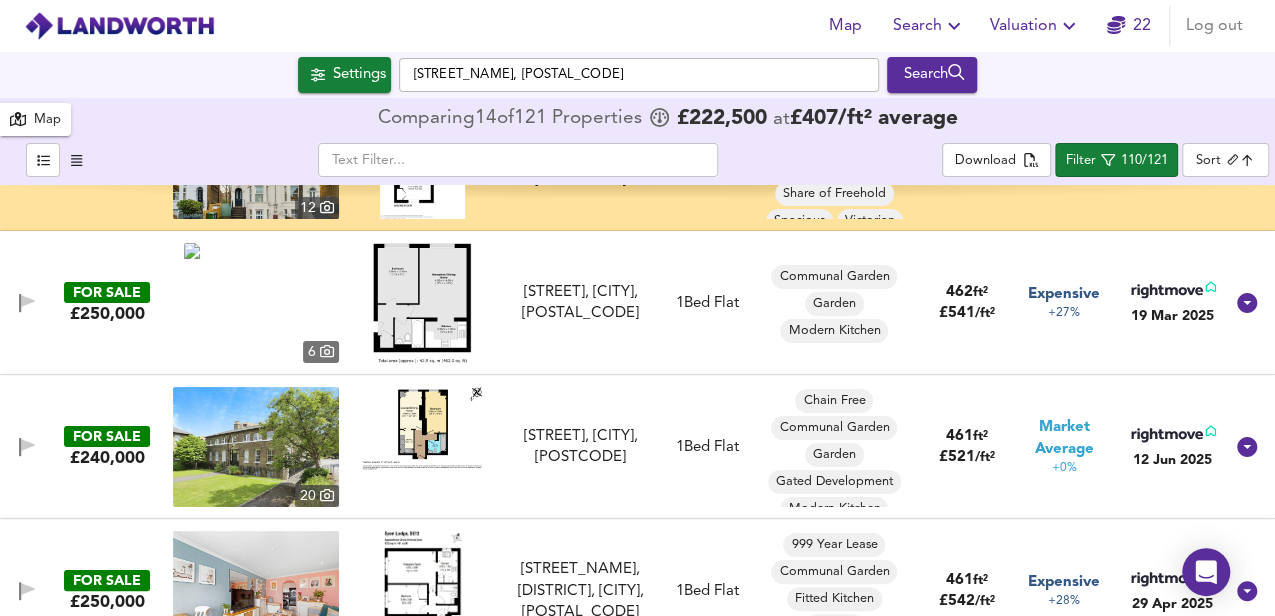 click at bounding box center [422, 303] 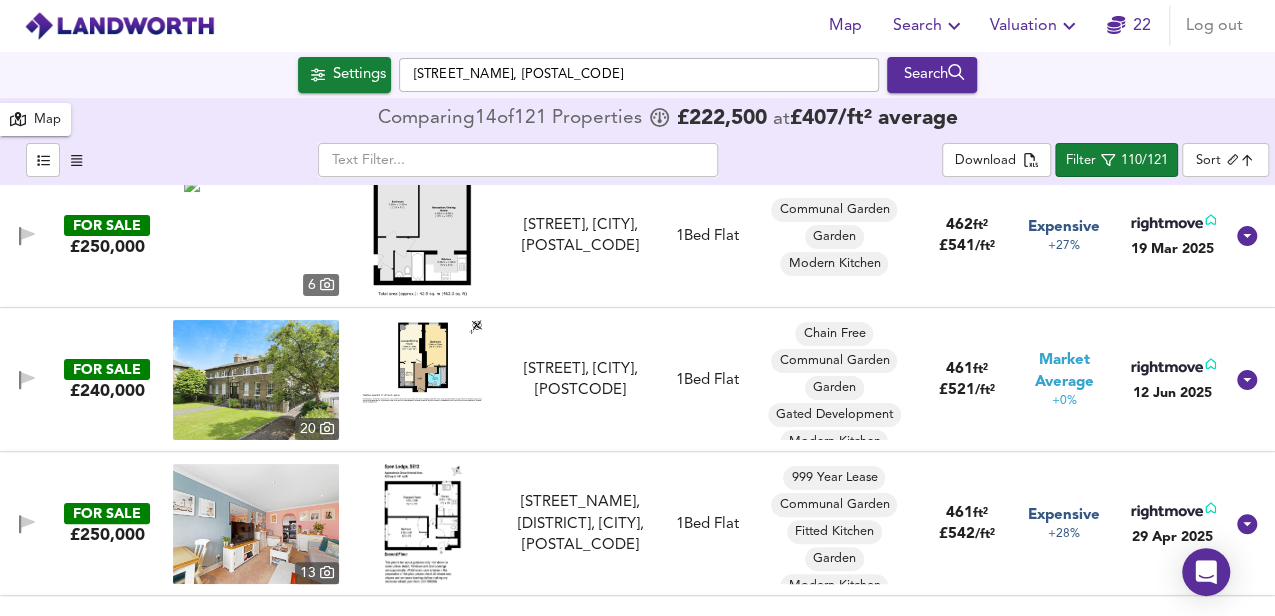 scroll, scrollTop: 7864, scrollLeft: 0, axis: vertical 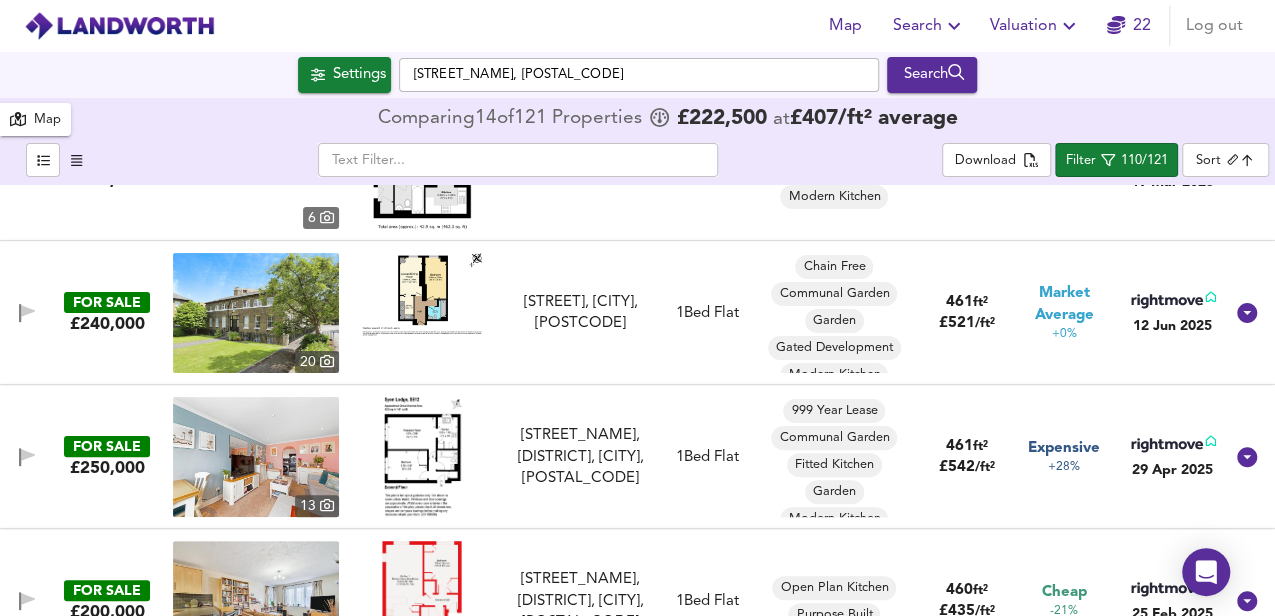 click at bounding box center (422, 294) 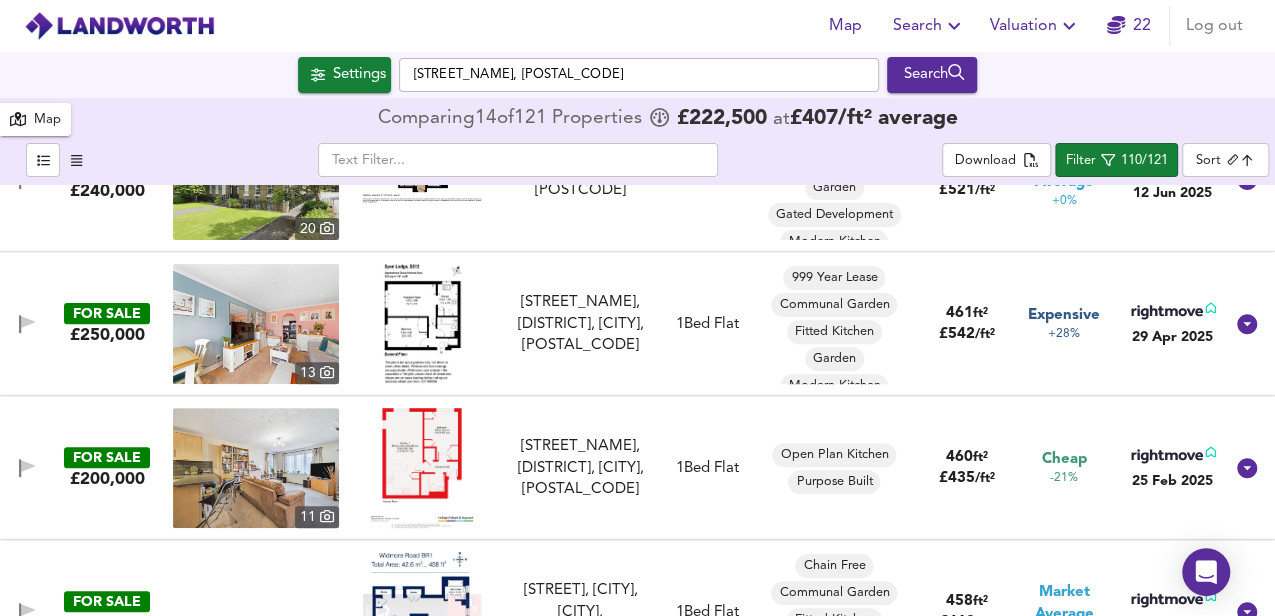 scroll, scrollTop: 8064, scrollLeft: 0, axis: vertical 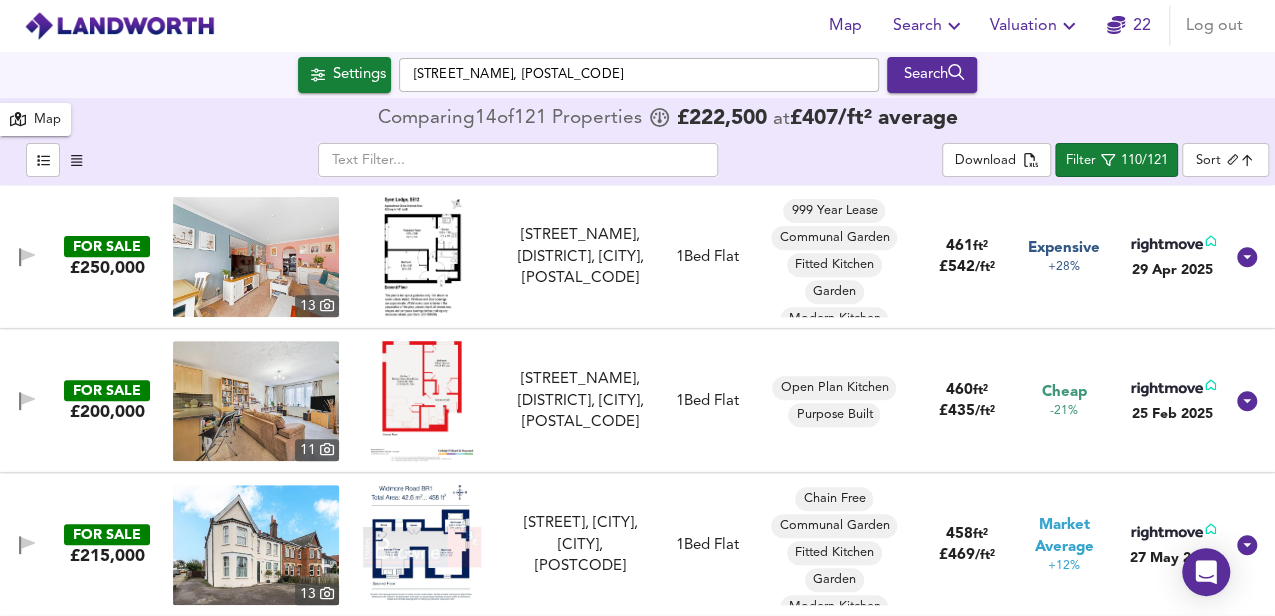 click at bounding box center [422, 257] 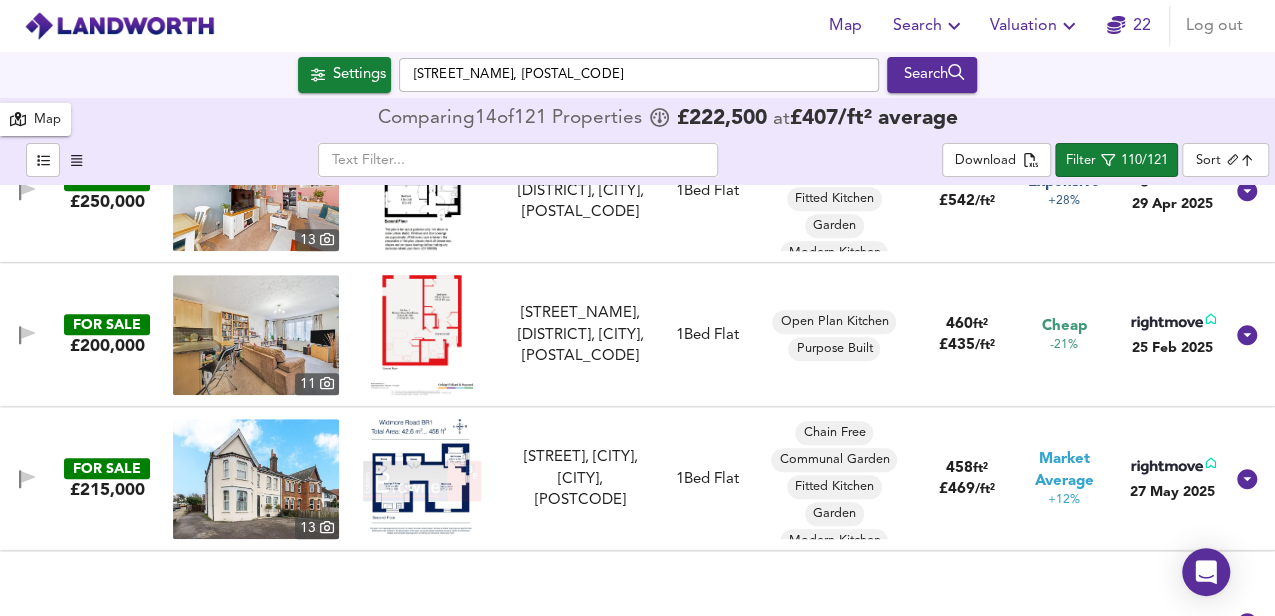 scroll, scrollTop: 8197, scrollLeft: 0, axis: vertical 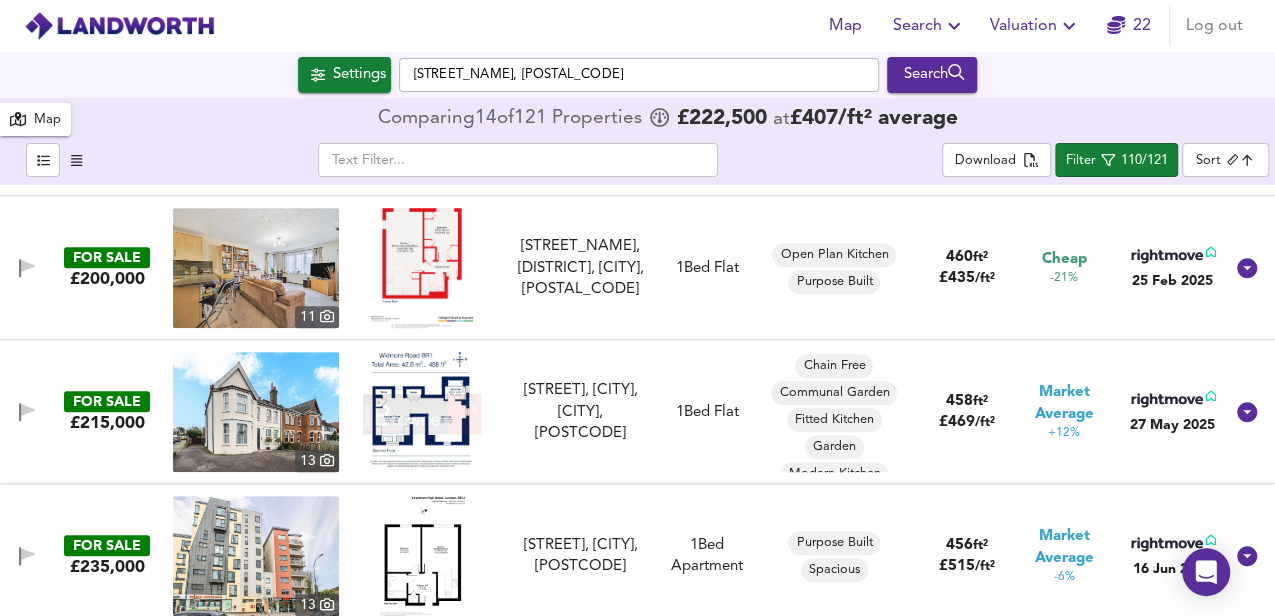 click at bounding box center [422, 409] 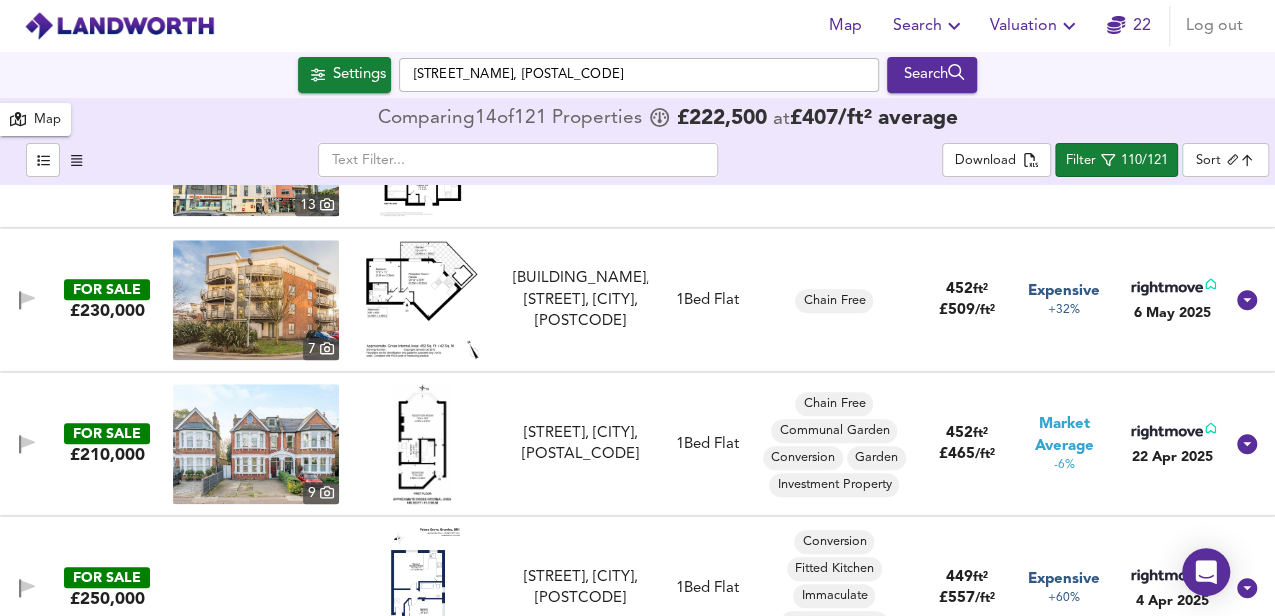 scroll, scrollTop: 8664, scrollLeft: 0, axis: vertical 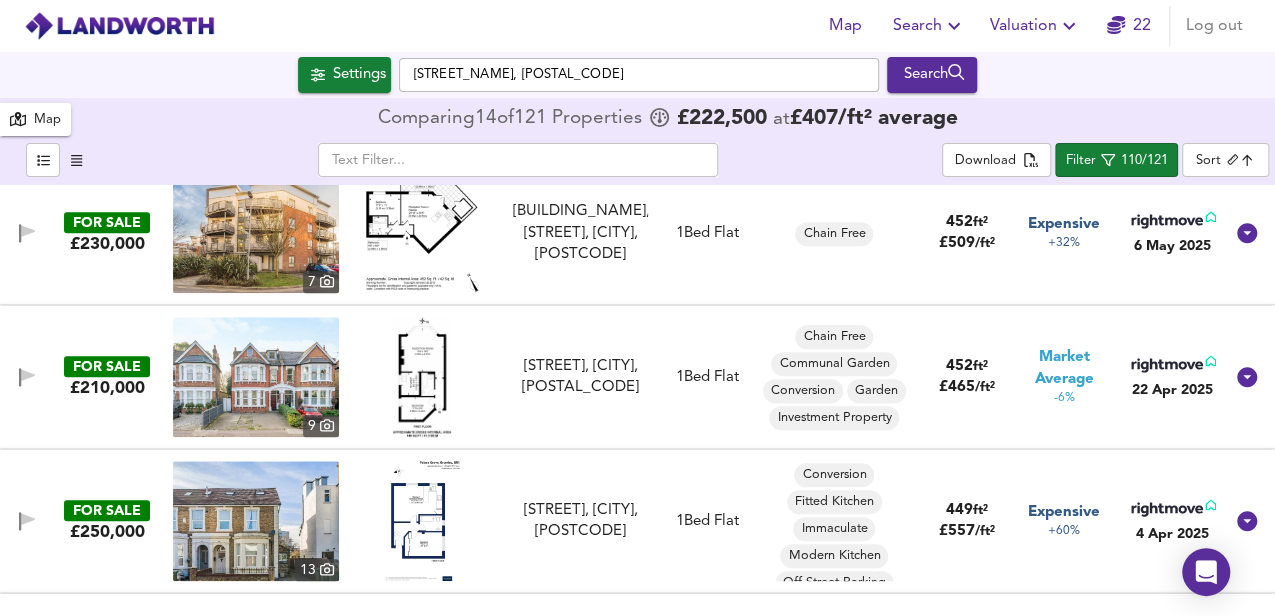 click at bounding box center [422, 233] 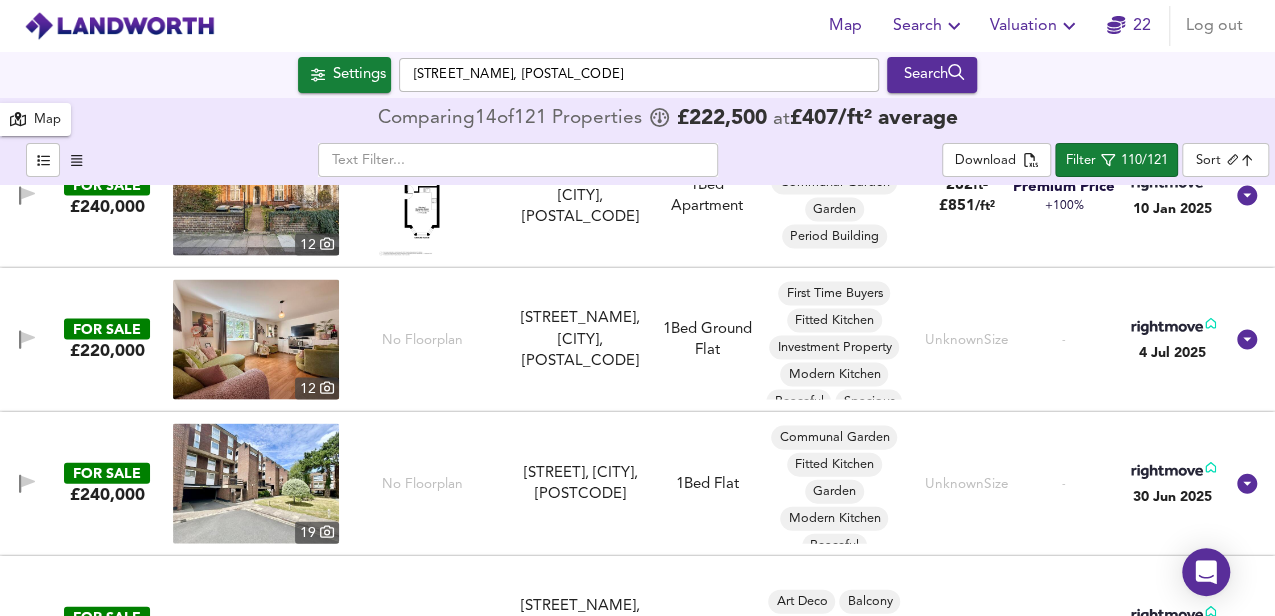 scroll, scrollTop: 13664, scrollLeft: 0, axis: vertical 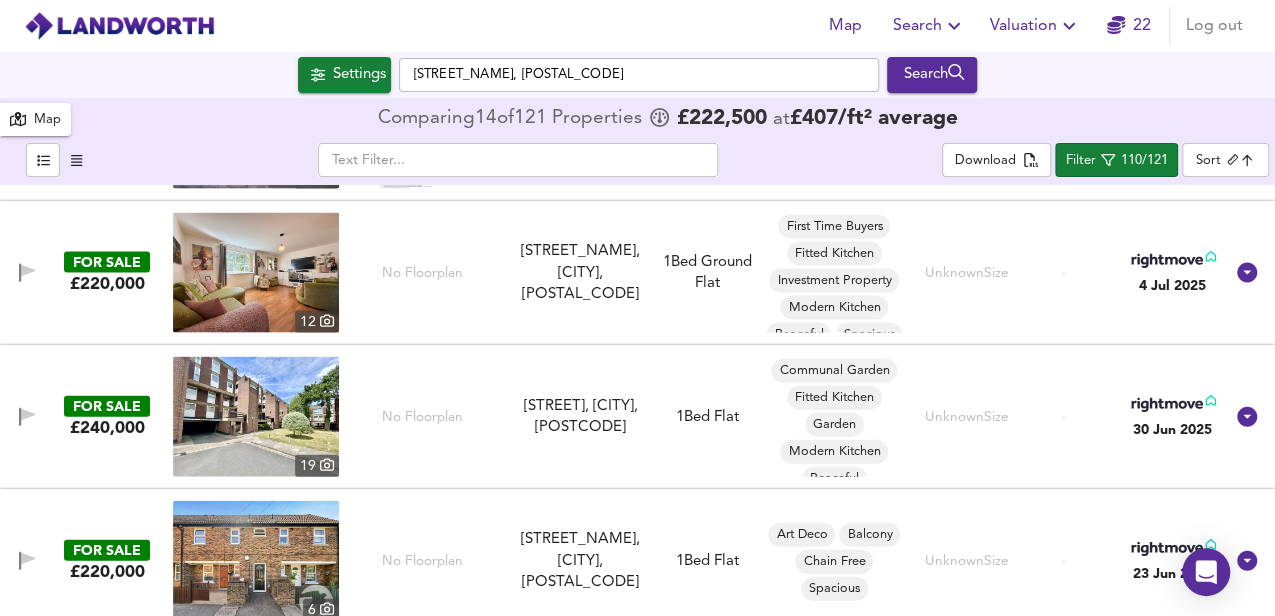 click at bounding box center [256, 273] 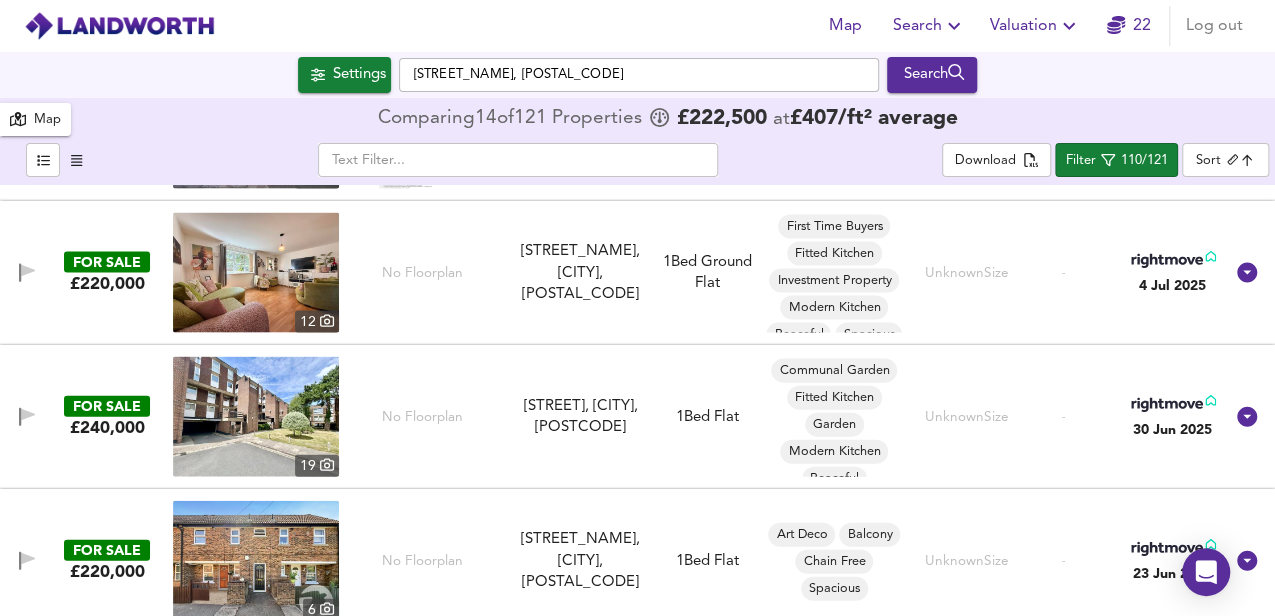 scroll, scrollTop: 13730, scrollLeft: 0, axis: vertical 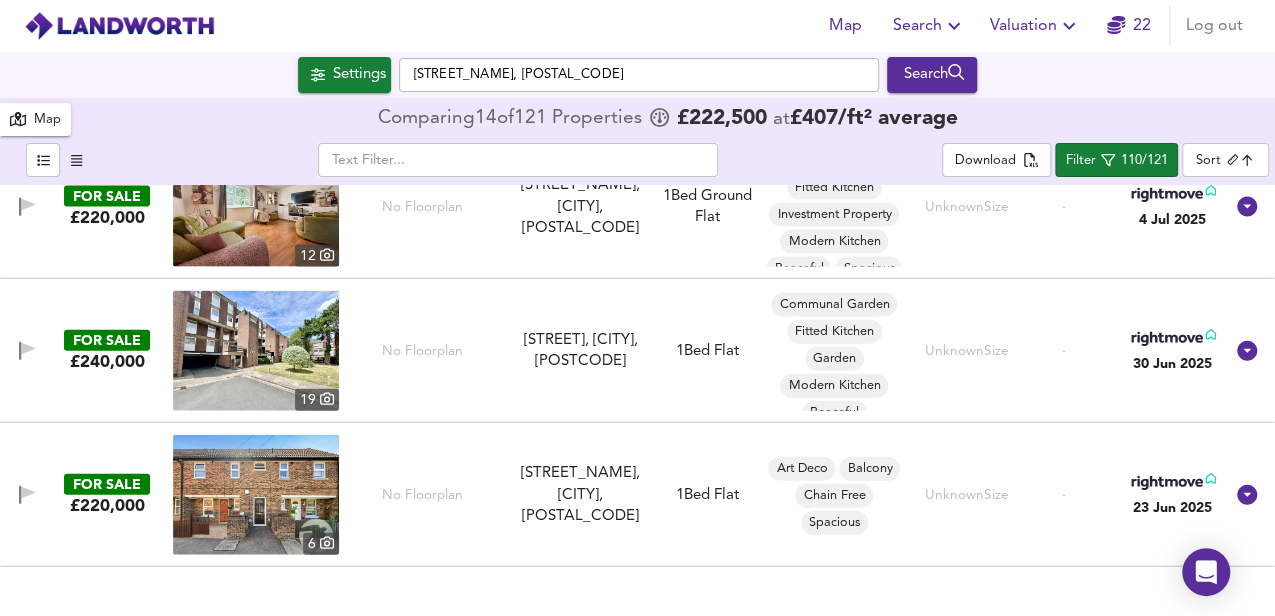 click at bounding box center (256, 351) 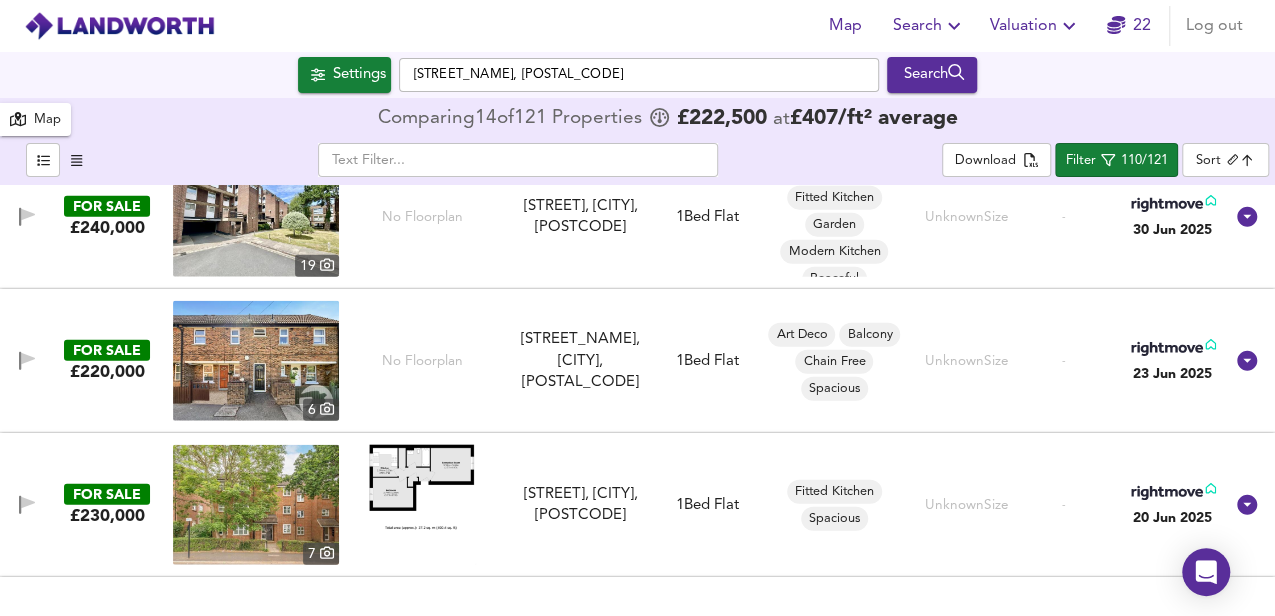 scroll, scrollTop: 13930, scrollLeft: 0, axis: vertical 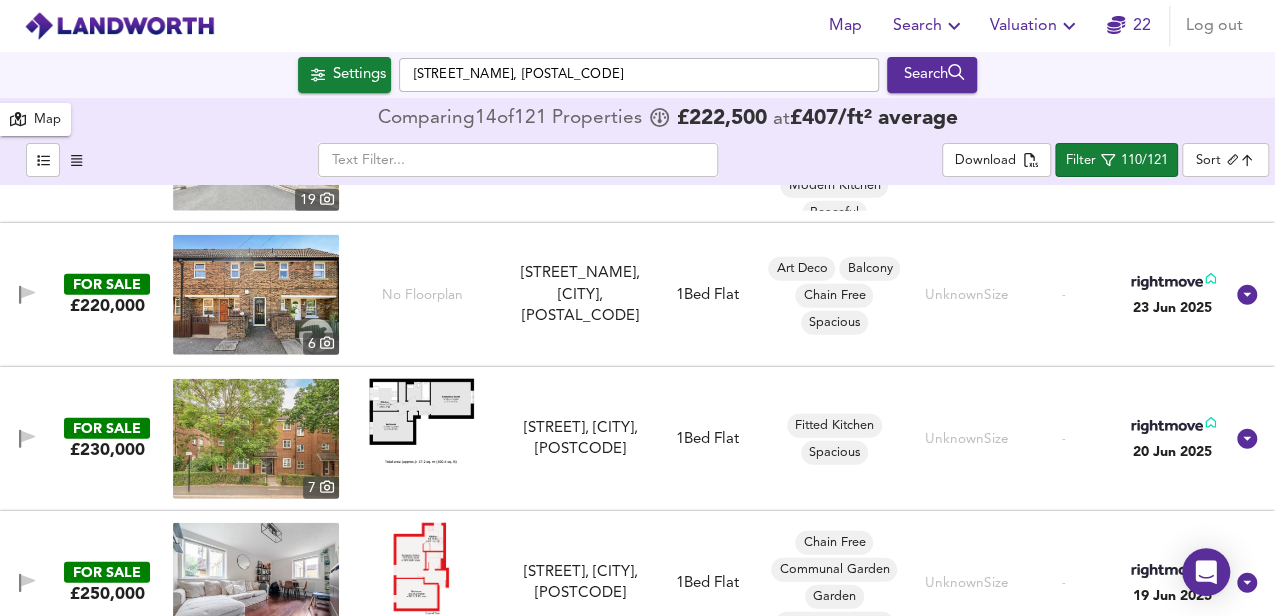 click at bounding box center [422, 439] 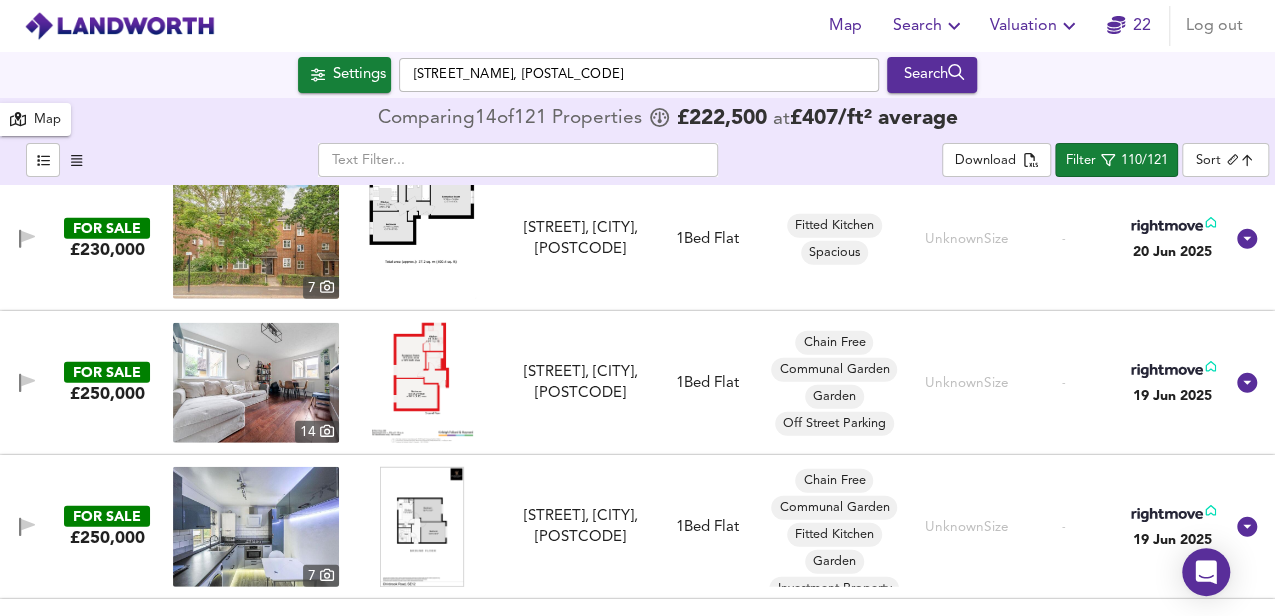 scroll, scrollTop: 14197, scrollLeft: 0, axis: vertical 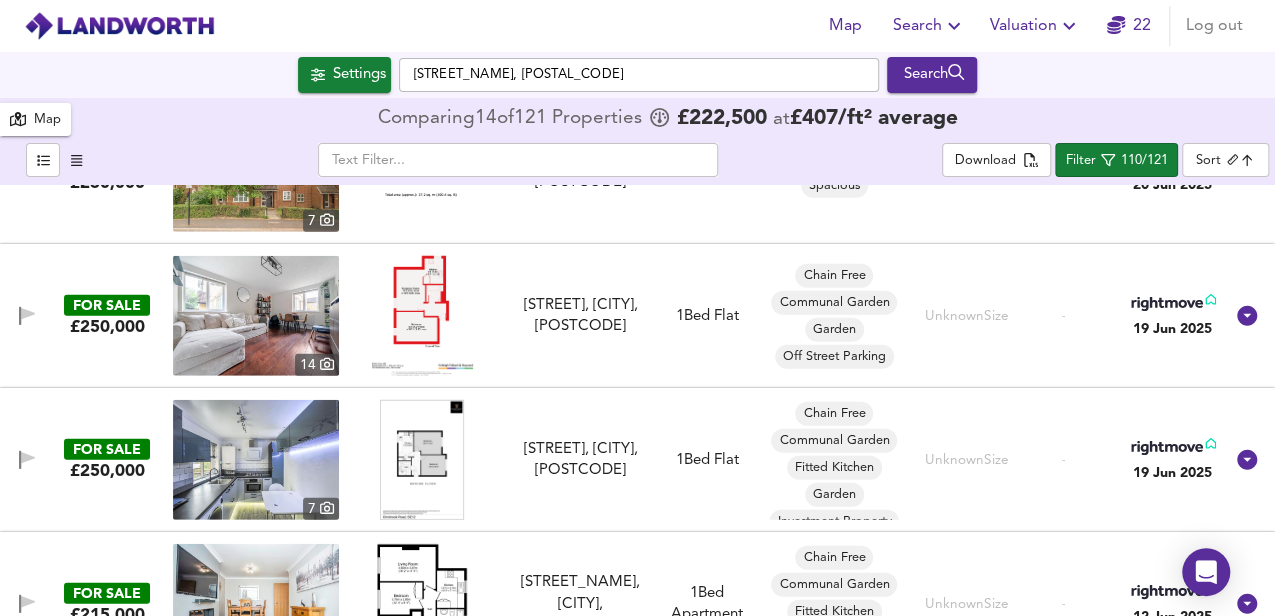 click at bounding box center (422, 316) 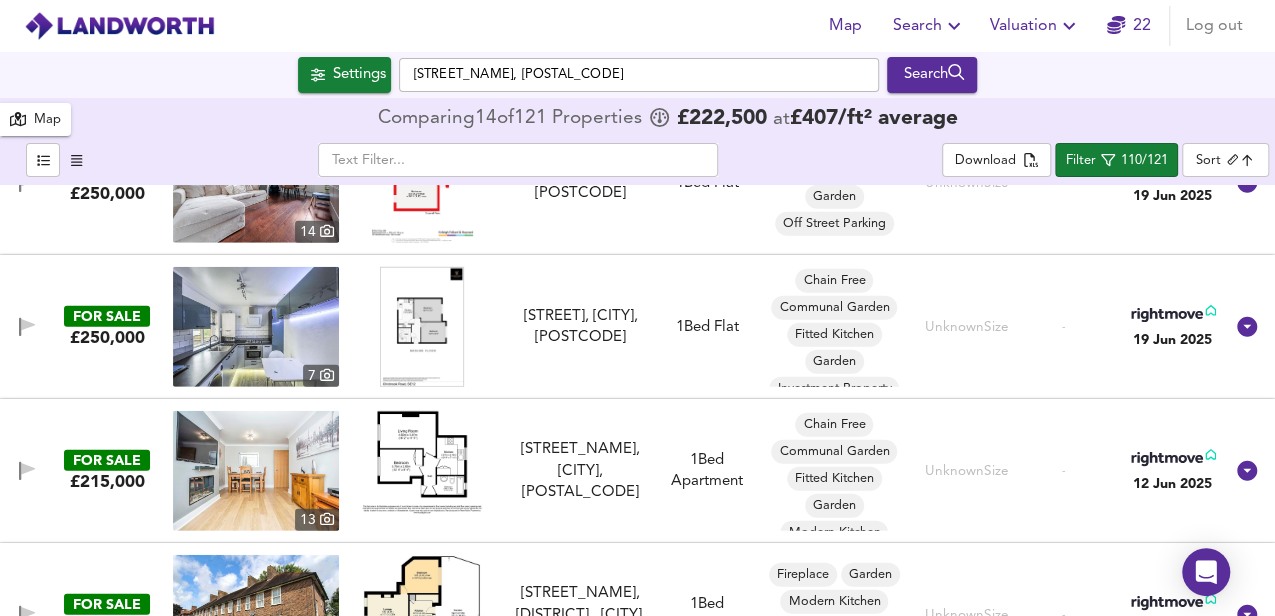 scroll, scrollTop: 14397, scrollLeft: 0, axis: vertical 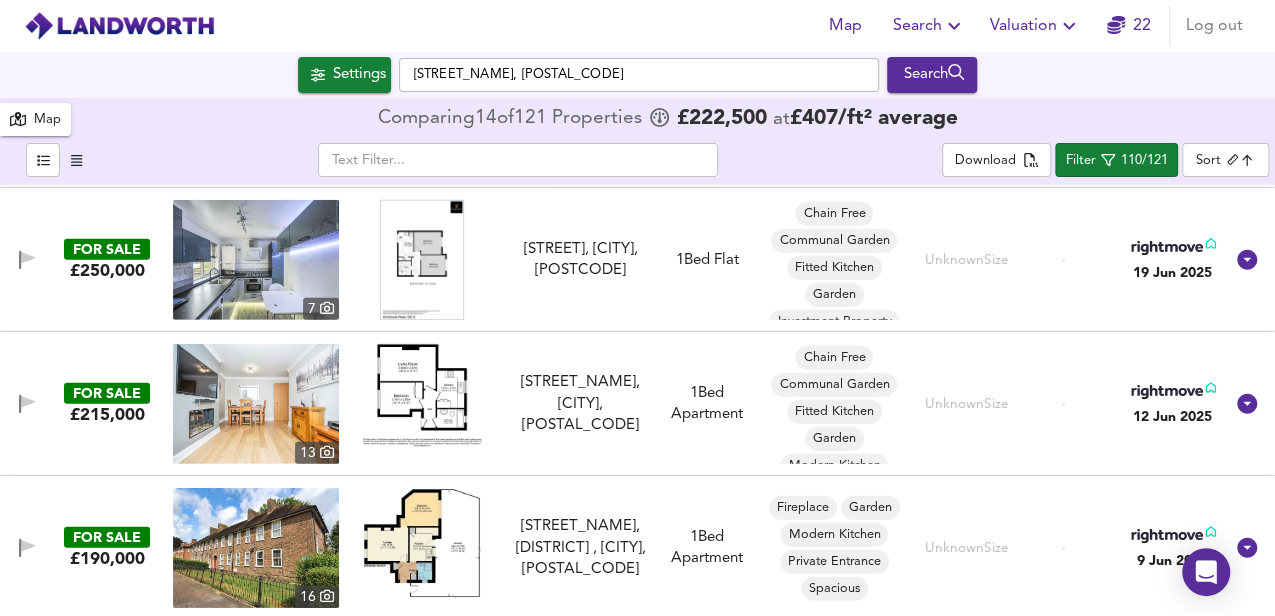 click at bounding box center [422, 395] 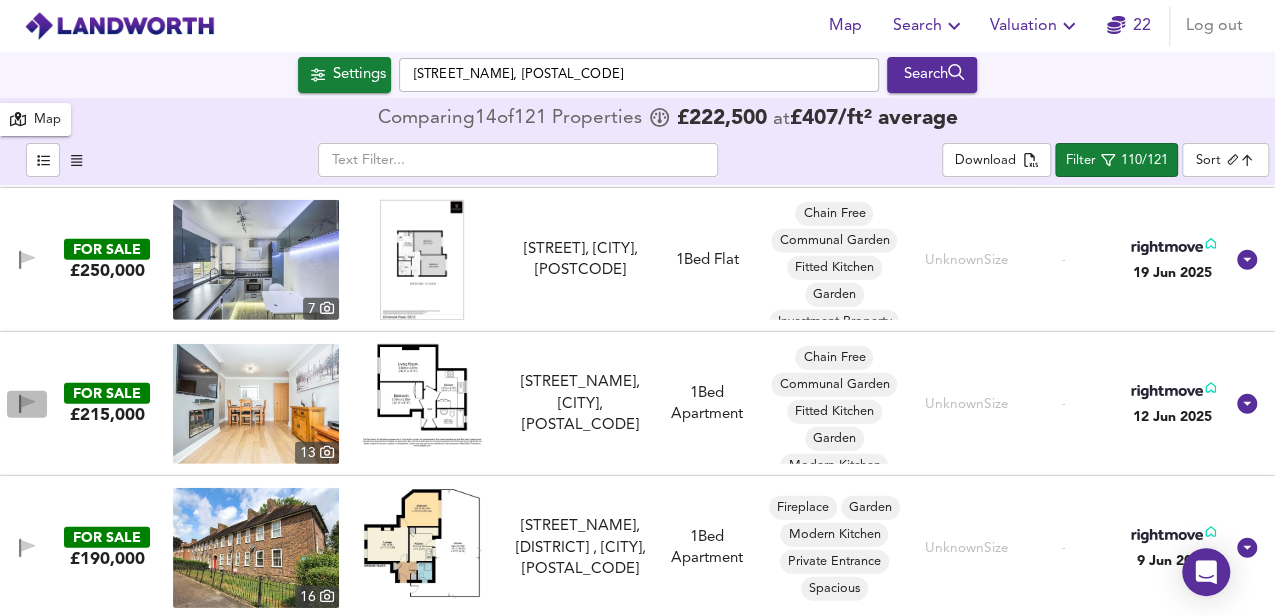 click at bounding box center (27, 404) 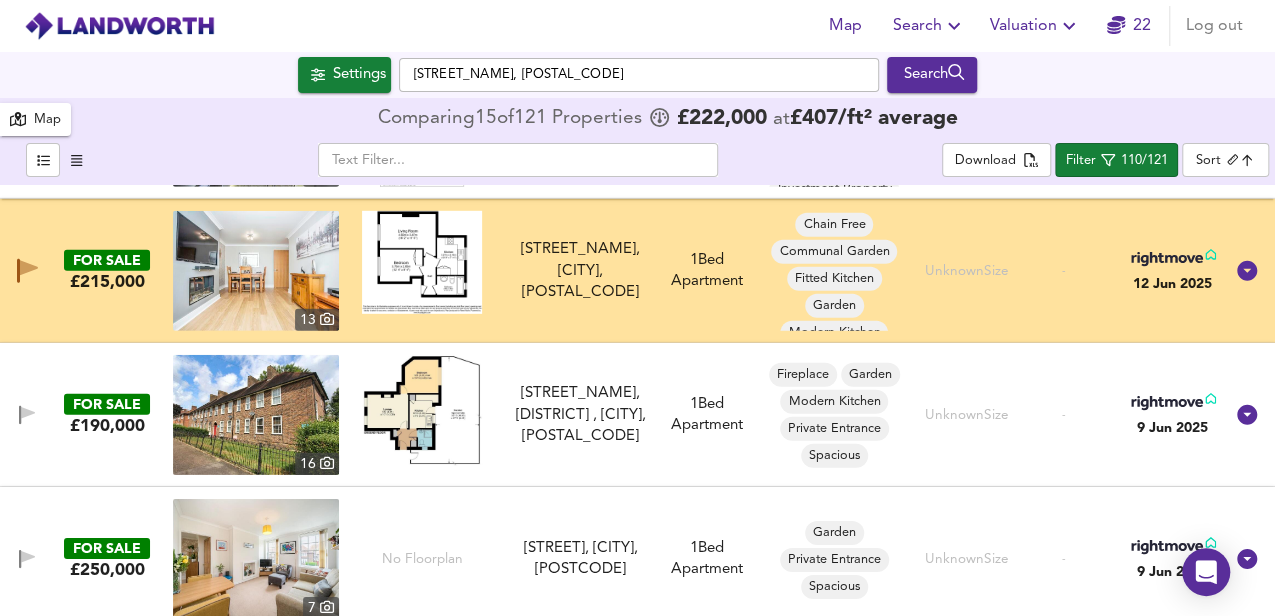 scroll, scrollTop: 14597, scrollLeft: 0, axis: vertical 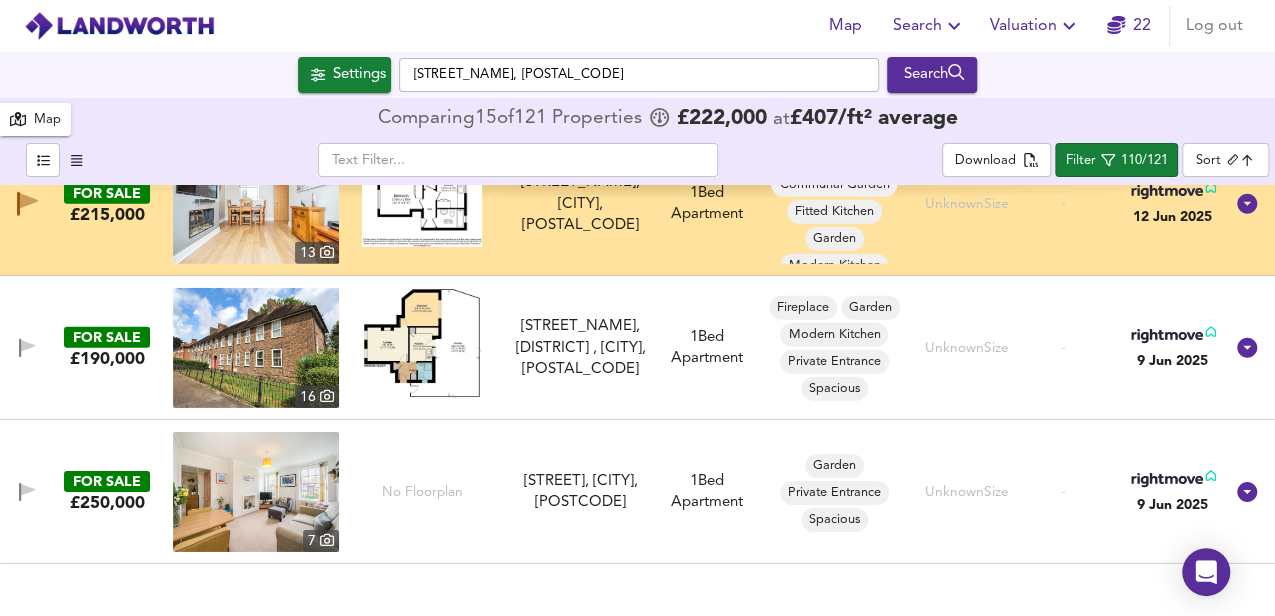 click at bounding box center (422, 343) 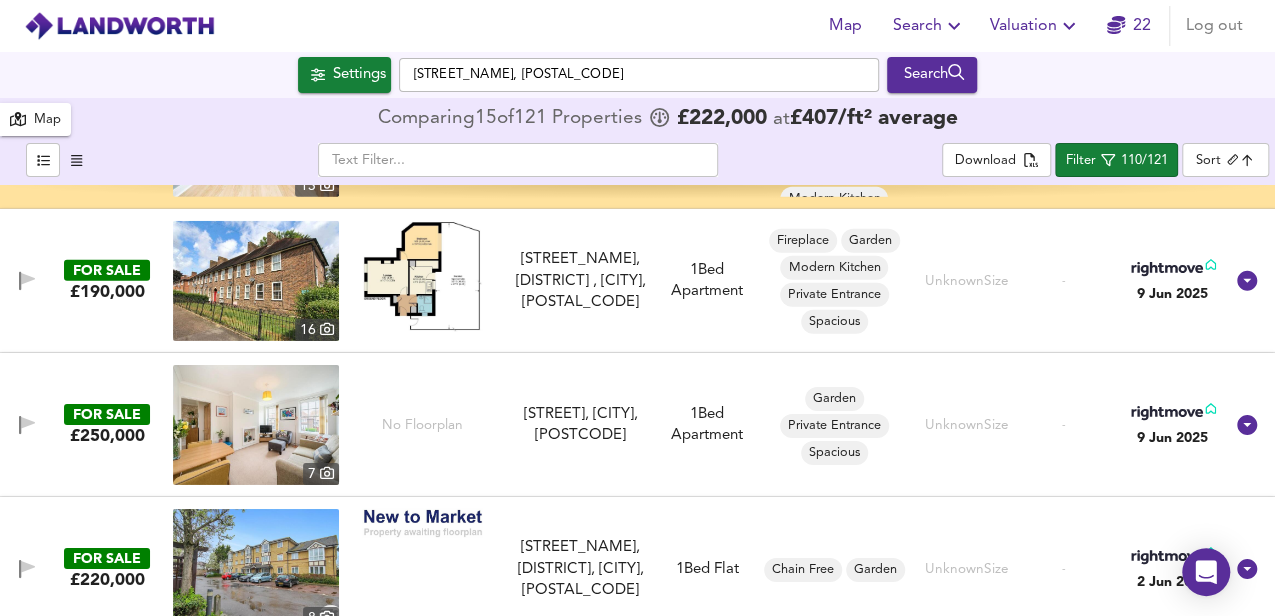scroll, scrollTop: 14797, scrollLeft: 0, axis: vertical 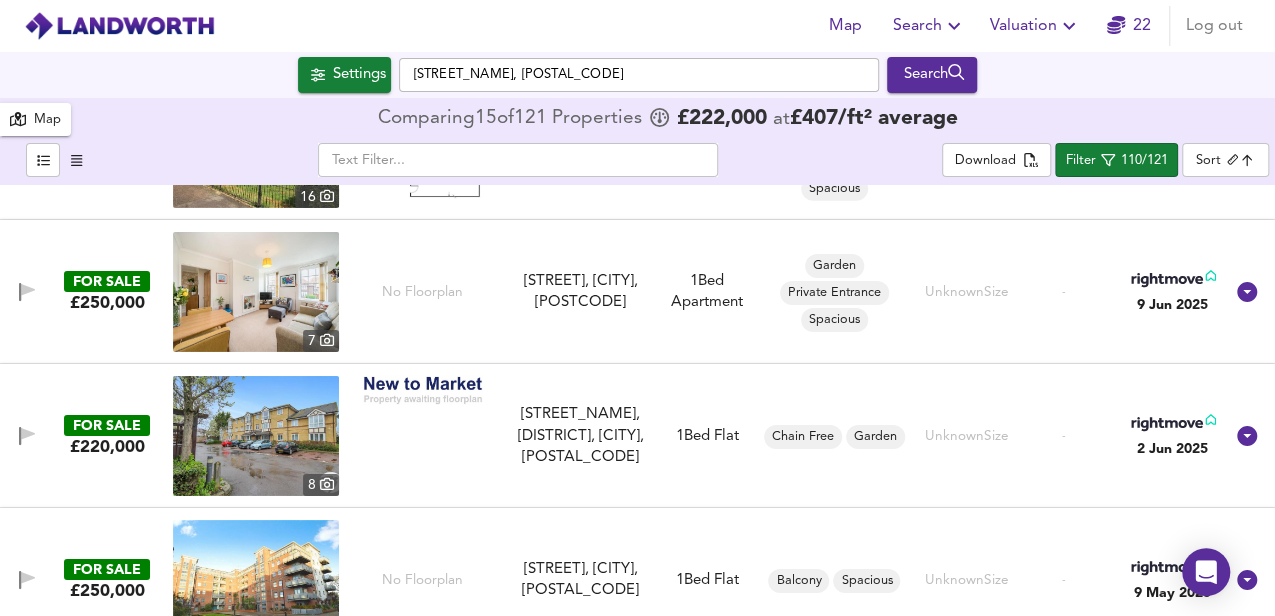 click at bounding box center (256, 292) 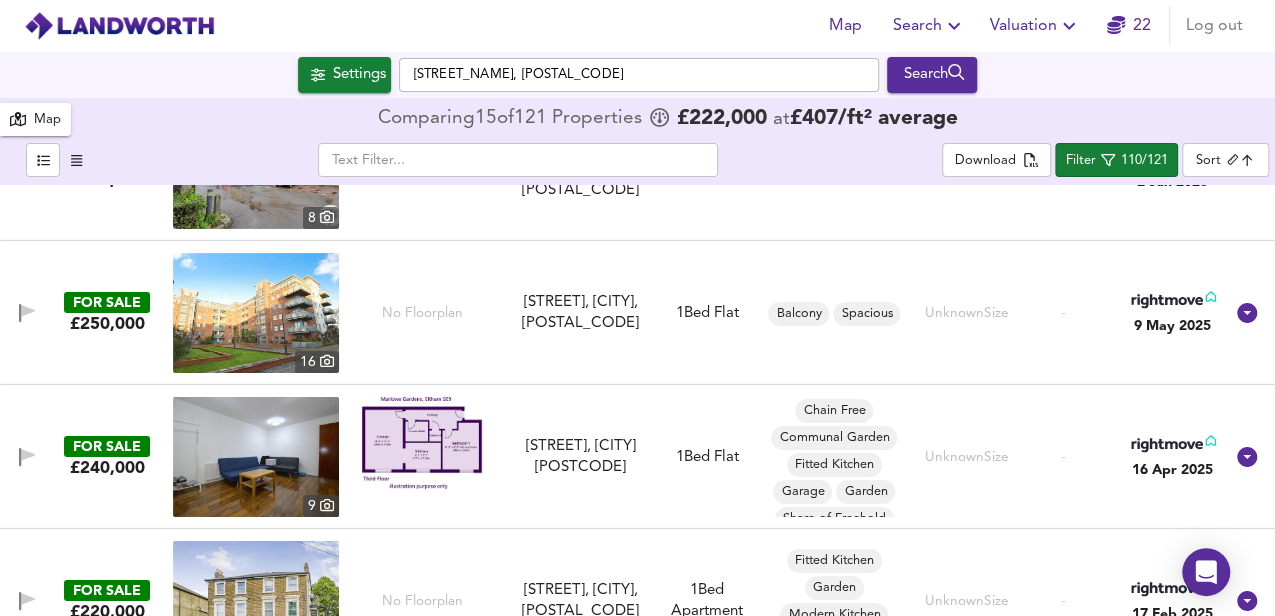 scroll, scrollTop: 15197, scrollLeft: 0, axis: vertical 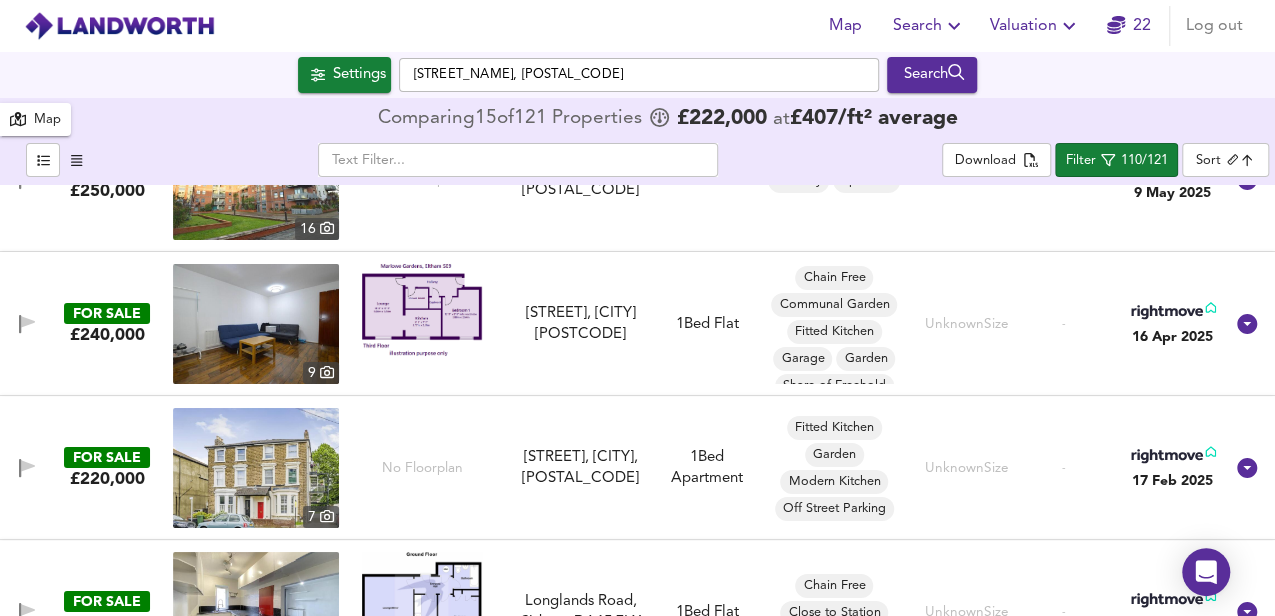 click at bounding box center (422, 309) 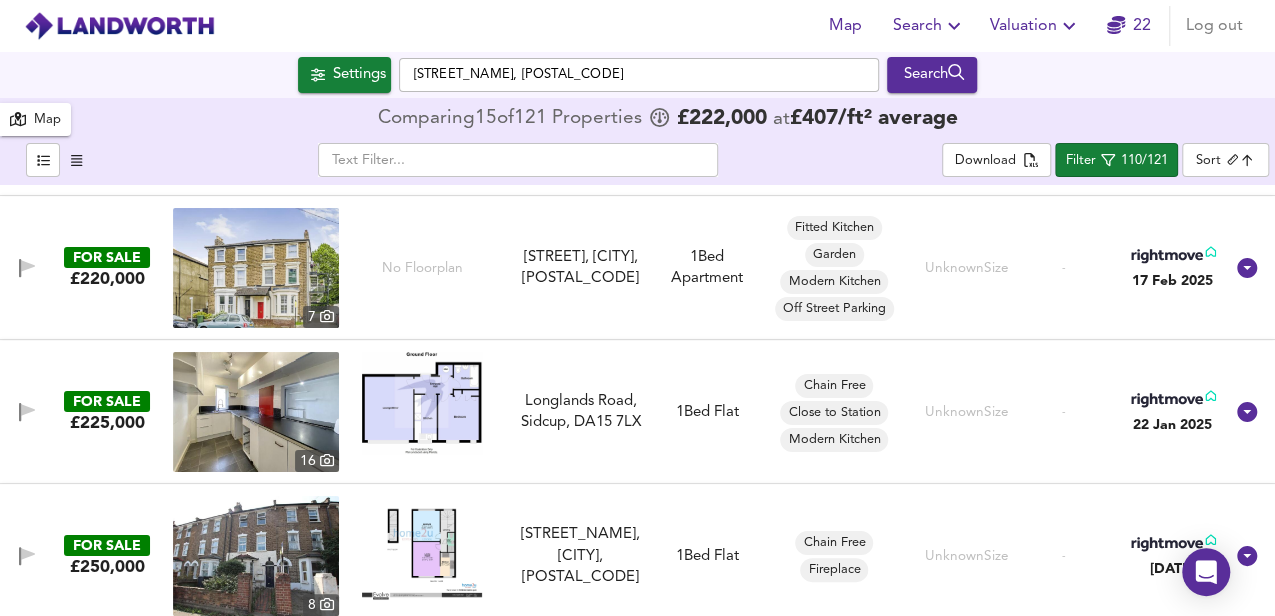 scroll, scrollTop: 15409, scrollLeft: 0, axis: vertical 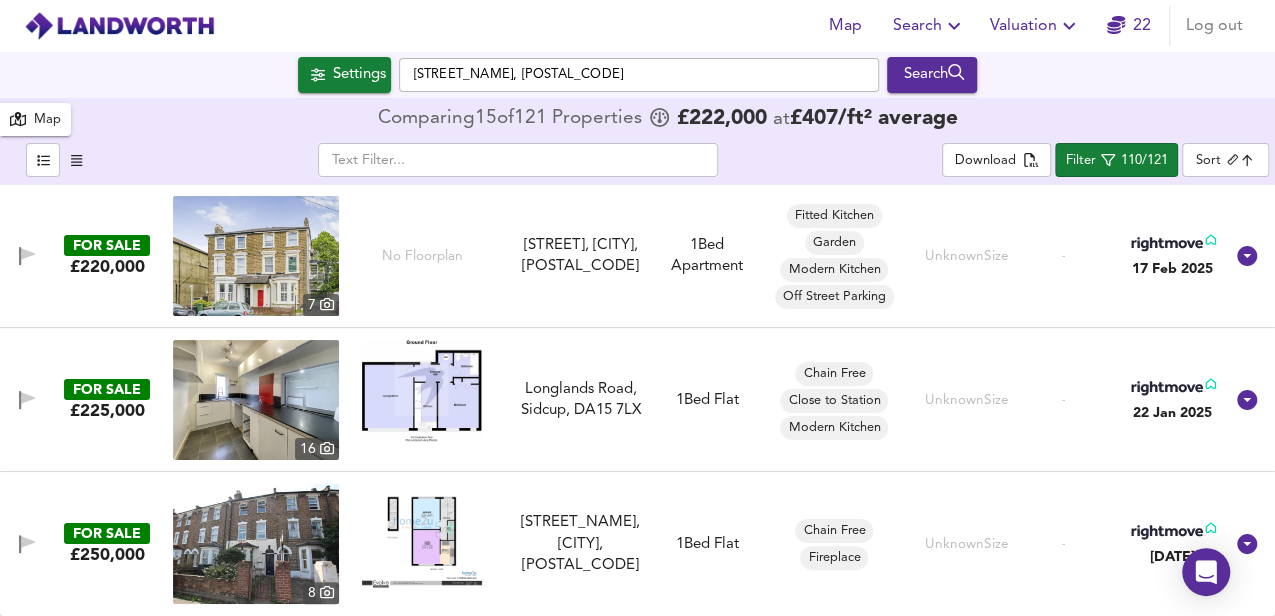 click at bounding box center [422, 391] 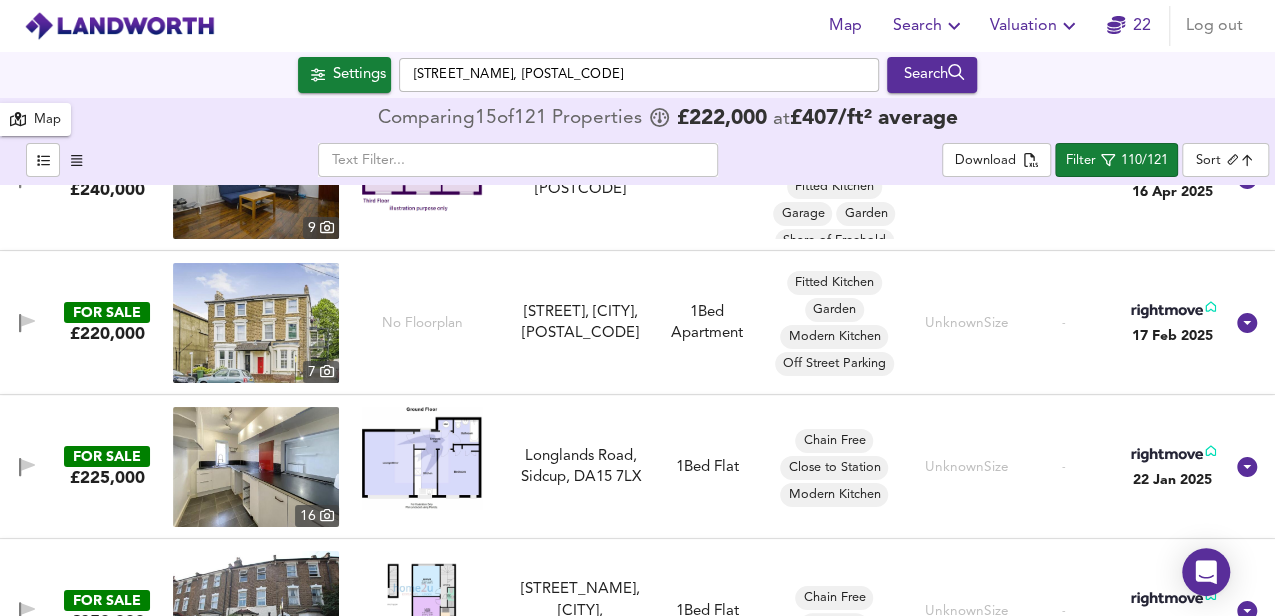 scroll, scrollTop: 15409, scrollLeft: 0, axis: vertical 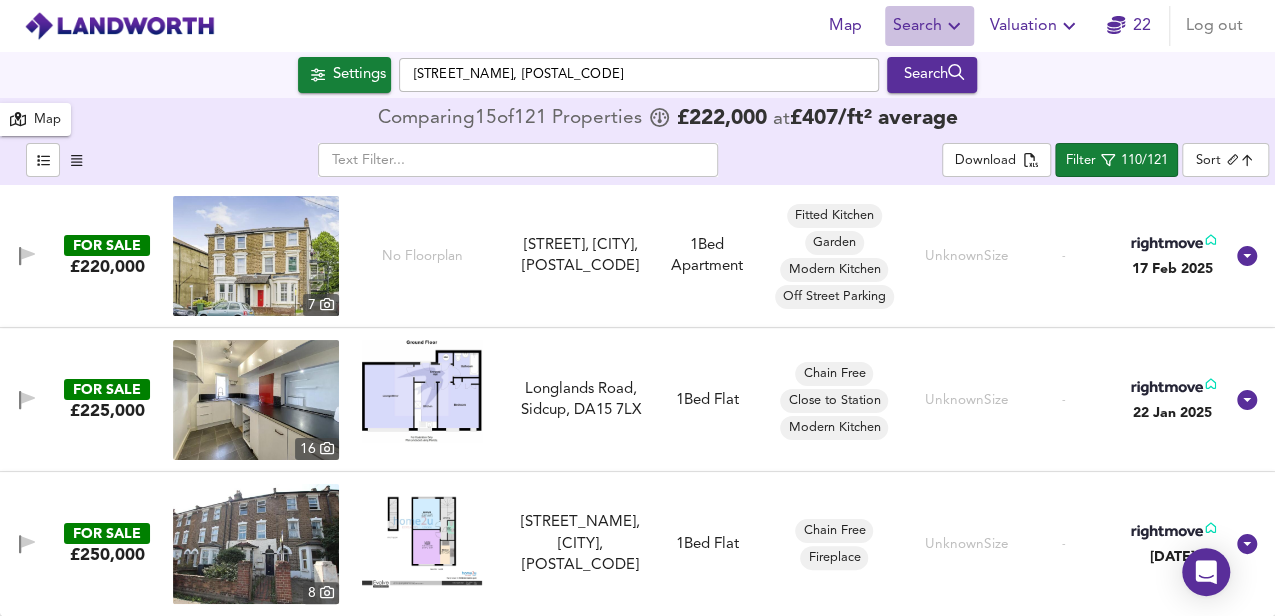 click on "Search" at bounding box center [929, 26] 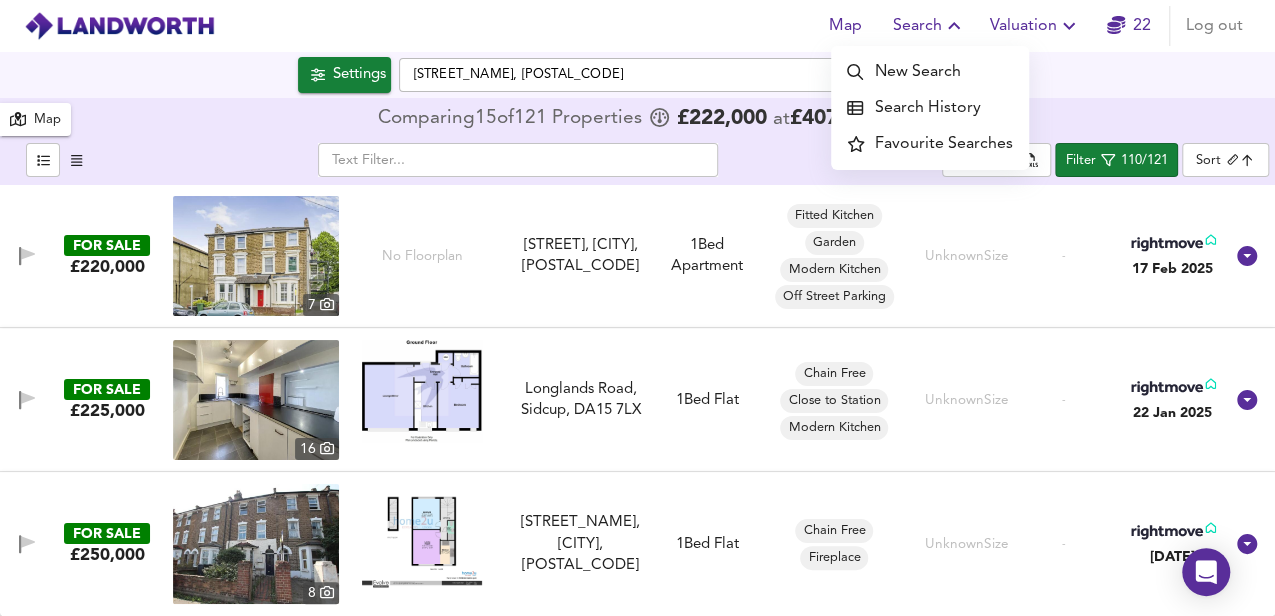 click on "Search History" at bounding box center (930, 108) 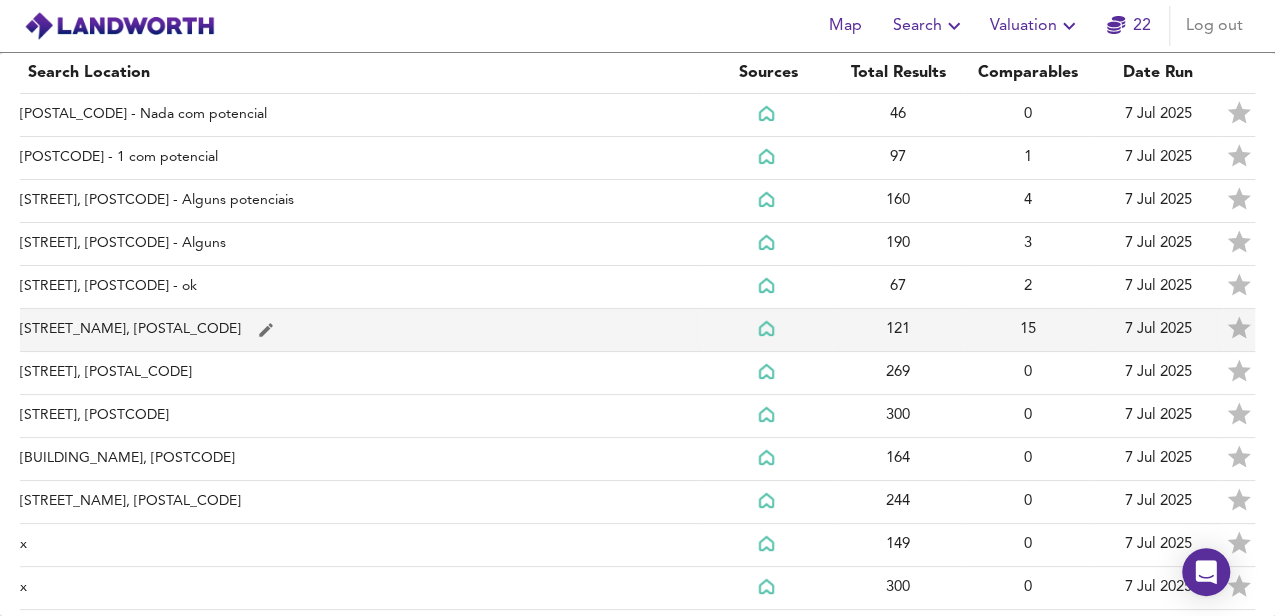 click at bounding box center (292, 115) 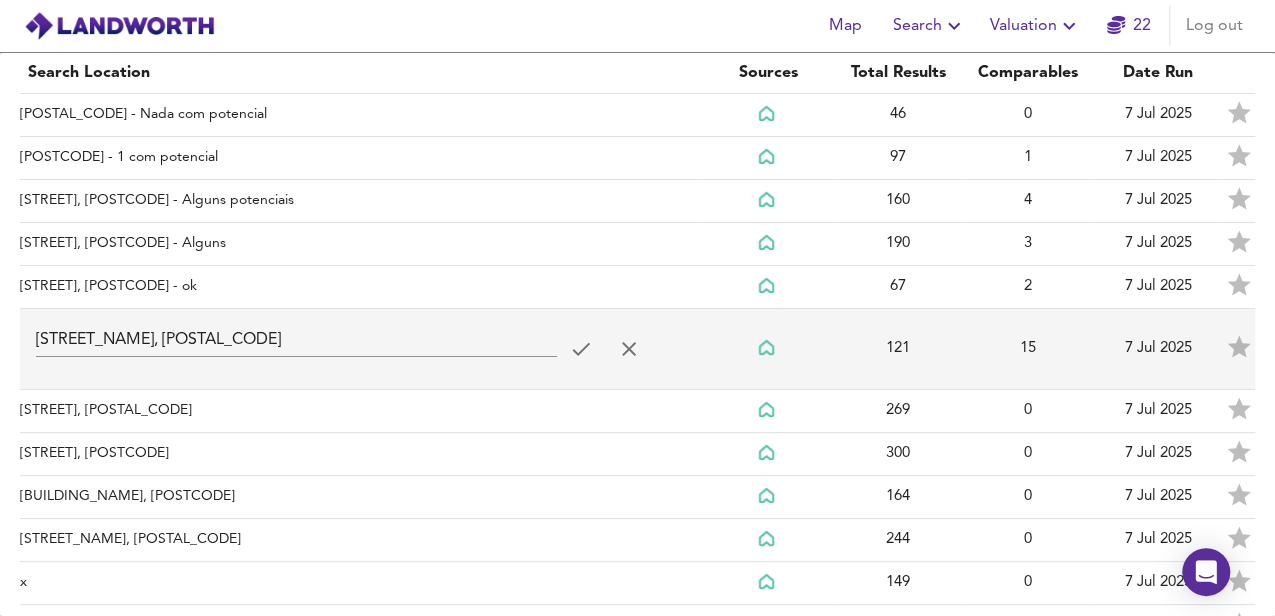 click on "[STREET_NAME], [POSTAL_CODE]" at bounding box center [296, 341] 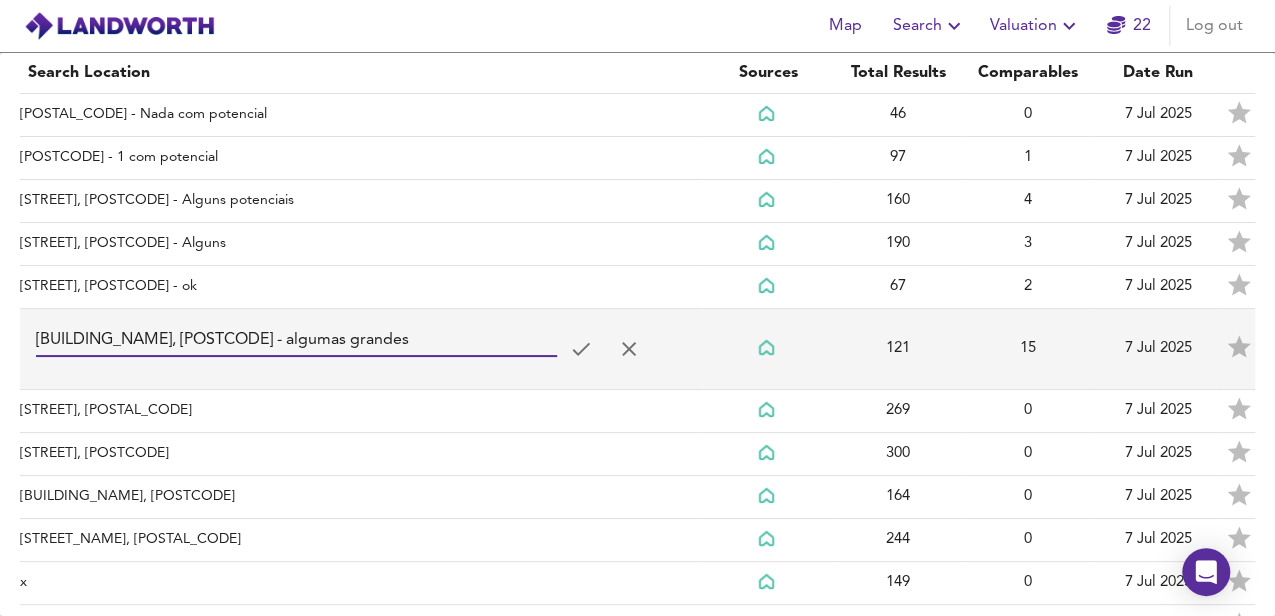 type on "[BUILDING_NAME], [POSTCODE] - algumas grandes" 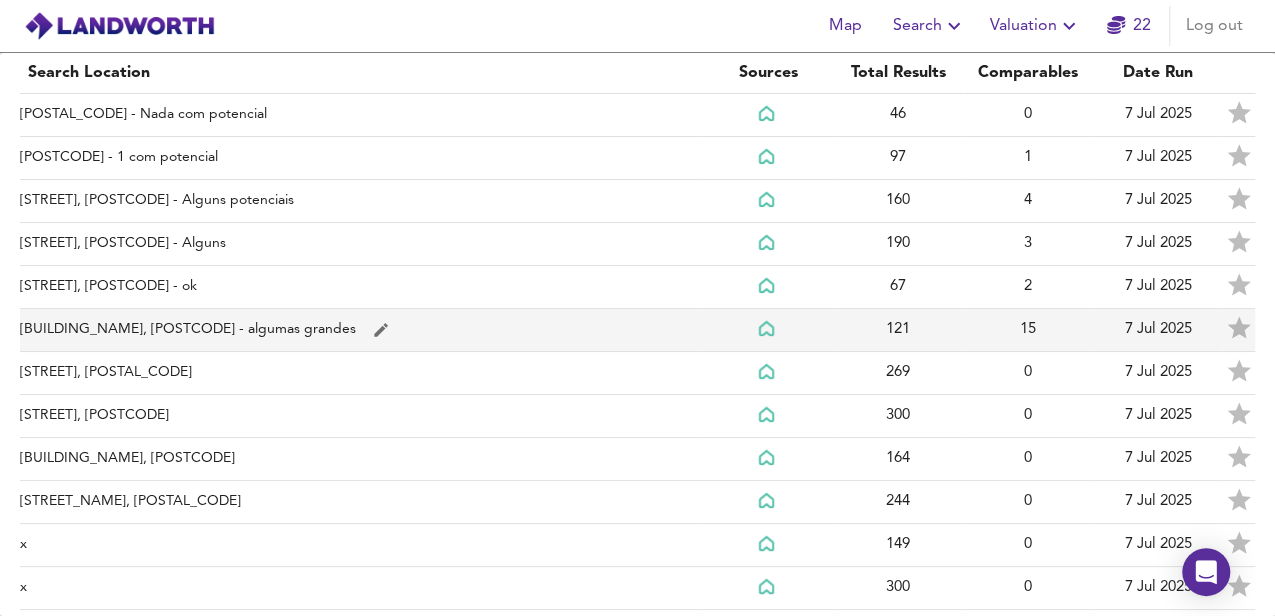 click on "[BUILDING_NAME], [POSTCODE] - algumas grandes" at bounding box center [361, 115] 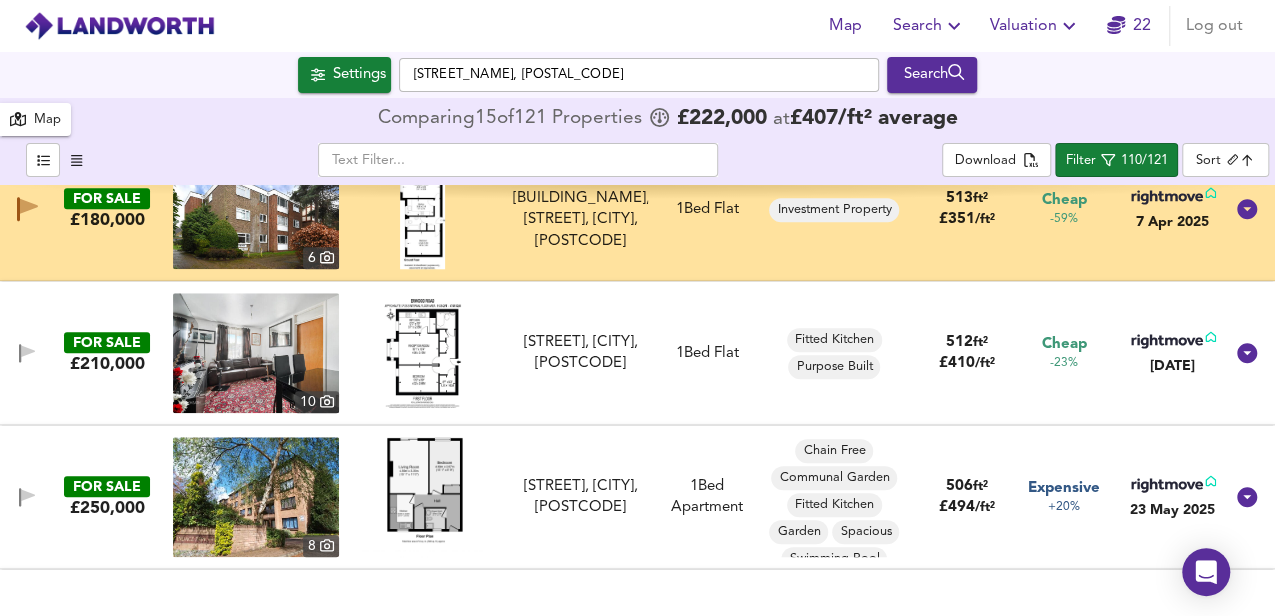 scroll, scrollTop: 4466, scrollLeft: 0, axis: vertical 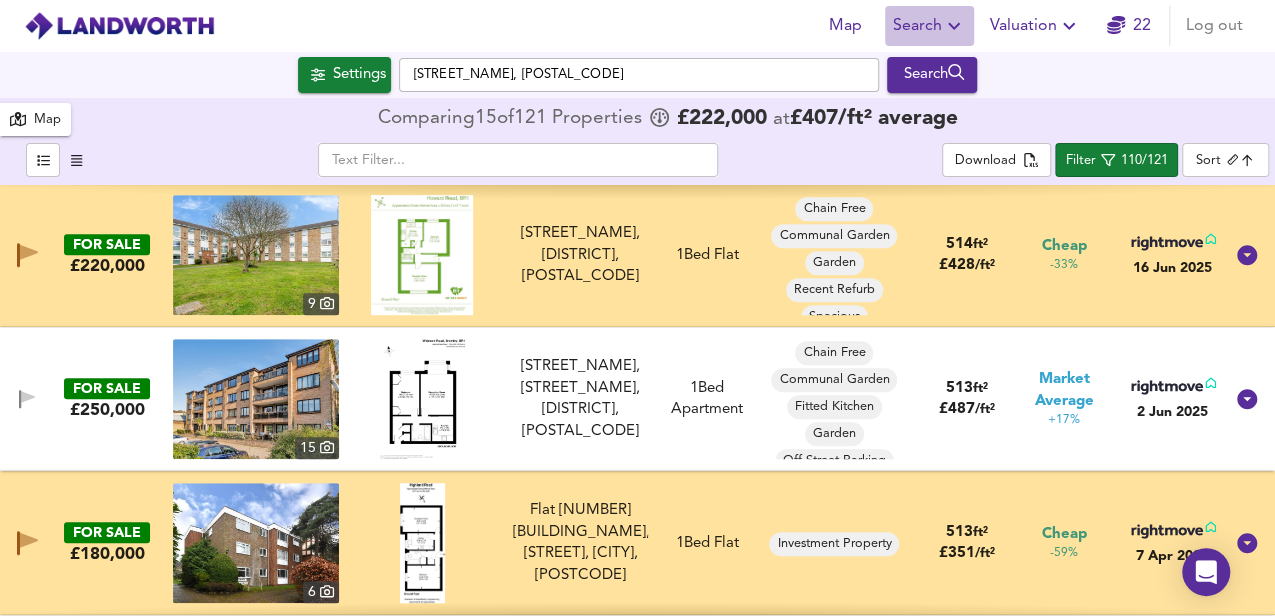 click at bounding box center [954, 26] 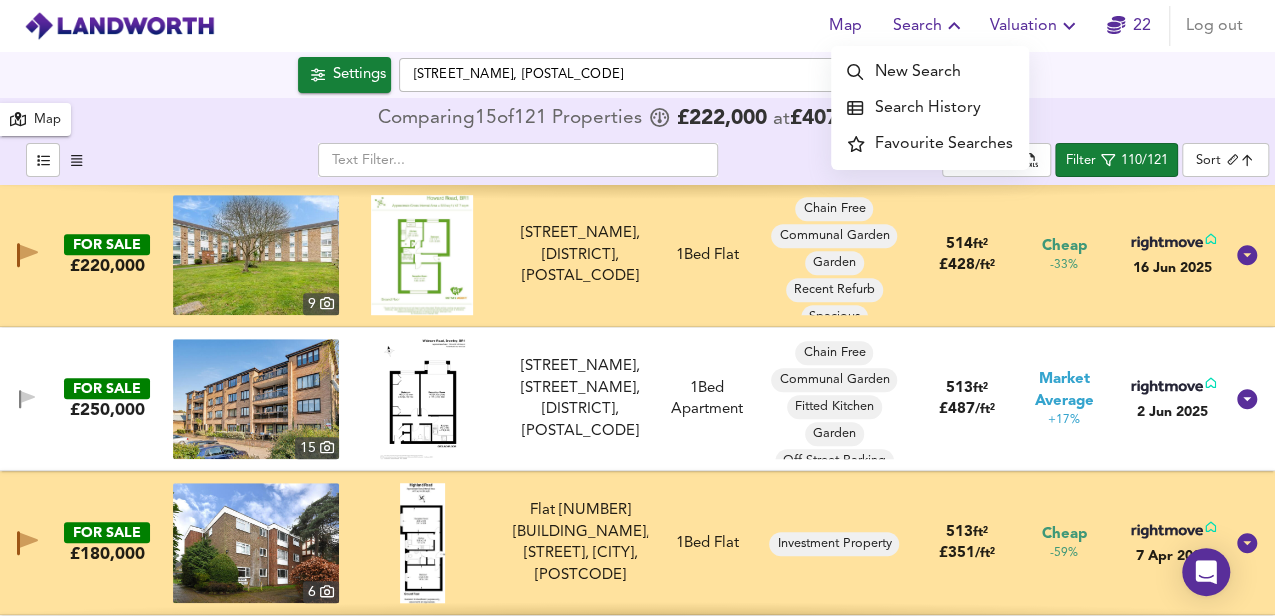 click on "Search History" at bounding box center (930, 108) 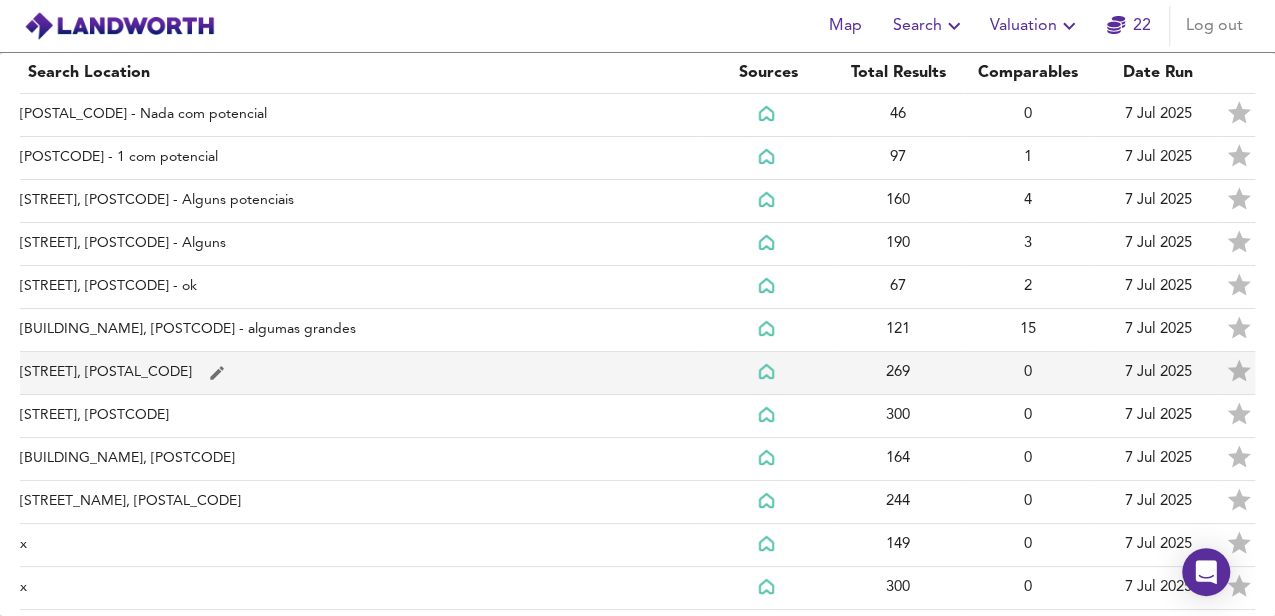 click on "[STREET], [POSTAL_CODE]" at bounding box center [361, 115] 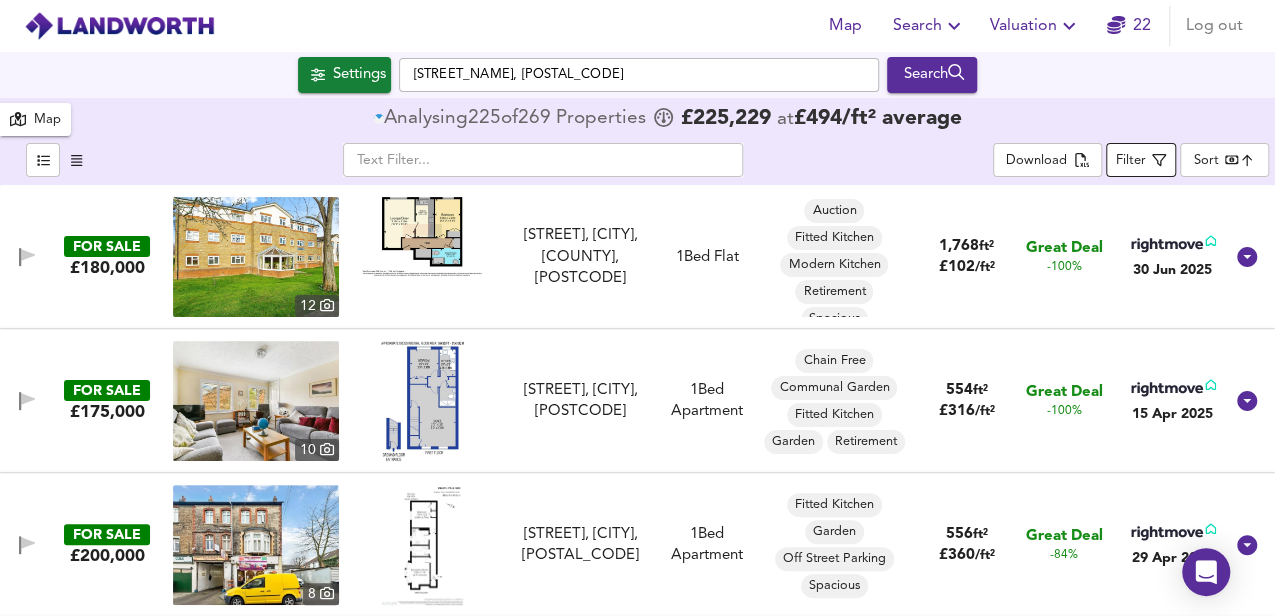 click at bounding box center [1159, 160] 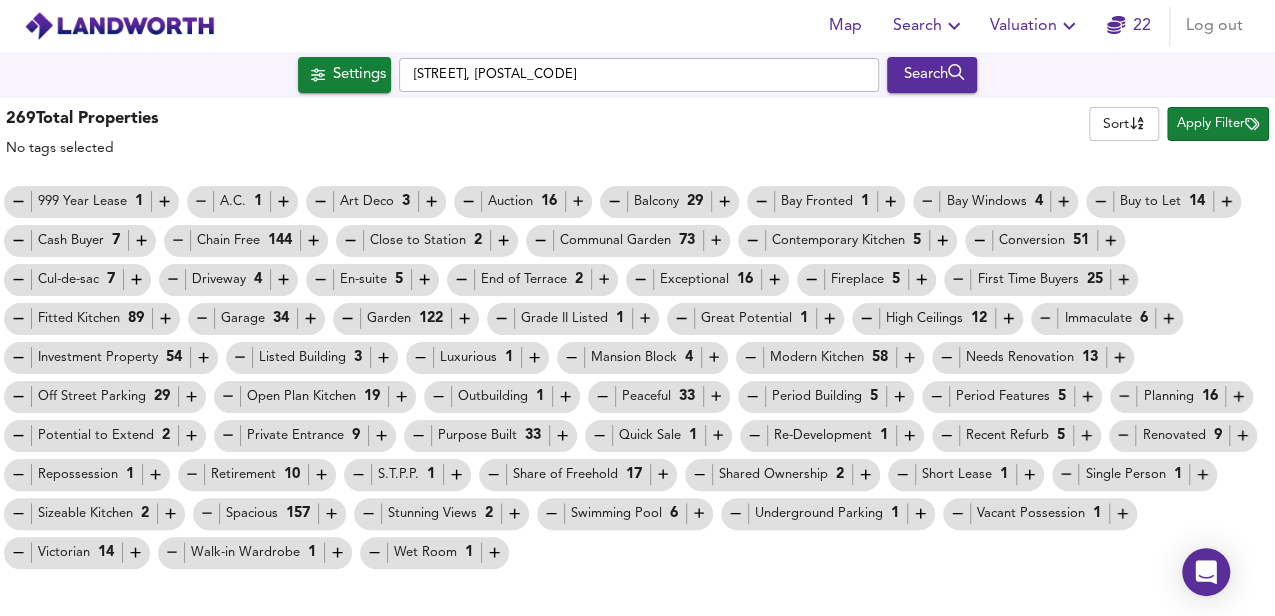 click at bounding box center [18, 201] 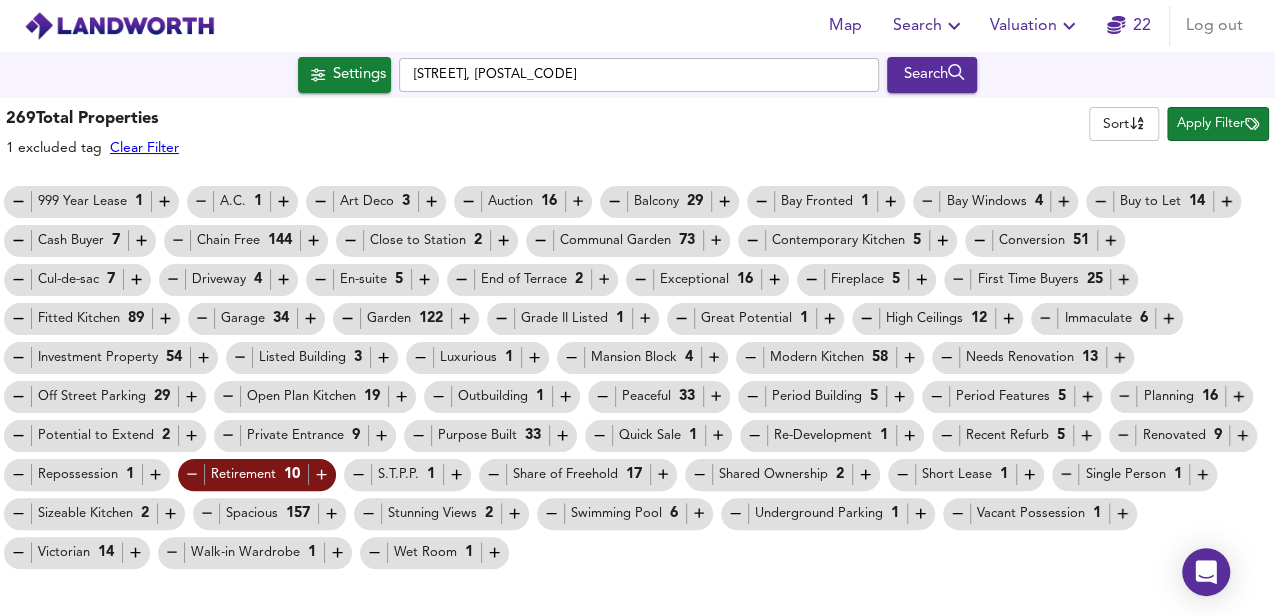 click at bounding box center [18, 201] 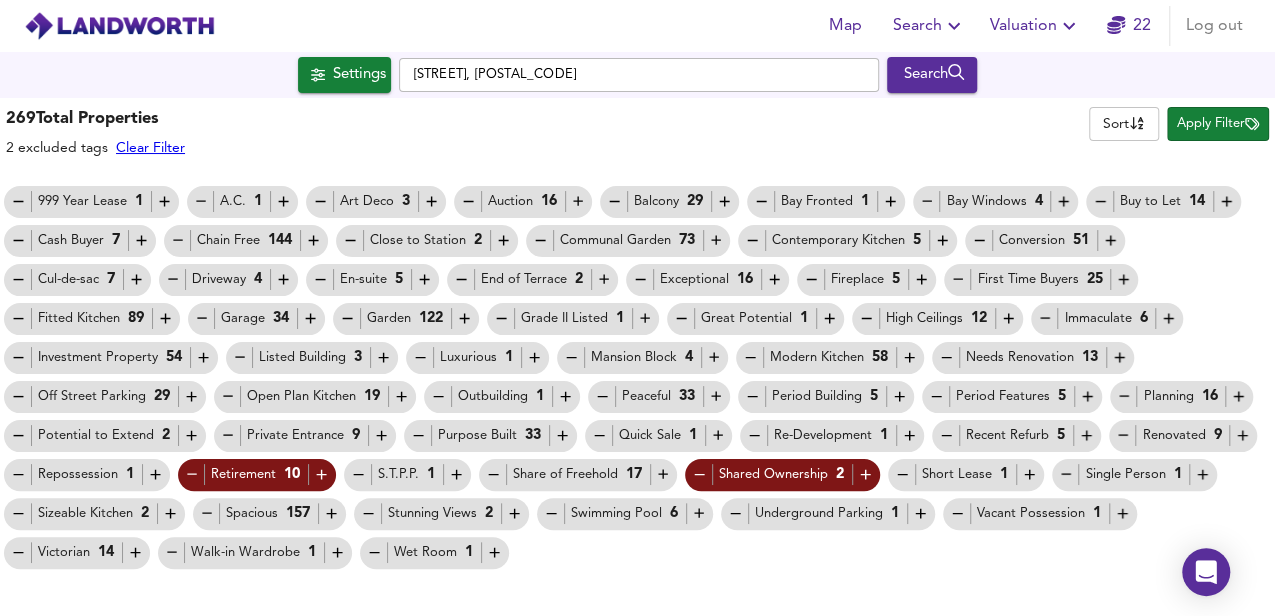 click at bounding box center (18, 201) 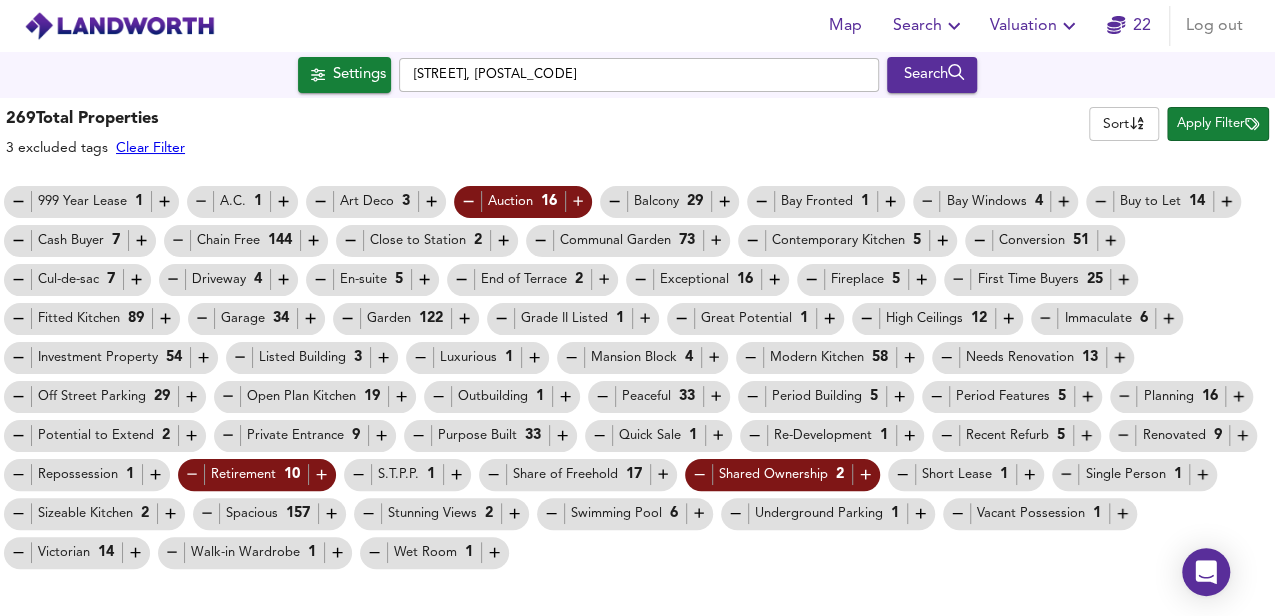 click on "Apply Filter" at bounding box center (1218, 124) 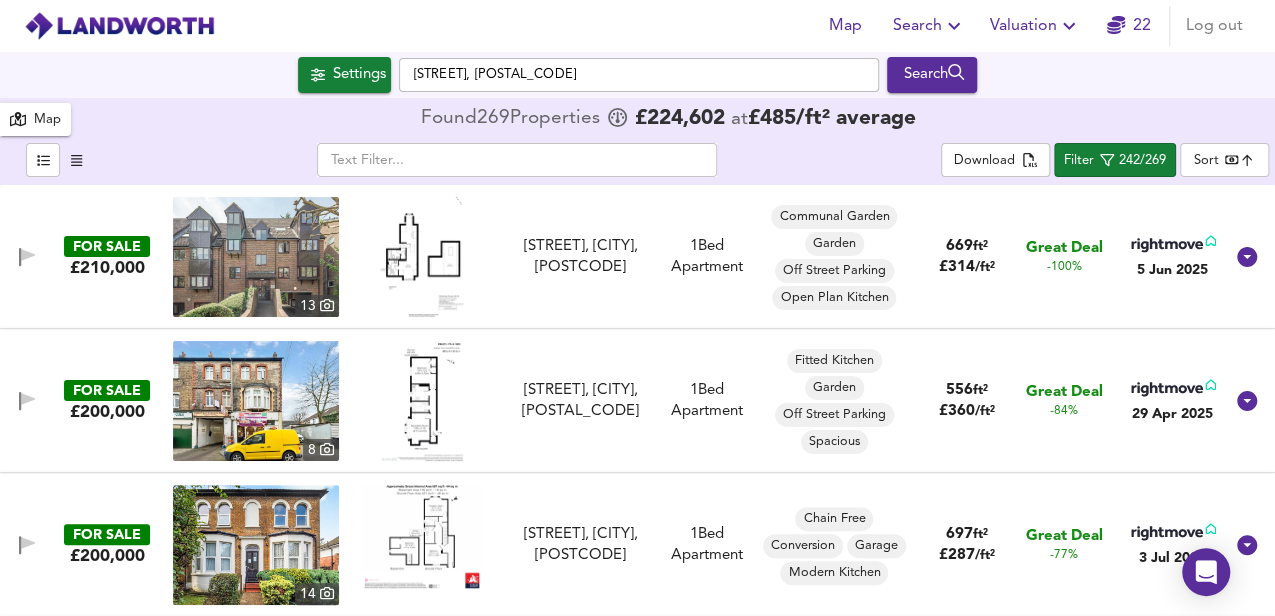 click on "Map Search Valuation    22 Log out        Settings     [STREET_NAME], [POSTAL_CODE]        Search            269  Results   Legend   Map Found  269  Propert ies     £ 224,602   at  £ 485 / ft²   average              ​ Download   Filter 242/269   Sort   bestdeal ​ FOR SALE £210,000     13     [STREET_NAME], [CITY], [POSTAL_CODE] [STREET_NAME], [CITY], [POSTAL_CODE] 1  Bed   Apartment Communal Garden Garden Off Street Parking Open Plan Kitchen 669 ft² £ 314 / ft² Great Deal -100% [DATE] FOR SALE £200,000     8     [STREET_NAME], [CITY], [POSTAL_CODE] [STREET_NAME], [CITY], [POSTAL_CODE] 1  Bed   Apartment Fitted Kitchen Garden Off Street Parking Spacious 556 ft² £ 360 / ft² Great Deal -84% [DATE] FOR SALE £200,000     14     [STREET_NAME], [DISTRICT], [POSTAL_CODE] [STREET_NAME], [DISTRICT], [POSTAL_CODE] 1  Bed   Apartment Chain Free Conversion Garage Modern Kitchen 697 ft² £ 287 / ft² Great Deal -77% [DATE]
X Map Settings Basemap          Default hybrid Heatmap" at bounding box center (637, 308) 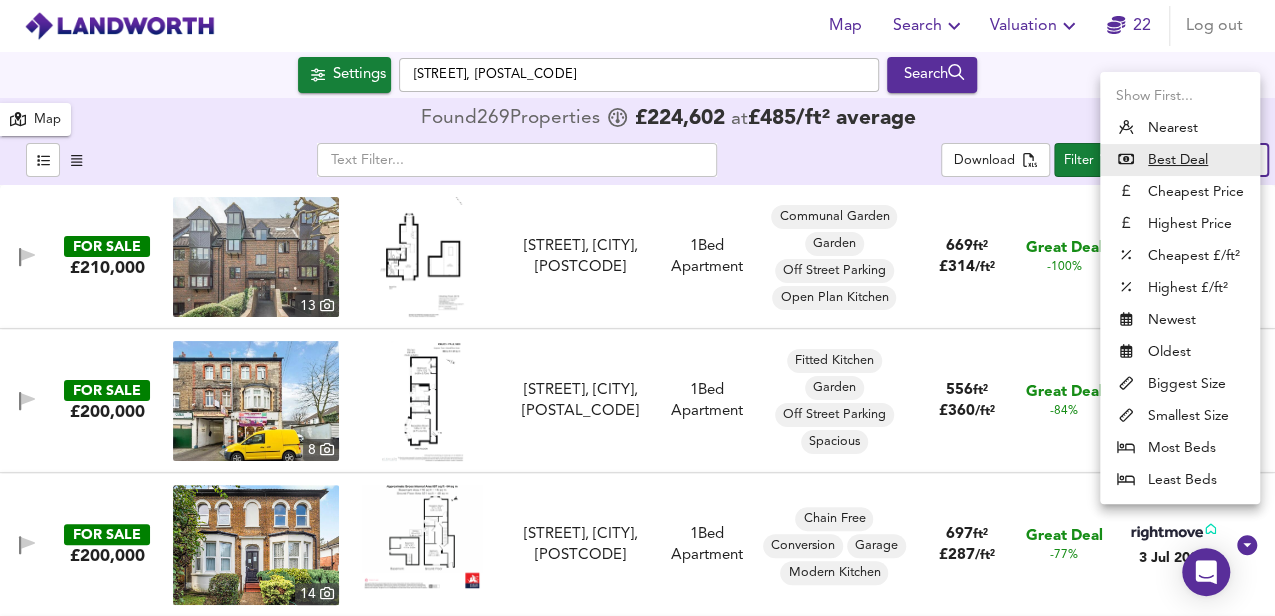 click on "Biggest Size" at bounding box center (1180, 384) 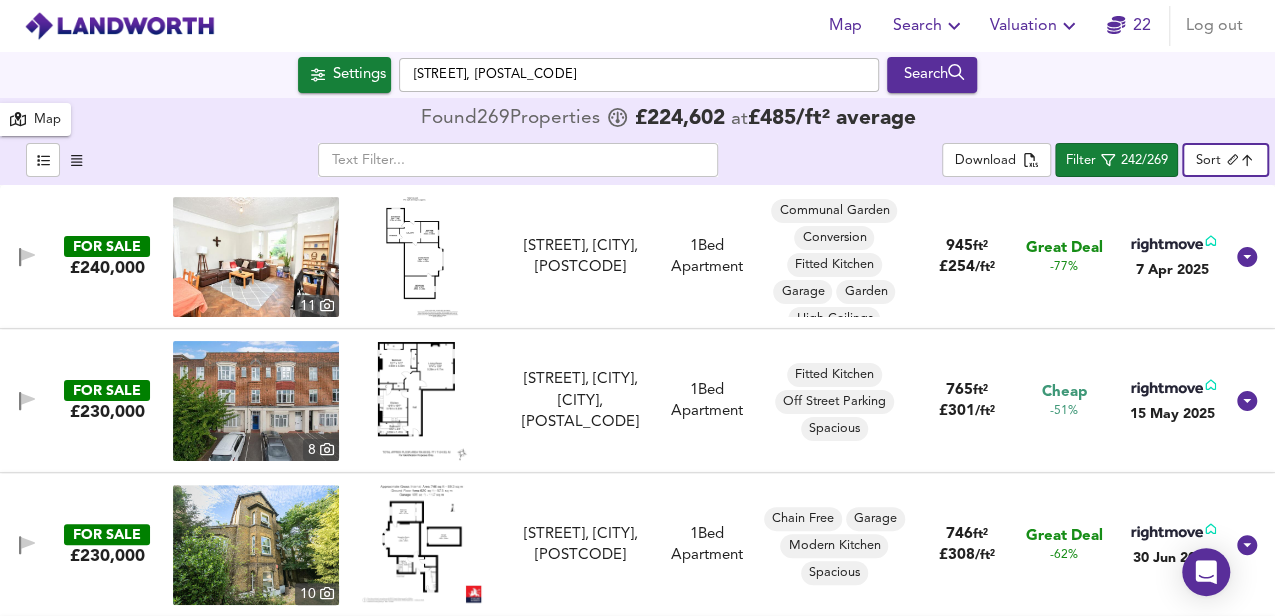 click at bounding box center [422, 257] 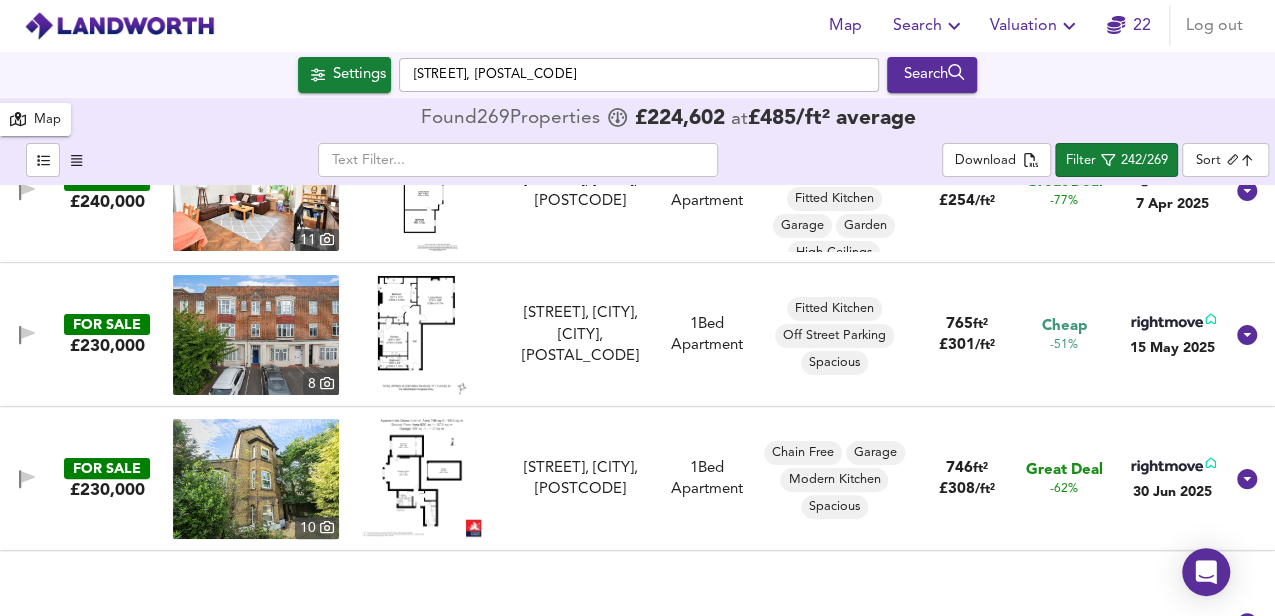 scroll, scrollTop: 133, scrollLeft: 0, axis: vertical 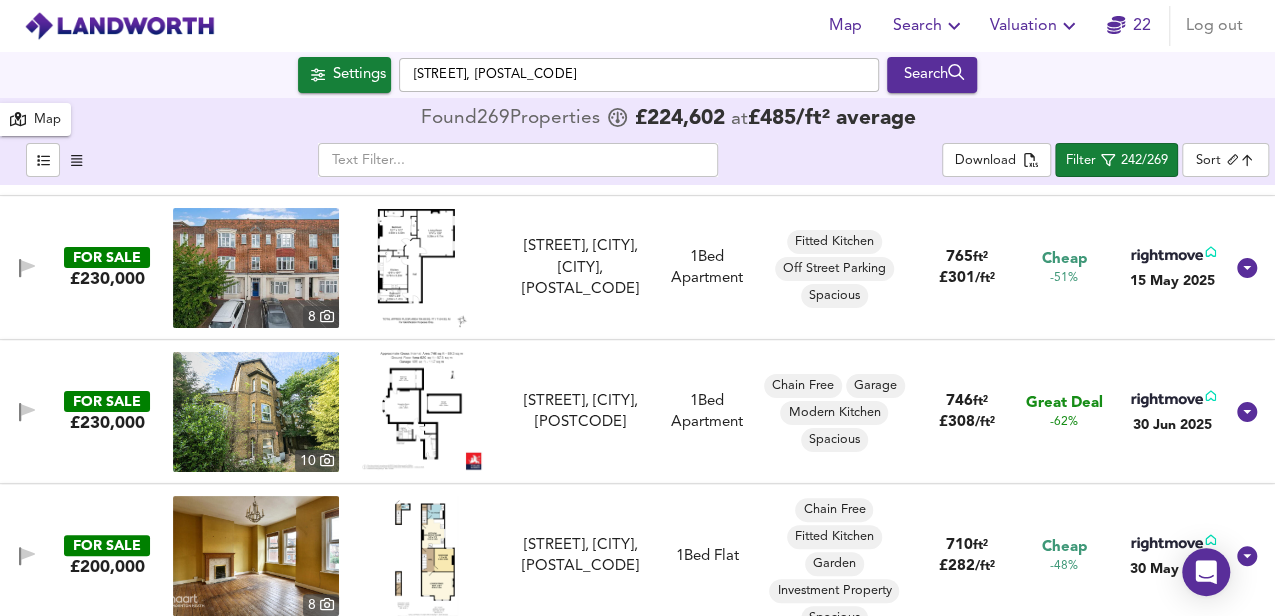 click at bounding box center (422, 268) 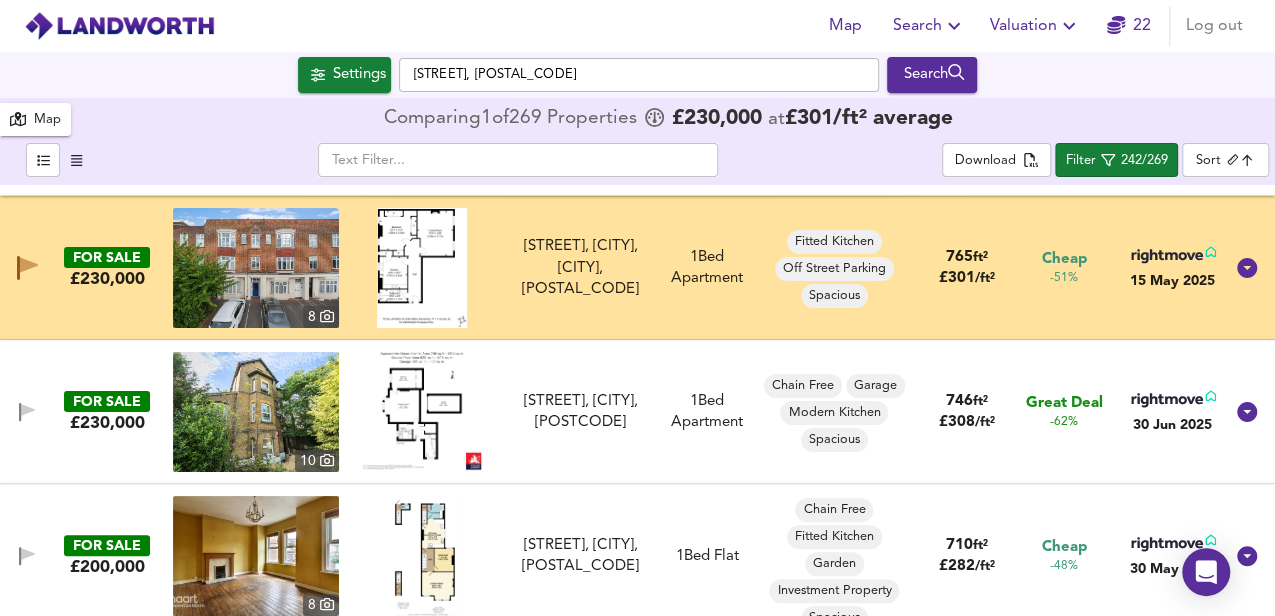 scroll, scrollTop: 200, scrollLeft: 0, axis: vertical 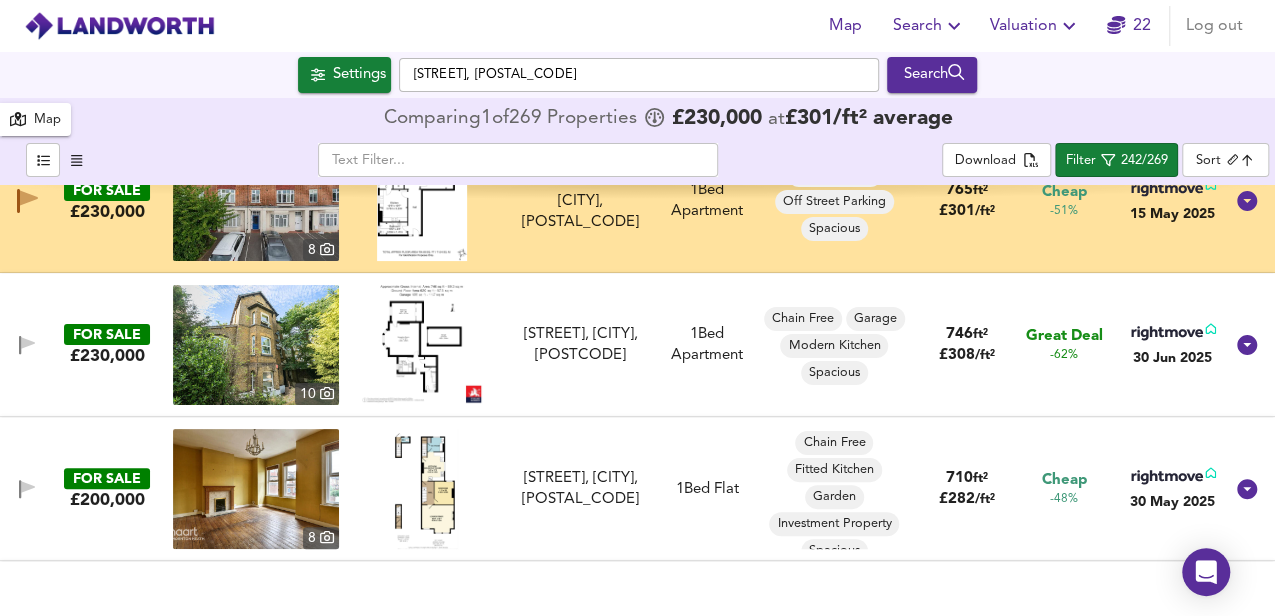 click at bounding box center [256, 345] 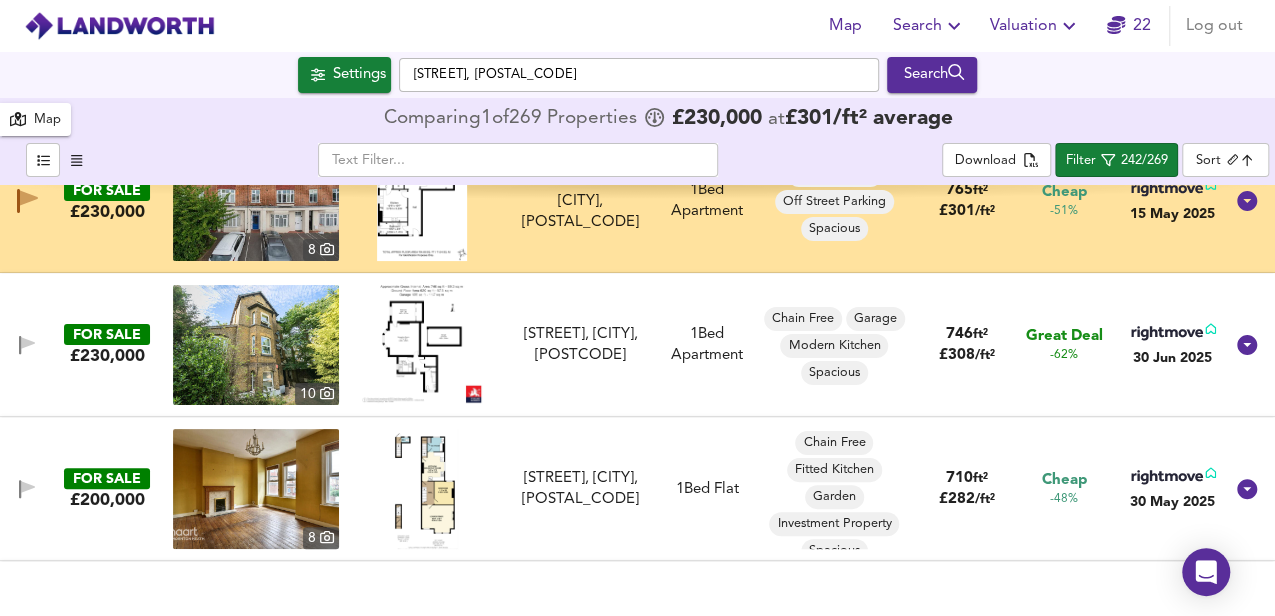 scroll, scrollTop: 266, scrollLeft: 0, axis: vertical 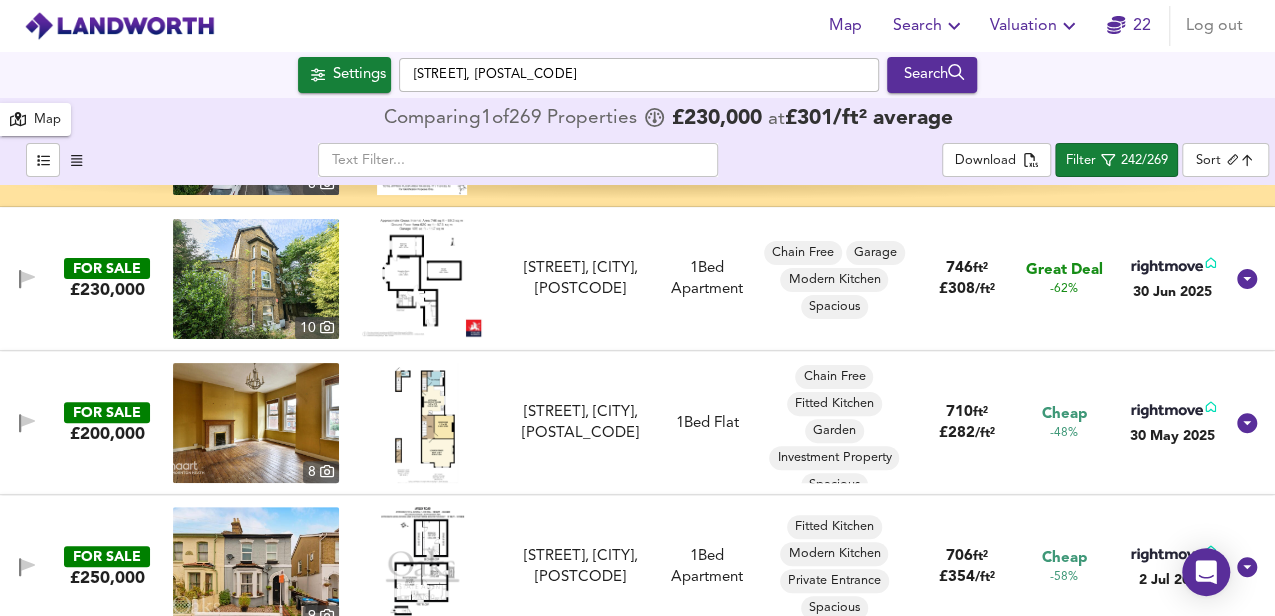 click at bounding box center (422, 423) 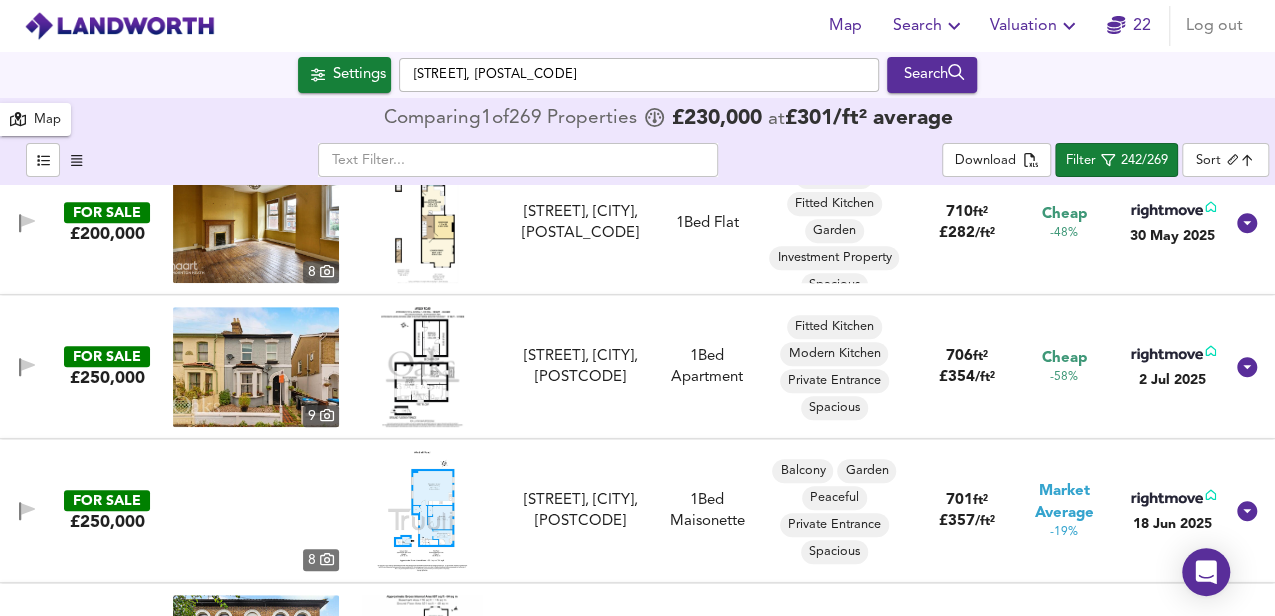 scroll, scrollTop: 533, scrollLeft: 0, axis: vertical 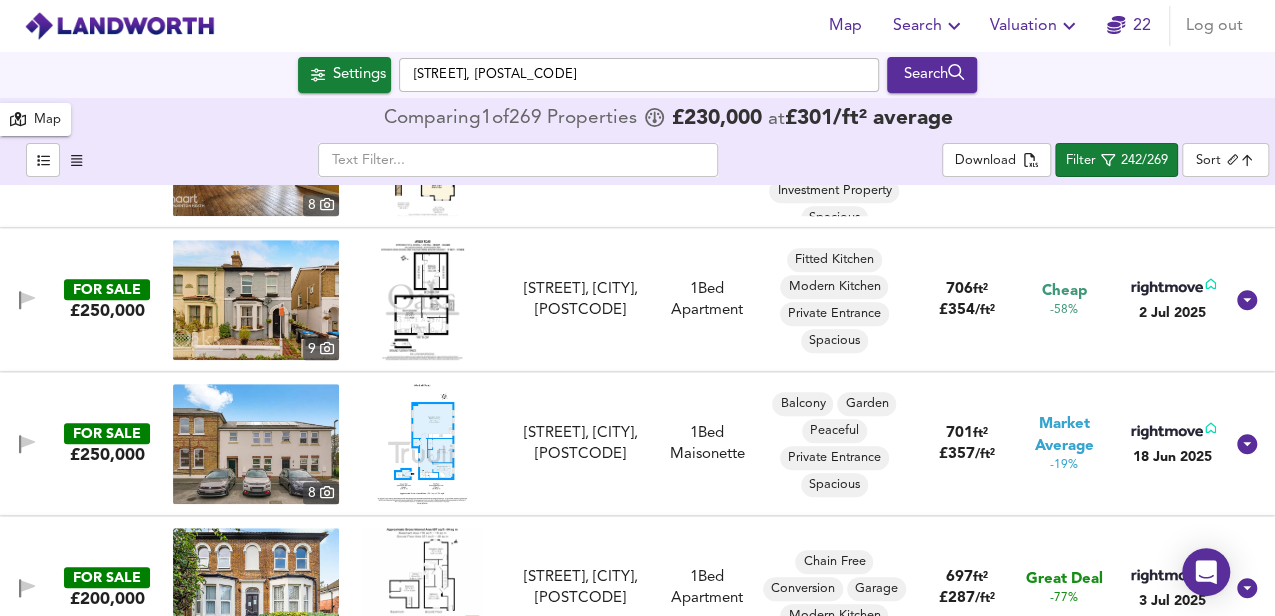 click at bounding box center [422, 300] 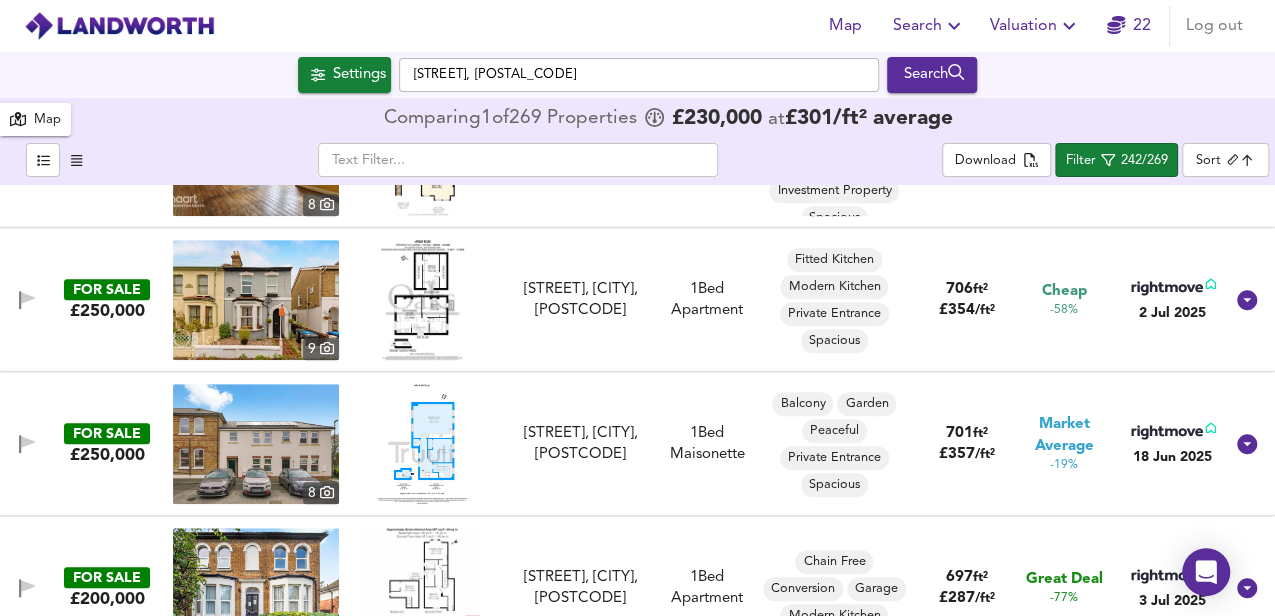 scroll, scrollTop: 600, scrollLeft: 0, axis: vertical 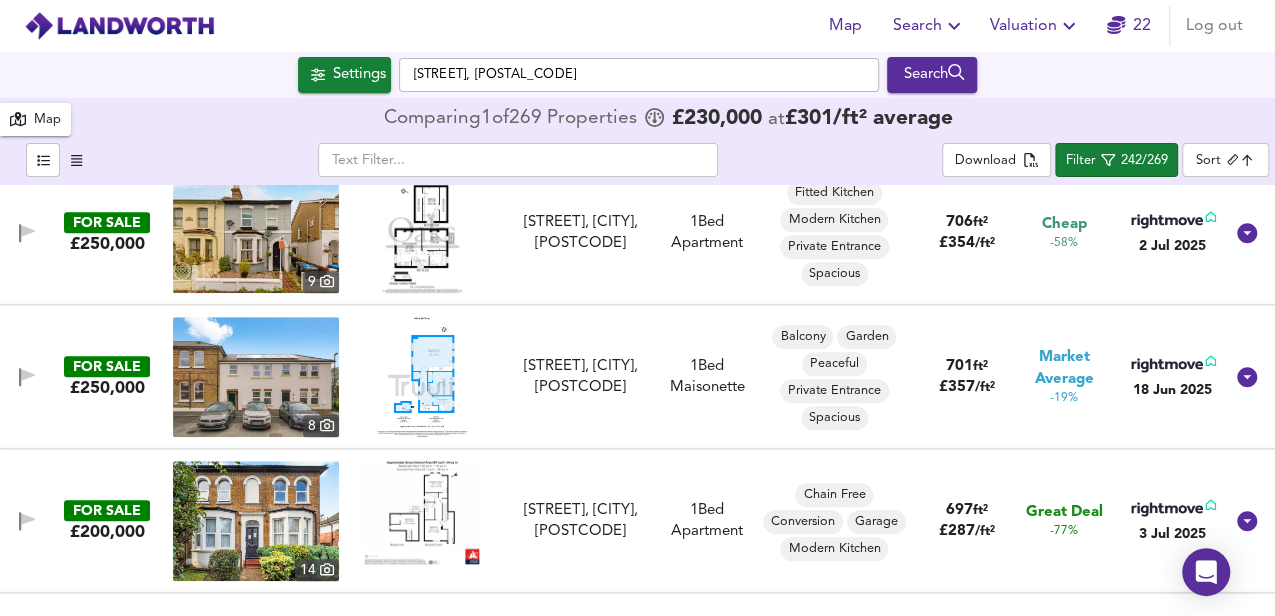 click at bounding box center (422, 377) 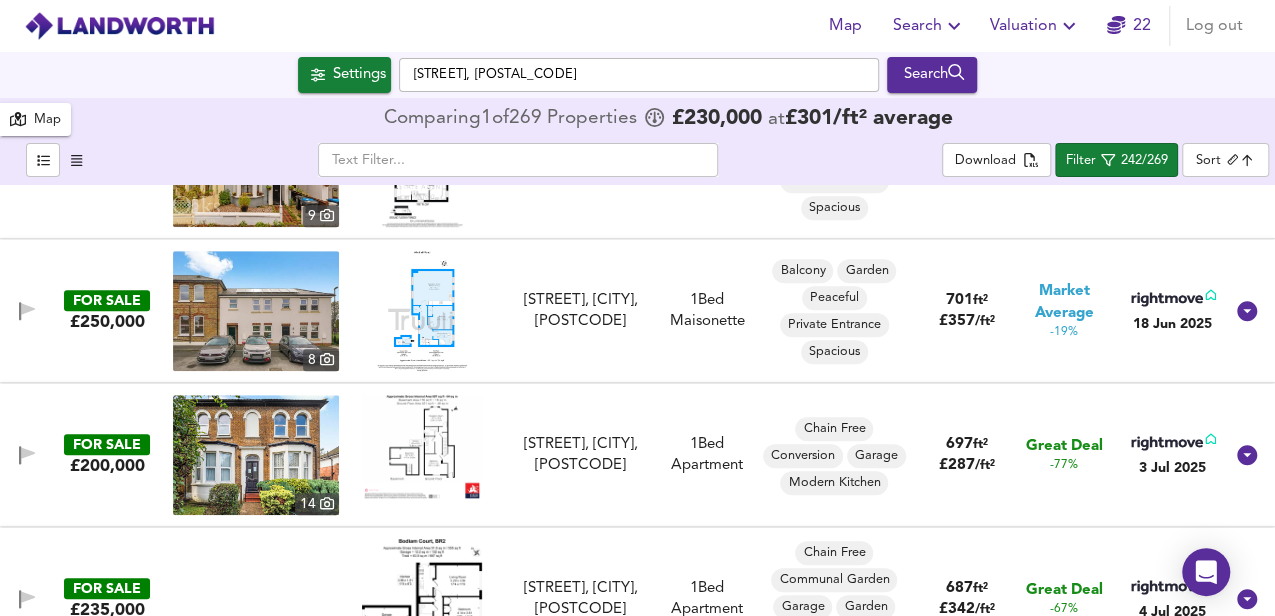 scroll, scrollTop: 733, scrollLeft: 0, axis: vertical 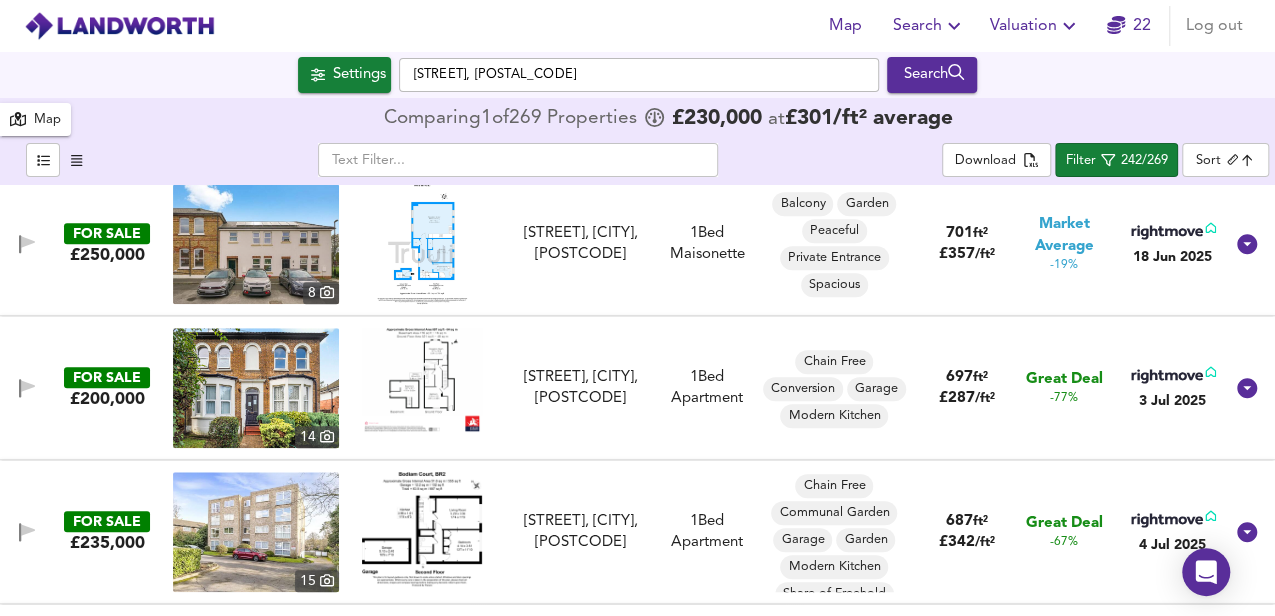 click at bounding box center [422, 380] 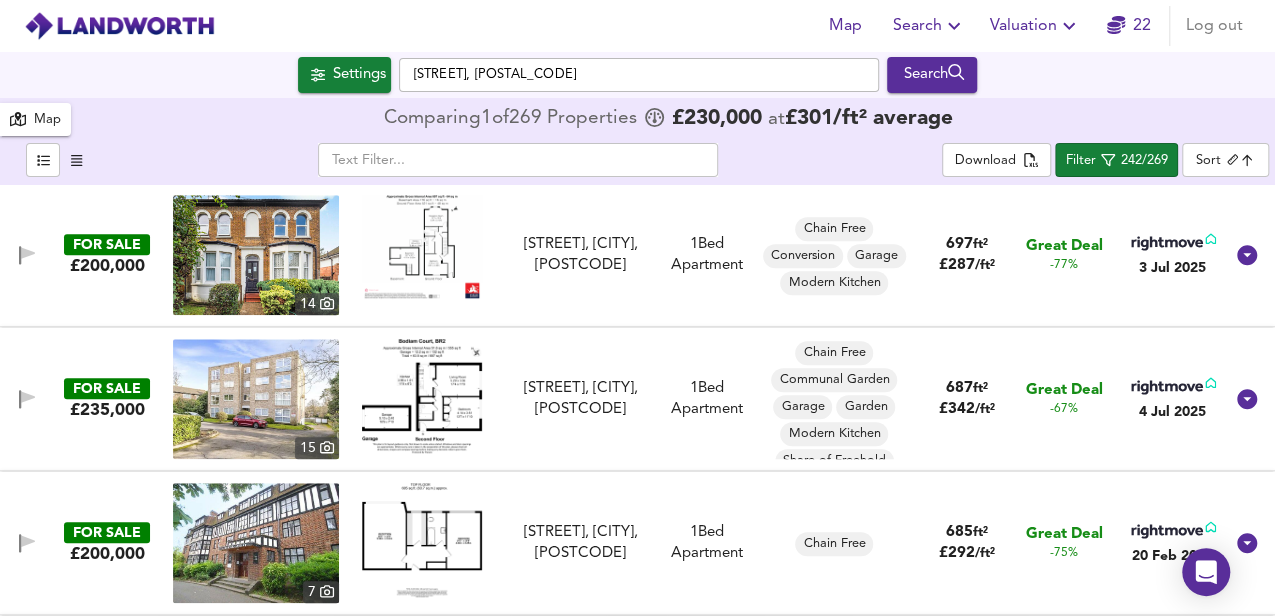 scroll, scrollTop: 933, scrollLeft: 0, axis: vertical 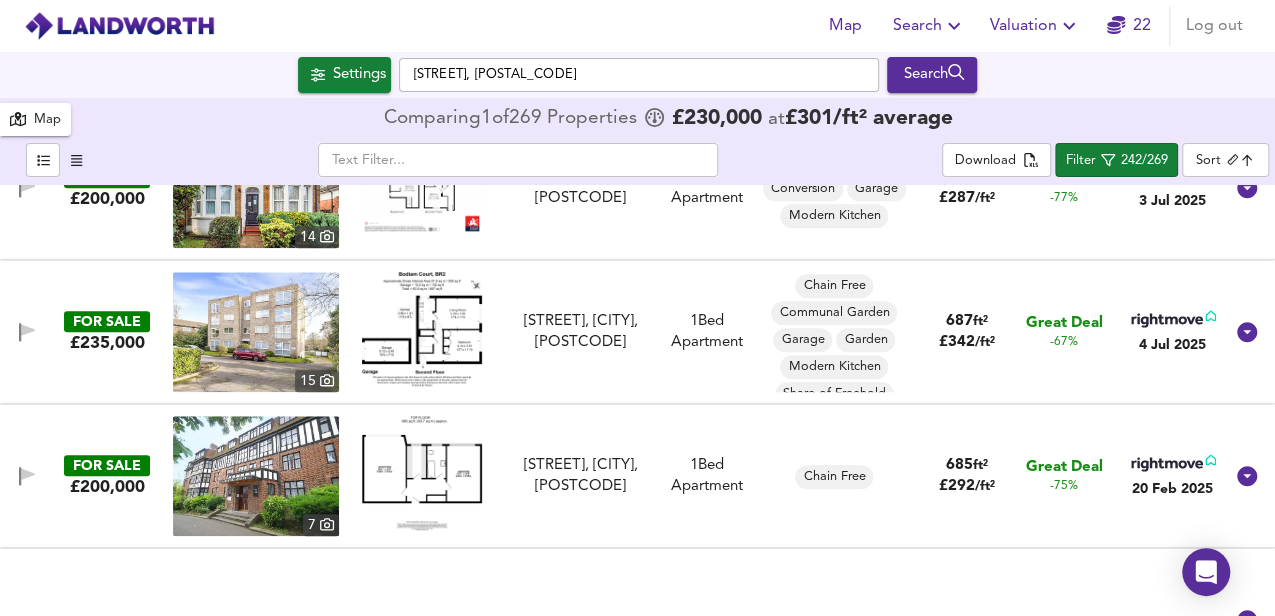 click at bounding box center [422, 472] 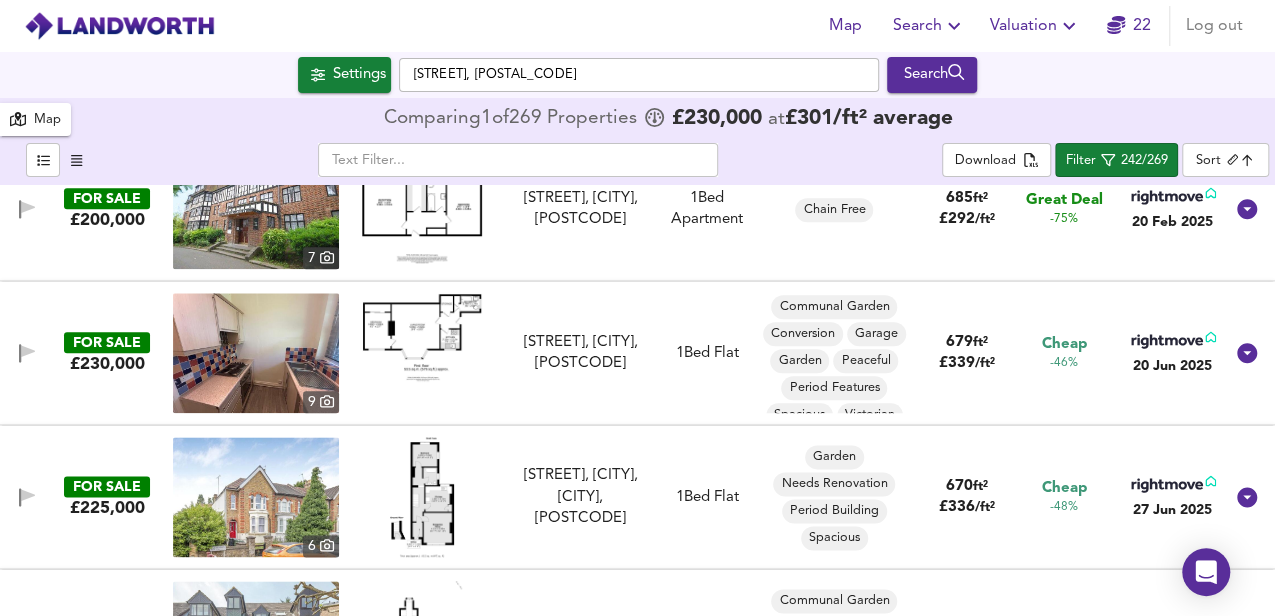 scroll, scrollTop: 1266, scrollLeft: 0, axis: vertical 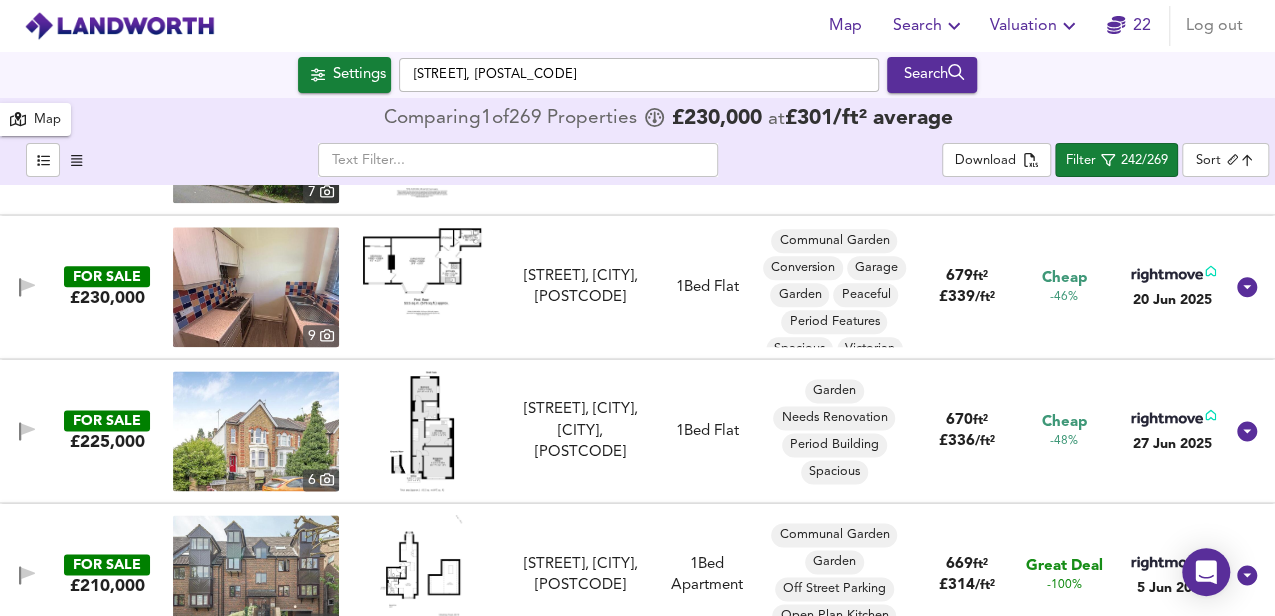 click at bounding box center [422, 431] 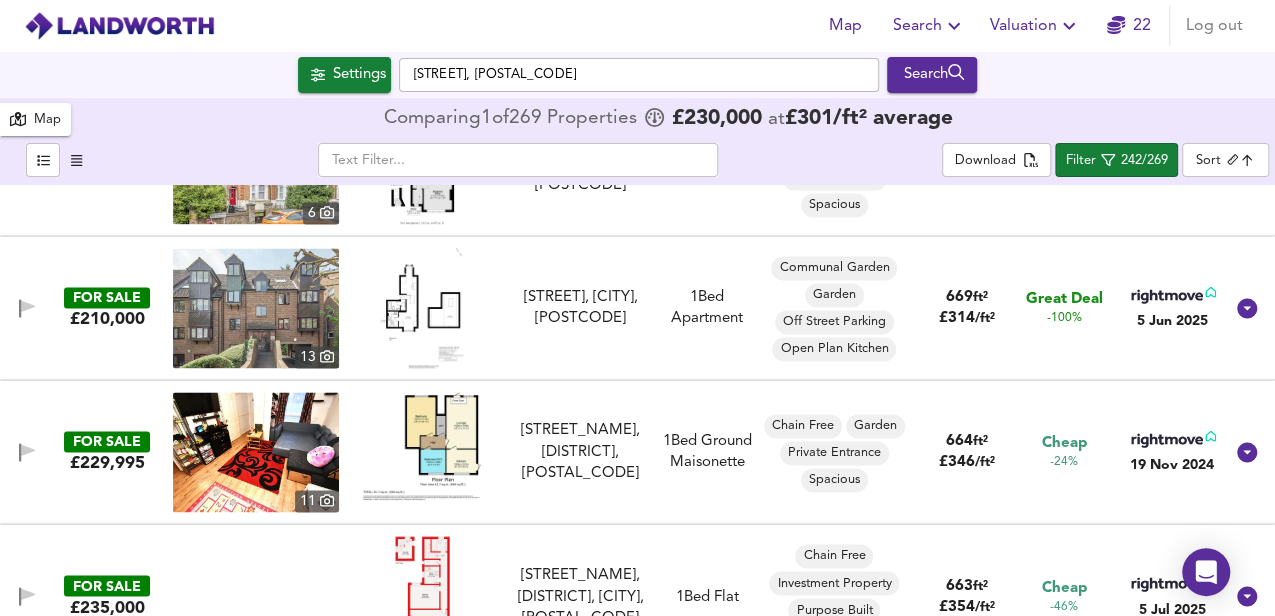 scroll, scrollTop: 1600, scrollLeft: 0, axis: vertical 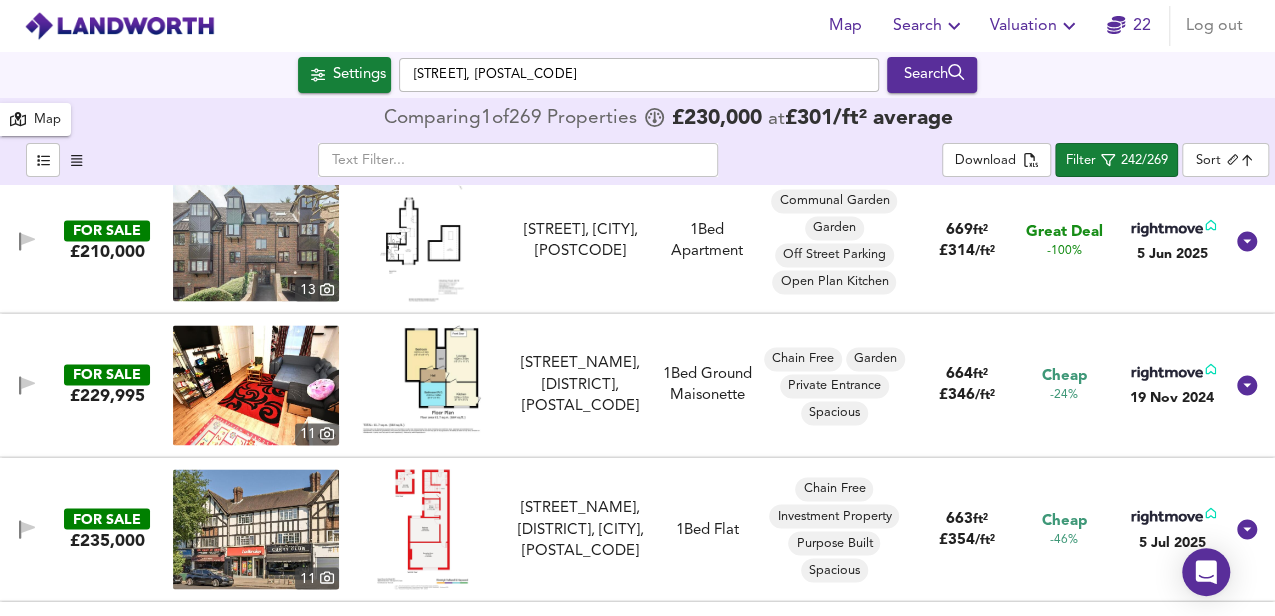 click at bounding box center [422, 379] 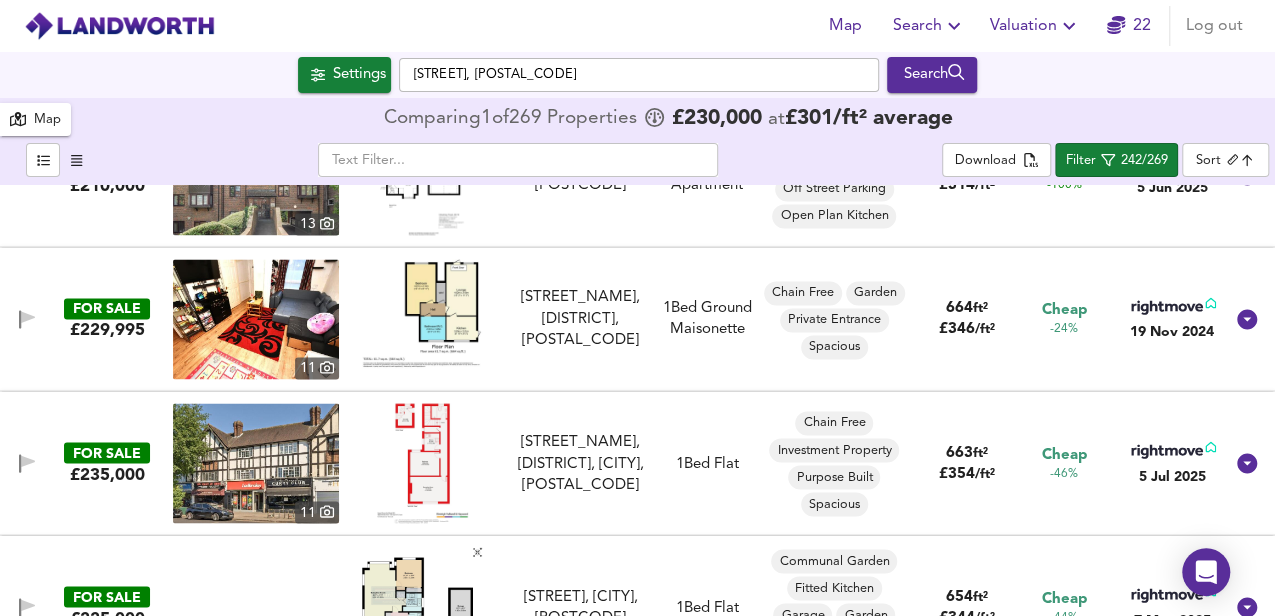 scroll, scrollTop: 1733, scrollLeft: 0, axis: vertical 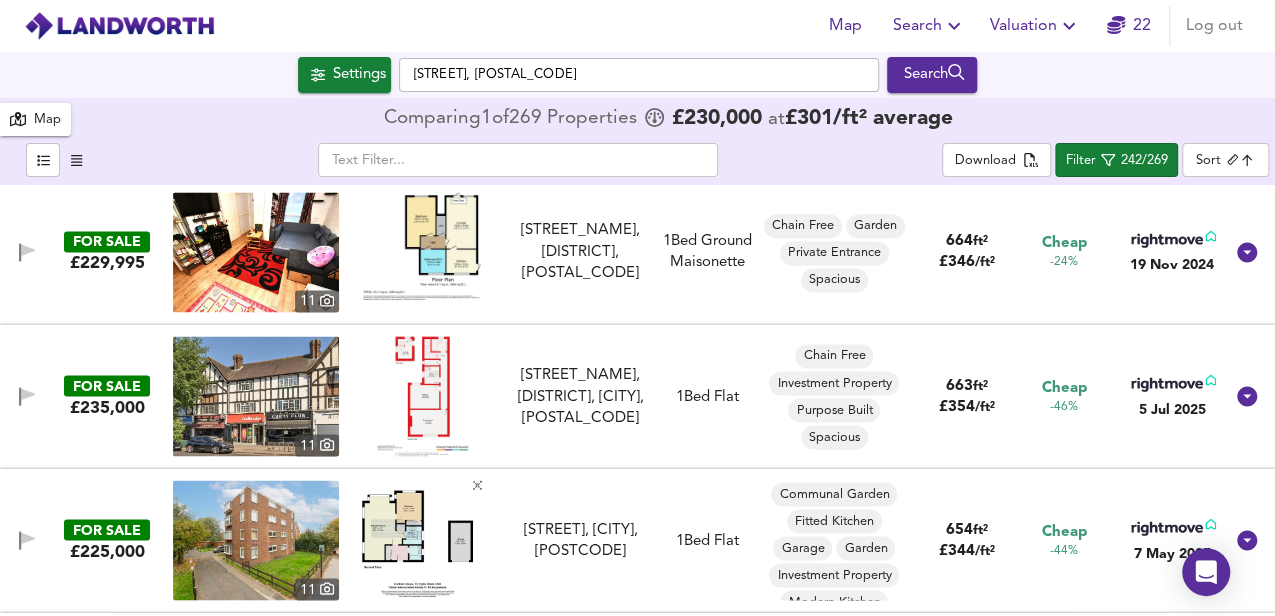 click at bounding box center (422, 396) 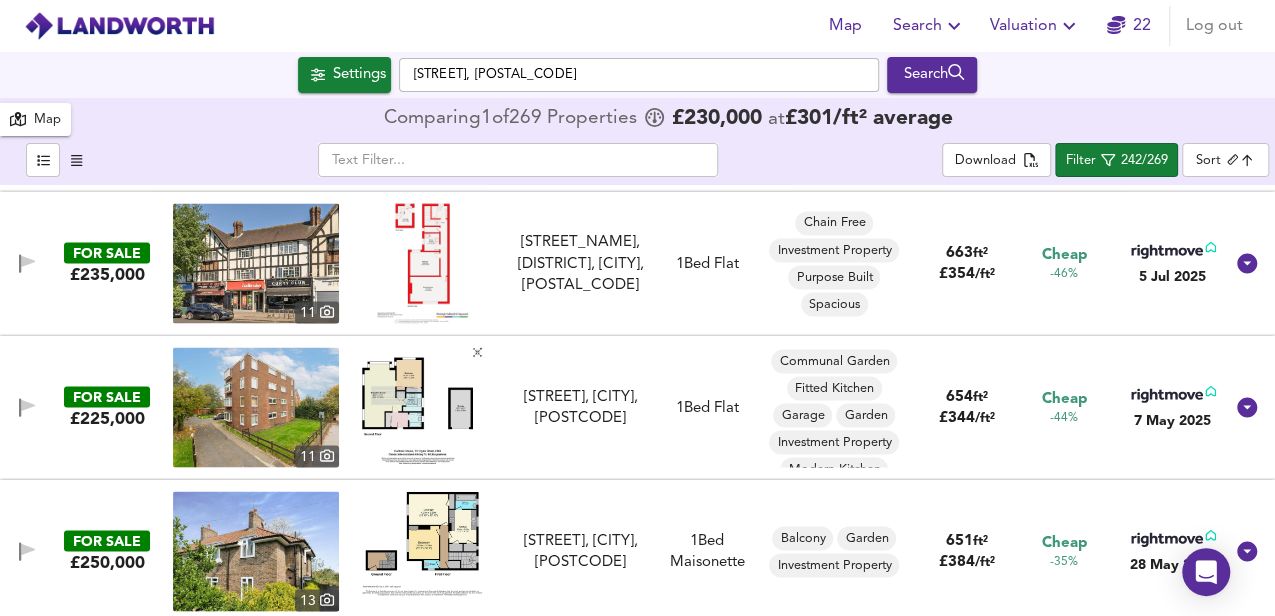 click at bounding box center [422, 405] 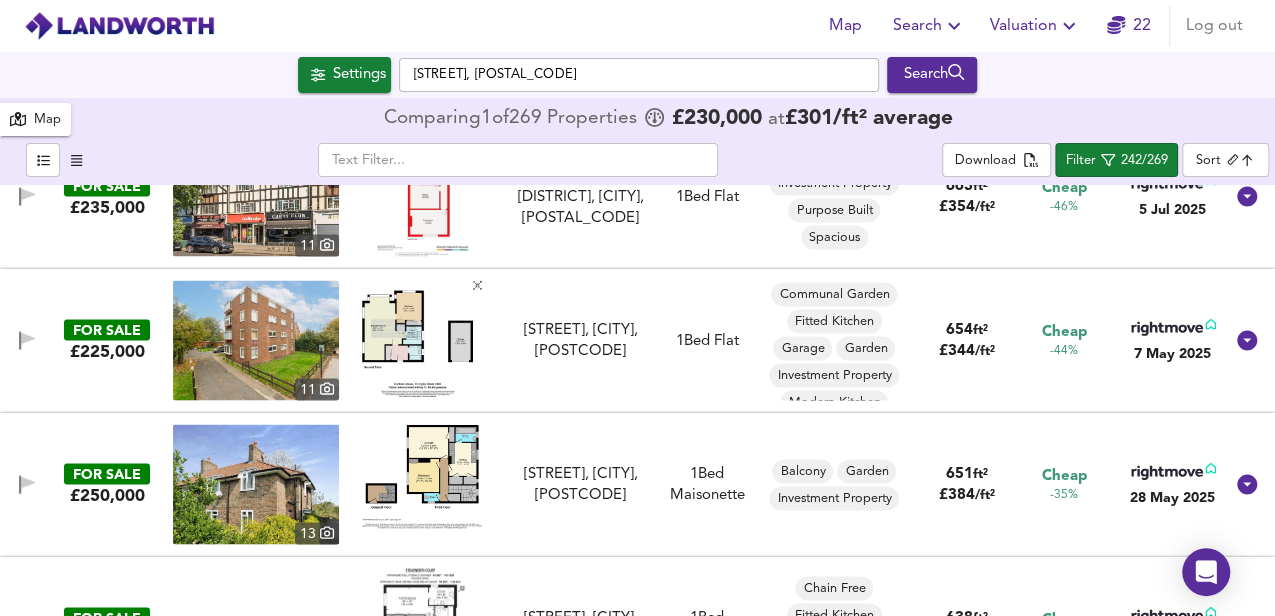 scroll, scrollTop: 2000, scrollLeft: 0, axis: vertical 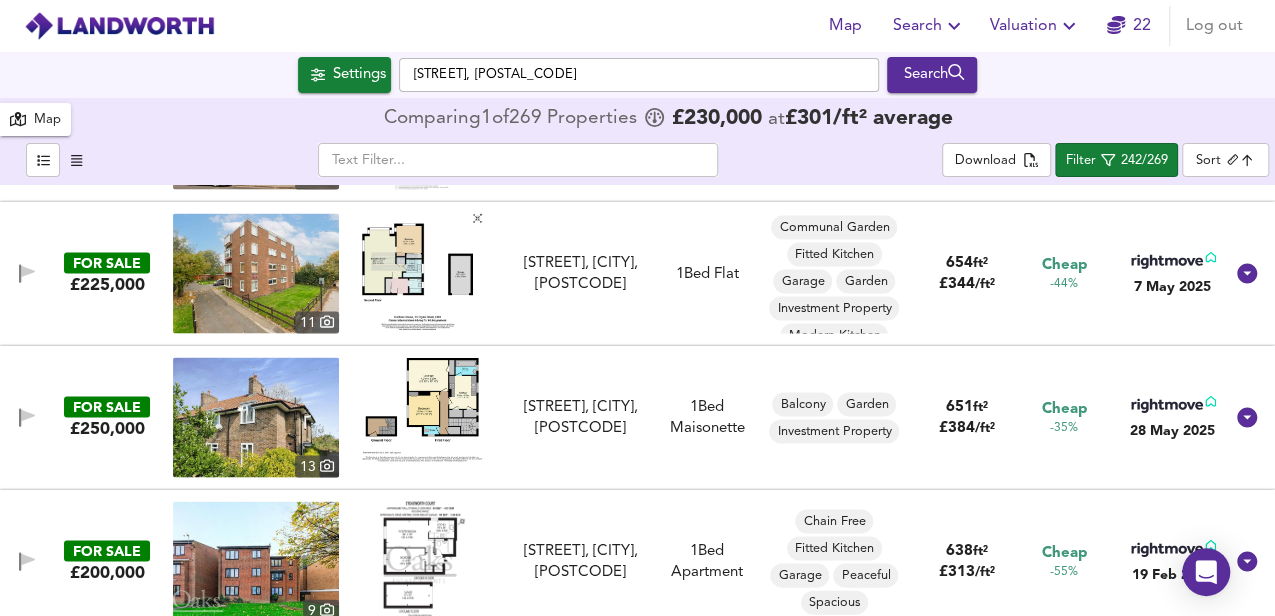 click at bounding box center (422, 409) 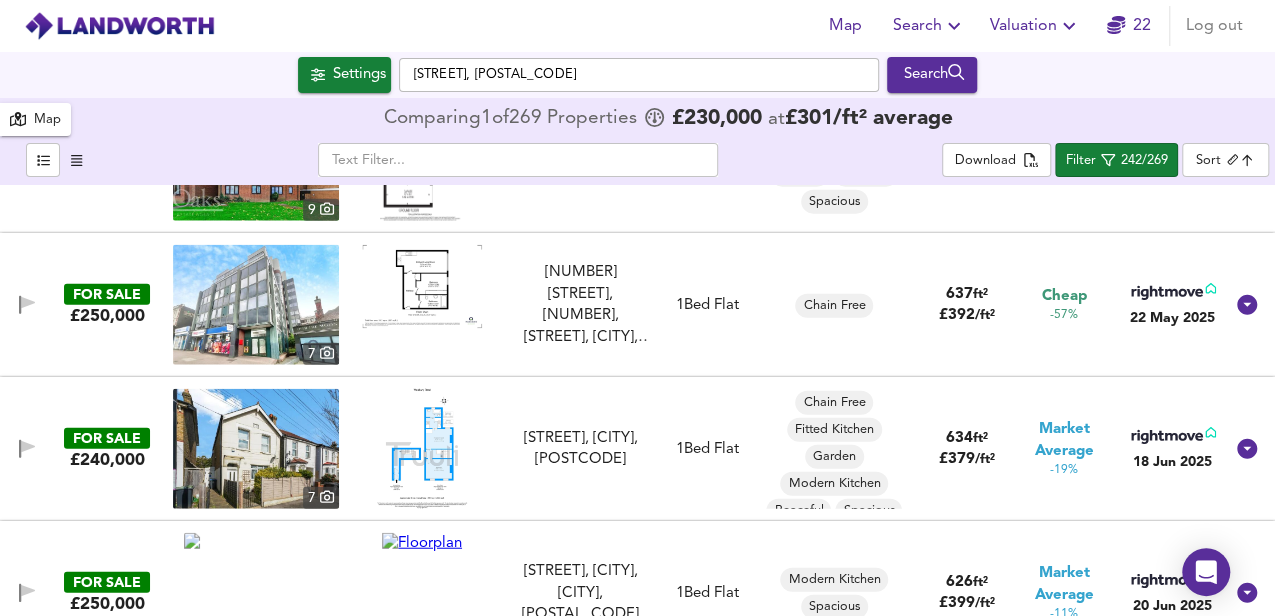 scroll, scrollTop: 2466, scrollLeft: 0, axis: vertical 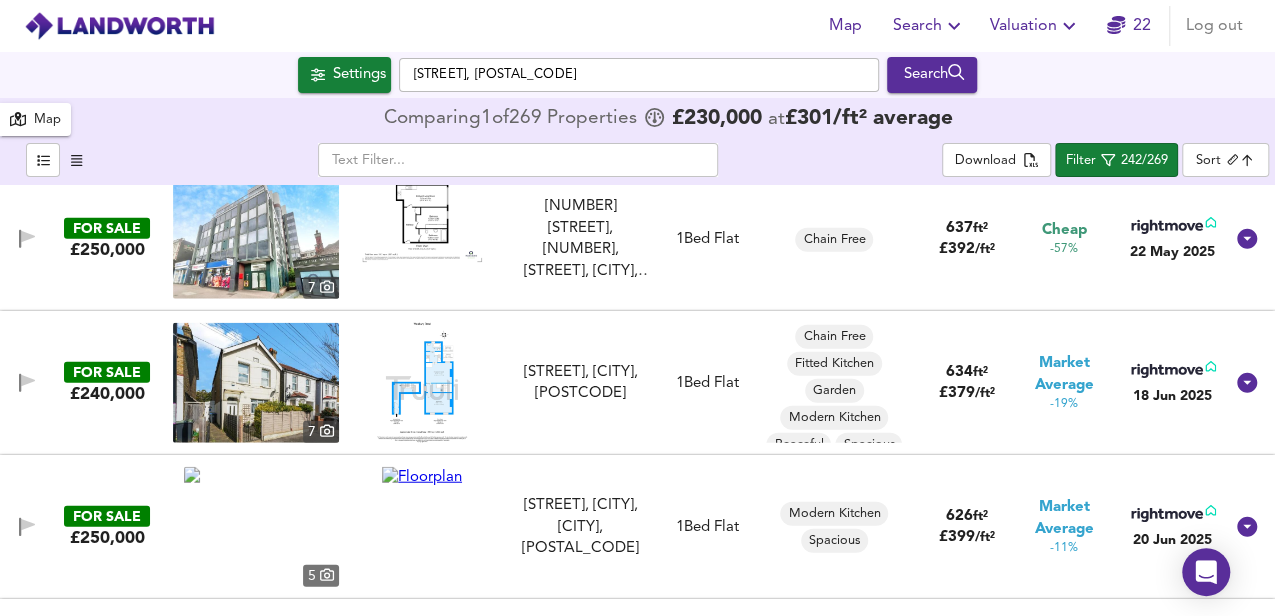 click at bounding box center [422, 383] 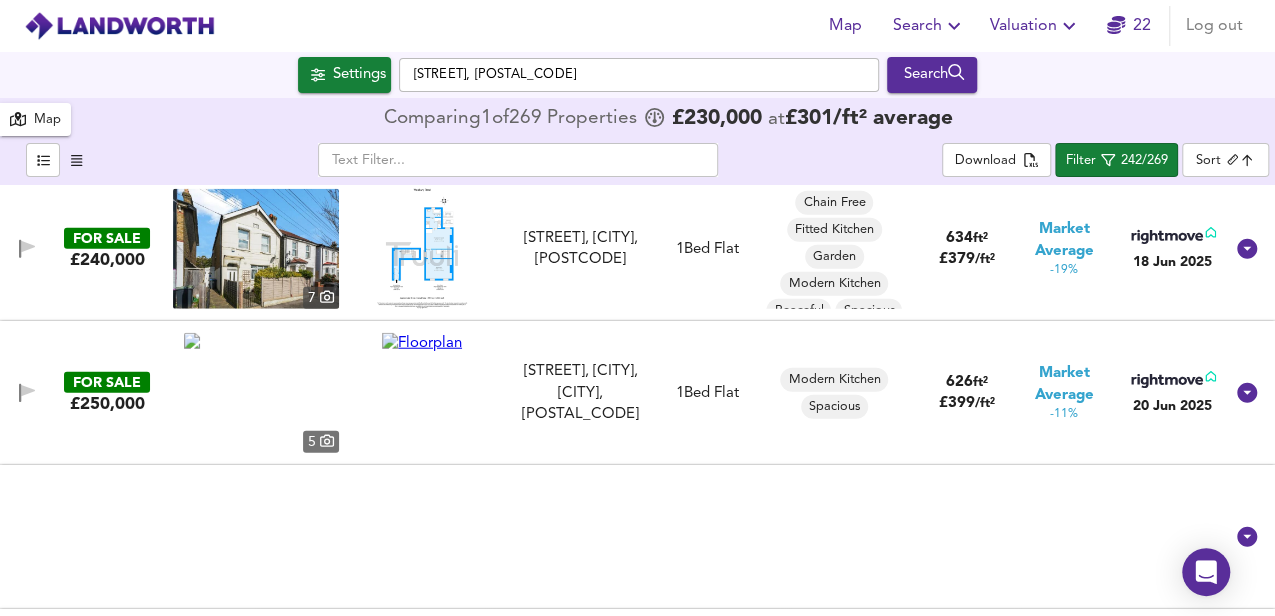 scroll, scrollTop: 2733, scrollLeft: 0, axis: vertical 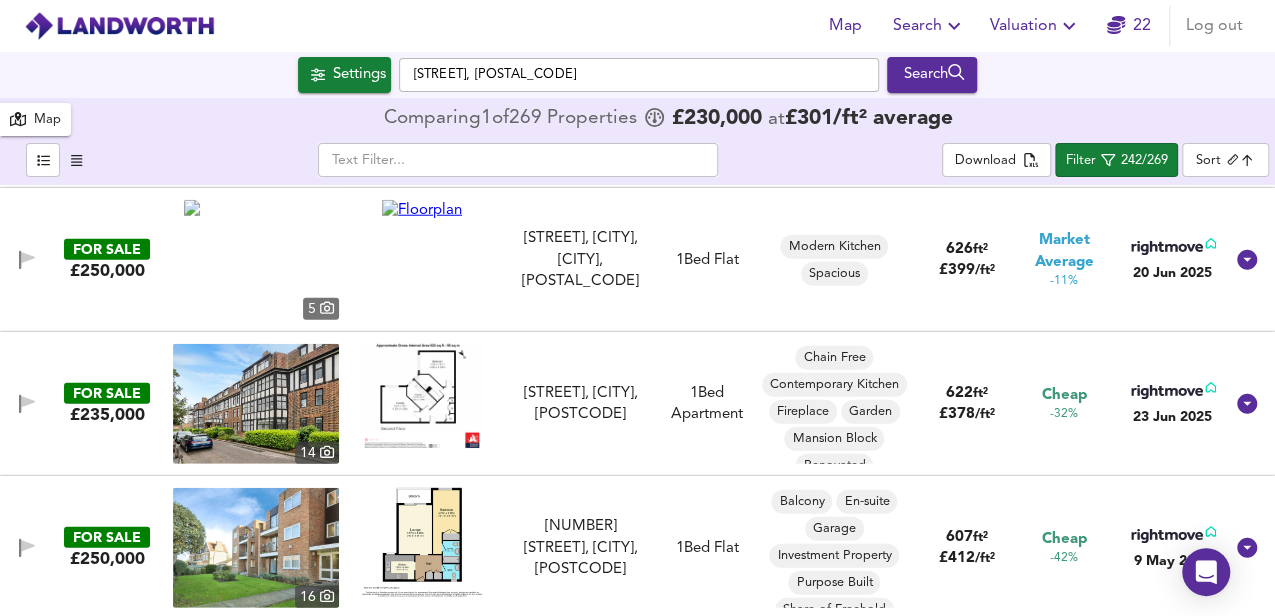 click at bounding box center [422, 210] 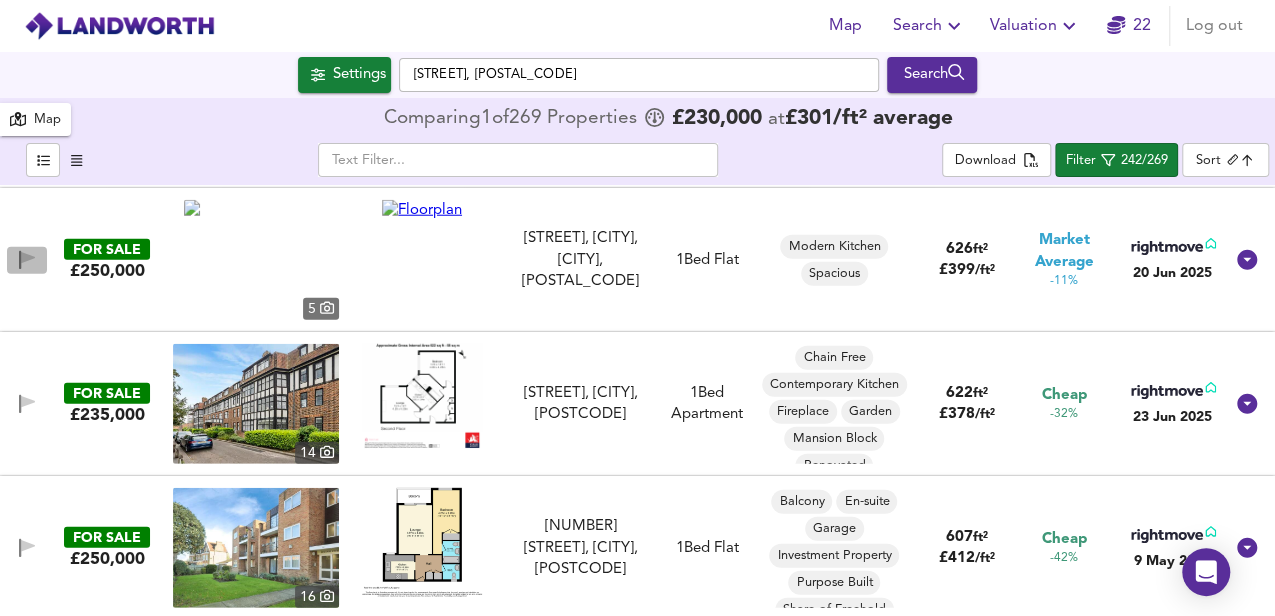 click at bounding box center [28, 258] 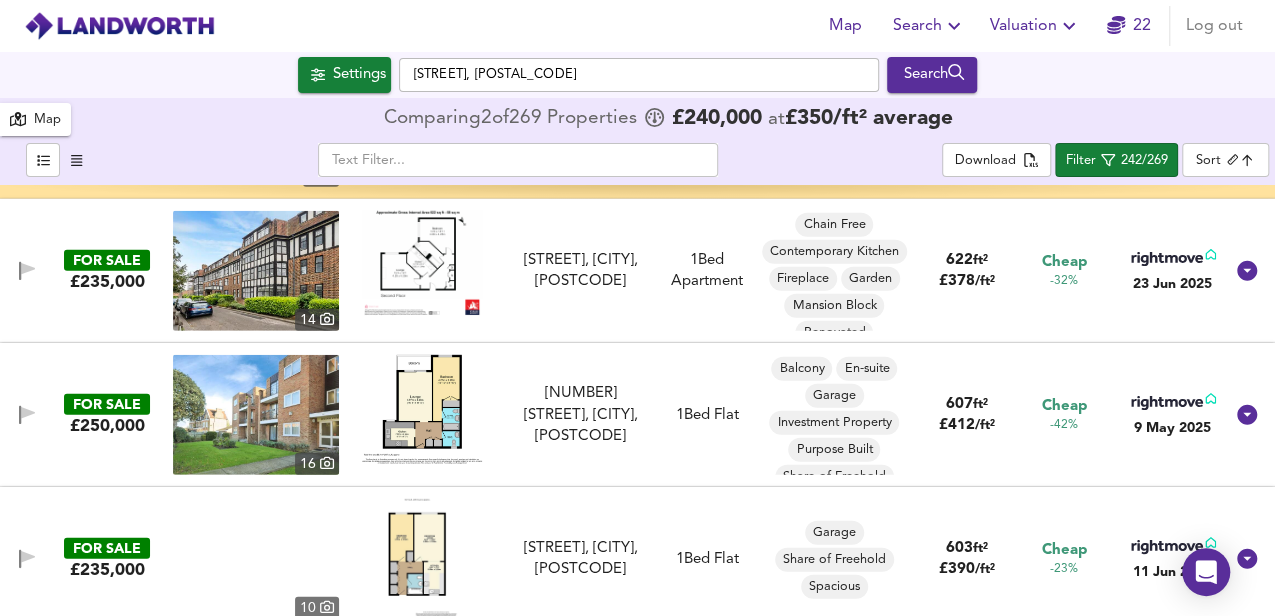 scroll, scrollTop: 2933, scrollLeft: 0, axis: vertical 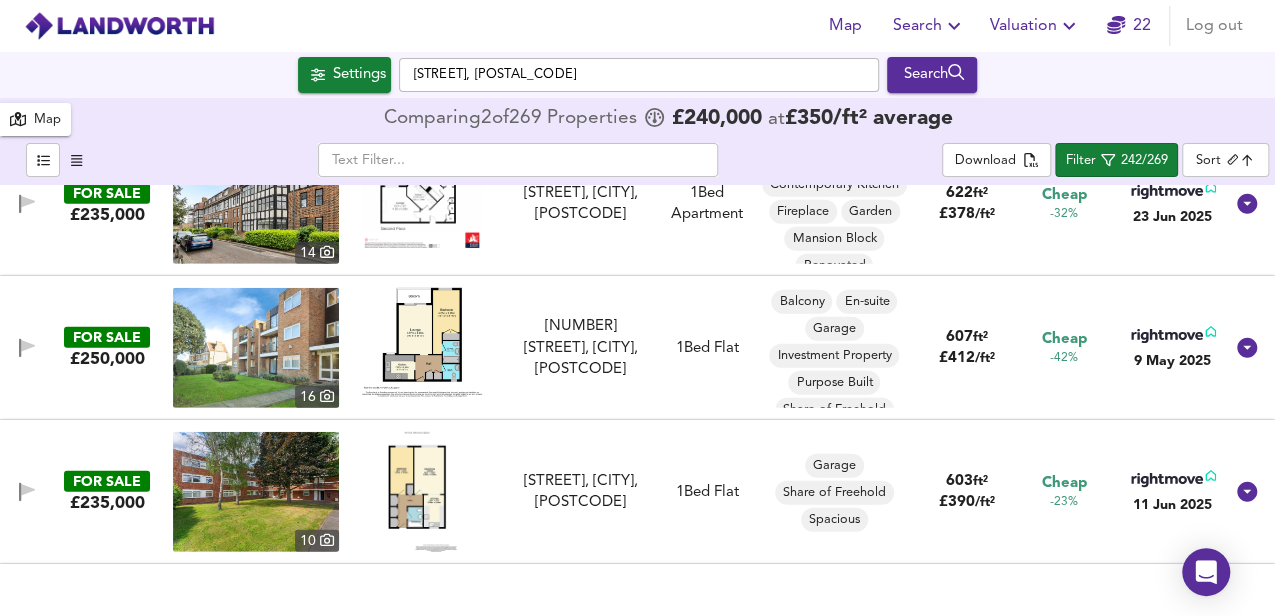 click at bounding box center (422, 342) 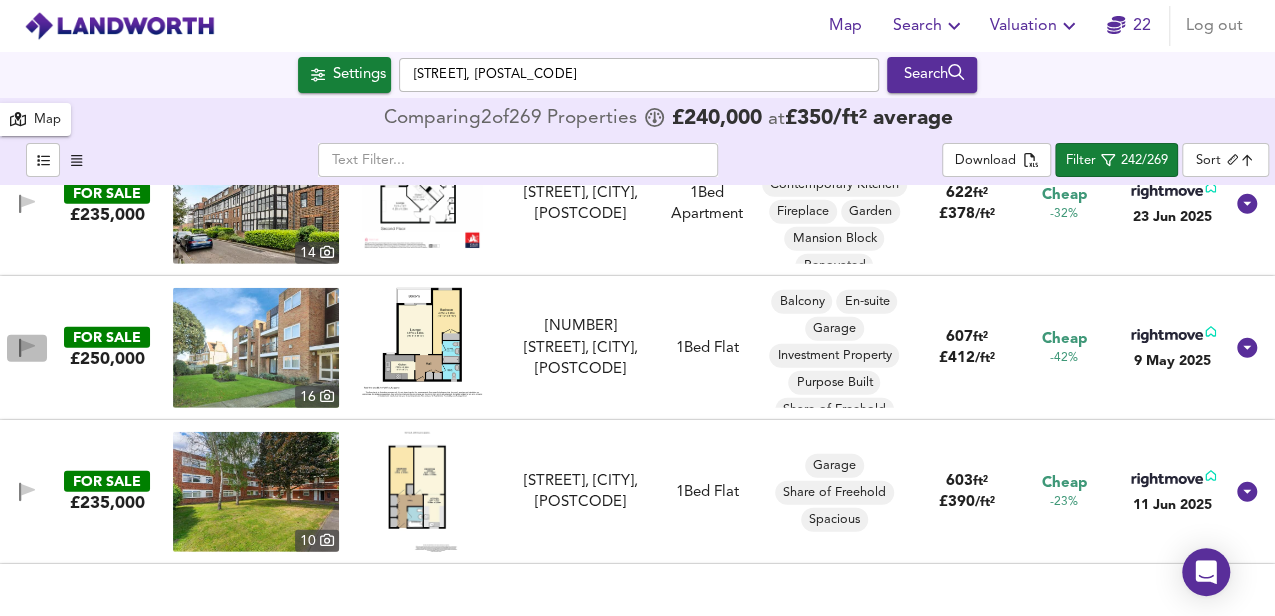 click at bounding box center (28, 346) 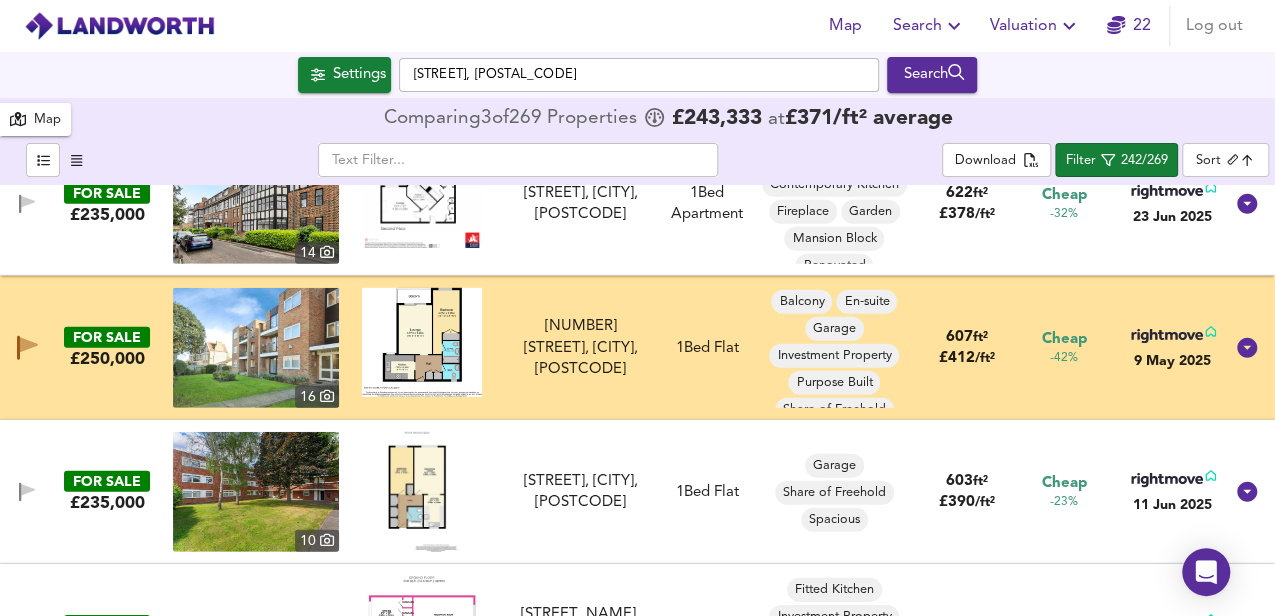 scroll, scrollTop: 3000, scrollLeft: 0, axis: vertical 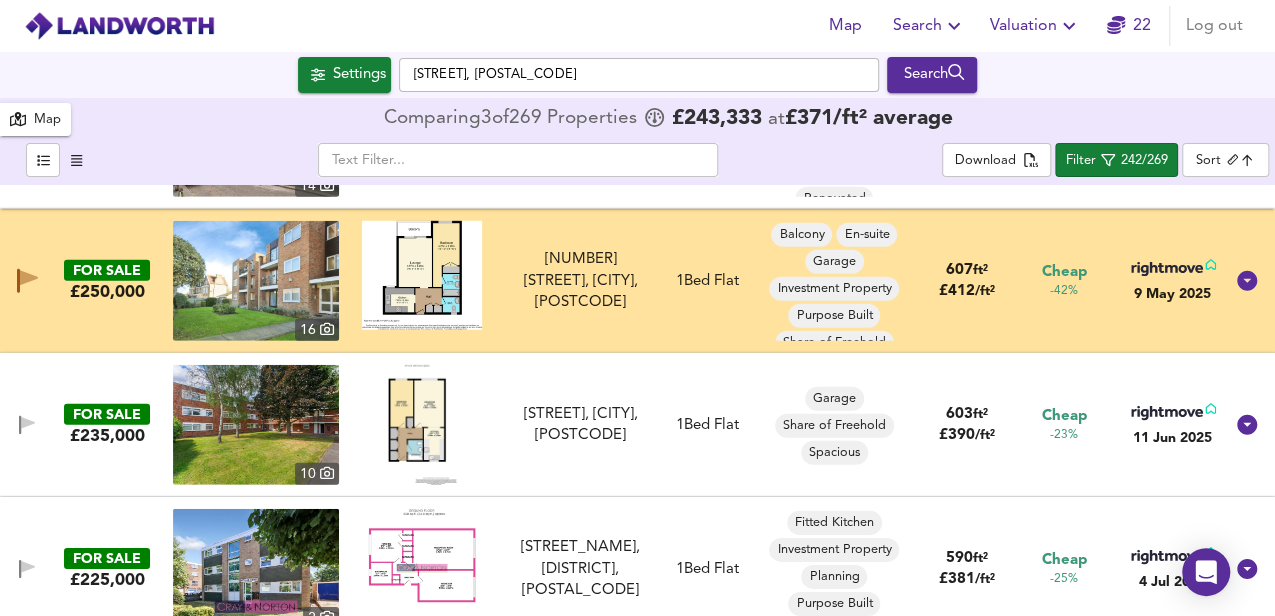 click at bounding box center [422, 425] 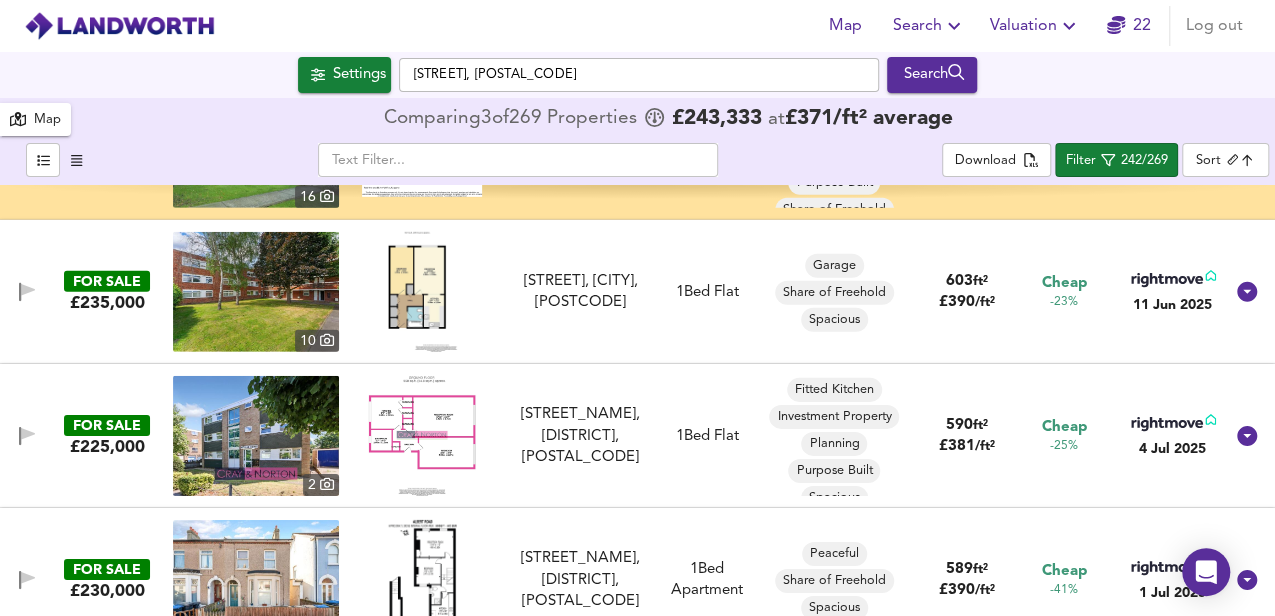 scroll, scrollTop: 3333, scrollLeft: 0, axis: vertical 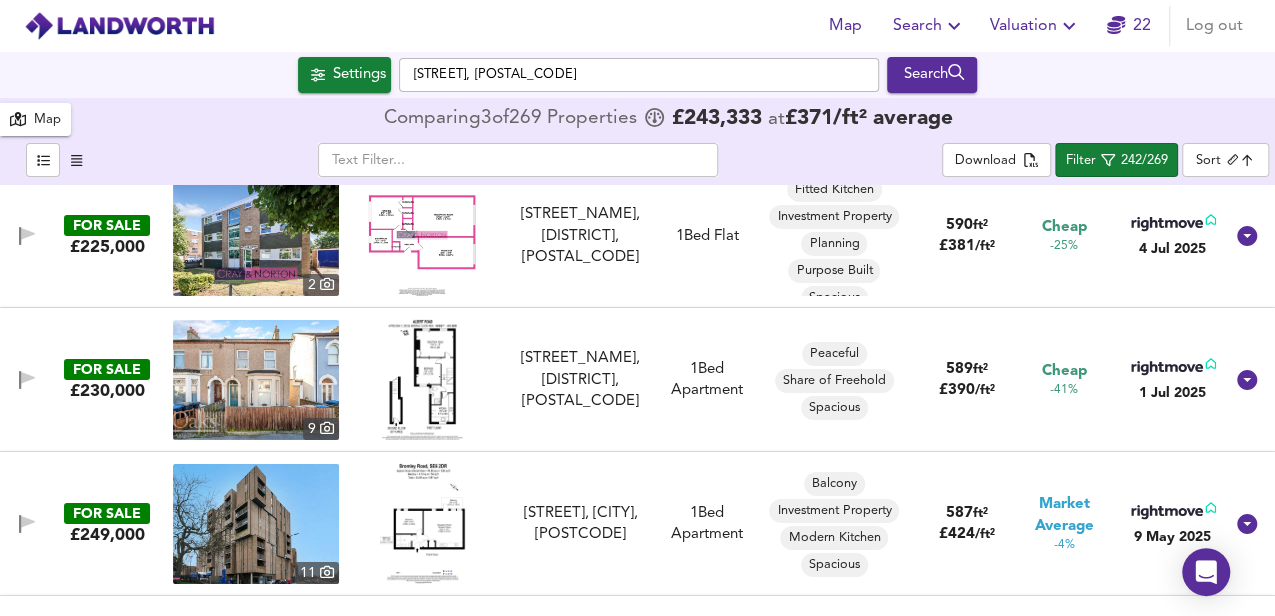 click at bounding box center [422, 236] 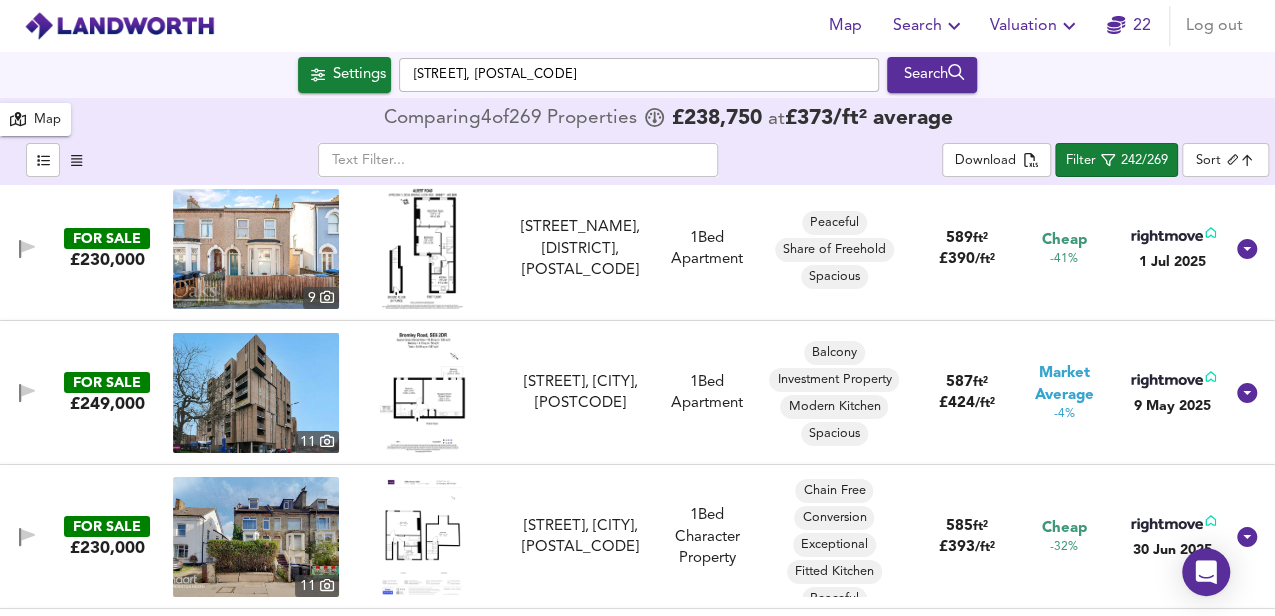 scroll, scrollTop: 3397, scrollLeft: 0, axis: vertical 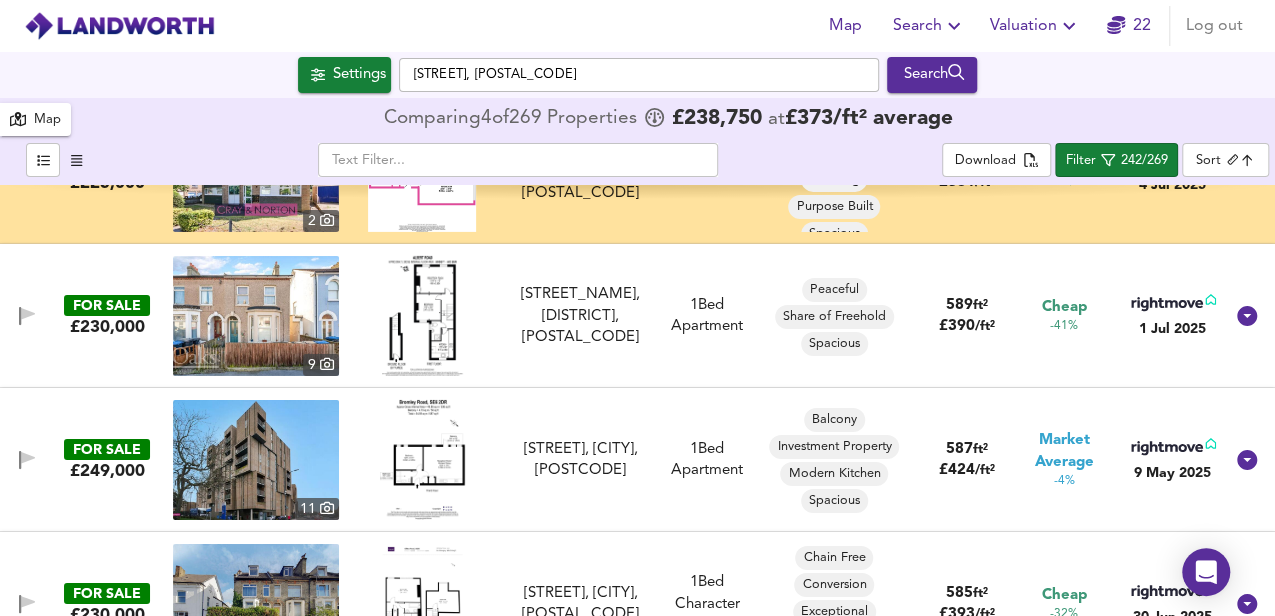 click at bounding box center [422, 316] 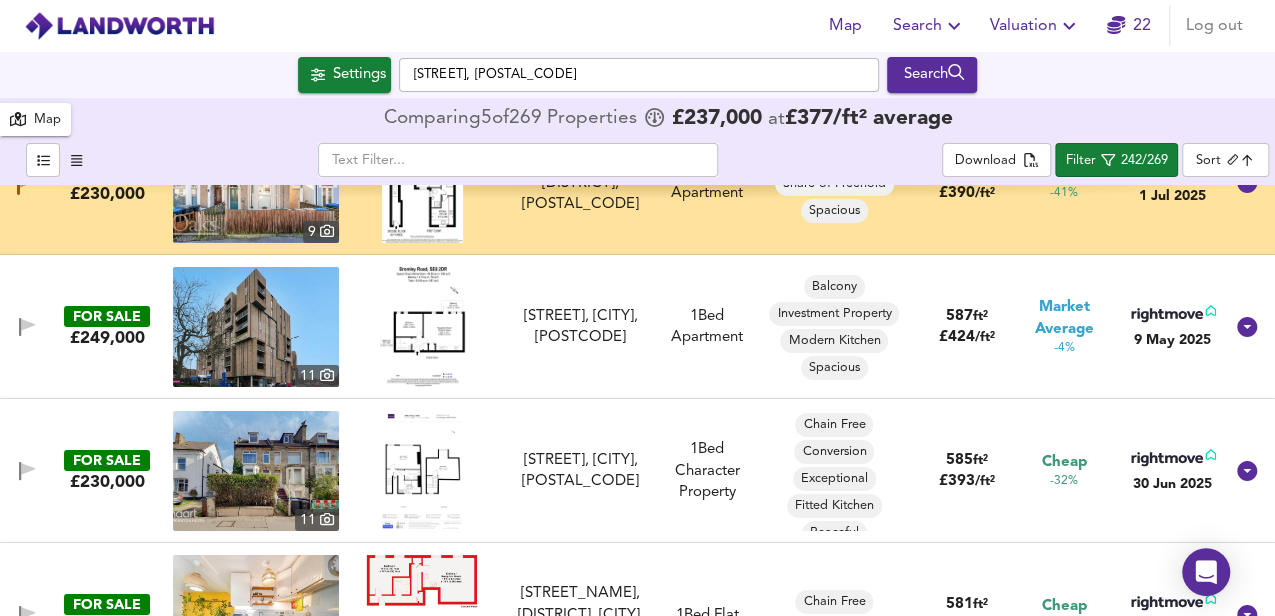 scroll, scrollTop: 3664, scrollLeft: 0, axis: vertical 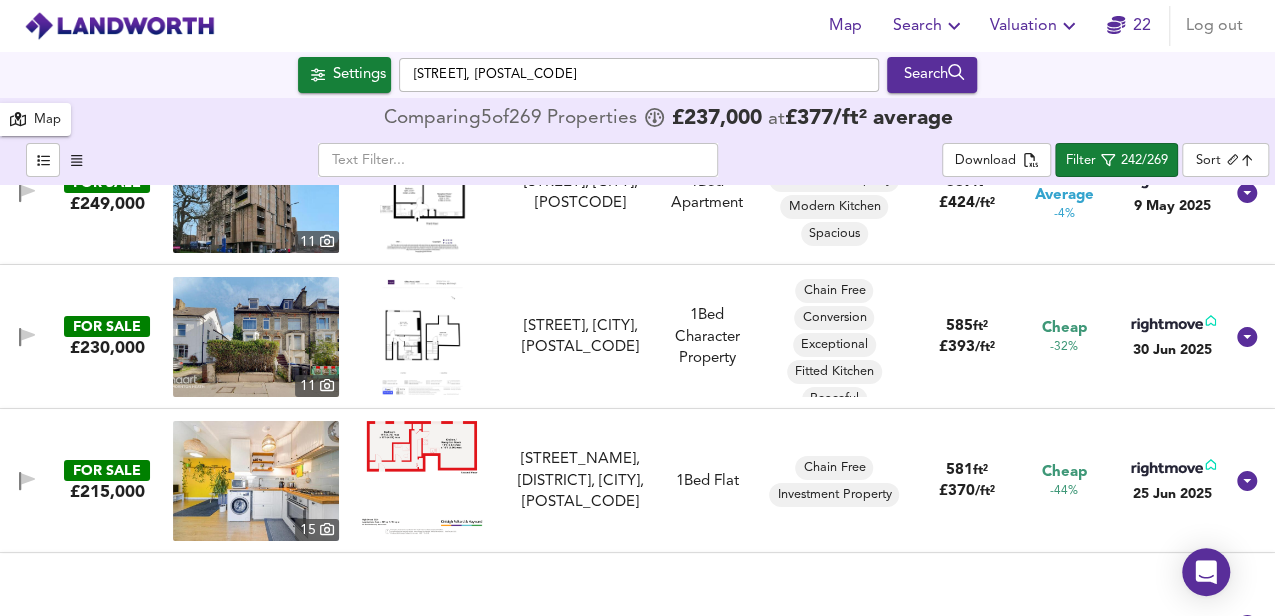 click at bounding box center (422, 337) 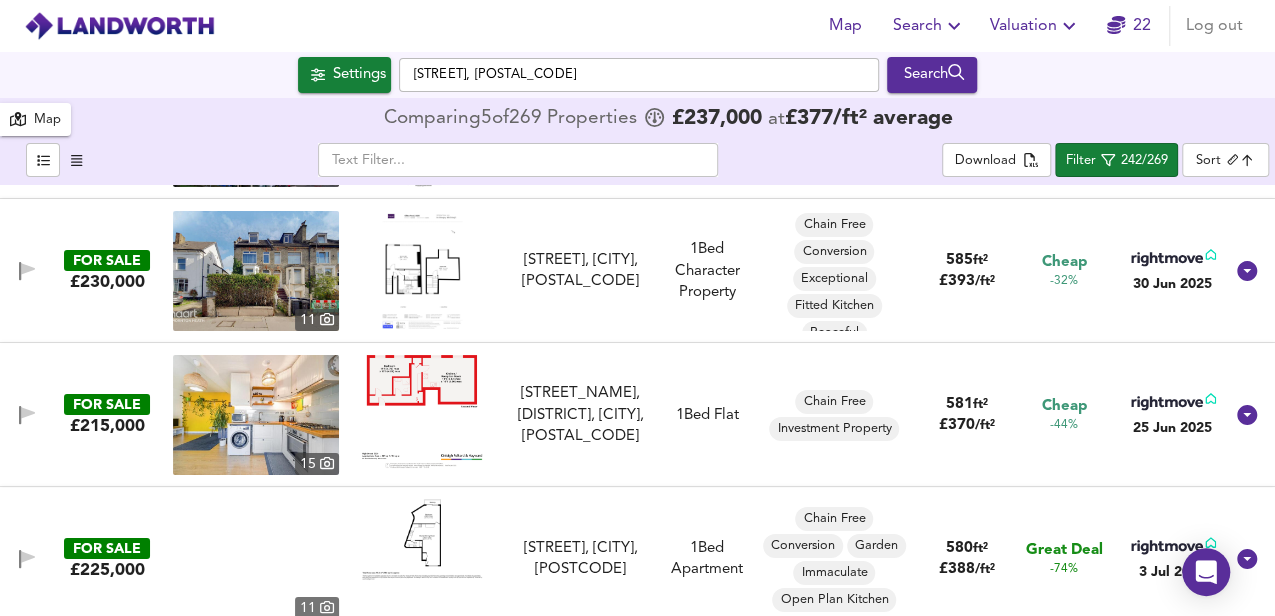 scroll, scrollTop: 3797, scrollLeft: 0, axis: vertical 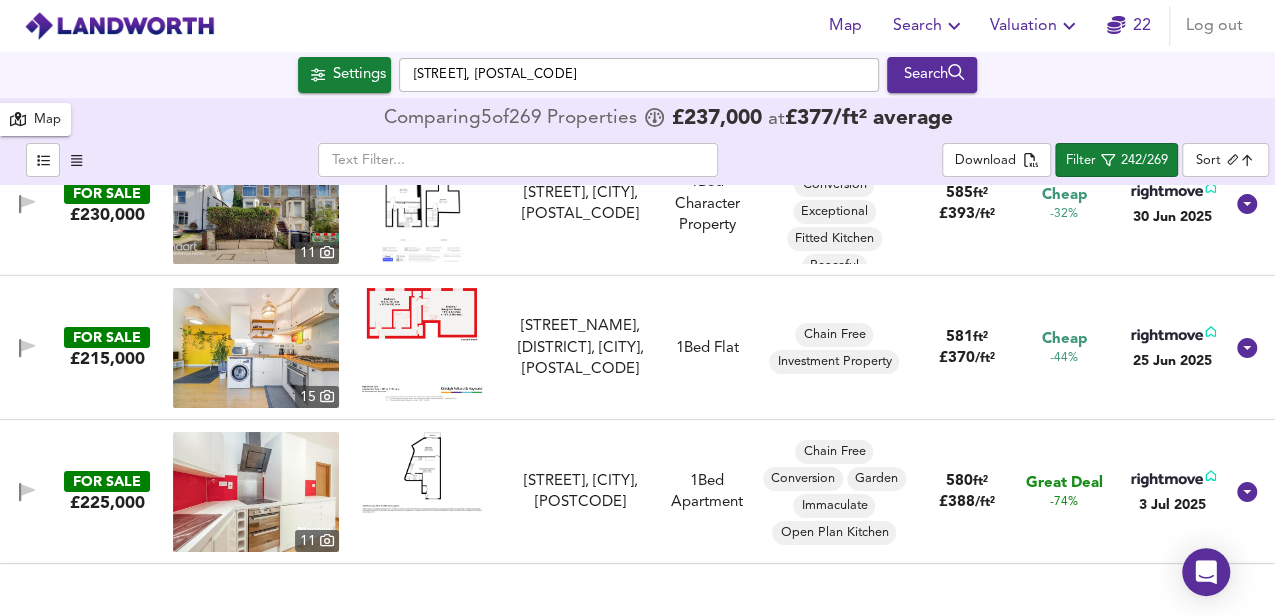 click at bounding box center [422, 344] 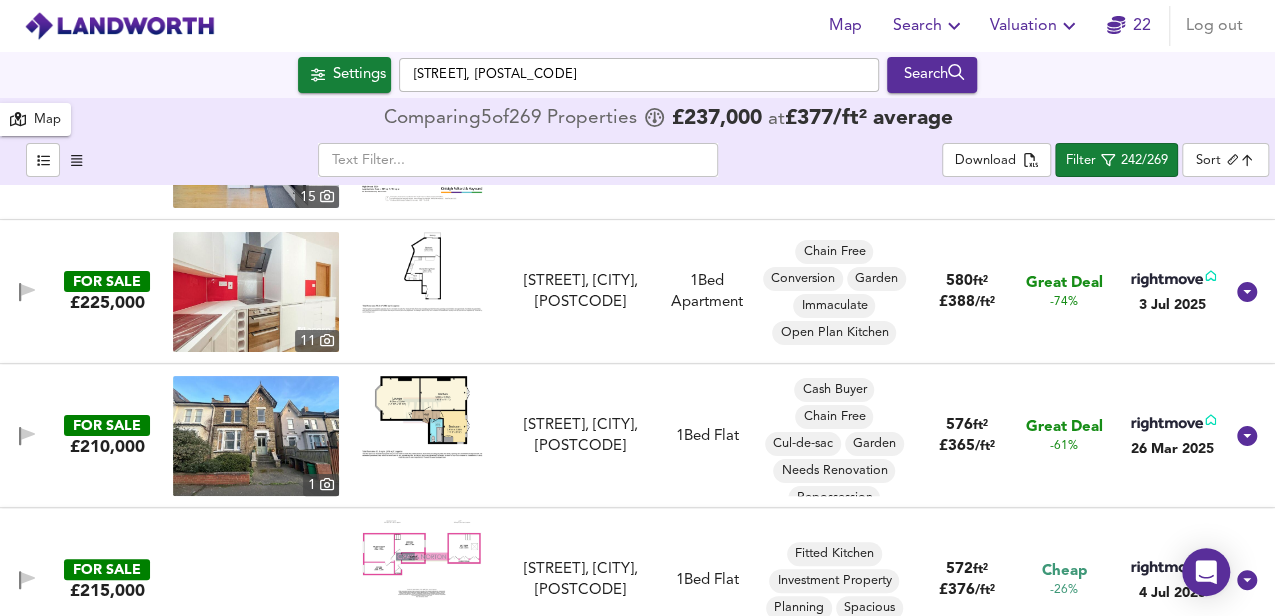 scroll, scrollTop: 4064, scrollLeft: 0, axis: vertical 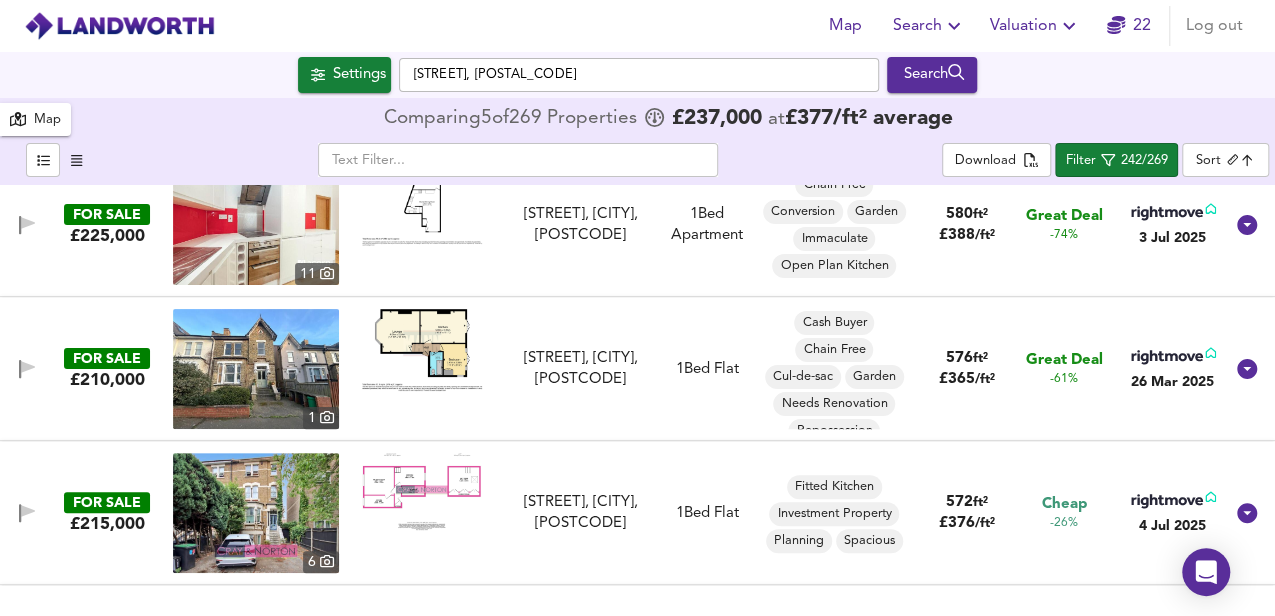click at bounding box center (422, 350) 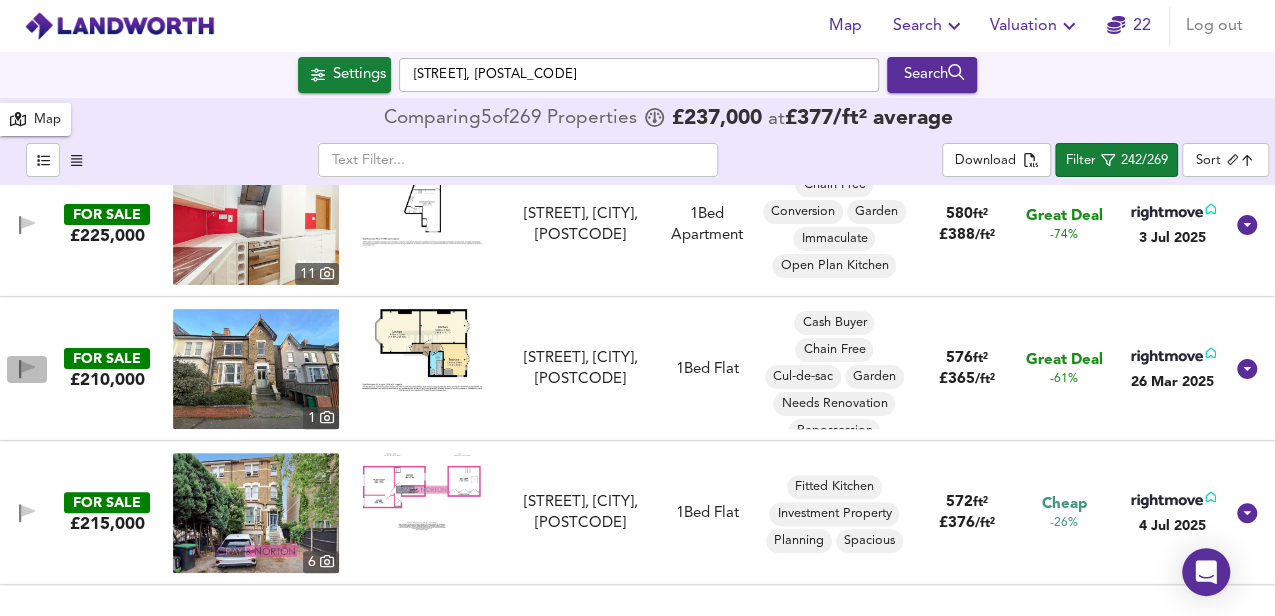 click at bounding box center (28, 367) 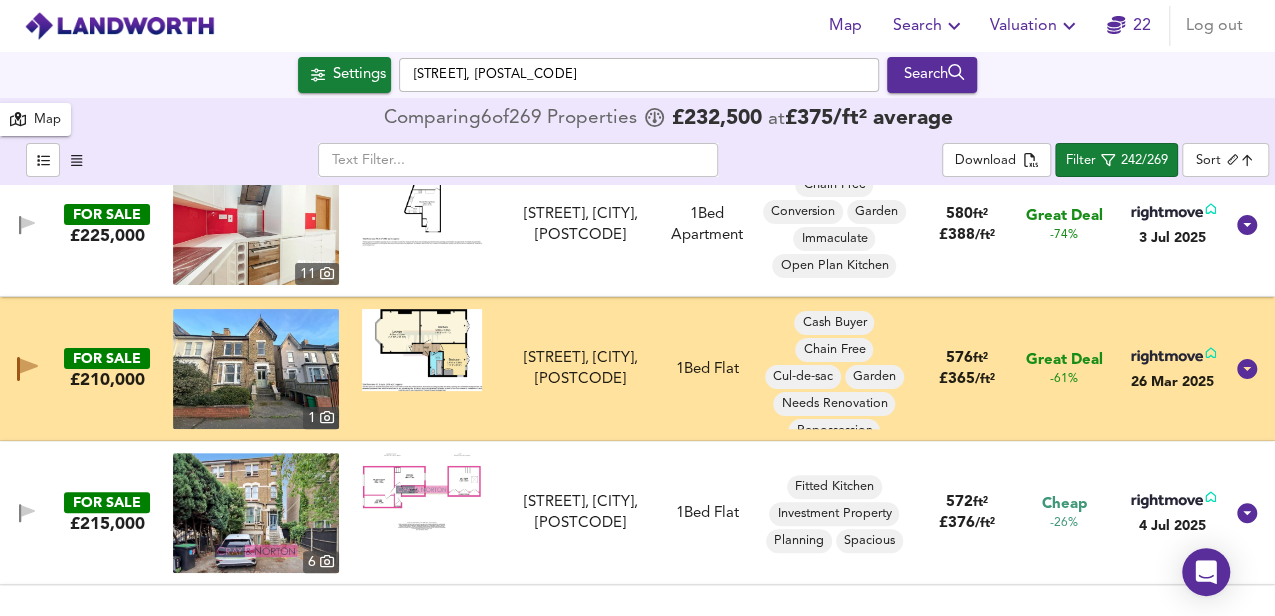 scroll, scrollTop: 4197, scrollLeft: 0, axis: vertical 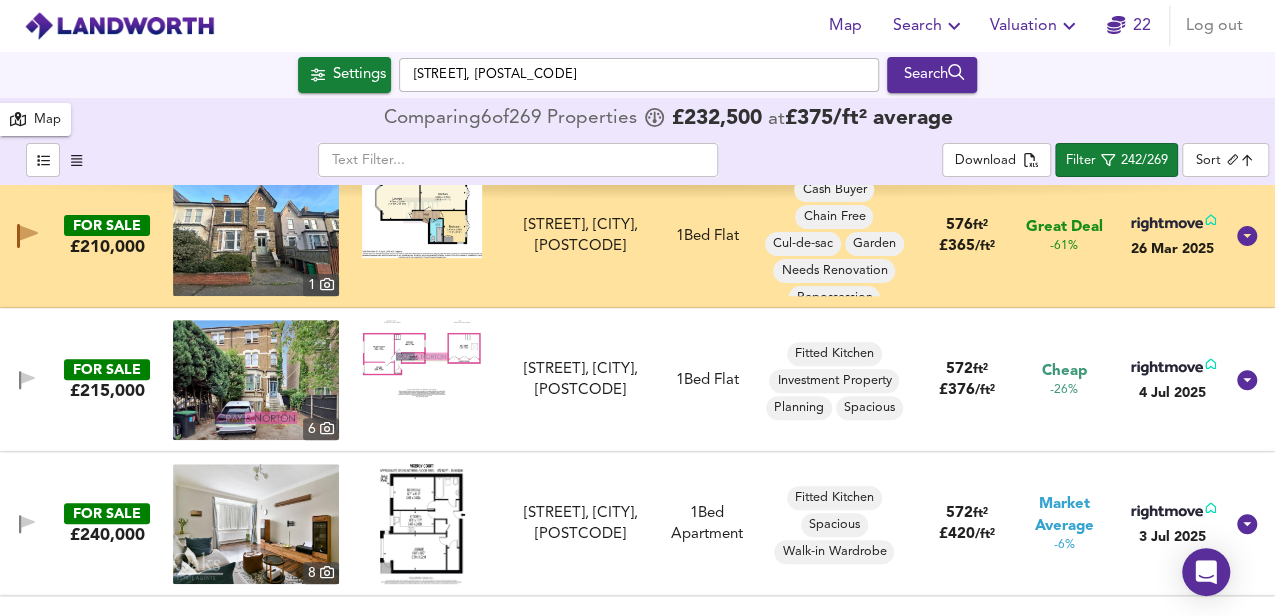 click at bounding box center (422, 358) 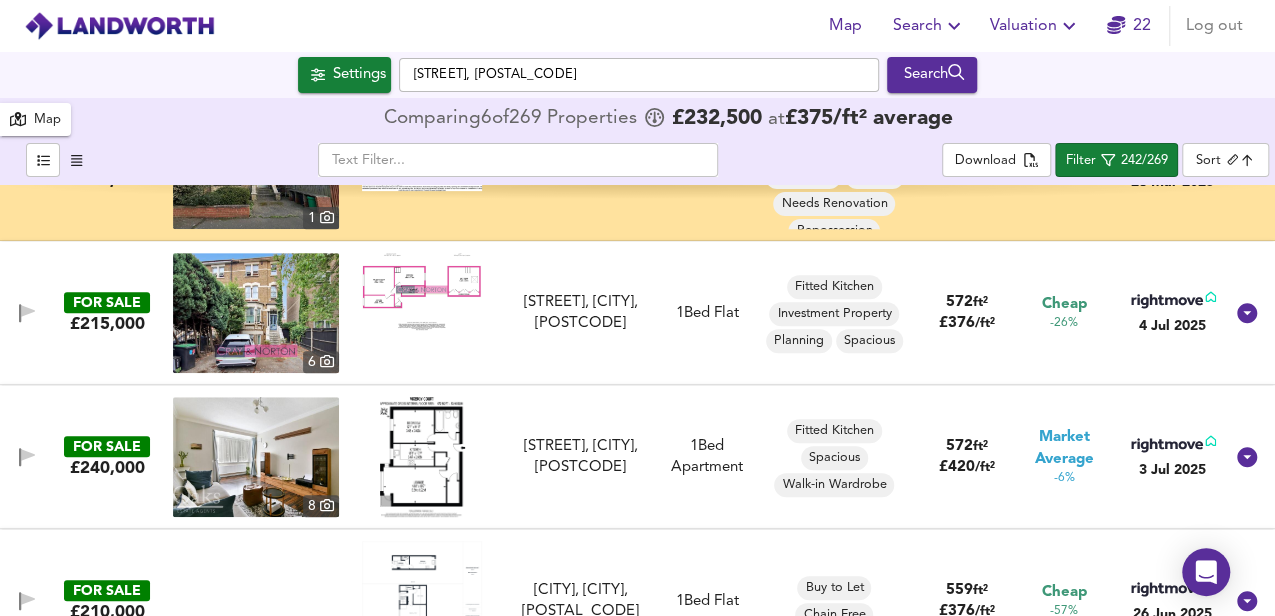 scroll, scrollTop: 4330, scrollLeft: 0, axis: vertical 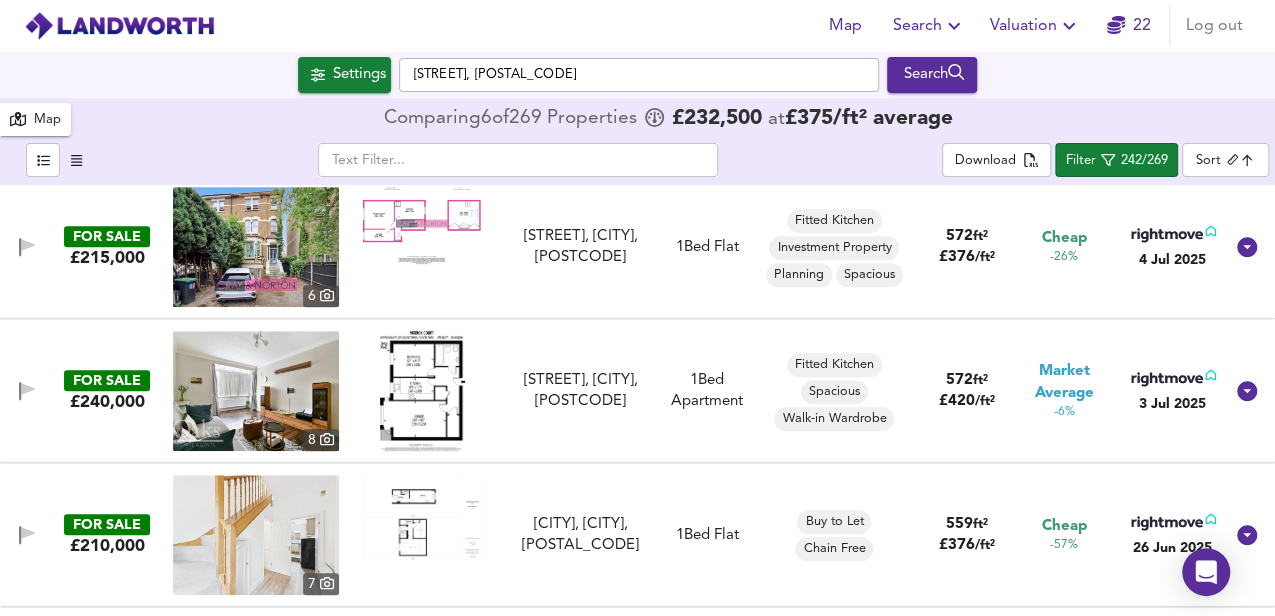 click at bounding box center [422, 391] 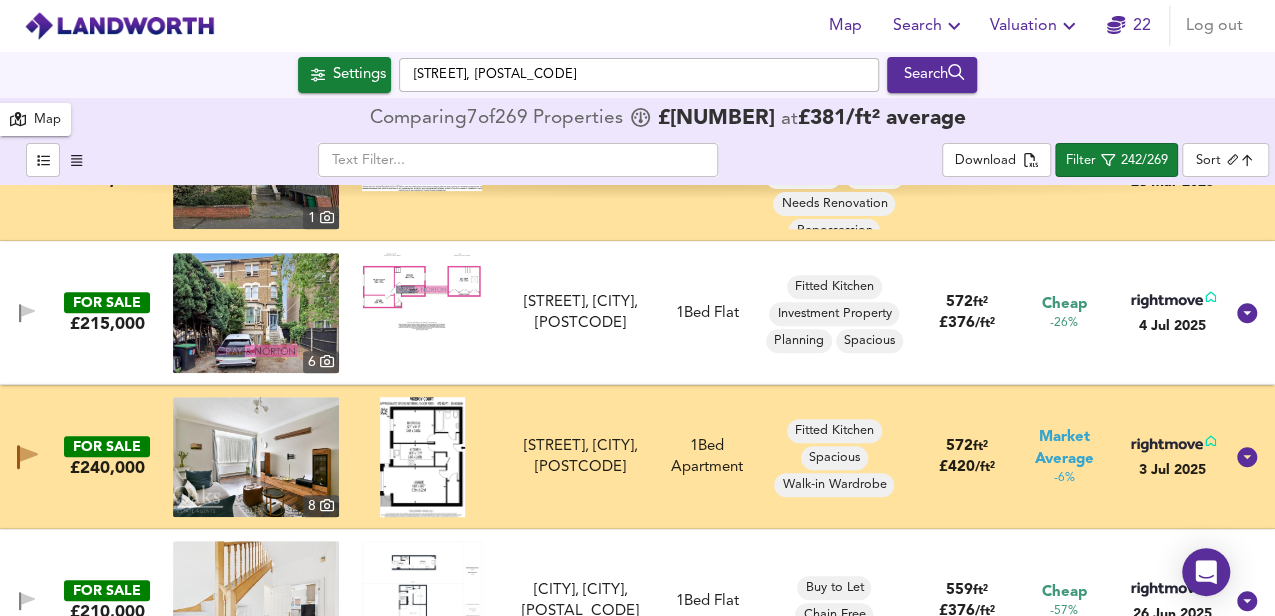scroll, scrollTop: 4397, scrollLeft: 0, axis: vertical 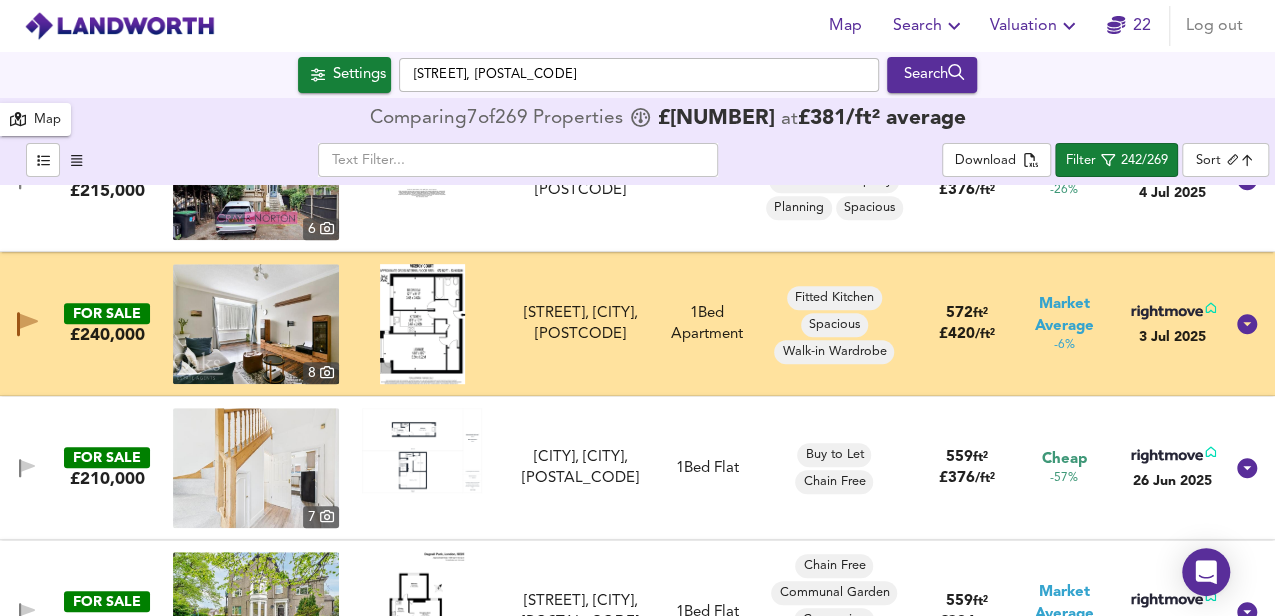 click at bounding box center (422, 324) 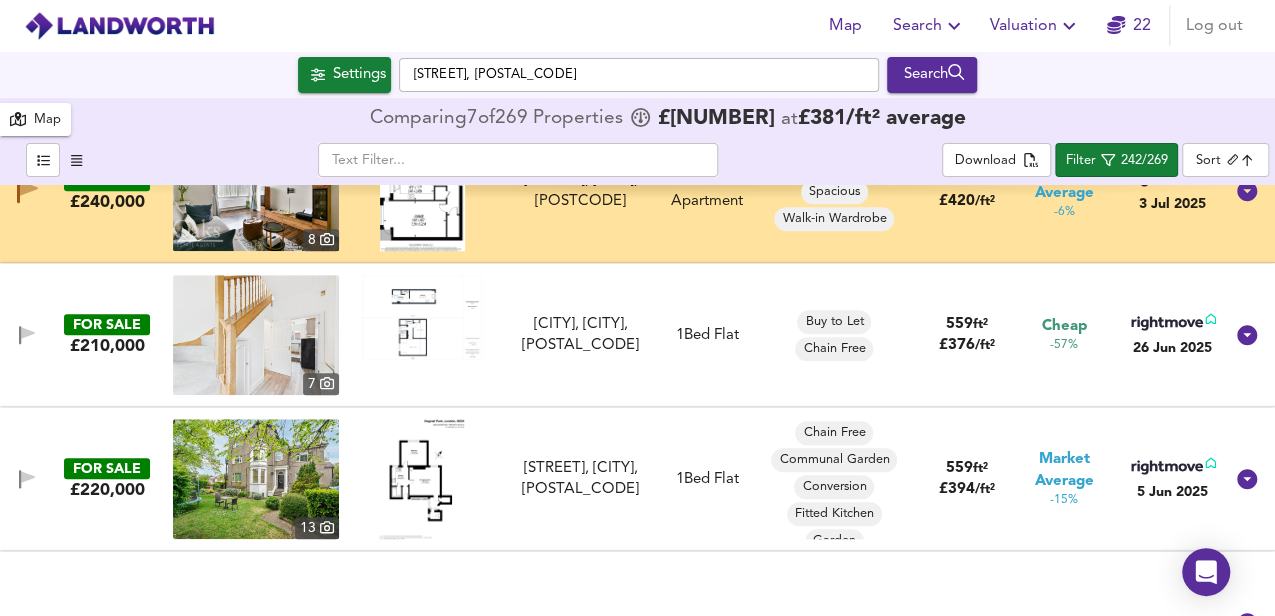 scroll, scrollTop: 4597, scrollLeft: 0, axis: vertical 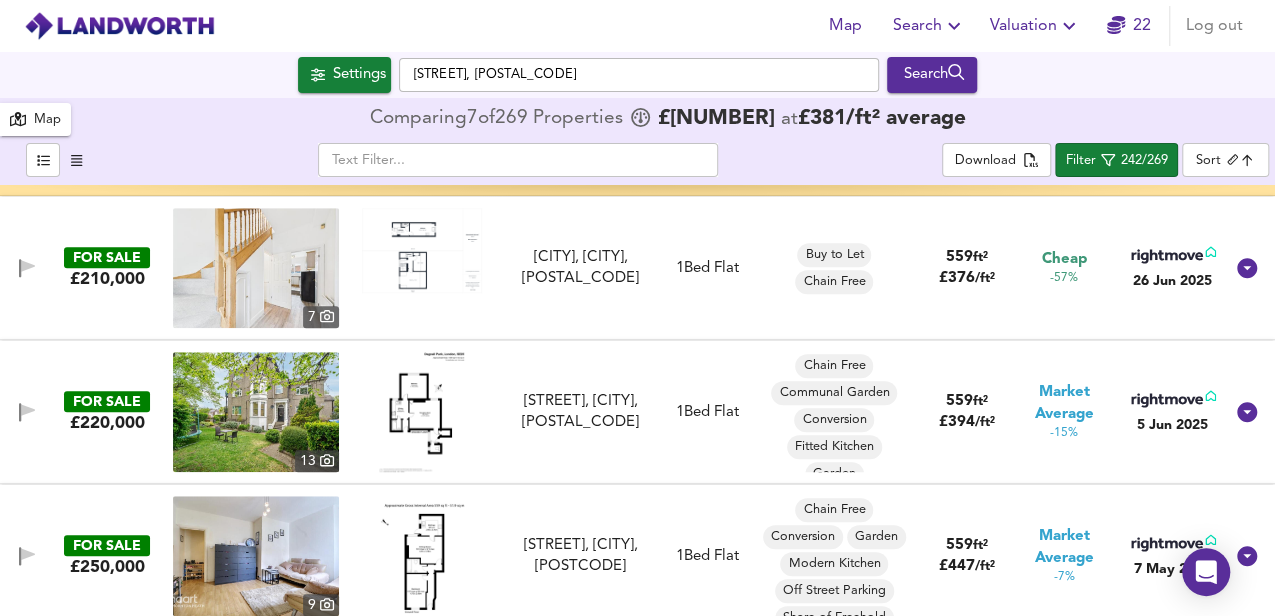 click at bounding box center [422, 412] 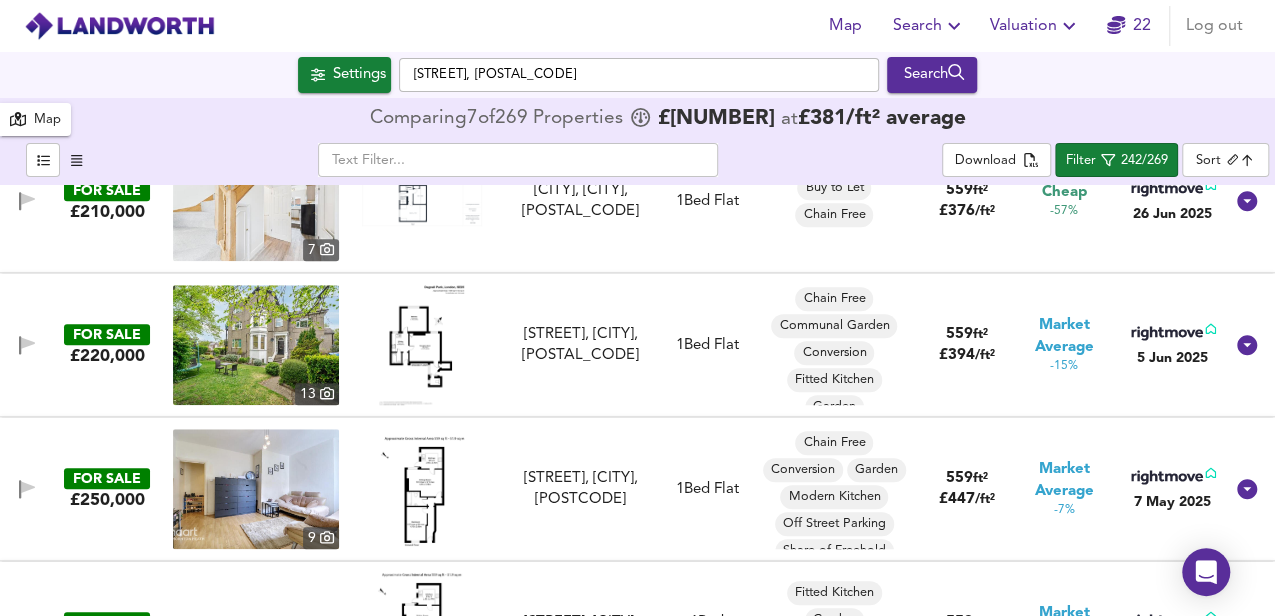 scroll, scrollTop: 4797, scrollLeft: 0, axis: vertical 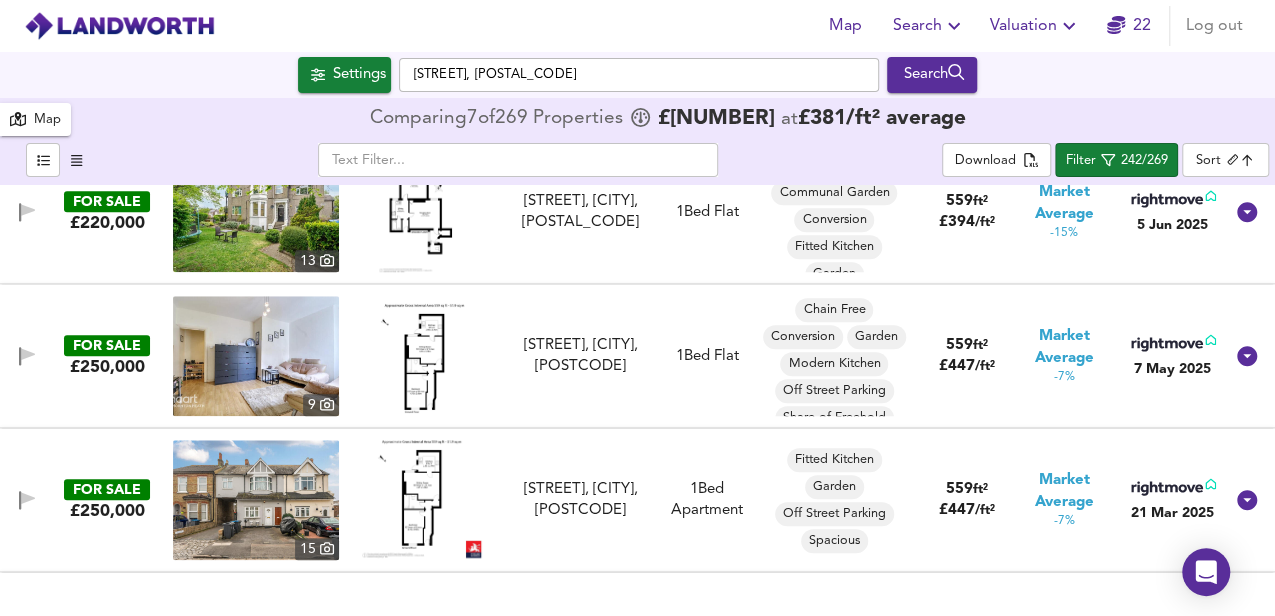 click at bounding box center (422, 356) 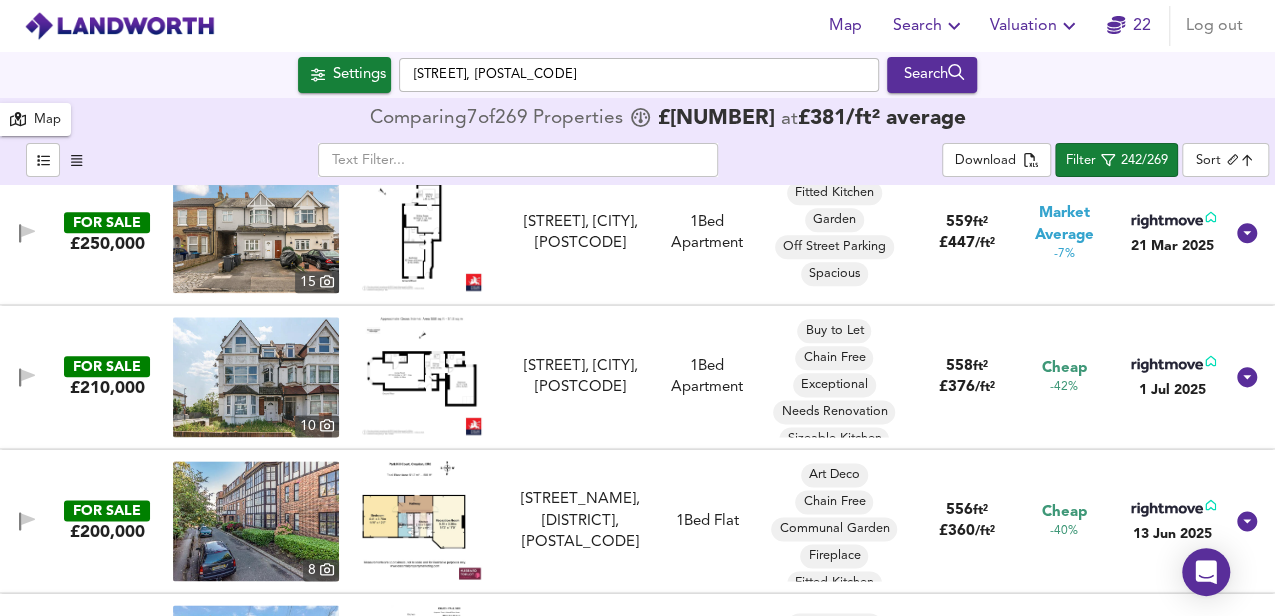 scroll, scrollTop: 5130, scrollLeft: 0, axis: vertical 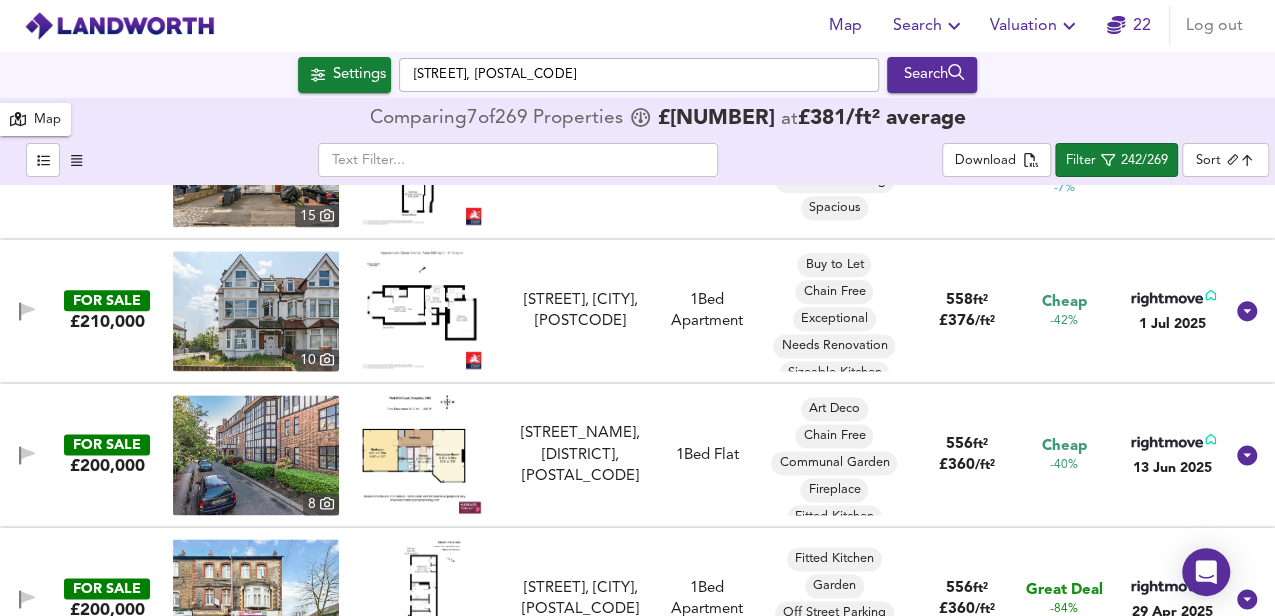 click at bounding box center (422, 454) 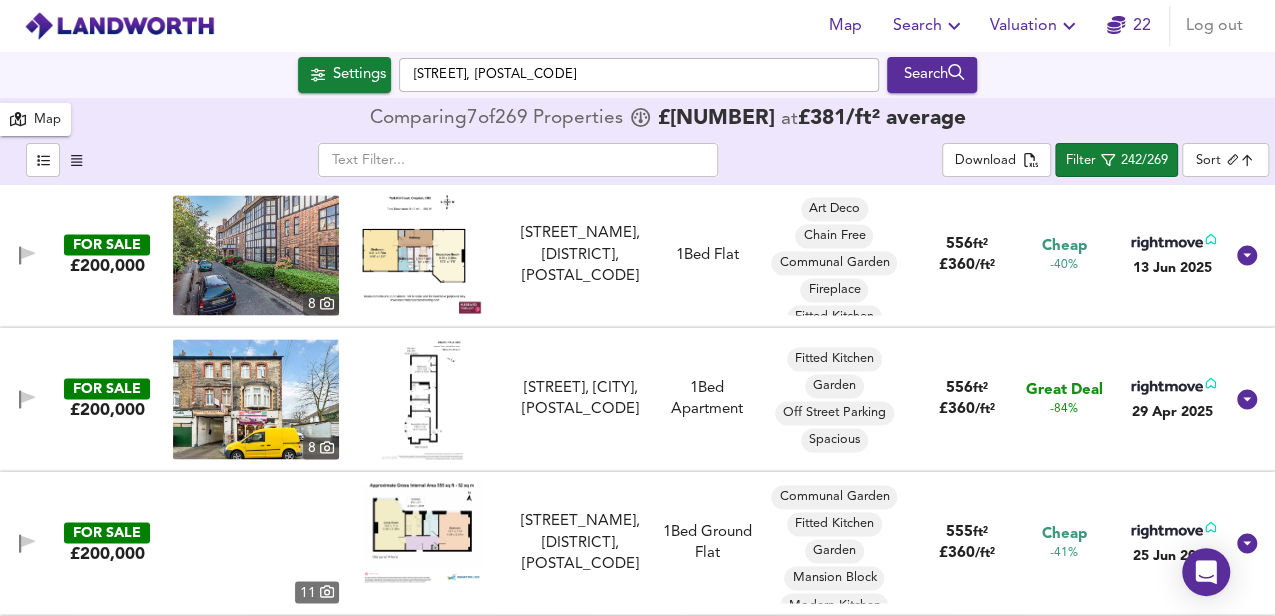 scroll, scrollTop: 5397, scrollLeft: 0, axis: vertical 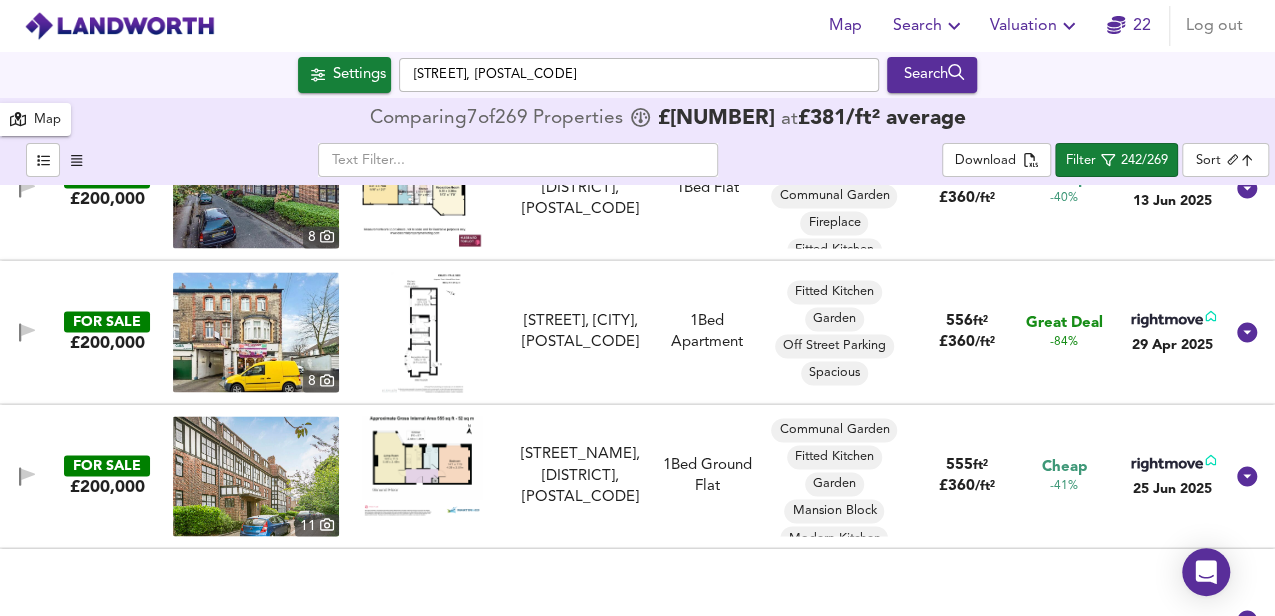 click at bounding box center [422, 332] 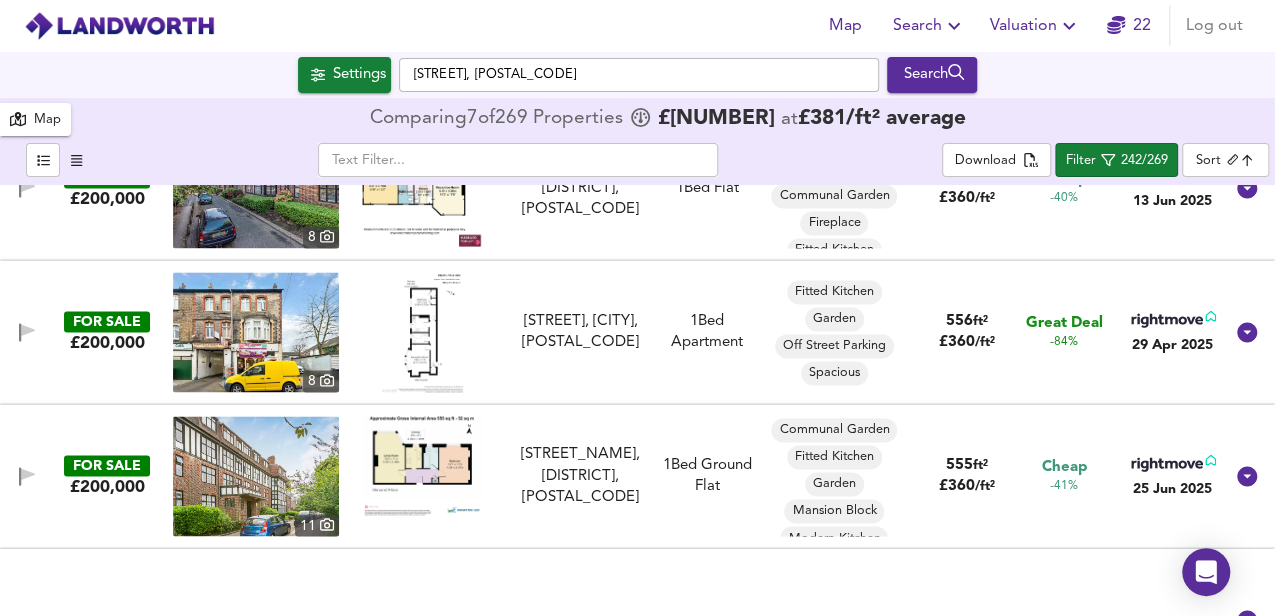 scroll, scrollTop: 5530, scrollLeft: 0, axis: vertical 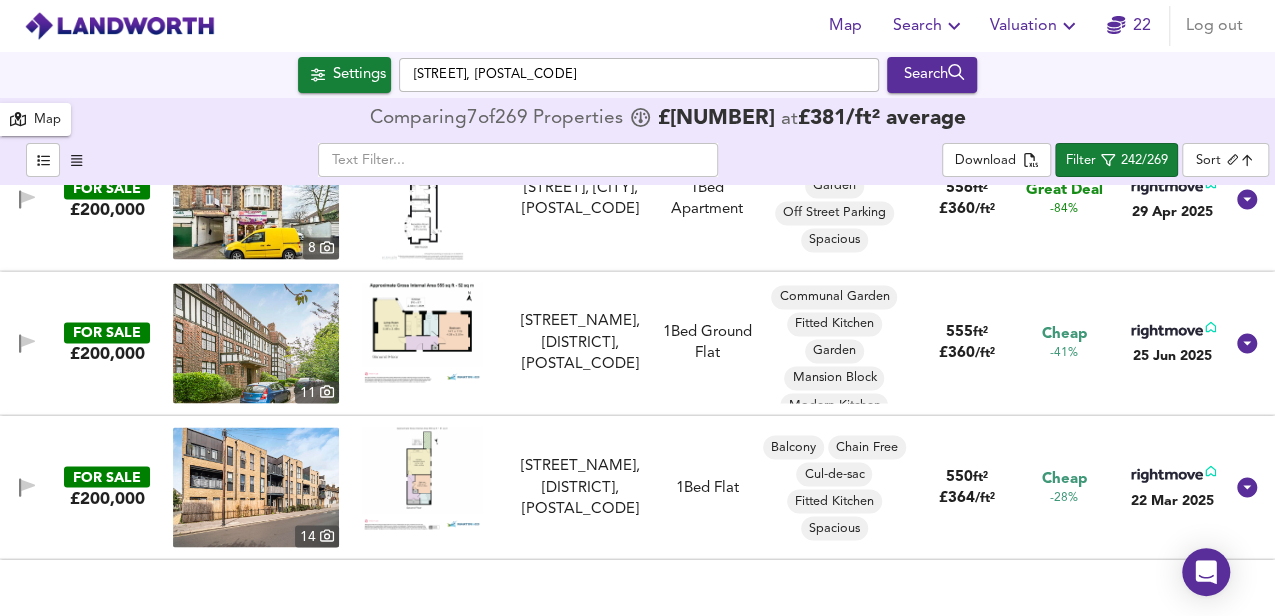 click at bounding box center (422, 332) 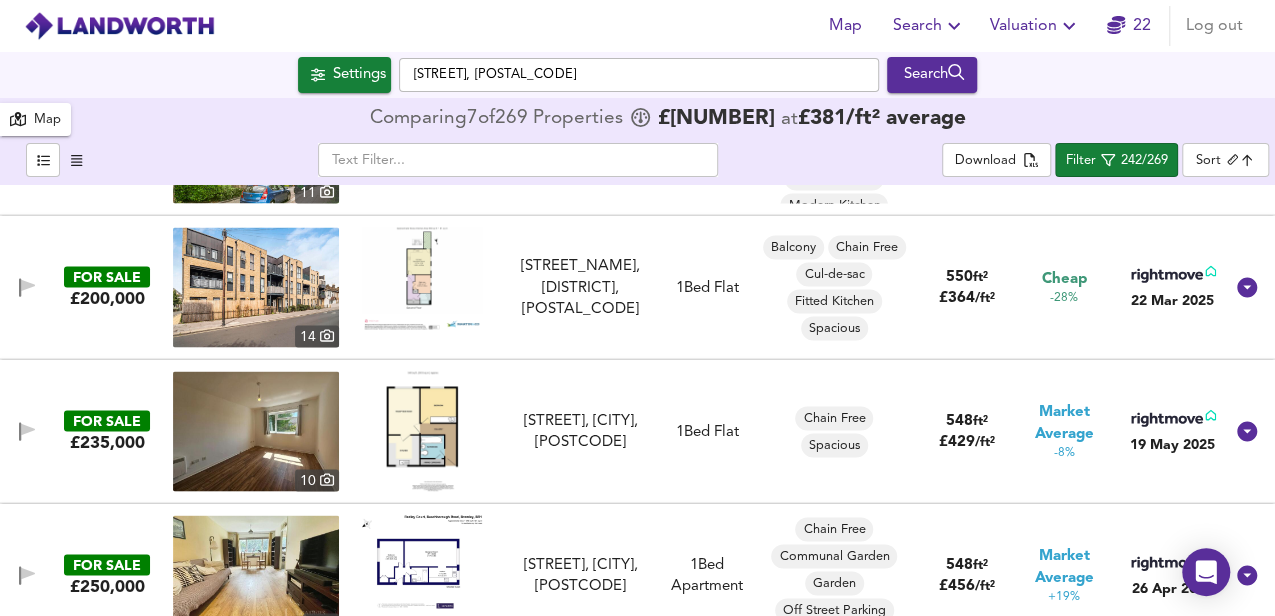 scroll, scrollTop: 5797, scrollLeft: 0, axis: vertical 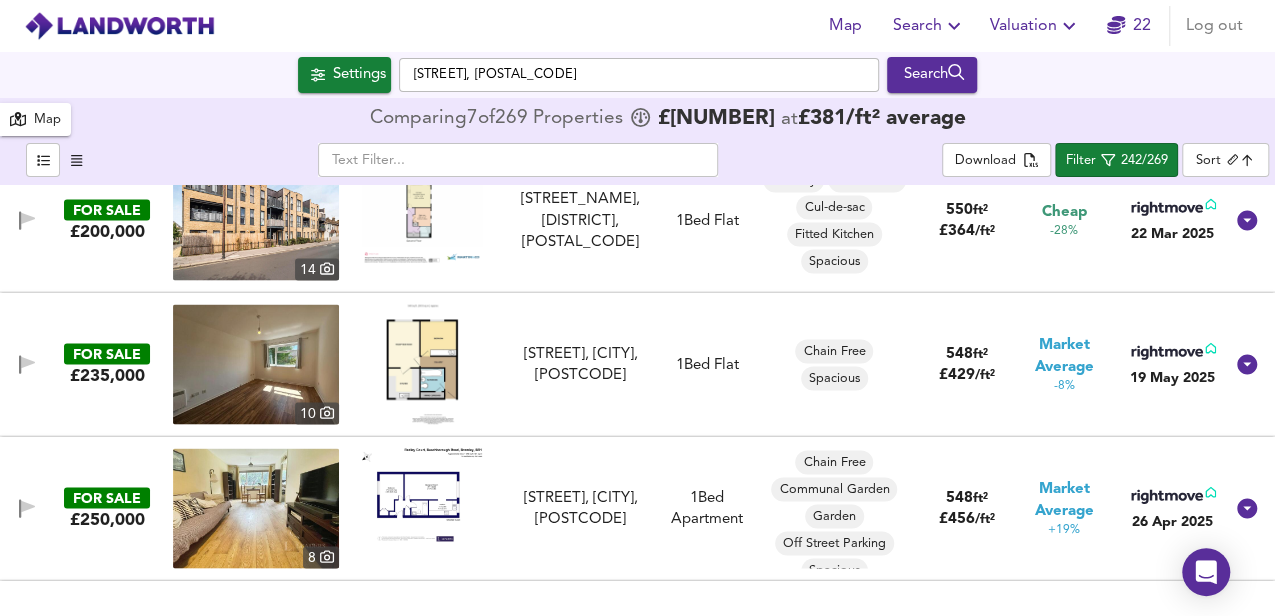 click at bounding box center (422, 364) 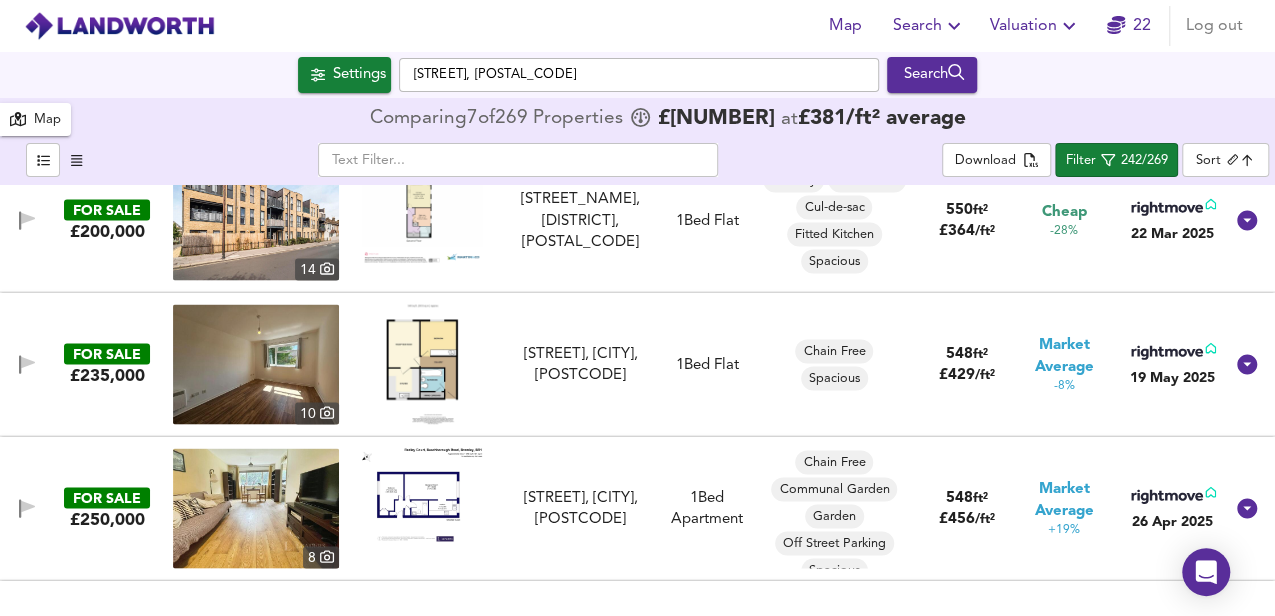 scroll, scrollTop: 5930, scrollLeft: 0, axis: vertical 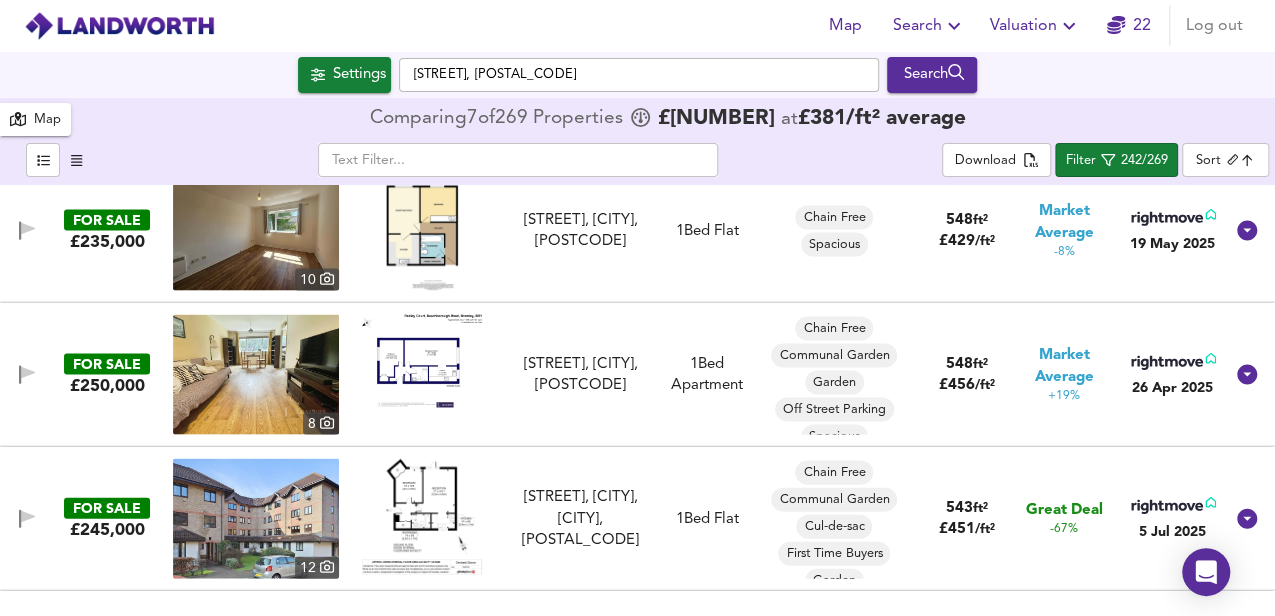 click at bounding box center (422, 517) 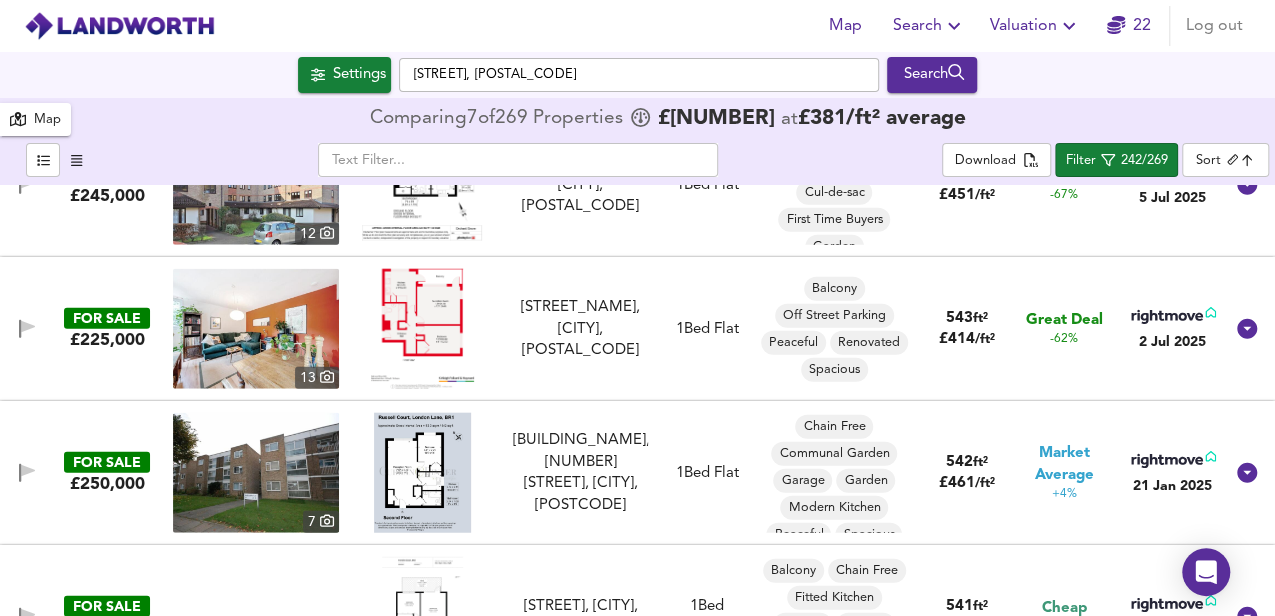scroll, scrollTop: 6330, scrollLeft: 0, axis: vertical 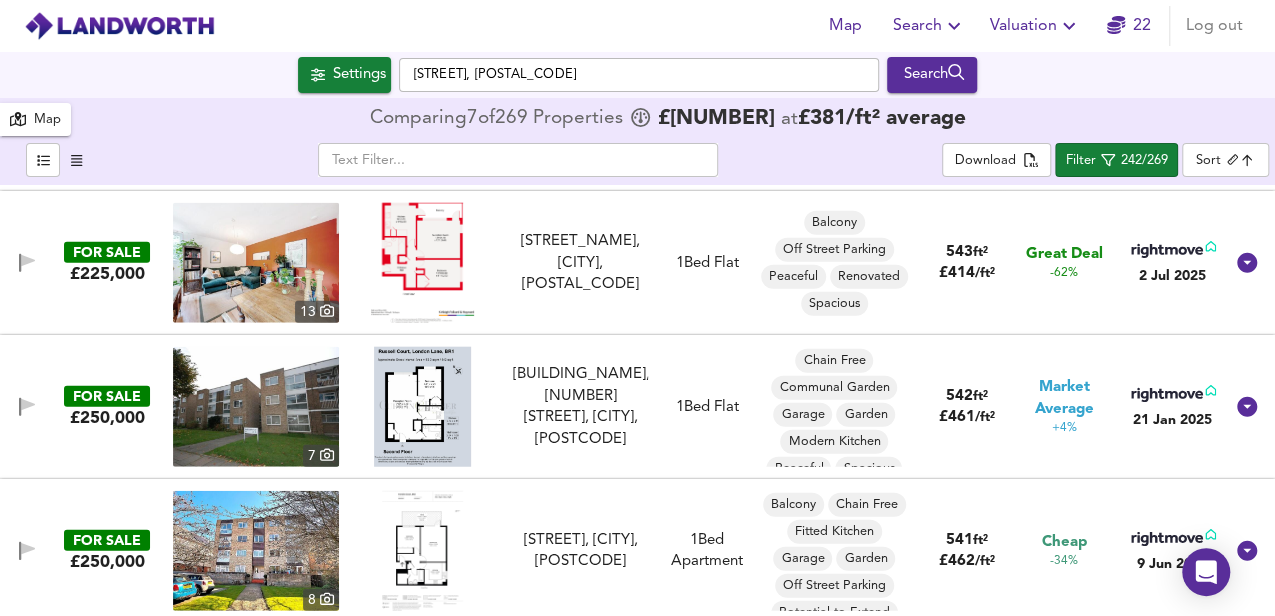 click at bounding box center [422, 263] 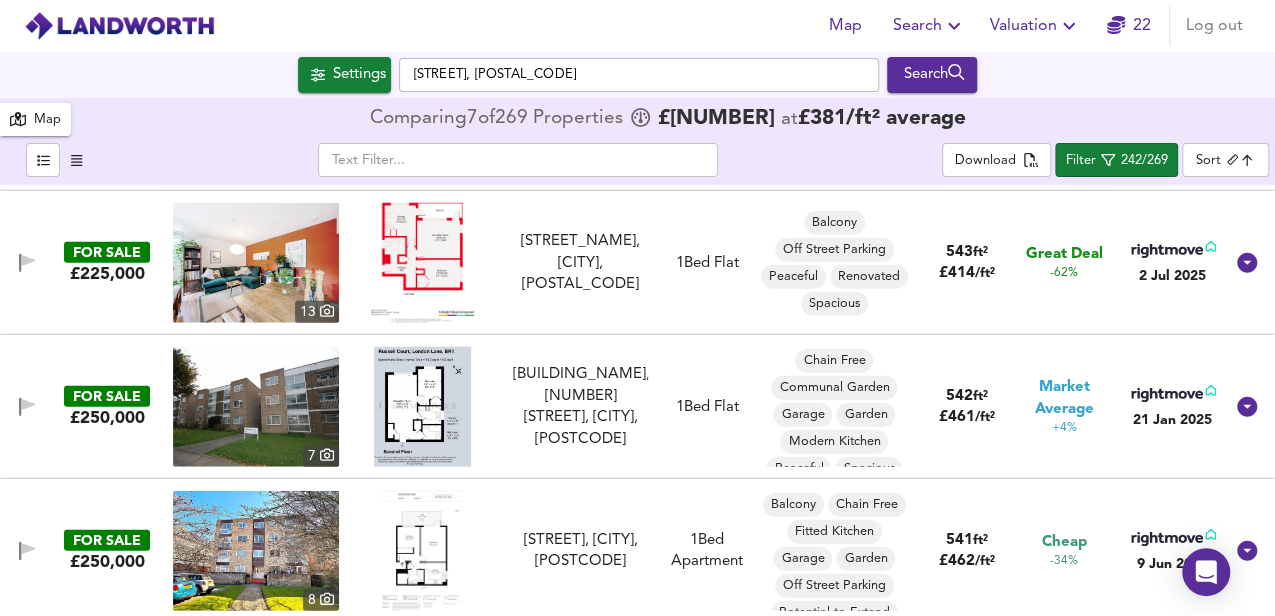 click at bounding box center [256, 263] 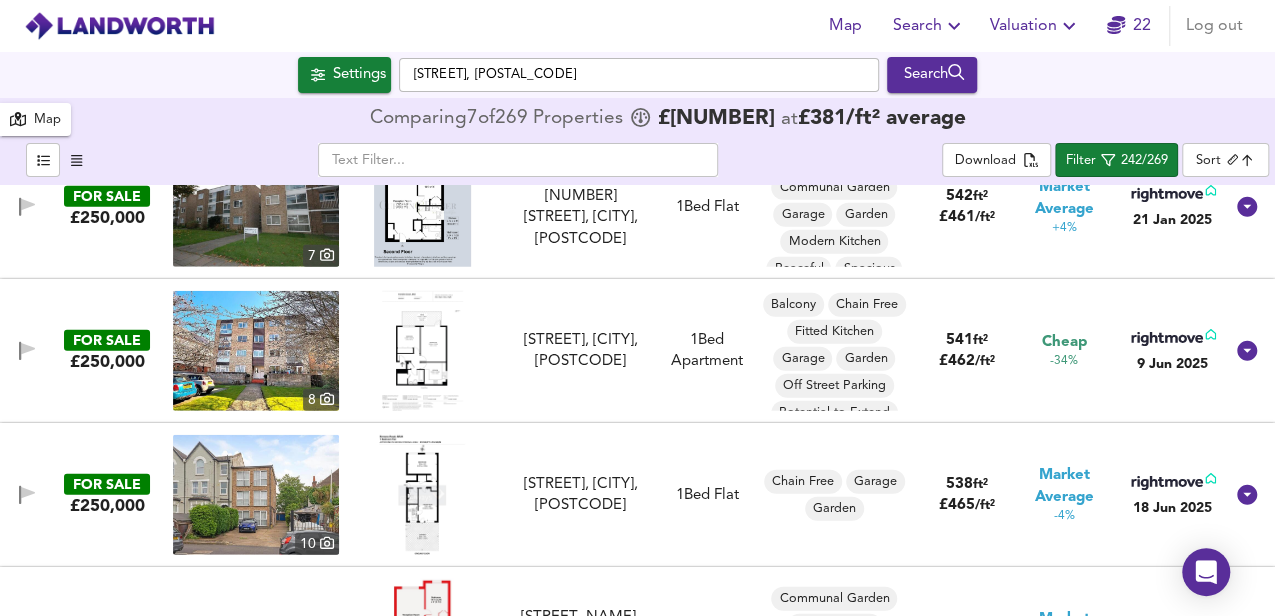 scroll, scrollTop: 6664, scrollLeft: 0, axis: vertical 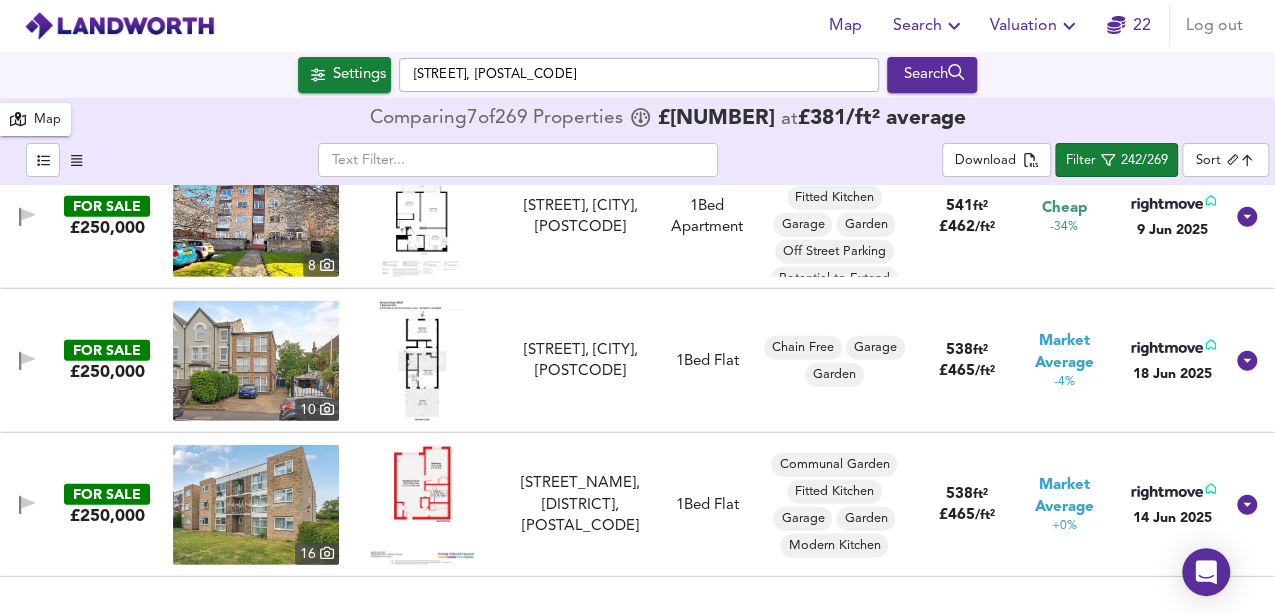 click at bounding box center (422, 361) 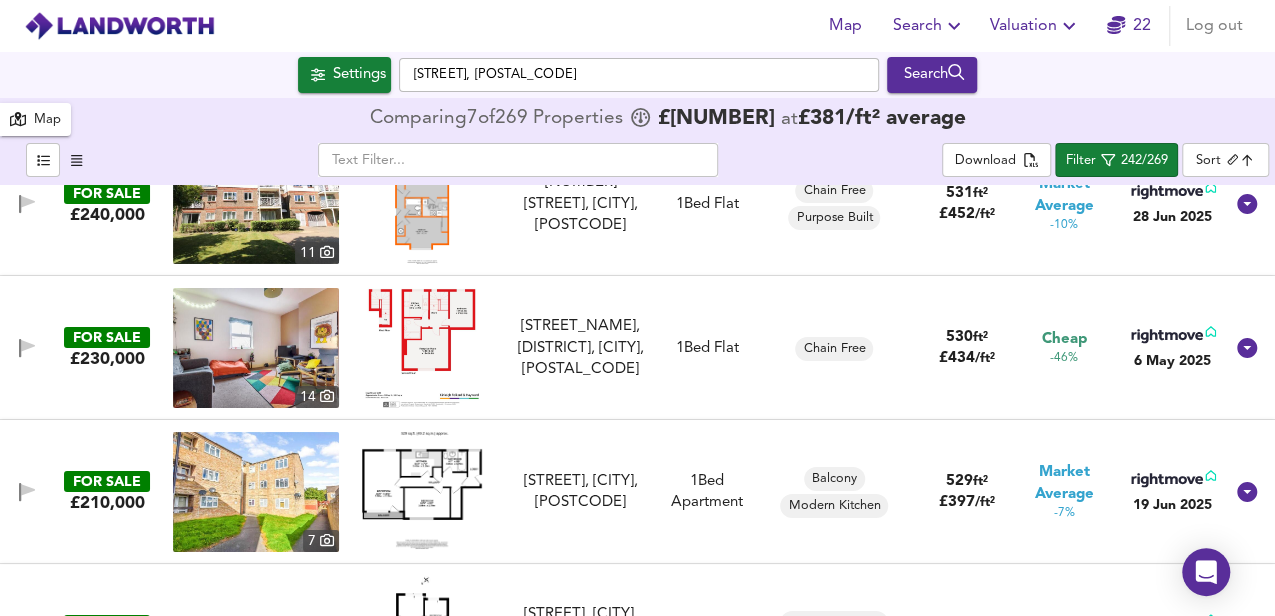 scroll, scrollTop: 7530, scrollLeft: 0, axis: vertical 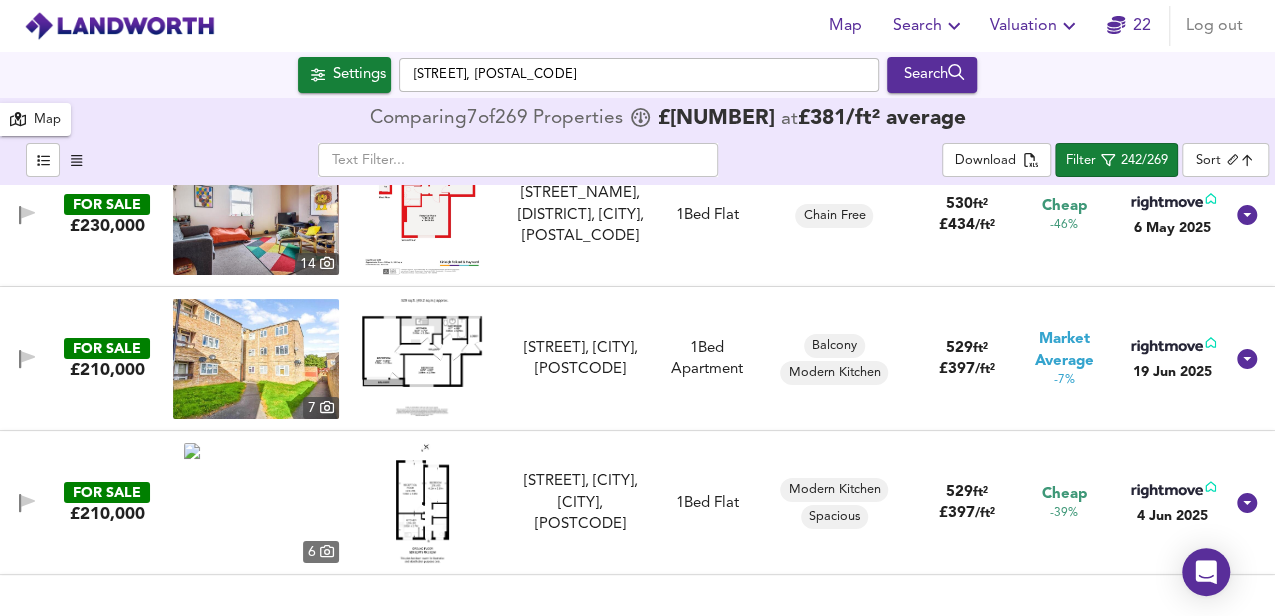 click at bounding box center (422, 357) 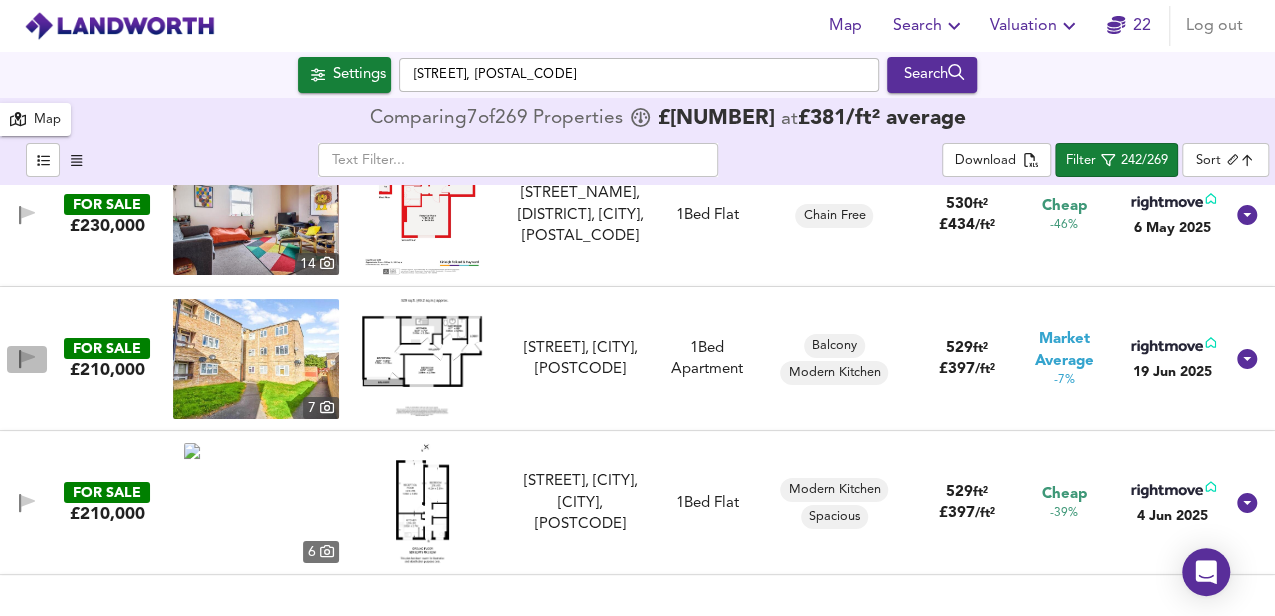 click at bounding box center [28, 357] 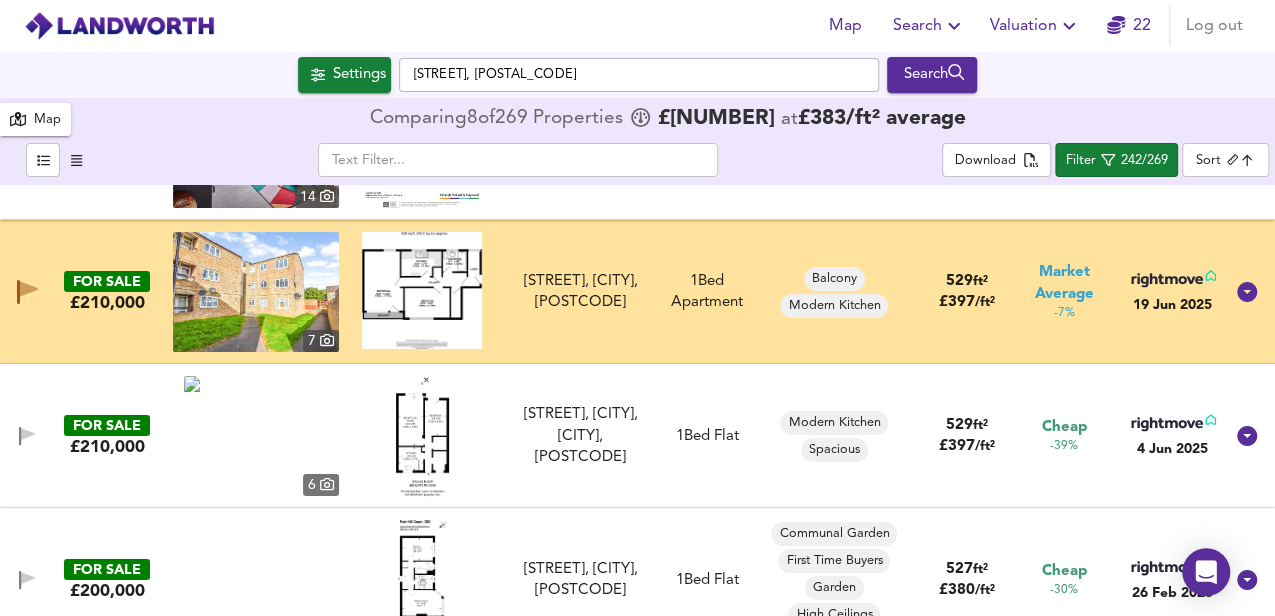 scroll, scrollTop: 7664, scrollLeft: 0, axis: vertical 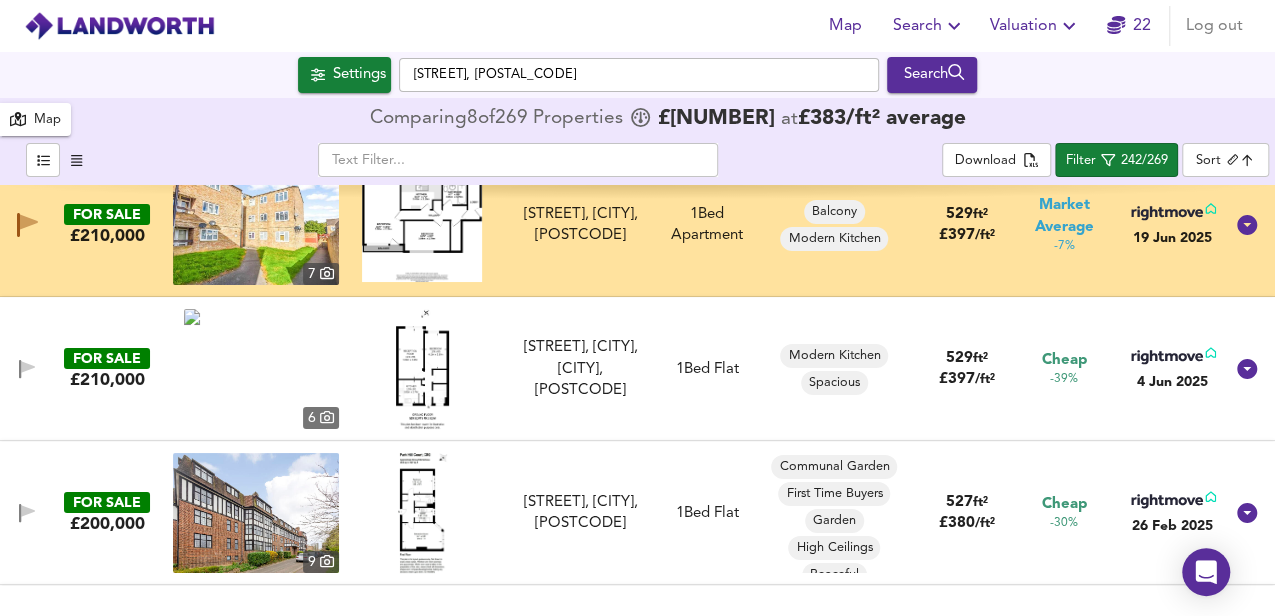 click at bounding box center [422, 369] 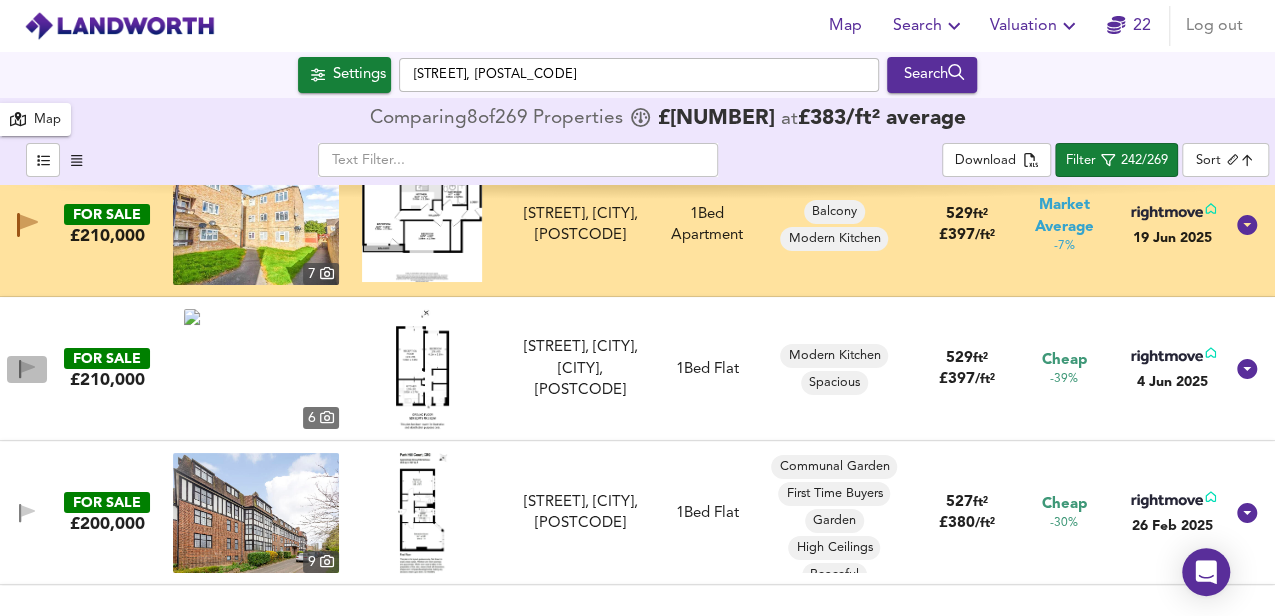 click at bounding box center [20, 369] 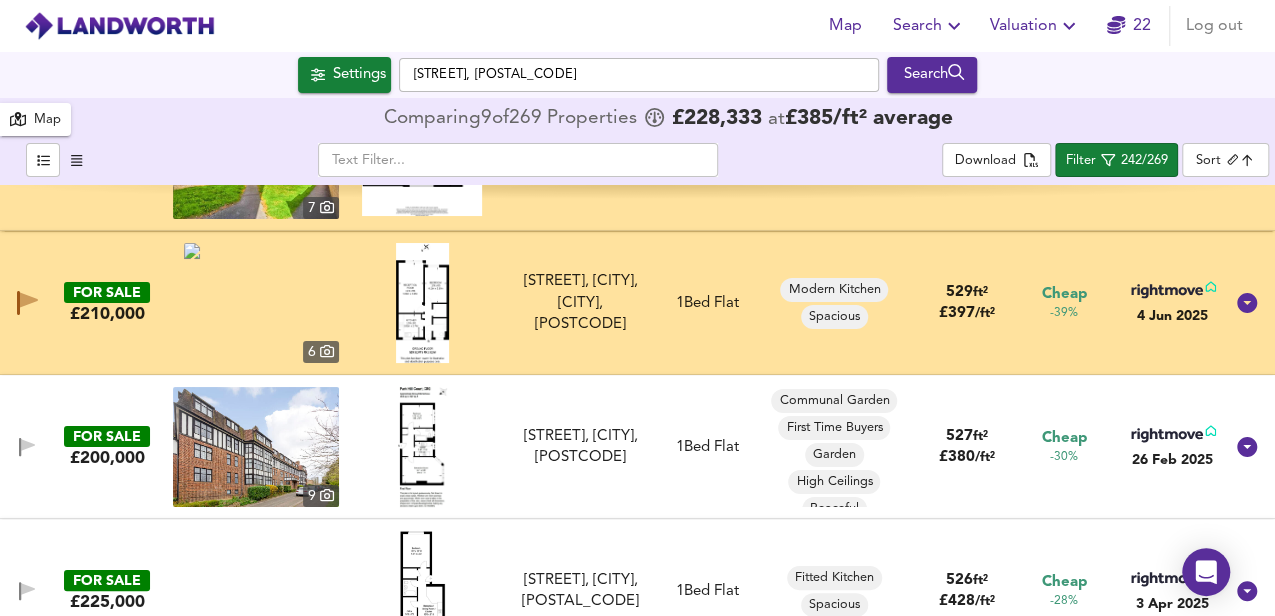 scroll, scrollTop: 7797, scrollLeft: 0, axis: vertical 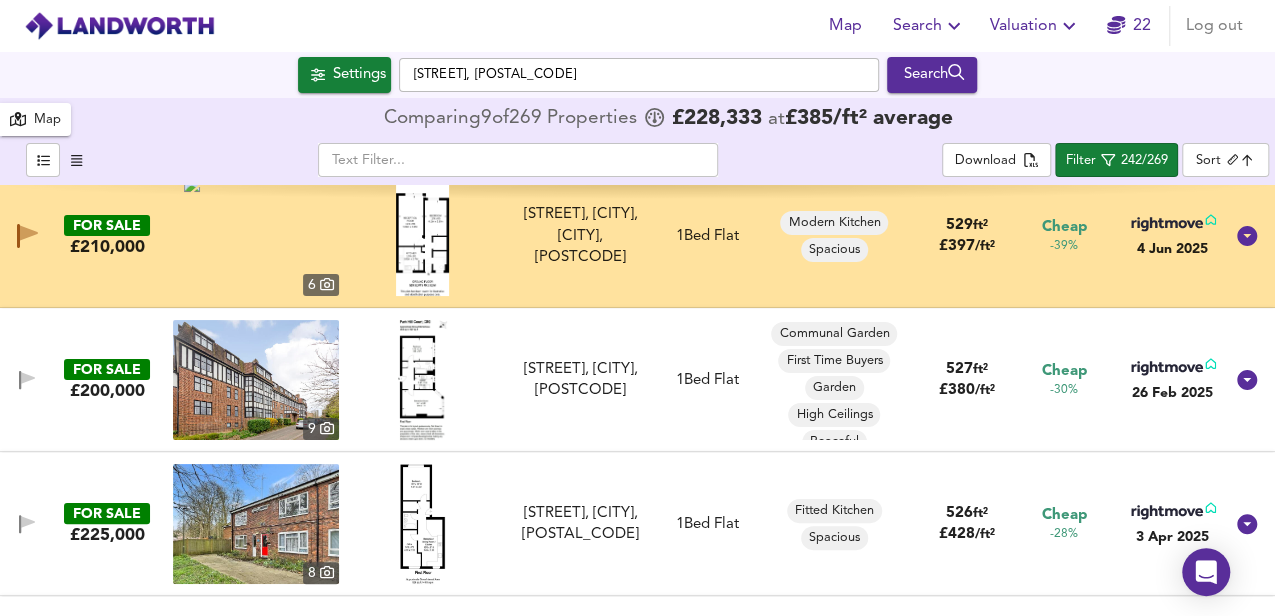 click at bounding box center [422, 380] 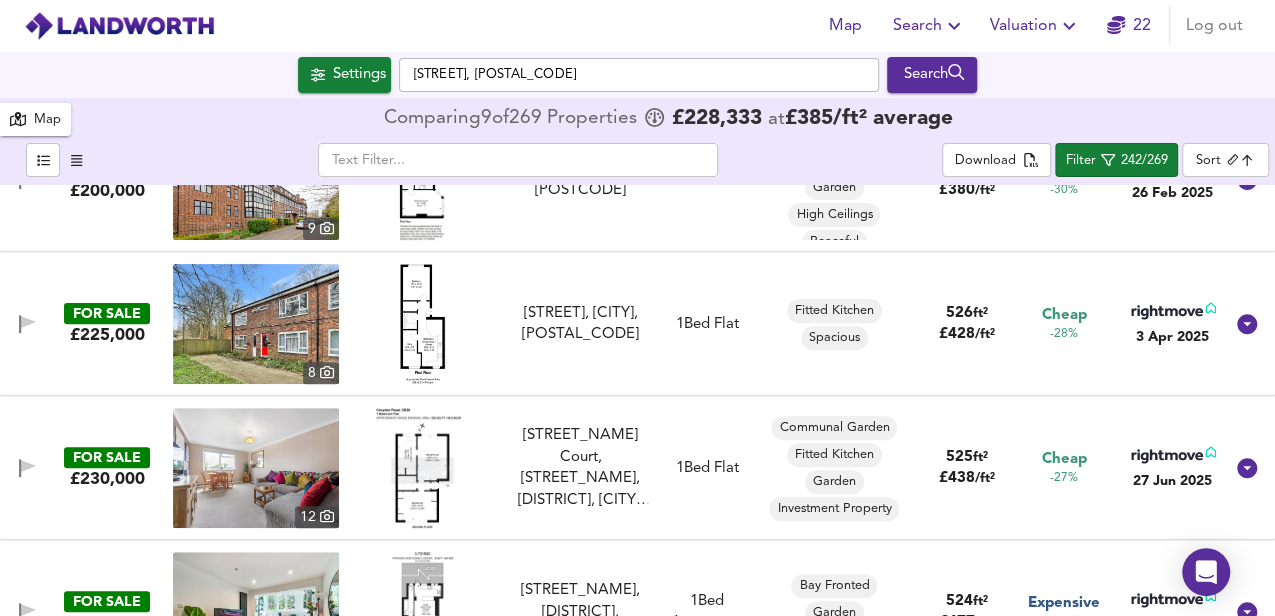 scroll, scrollTop: 8130, scrollLeft: 0, axis: vertical 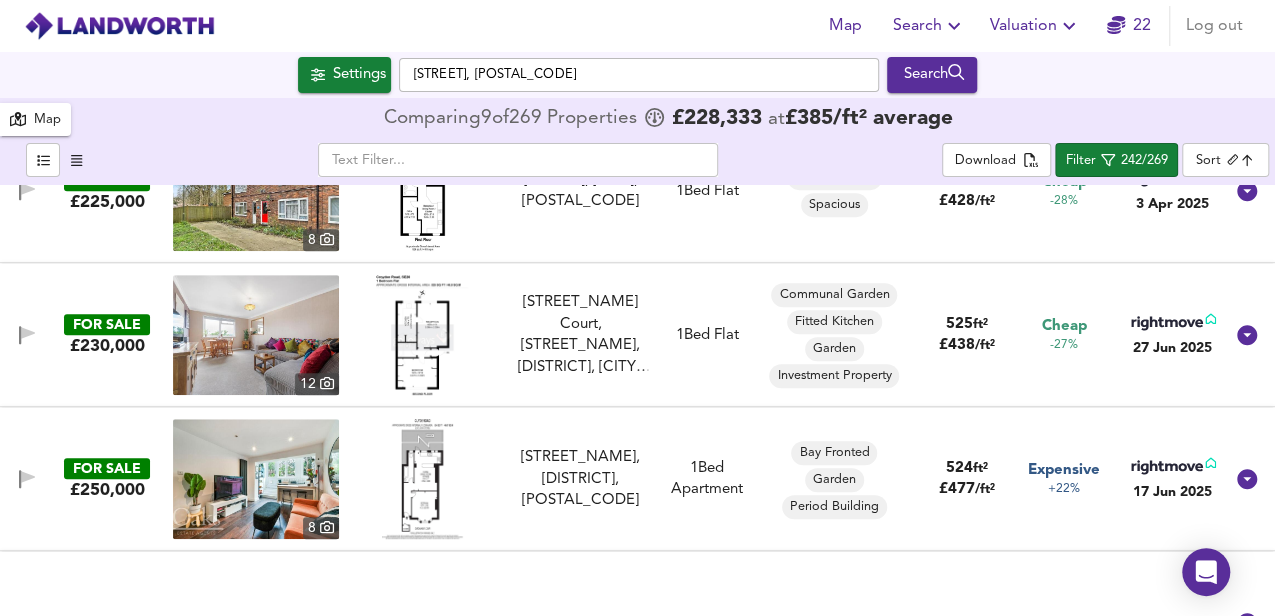 click at bounding box center [422, 335] 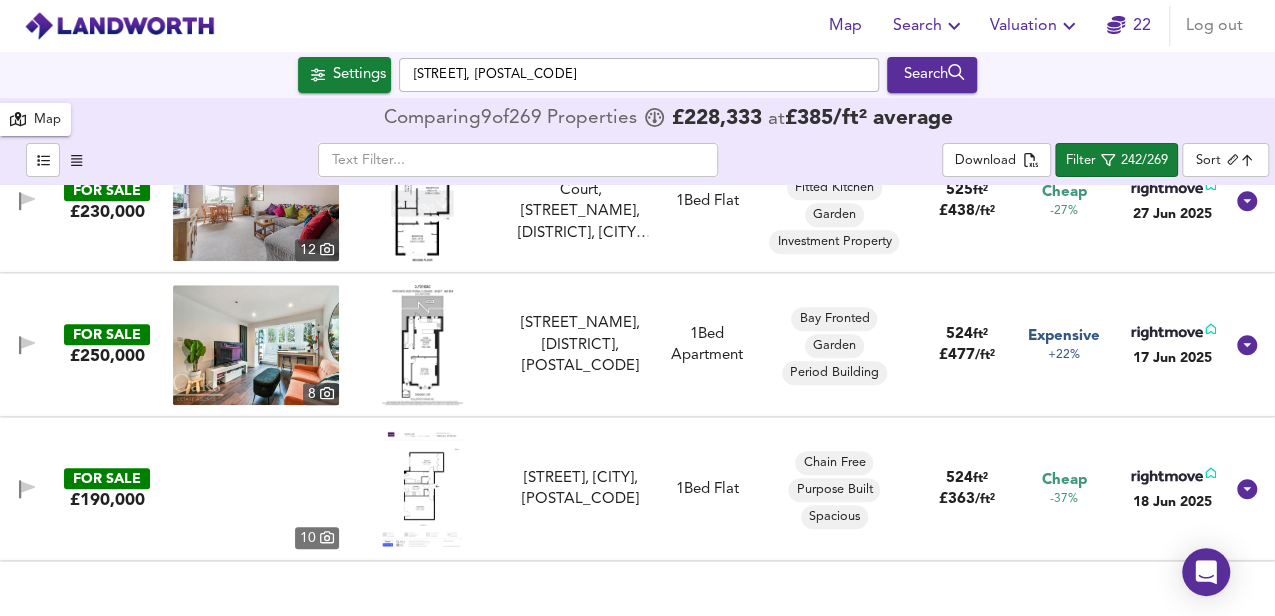 scroll, scrollTop: 8330, scrollLeft: 0, axis: vertical 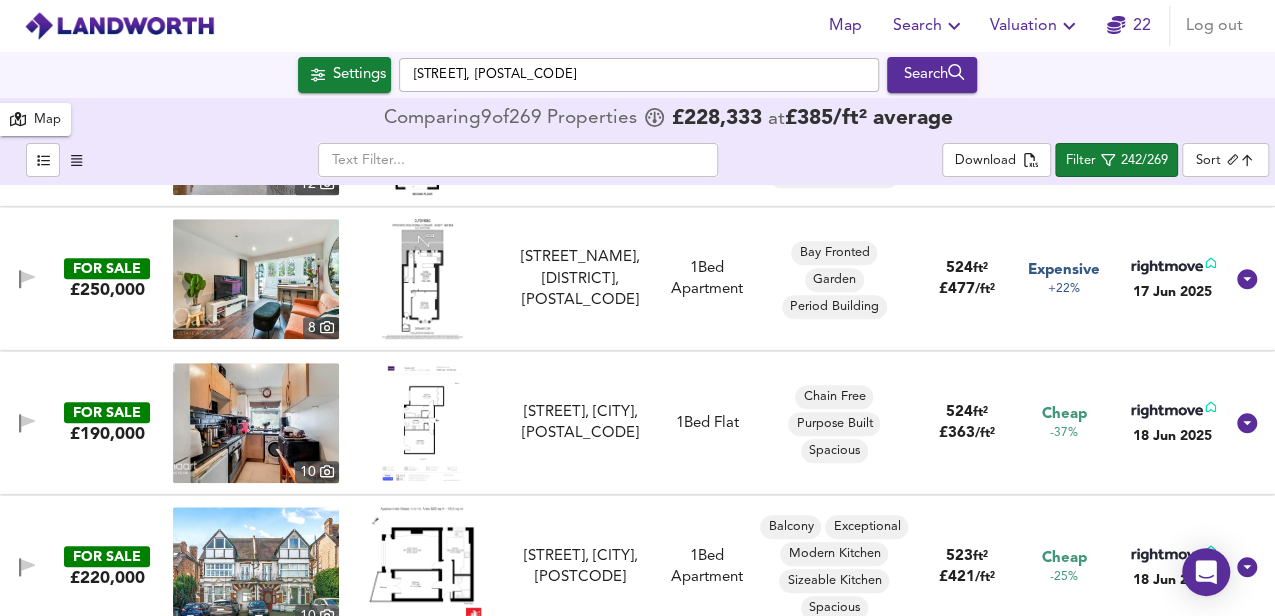 click at bounding box center (422, 279) 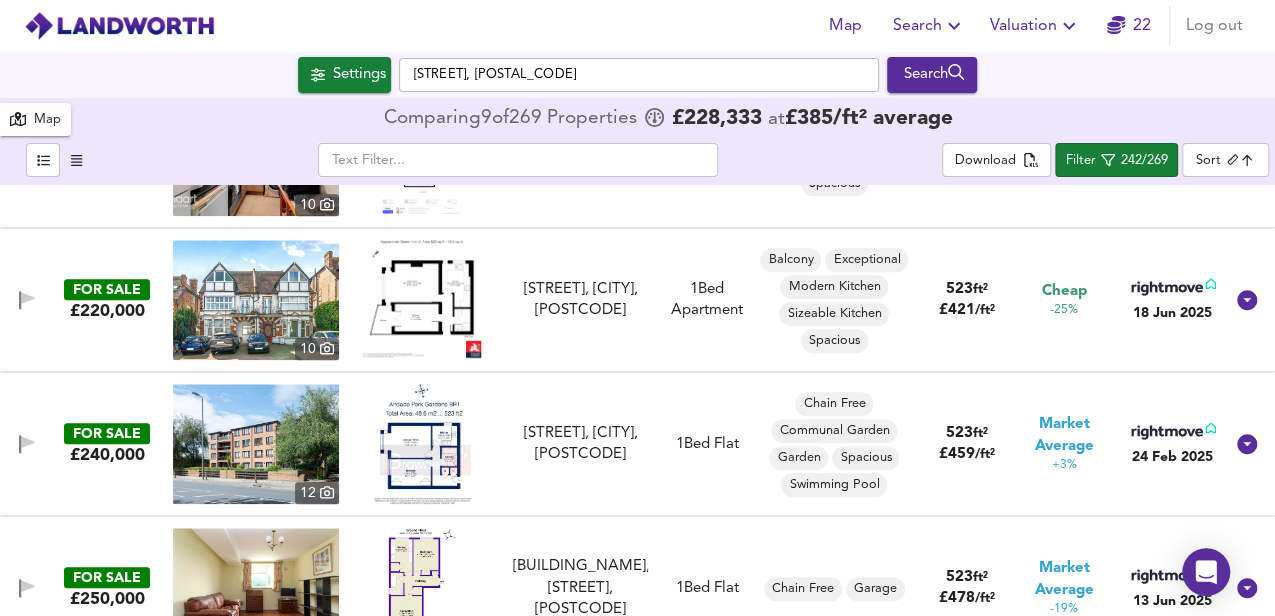 scroll, scrollTop: 8664, scrollLeft: 0, axis: vertical 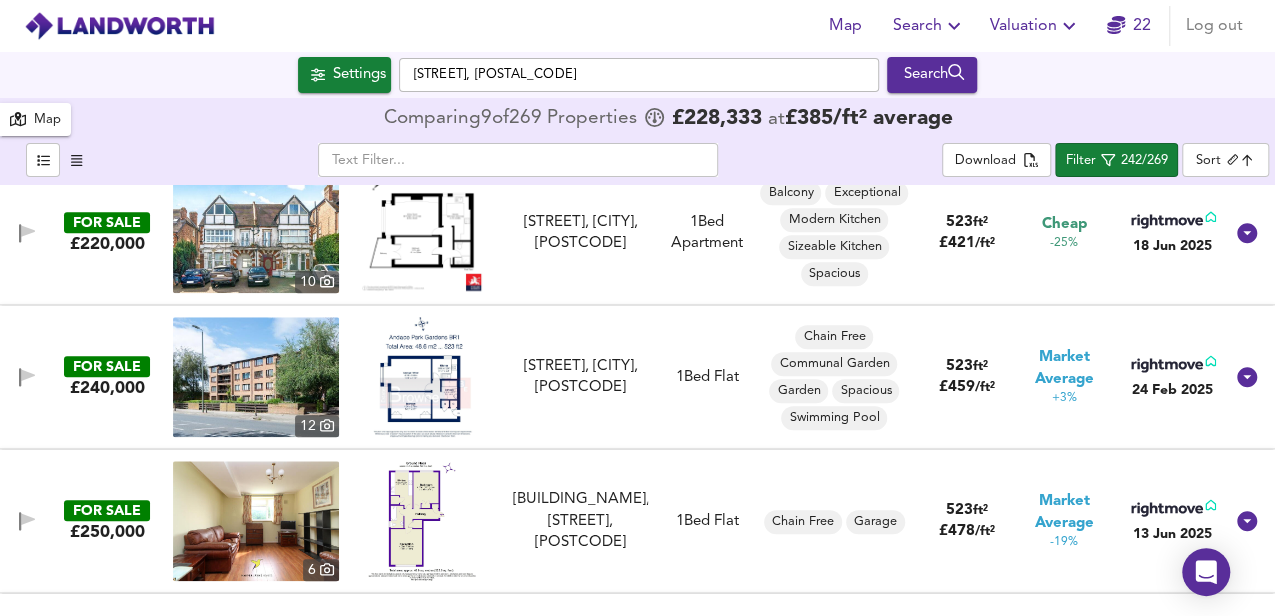 click at bounding box center (422, 377) 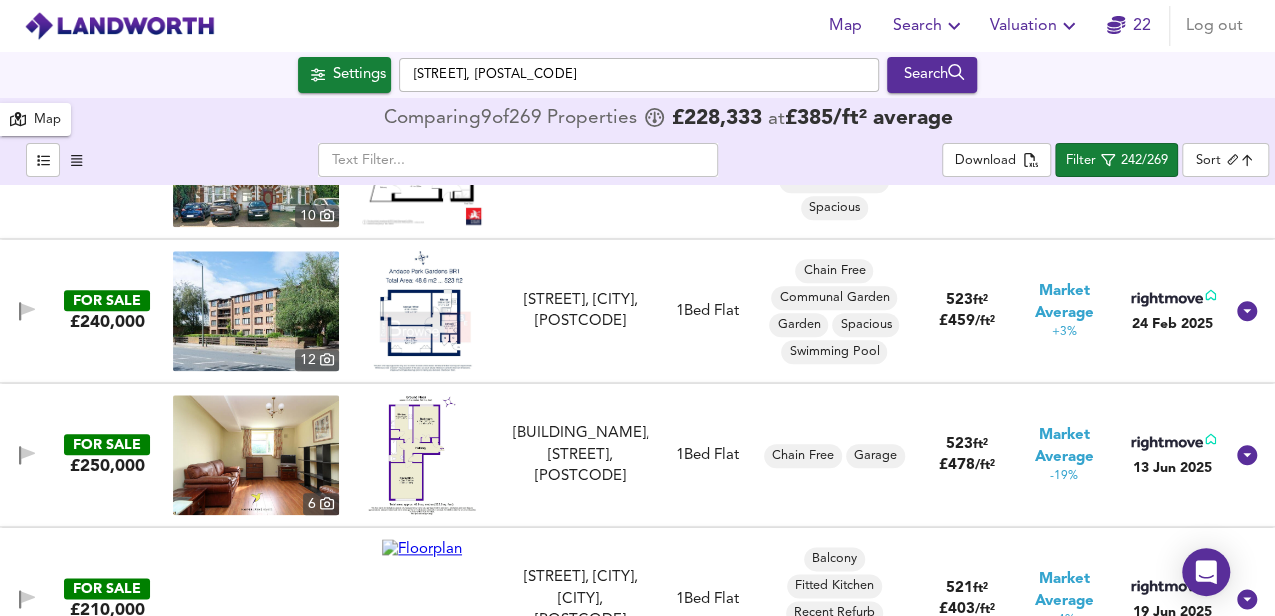 scroll, scrollTop: 8797, scrollLeft: 0, axis: vertical 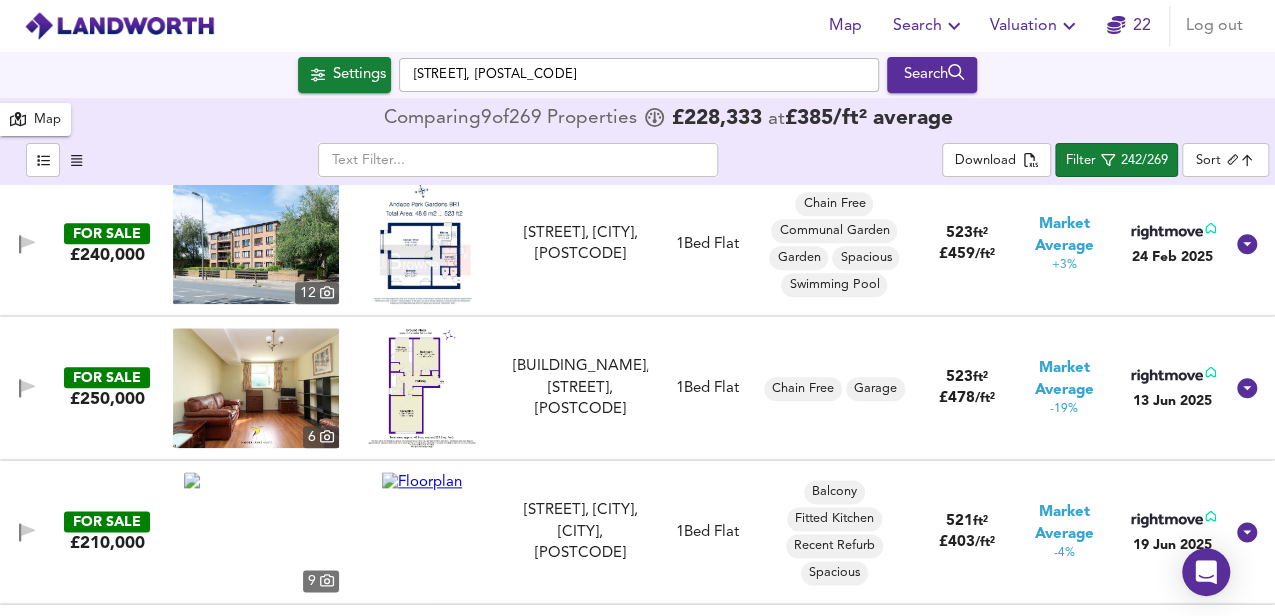 click at bounding box center (422, 388) 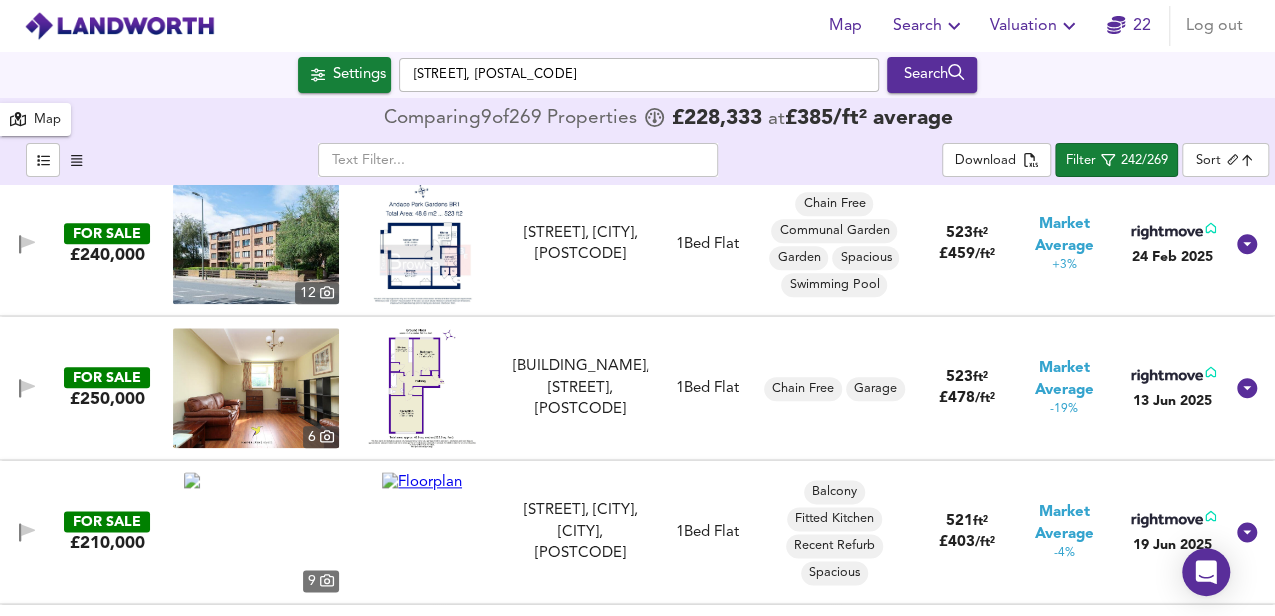 click at bounding box center (256, 388) 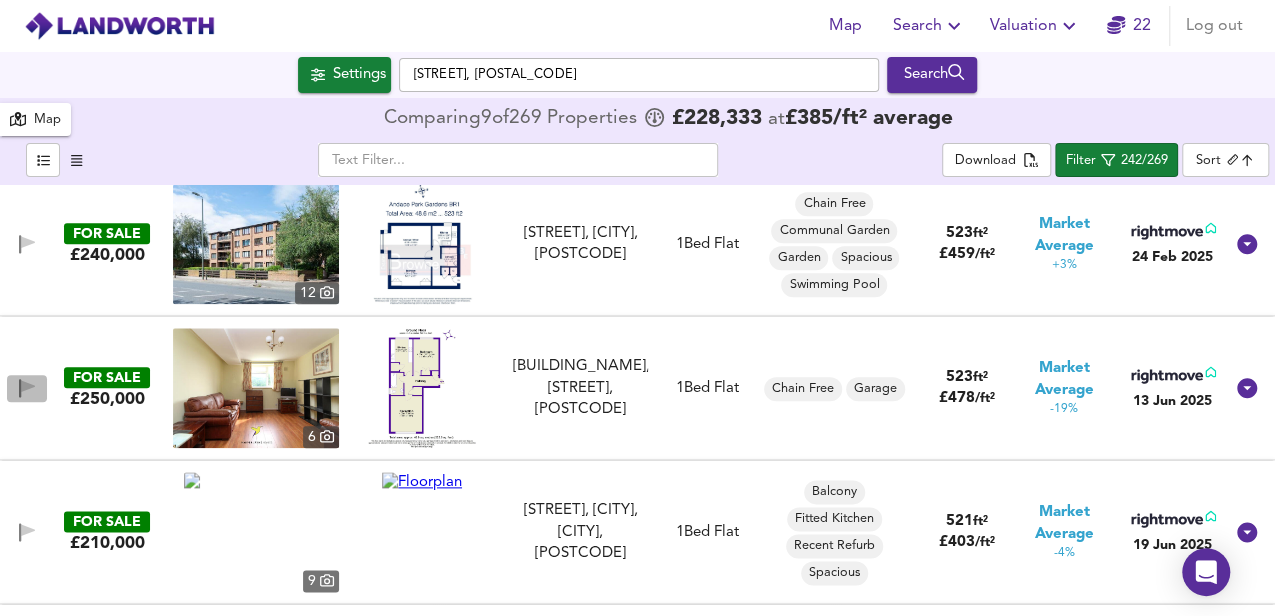 click at bounding box center [28, 386] 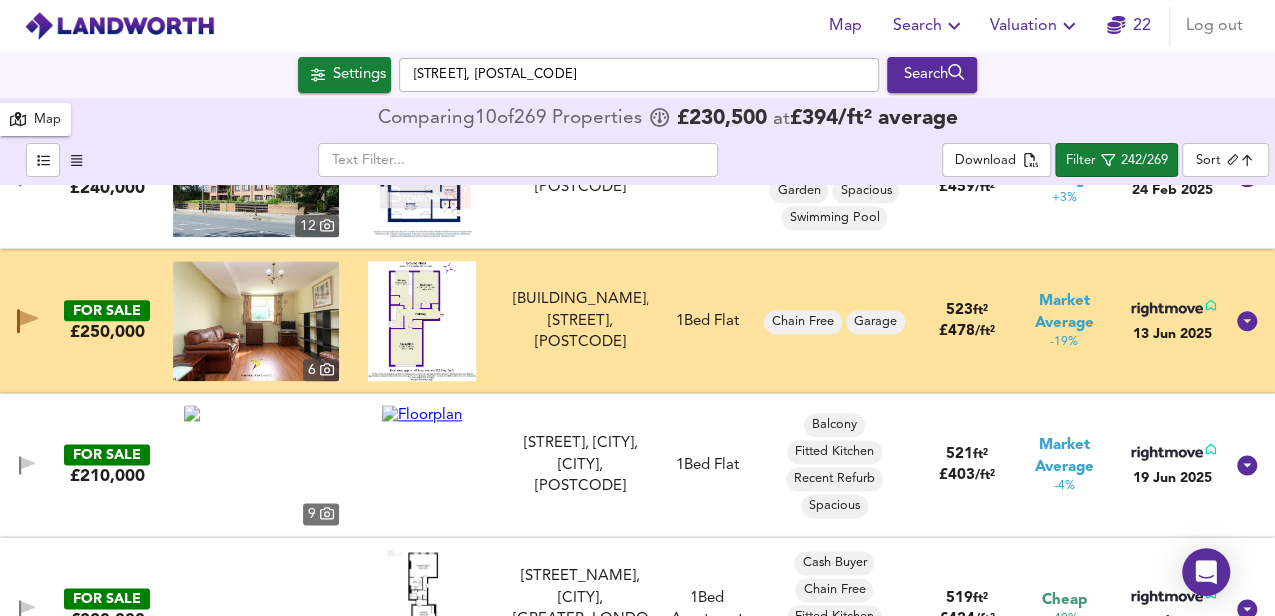 scroll, scrollTop: 8930, scrollLeft: 0, axis: vertical 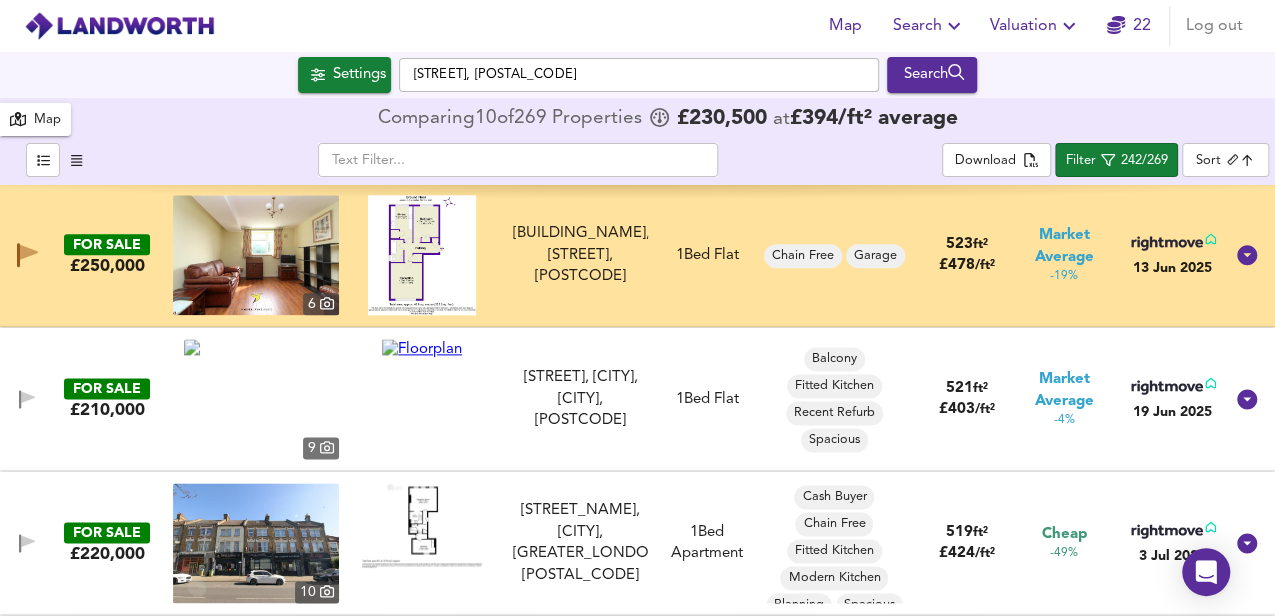 click at bounding box center (422, 349) 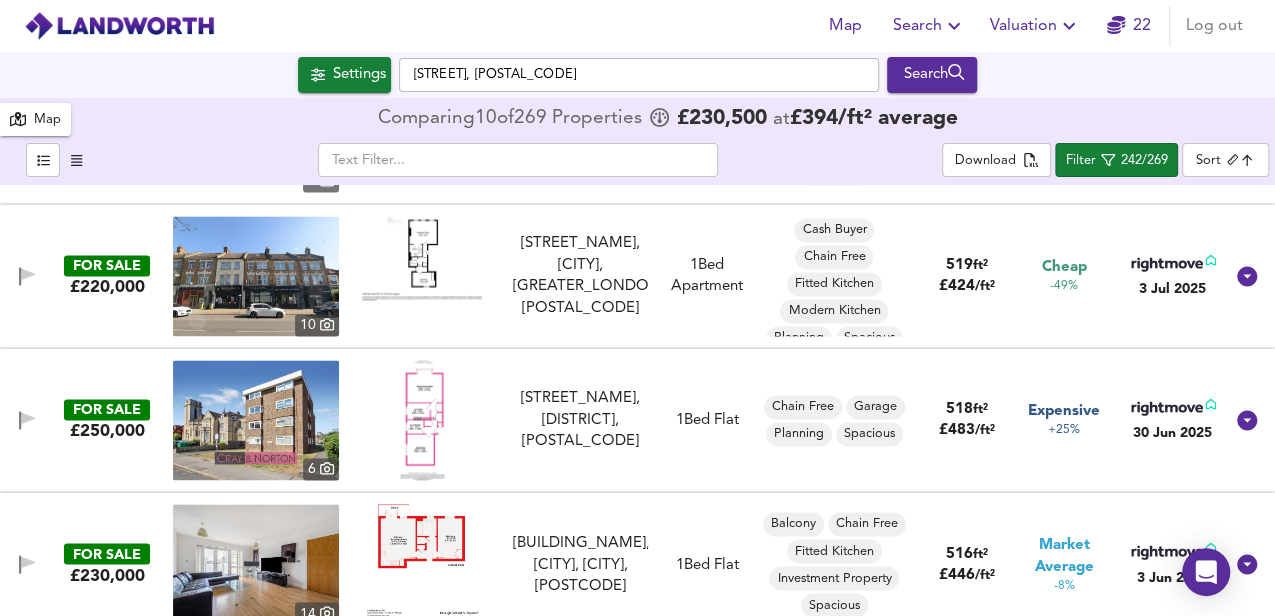scroll, scrollTop: 9264, scrollLeft: 0, axis: vertical 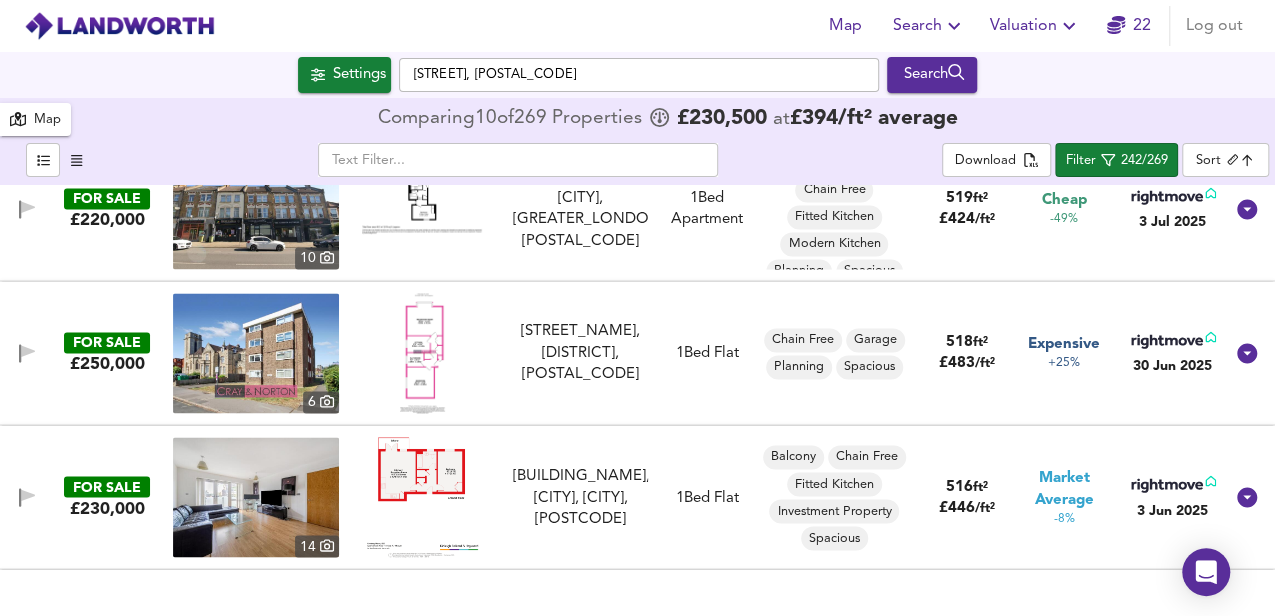 click at bounding box center (422, 353) 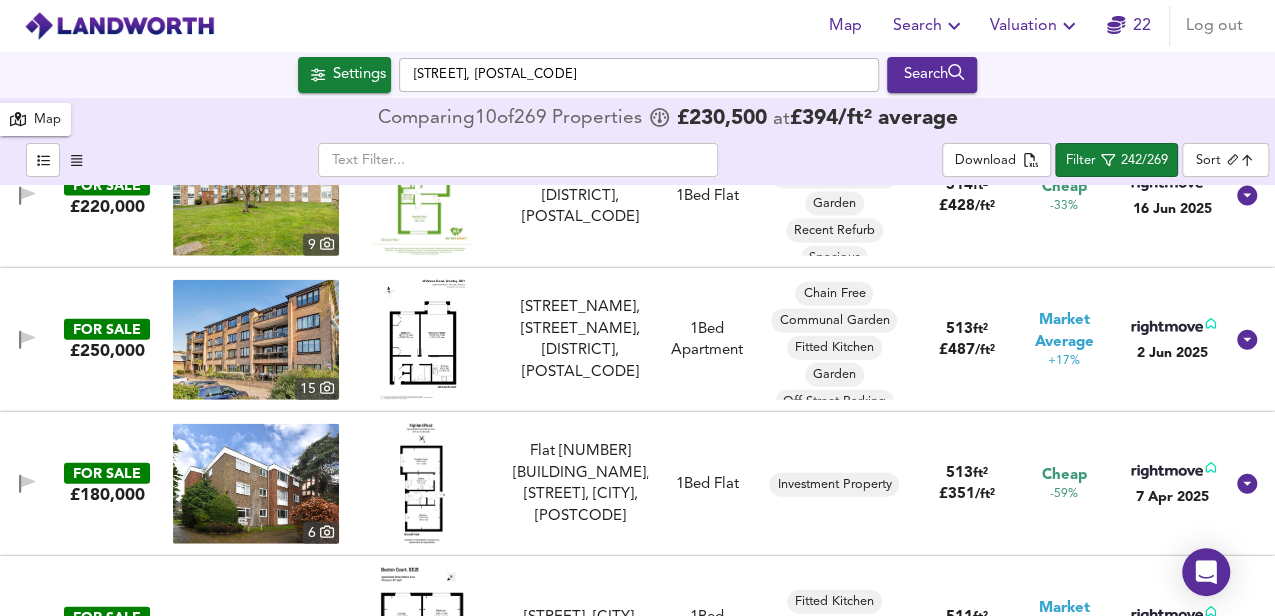 scroll, scrollTop: 10064, scrollLeft: 0, axis: vertical 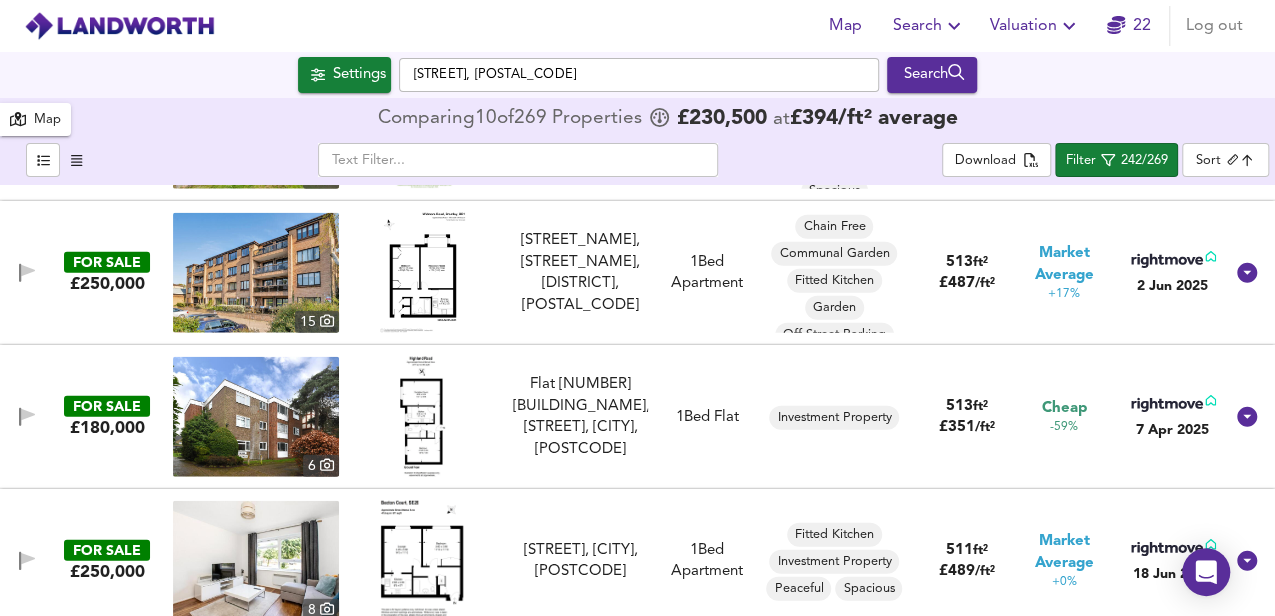 click at bounding box center [422, 417] 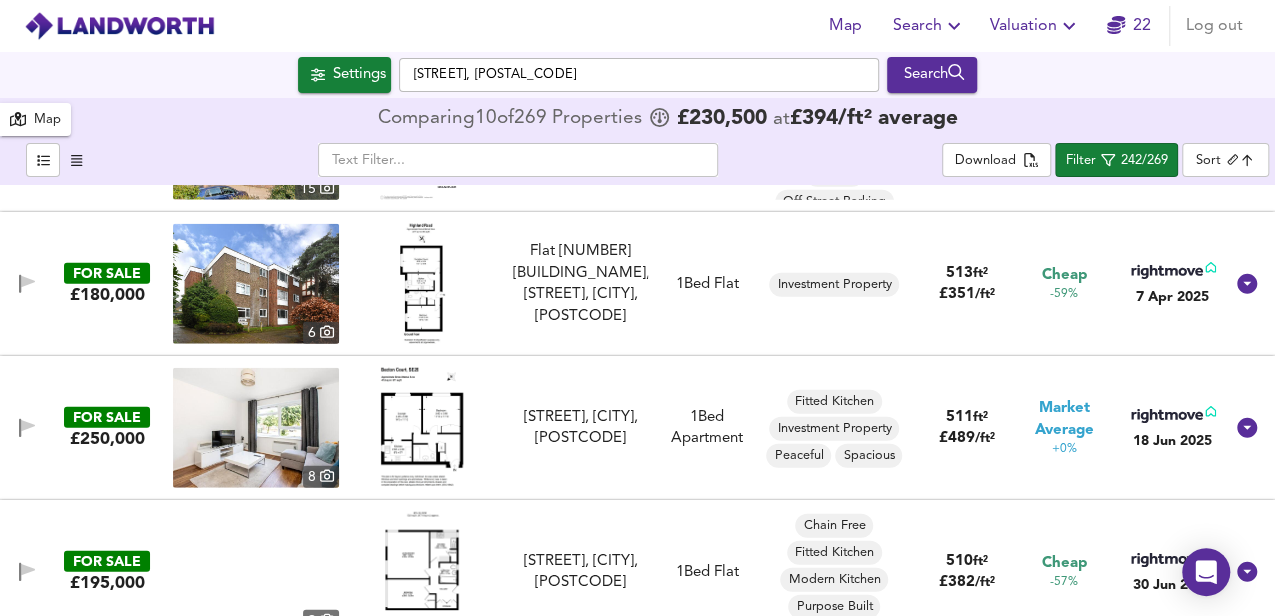 scroll, scrollTop: 10264, scrollLeft: 0, axis: vertical 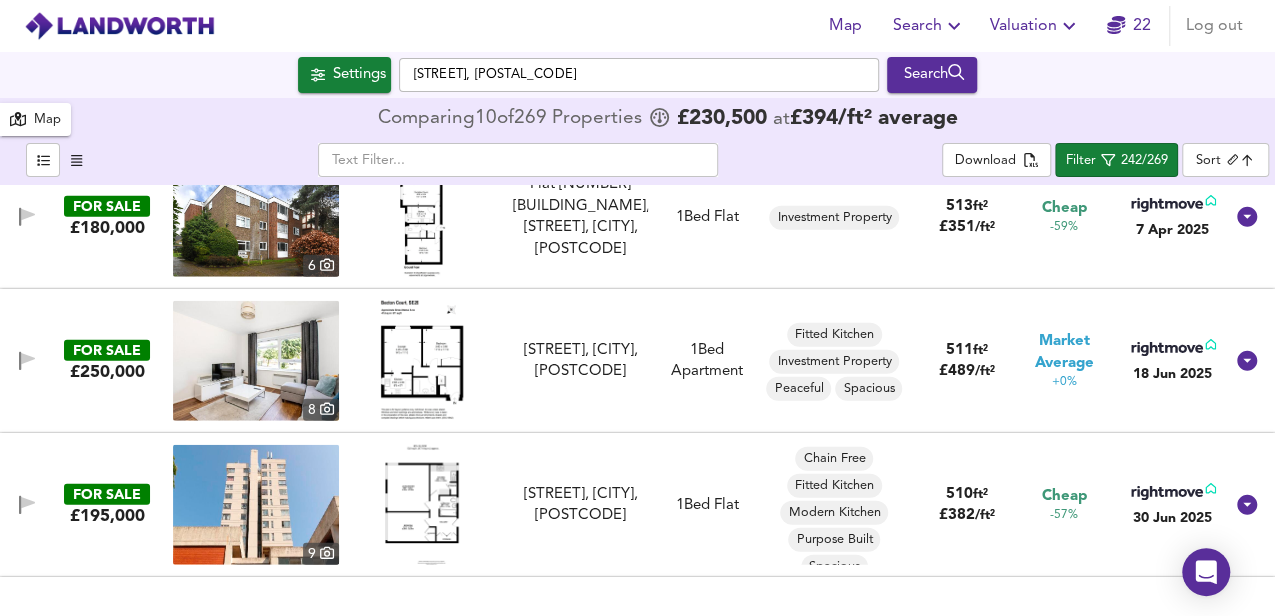 click at bounding box center (422, 361) 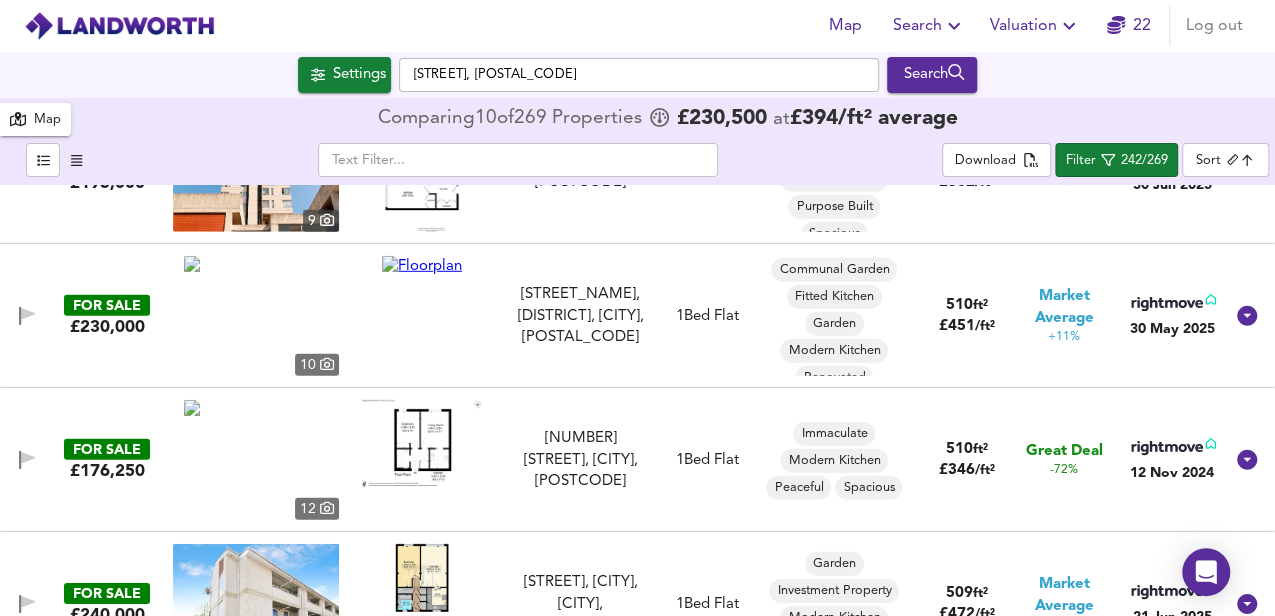 scroll, scrollTop: 10730, scrollLeft: 0, axis: vertical 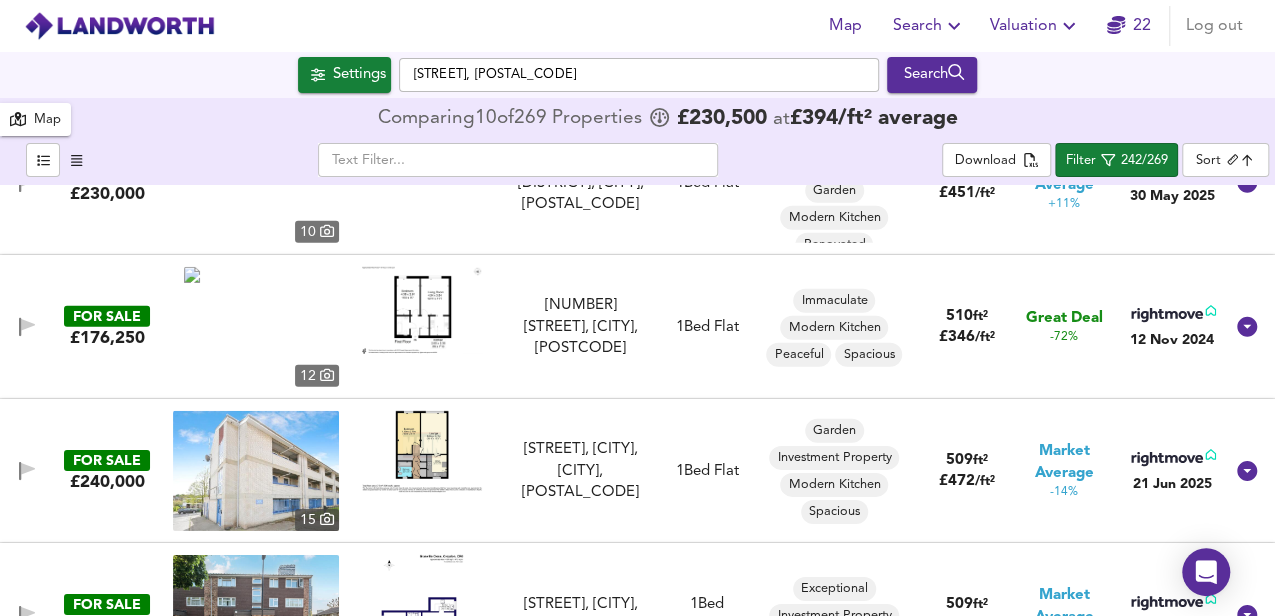 click at bounding box center (422, 310) 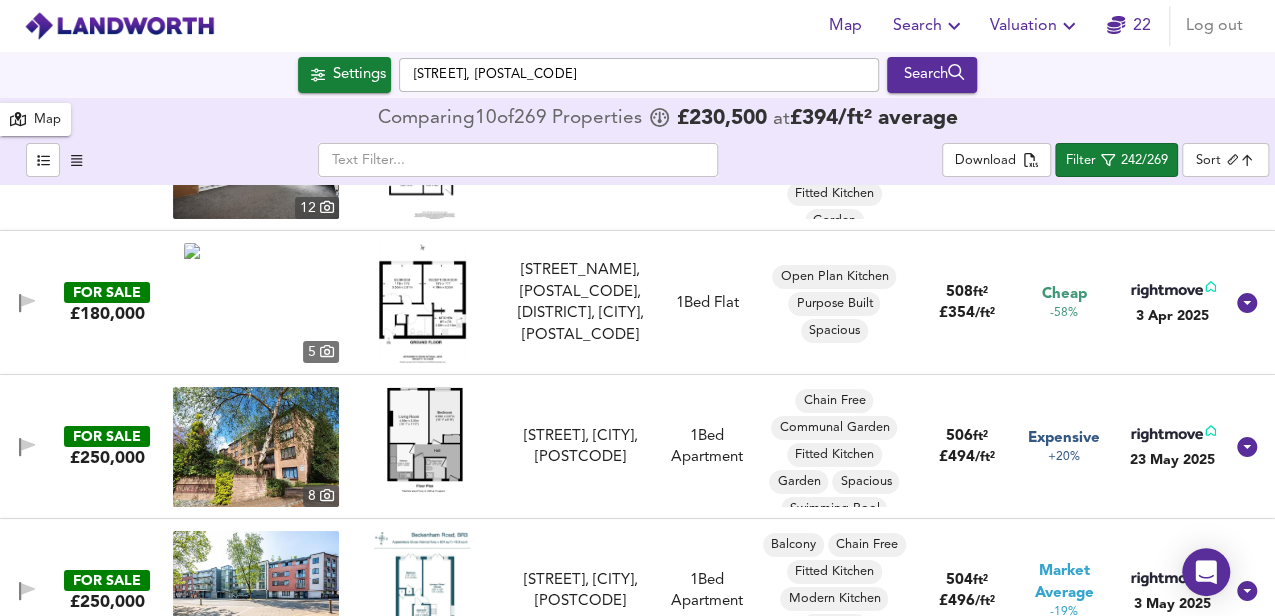 scroll, scrollTop: 11397, scrollLeft: 0, axis: vertical 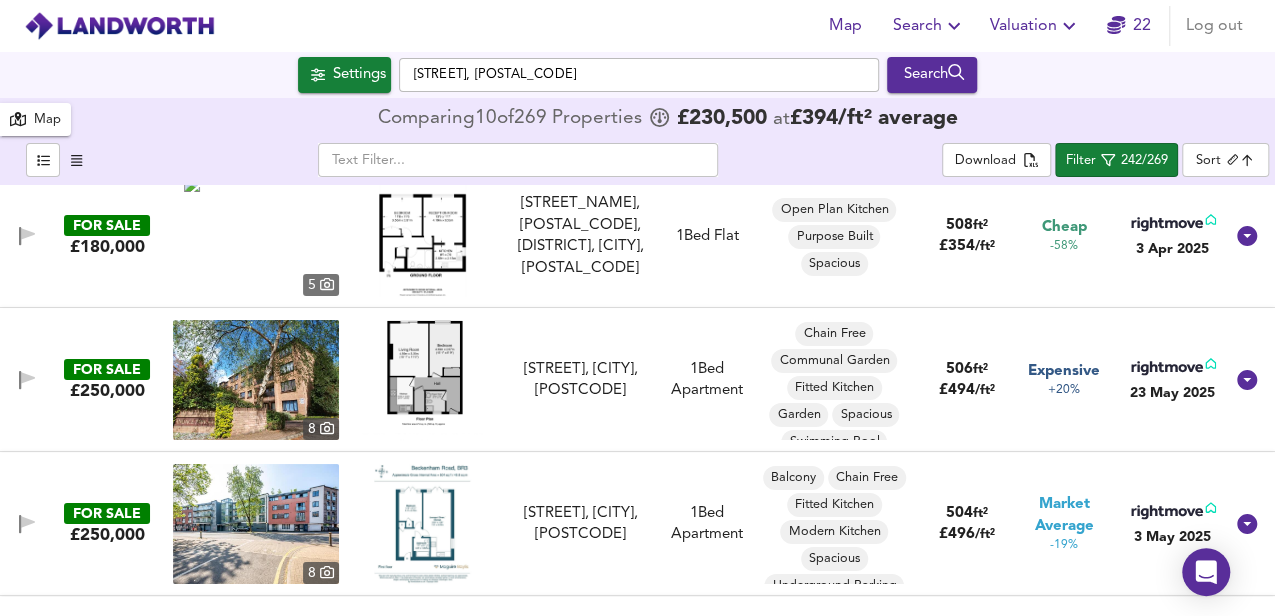 click at bounding box center (422, 236) 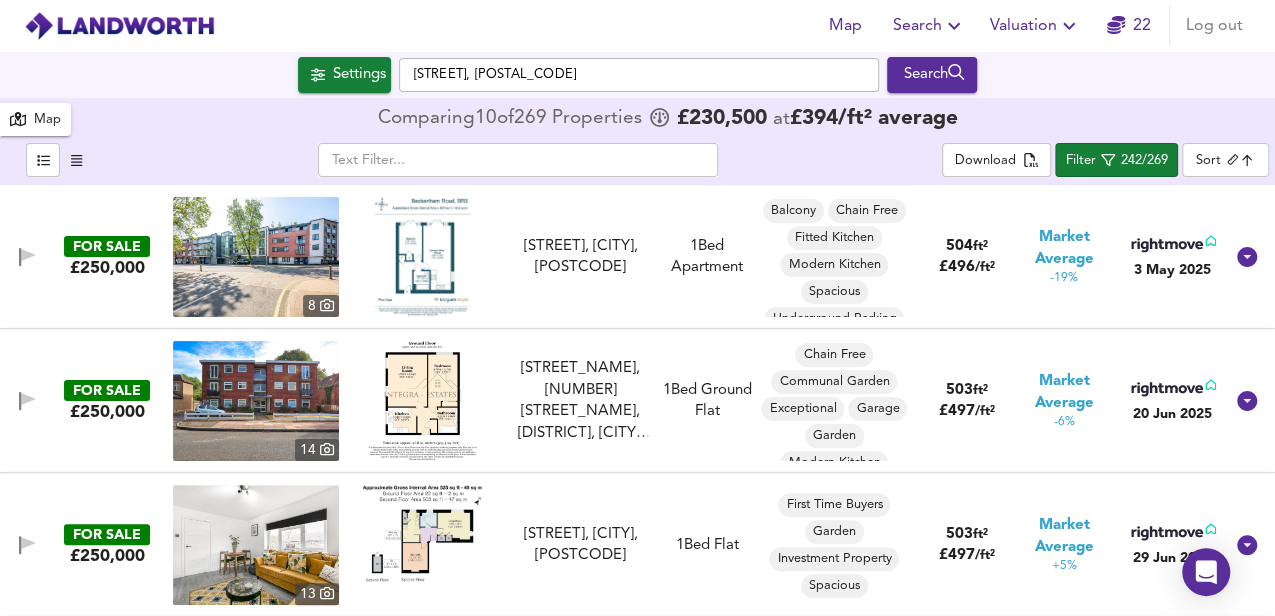 scroll, scrollTop: 11730, scrollLeft: 0, axis: vertical 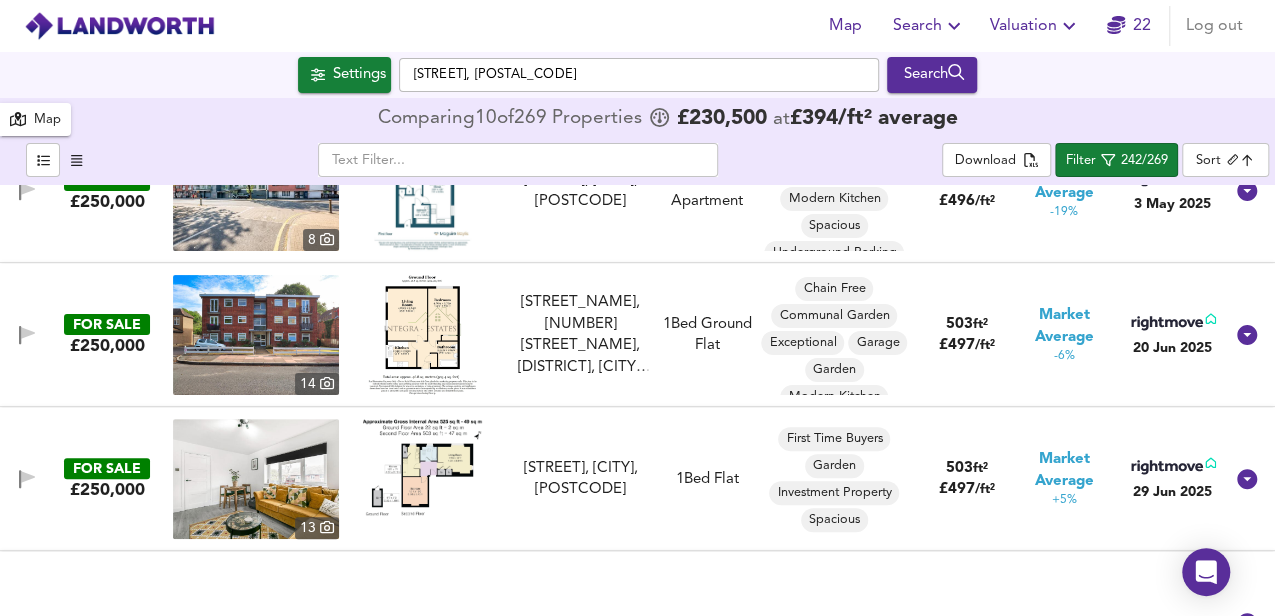 click at bounding box center (422, 335) 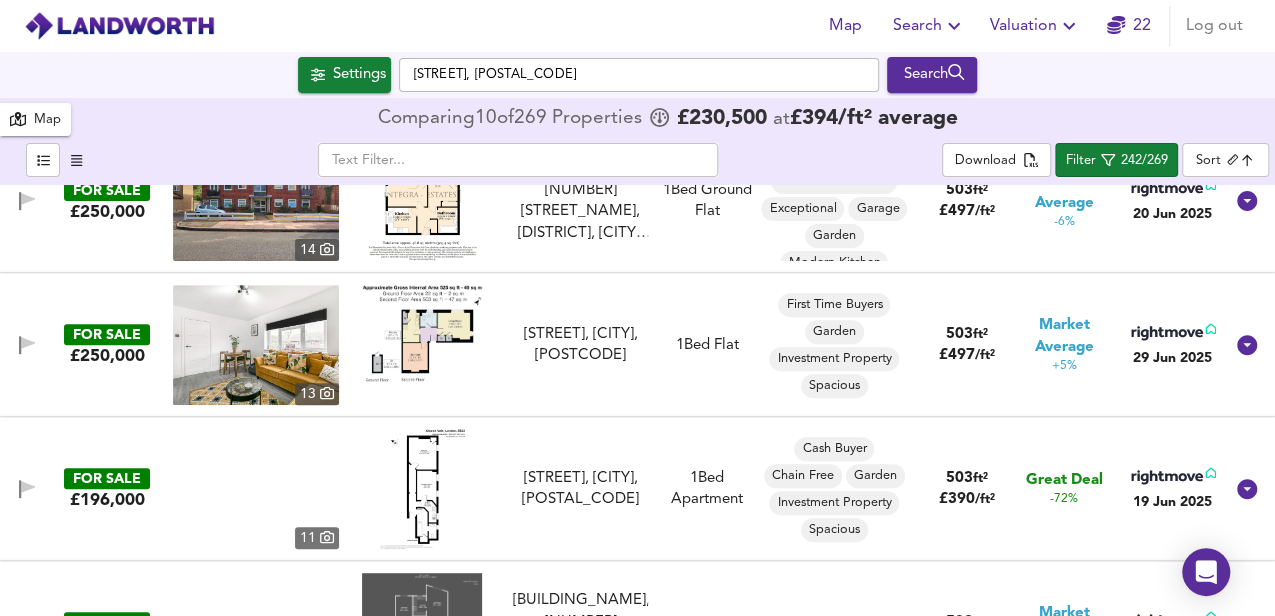 scroll, scrollTop: 11930, scrollLeft: 0, axis: vertical 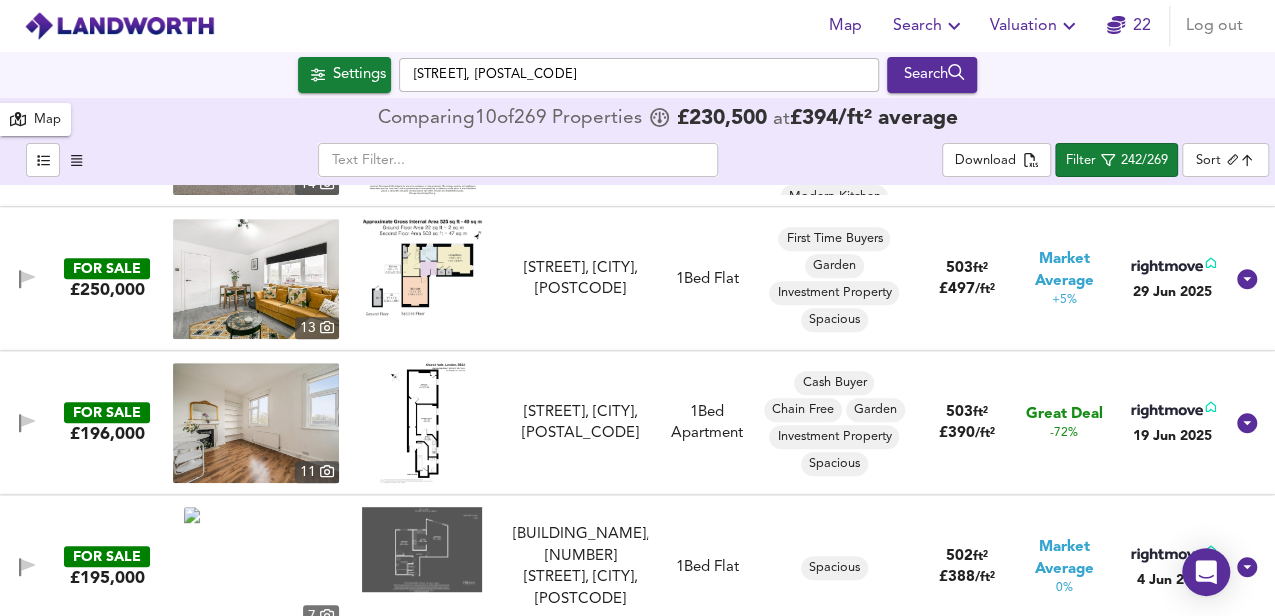 click at bounding box center (422, 267) 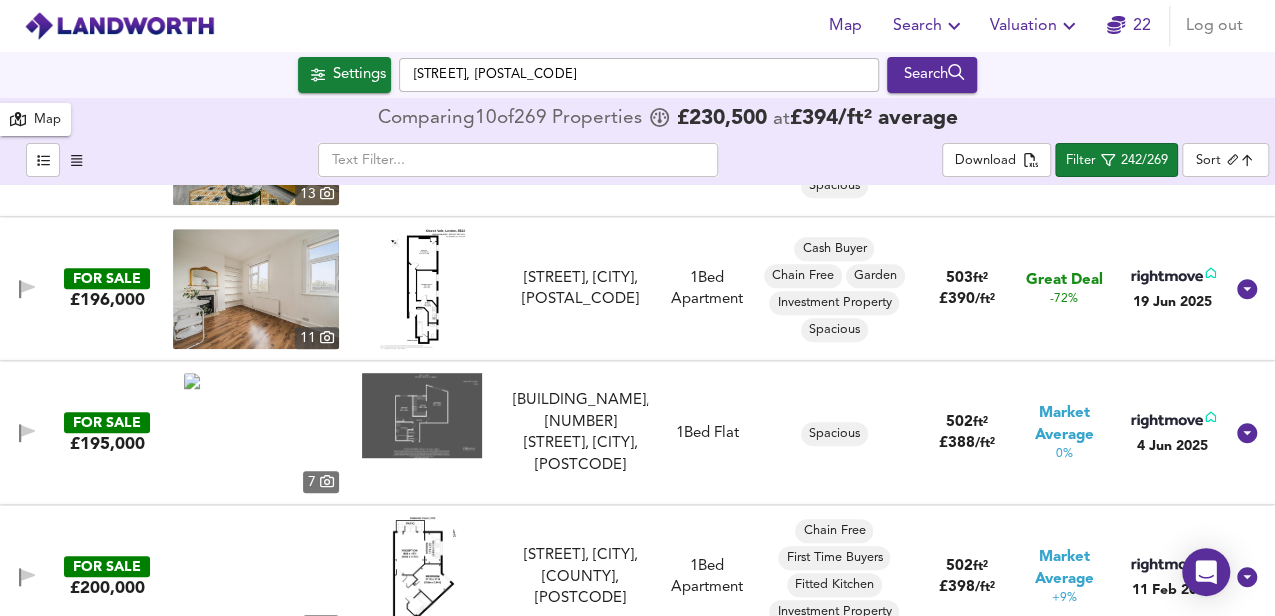 scroll, scrollTop: 12130, scrollLeft: 0, axis: vertical 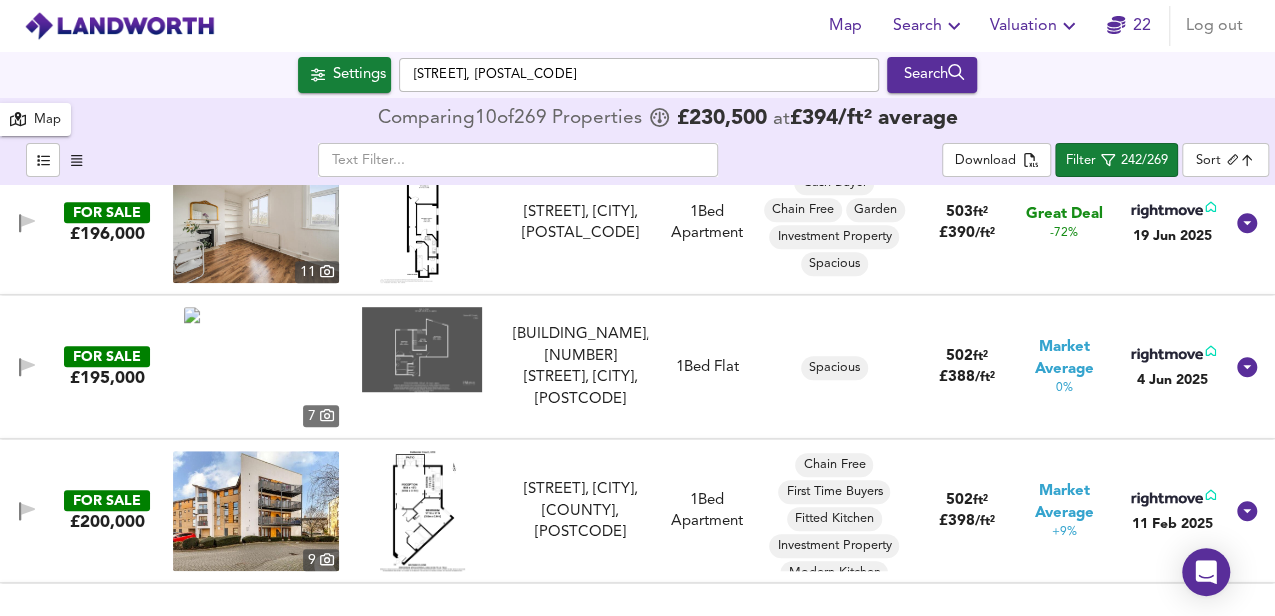 click at bounding box center [422, 349] 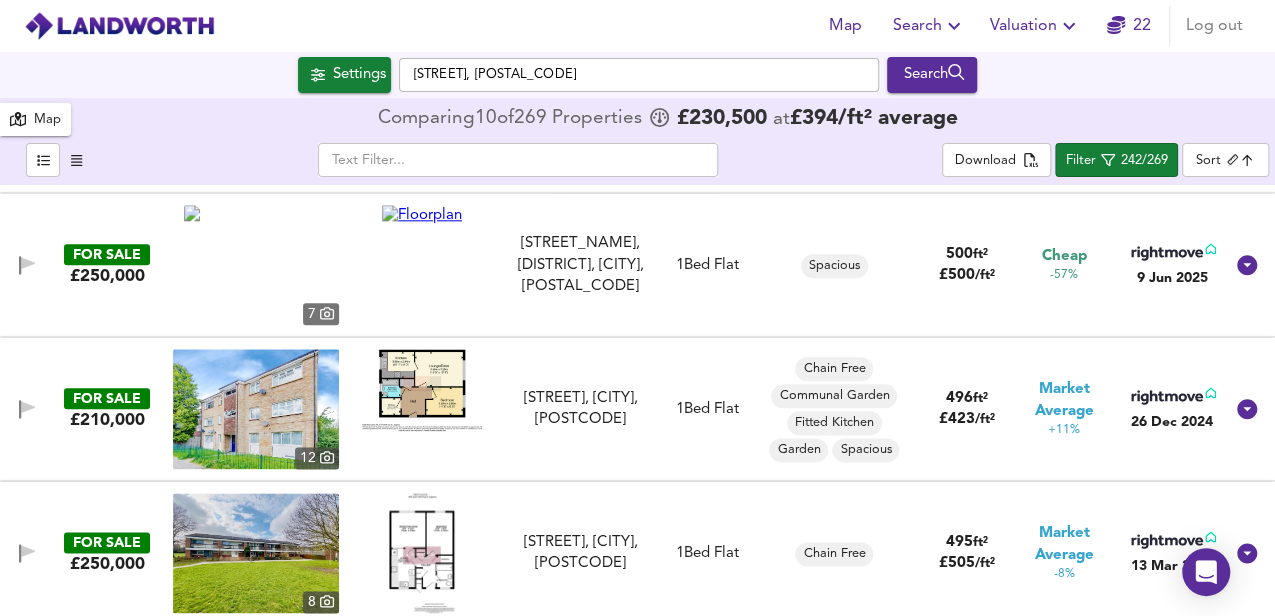 scroll, scrollTop: 12730, scrollLeft: 0, axis: vertical 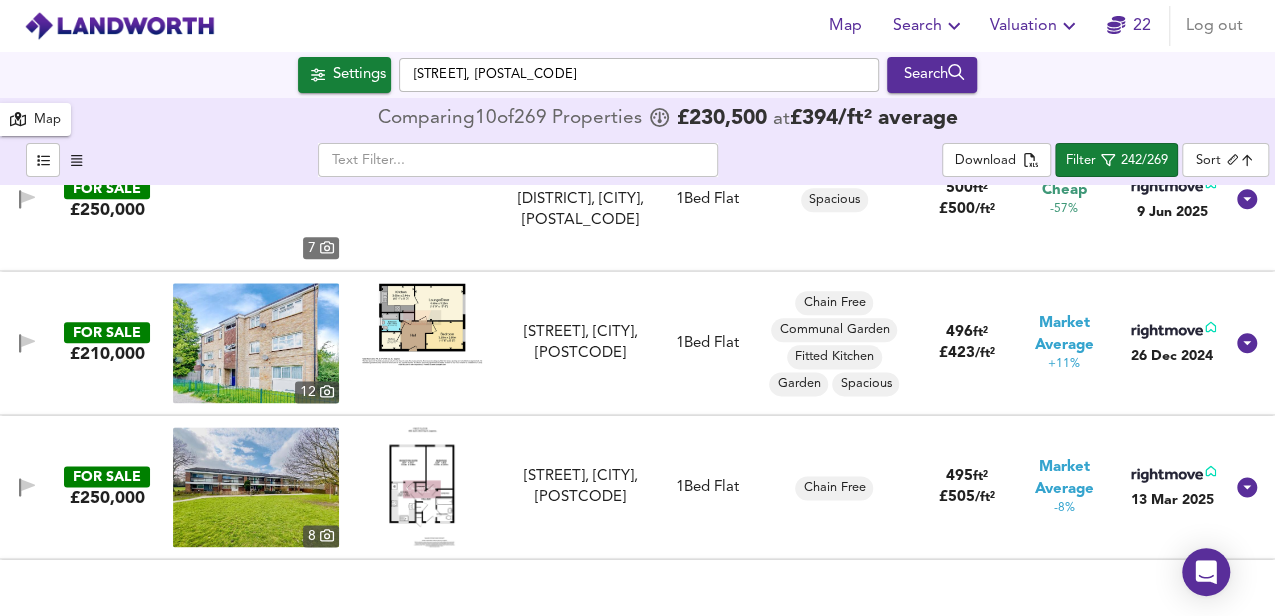 click at bounding box center [422, 324] 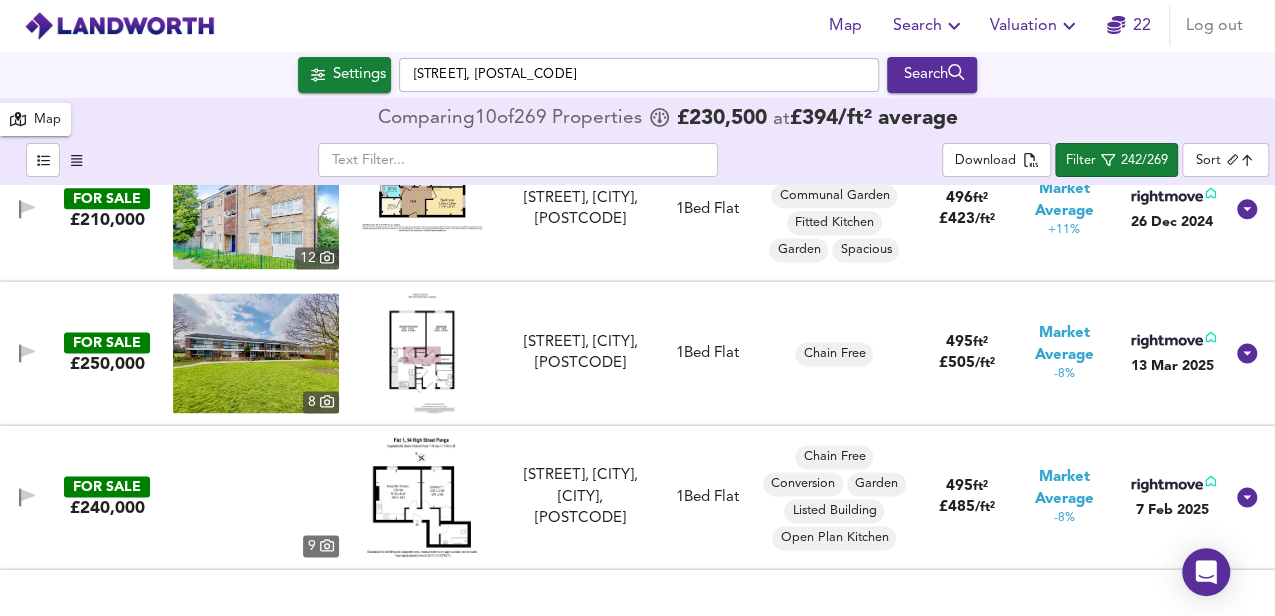 scroll, scrollTop: 12930, scrollLeft: 0, axis: vertical 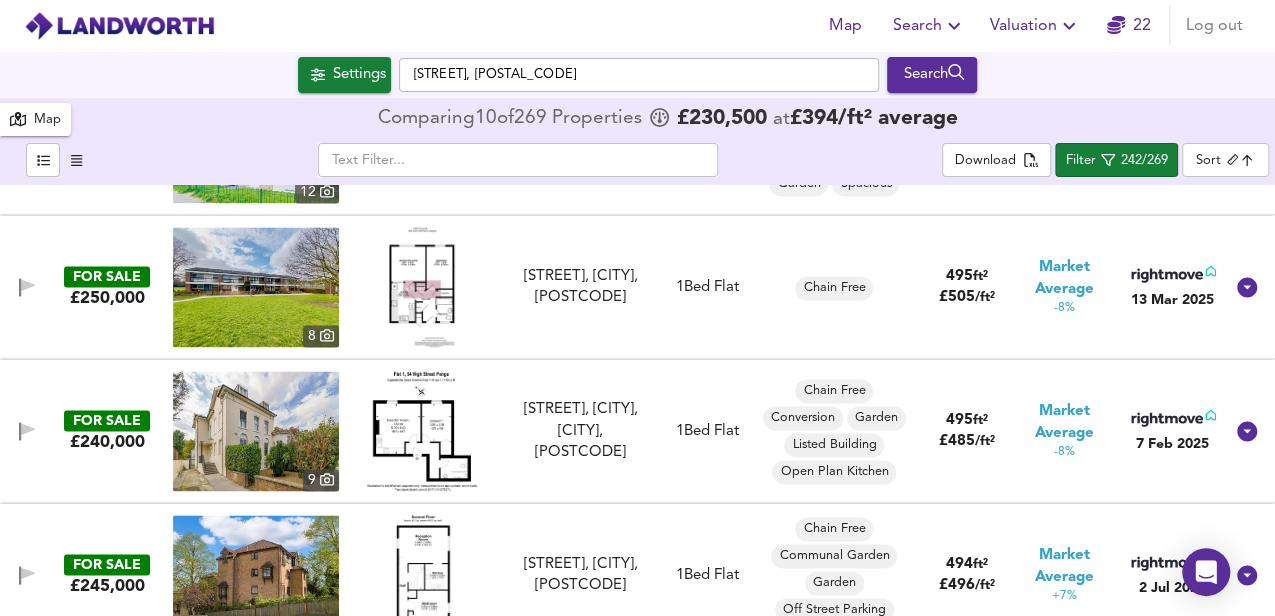 click at bounding box center (422, 287) 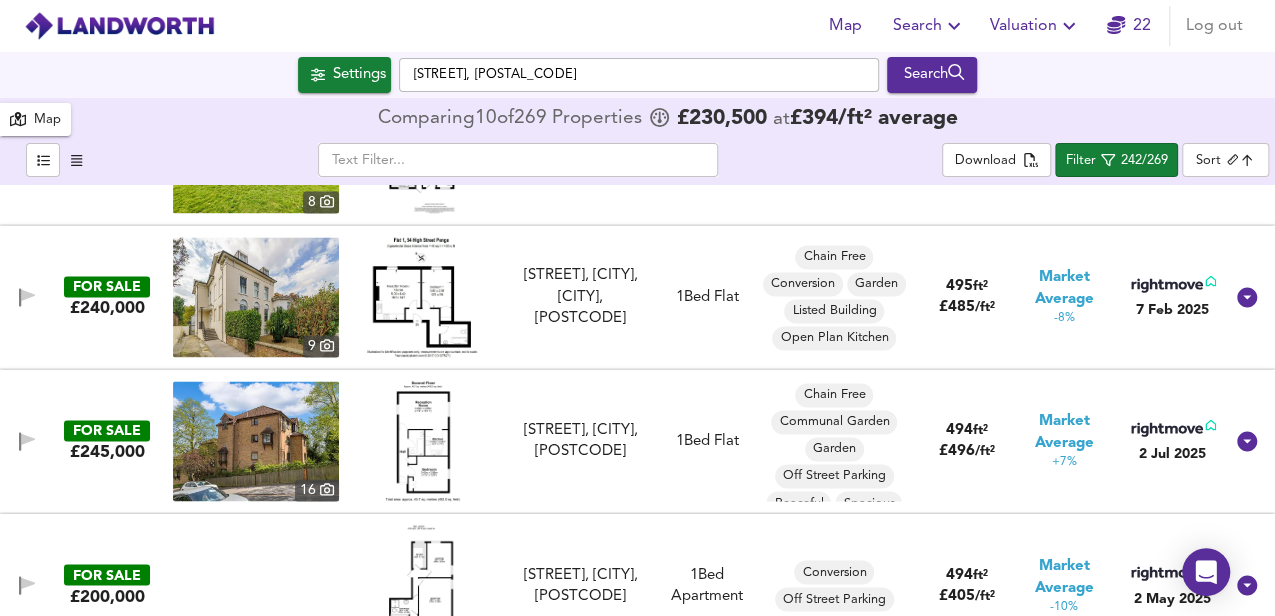 scroll, scrollTop: 13130, scrollLeft: 0, axis: vertical 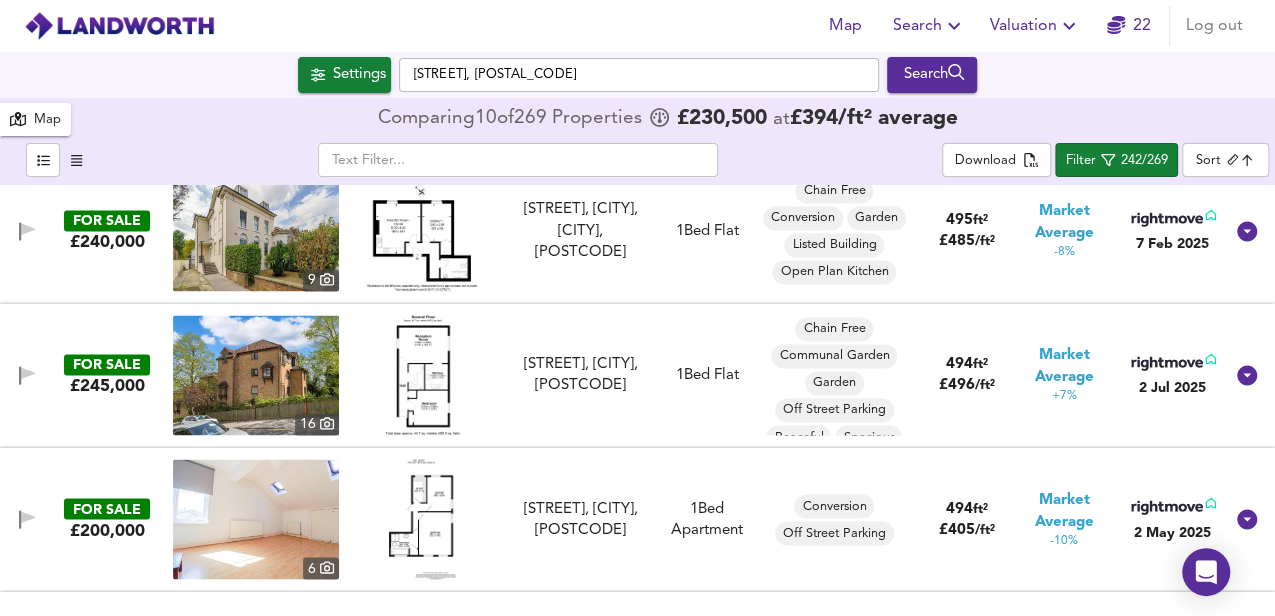 click at bounding box center (422, 231) 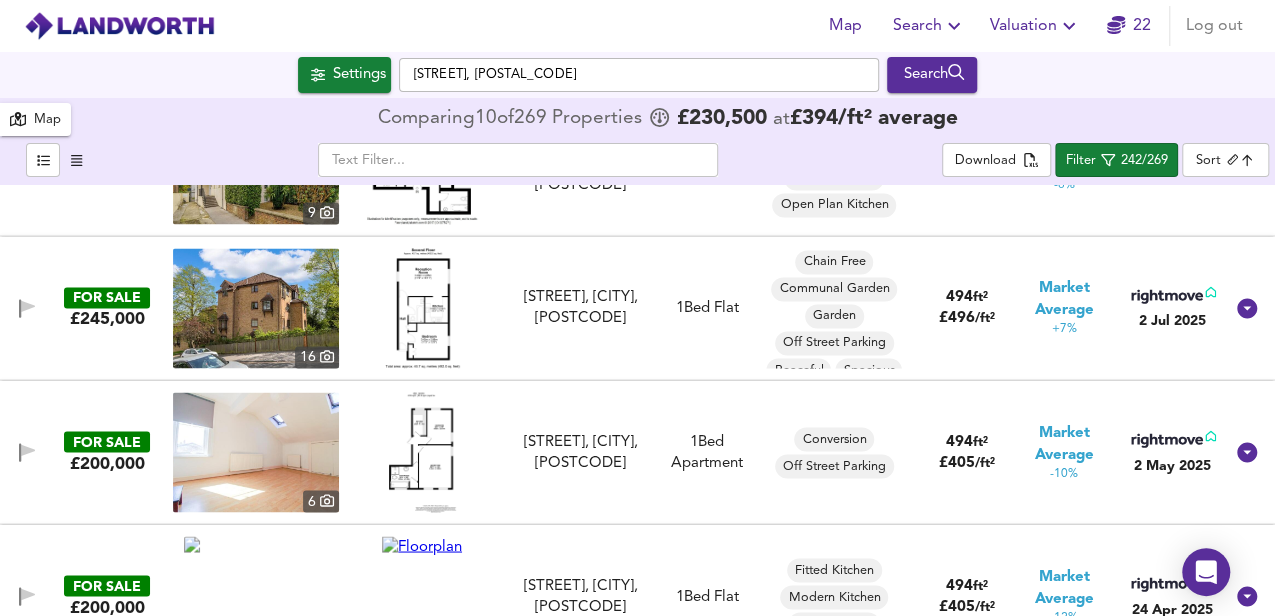 click at bounding box center (422, 308) 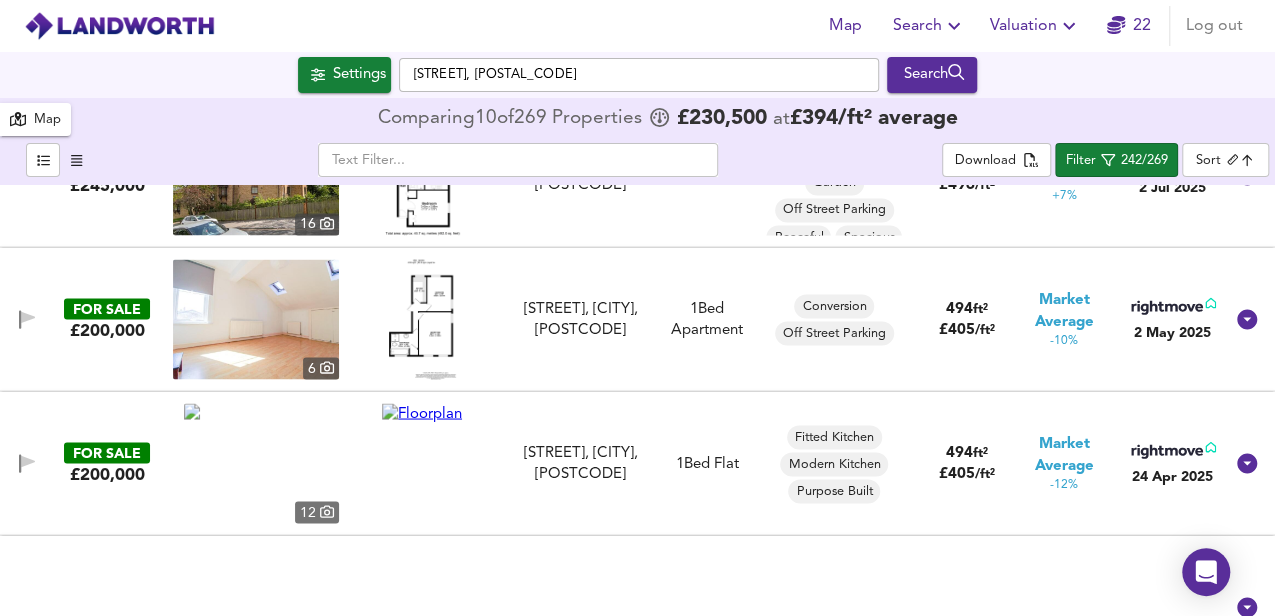 scroll, scrollTop: 13397, scrollLeft: 0, axis: vertical 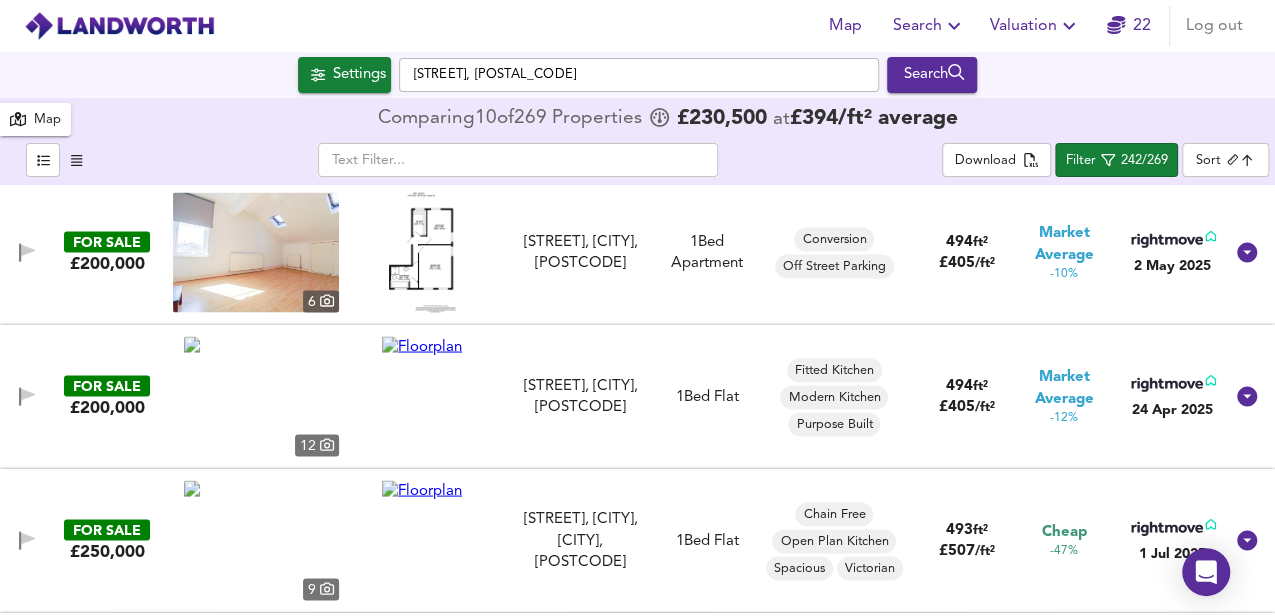 click at bounding box center (422, 252) 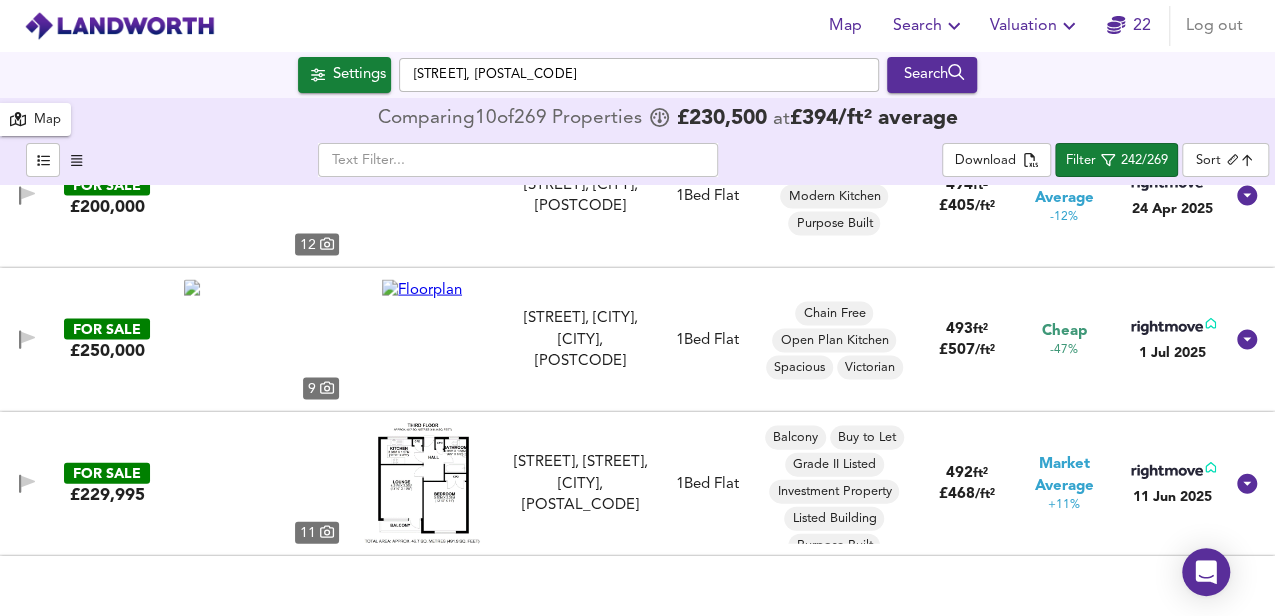 scroll, scrollTop: 13664, scrollLeft: 0, axis: vertical 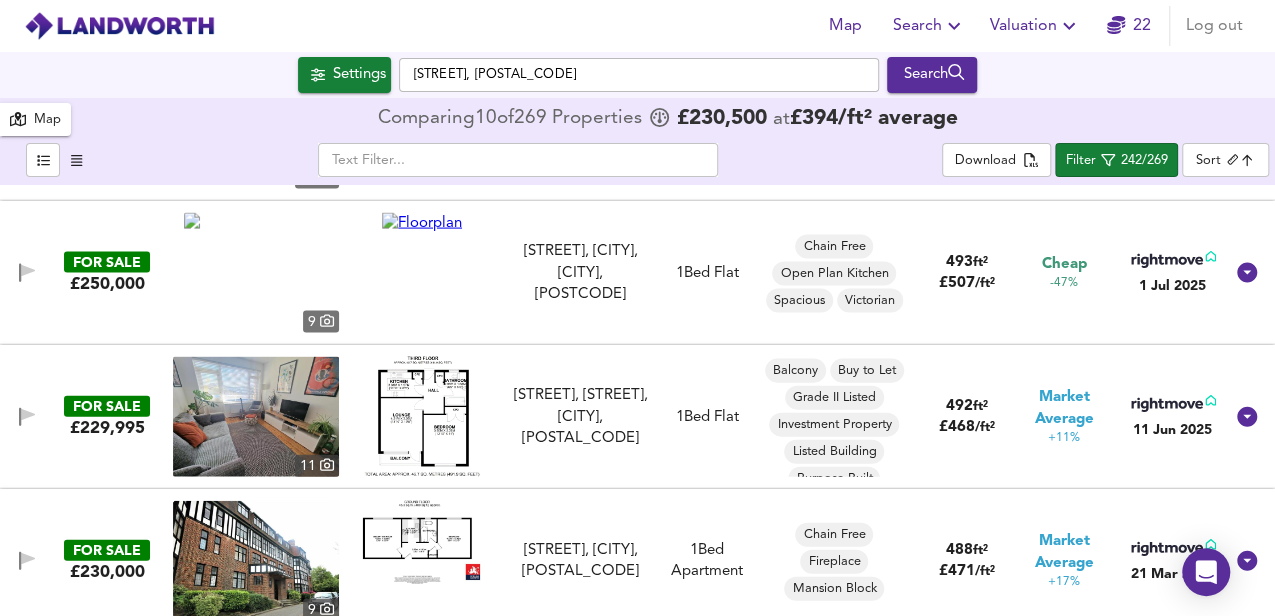click at bounding box center [422, 223] 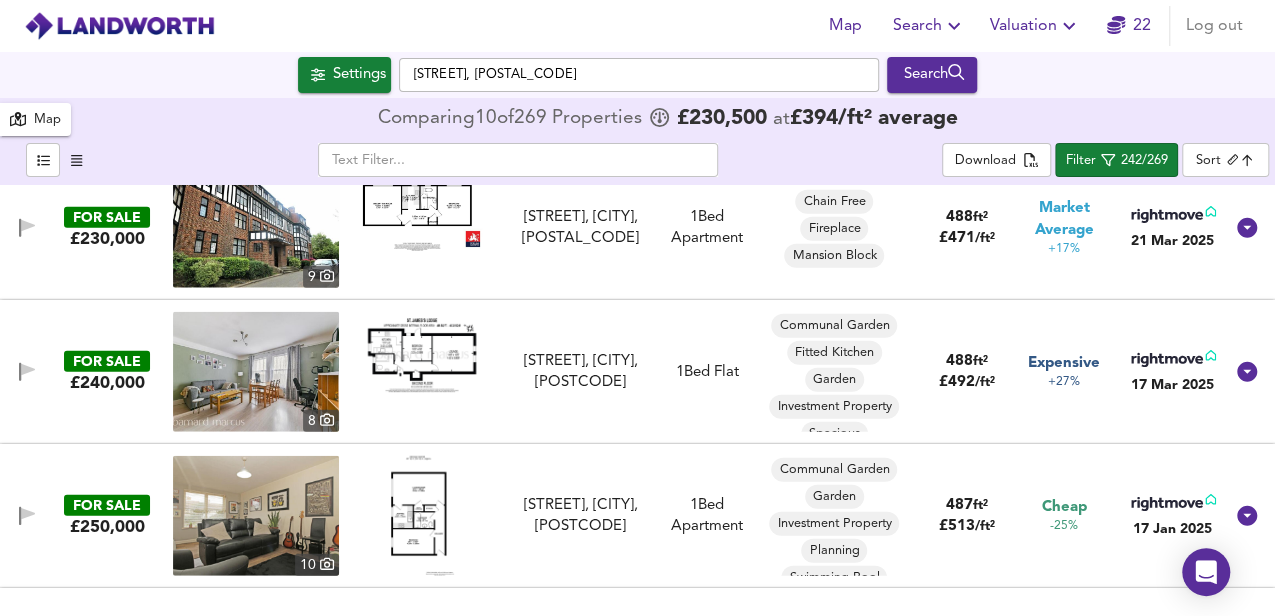 scroll, scrollTop: 13930, scrollLeft: 0, axis: vertical 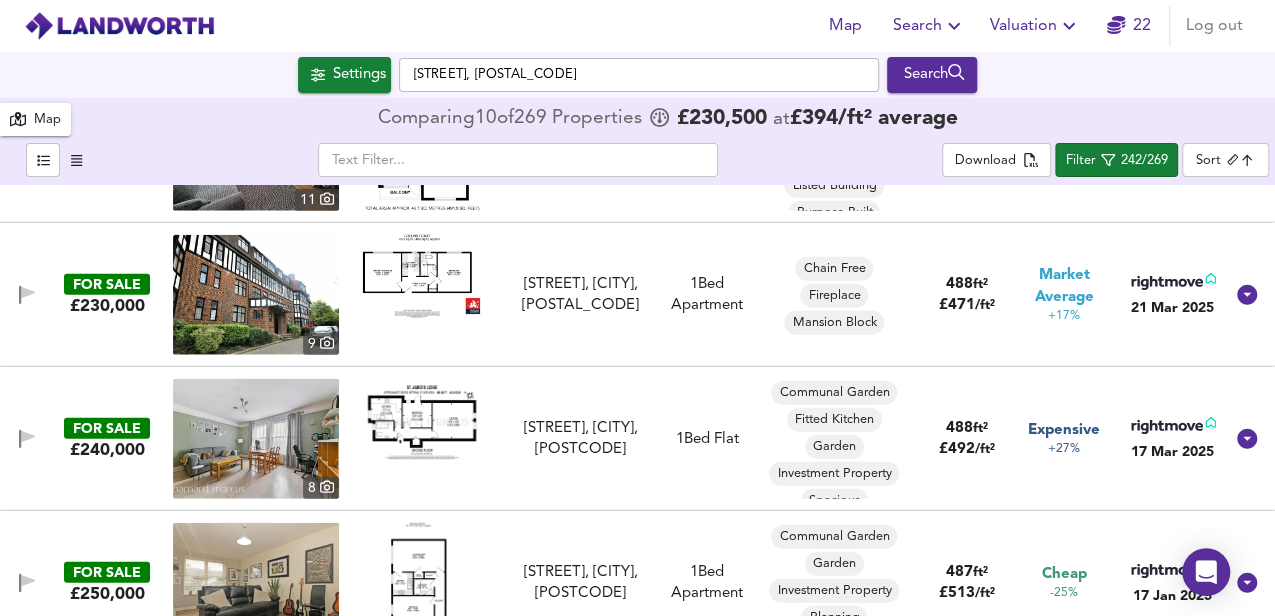 click at bounding box center (422, 276) 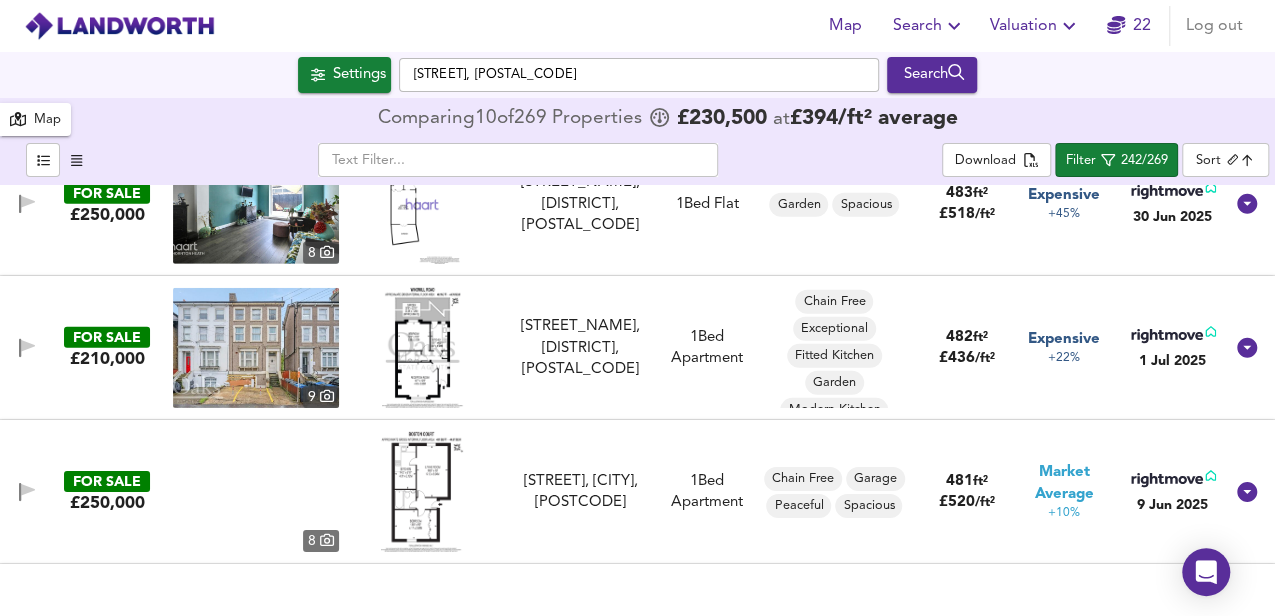 scroll, scrollTop: 14664, scrollLeft: 0, axis: vertical 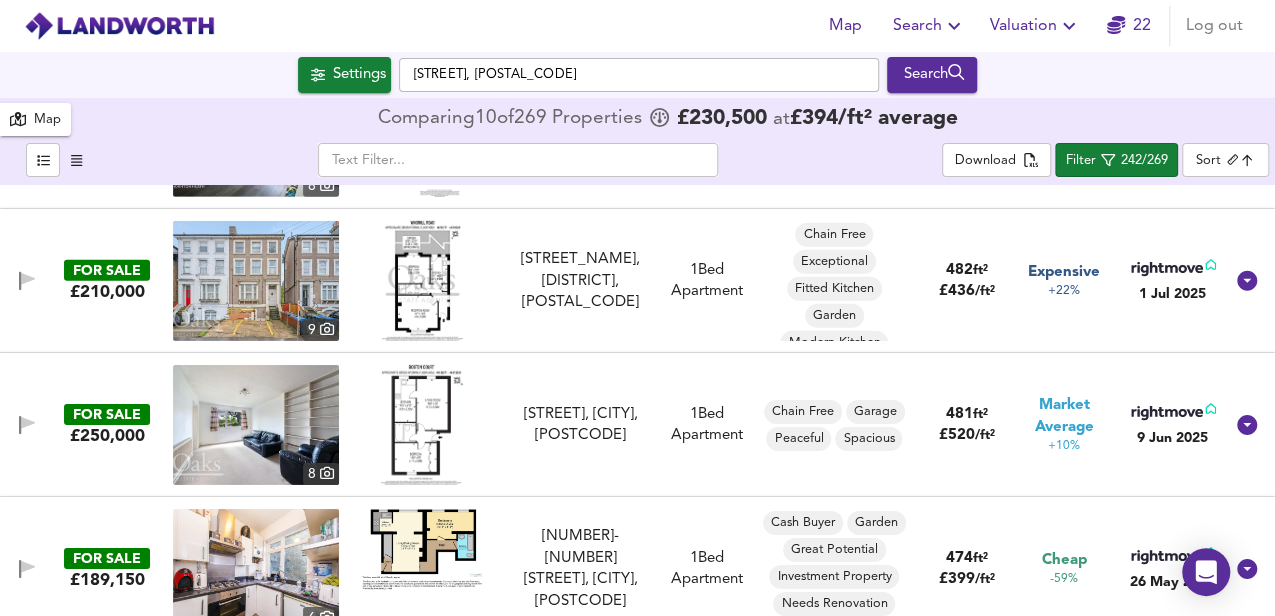 click at bounding box center (422, 281) 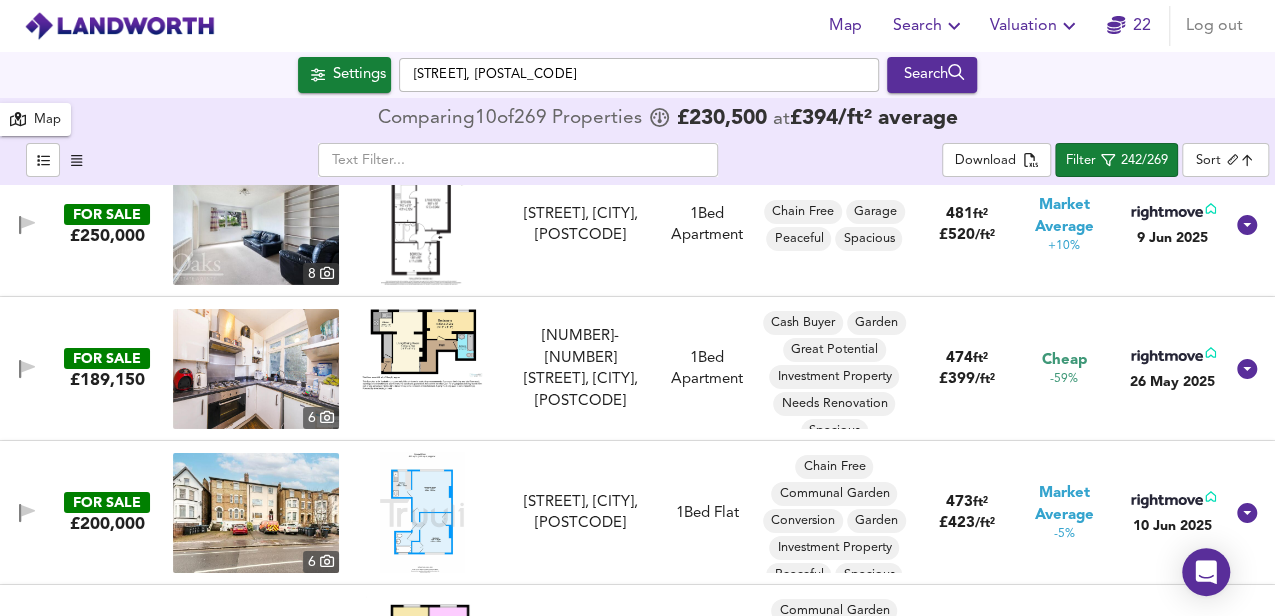 scroll, scrollTop: 14930, scrollLeft: 0, axis: vertical 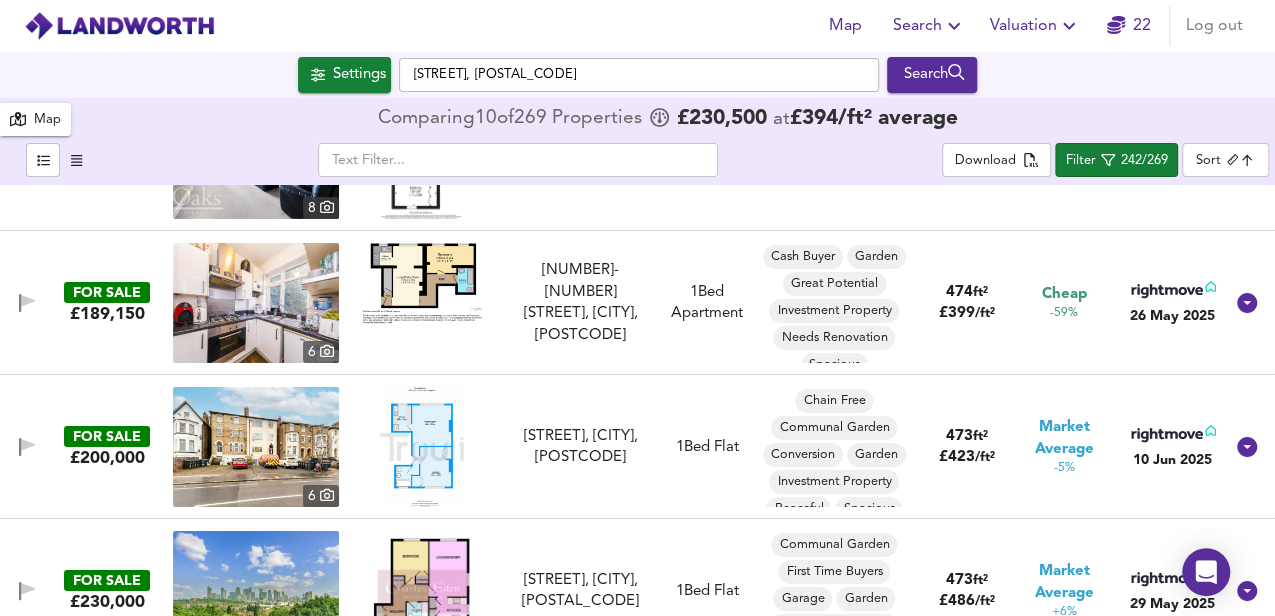 click at bounding box center (422, 283) 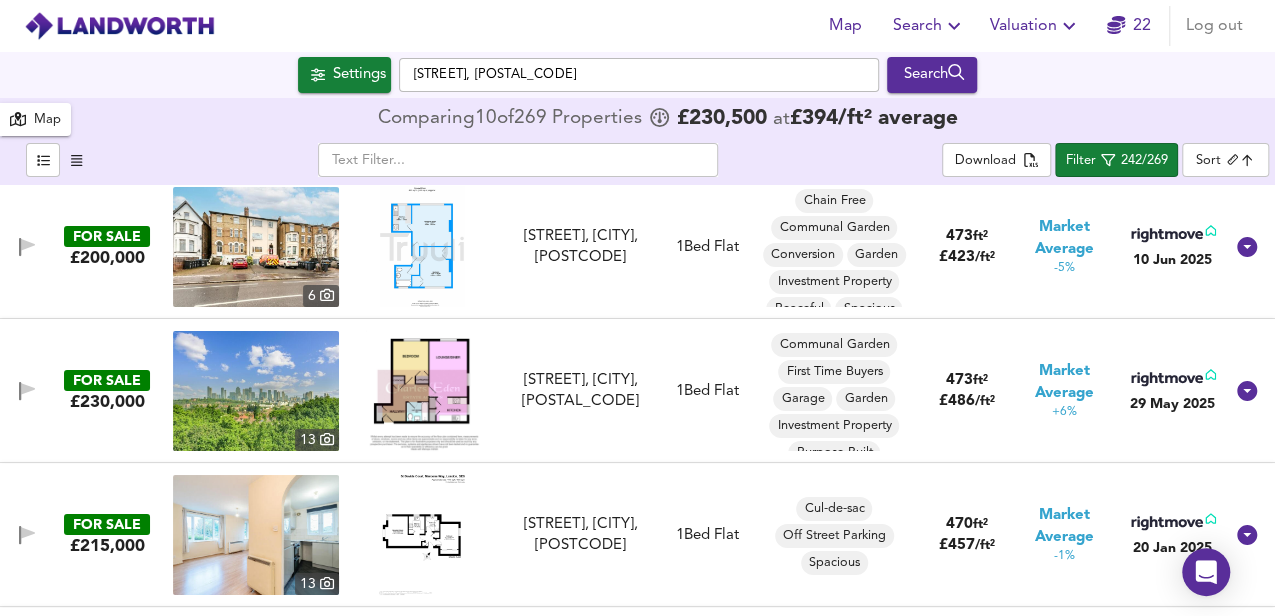 scroll, scrollTop: 15197, scrollLeft: 0, axis: vertical 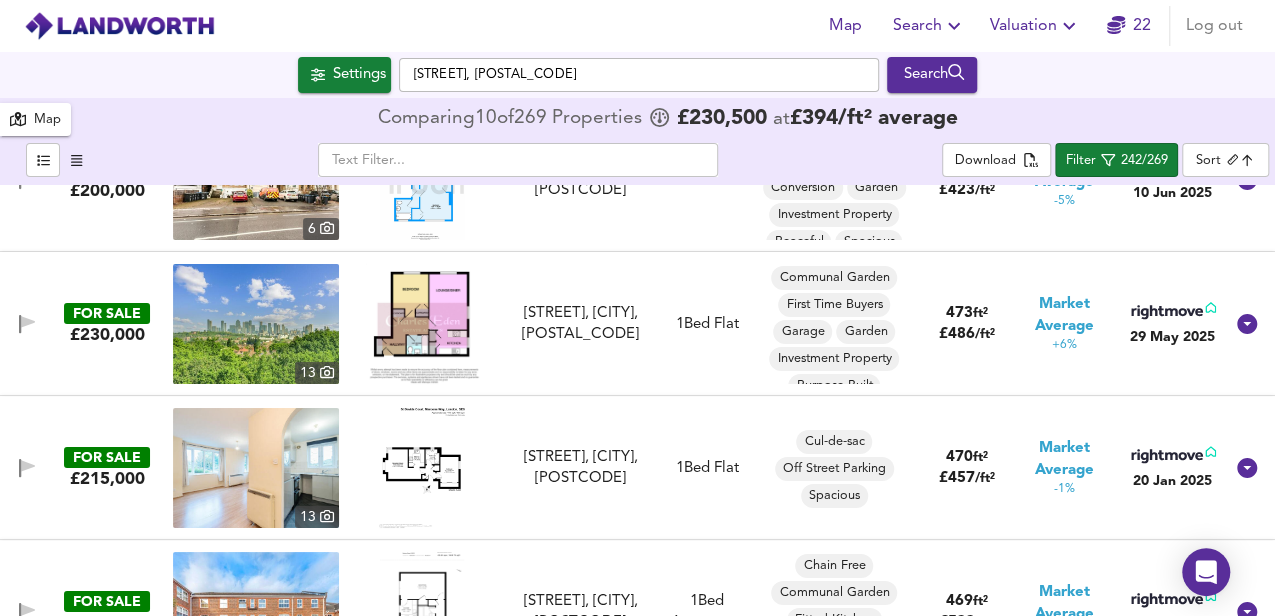 click at bounding box center [422, 324] 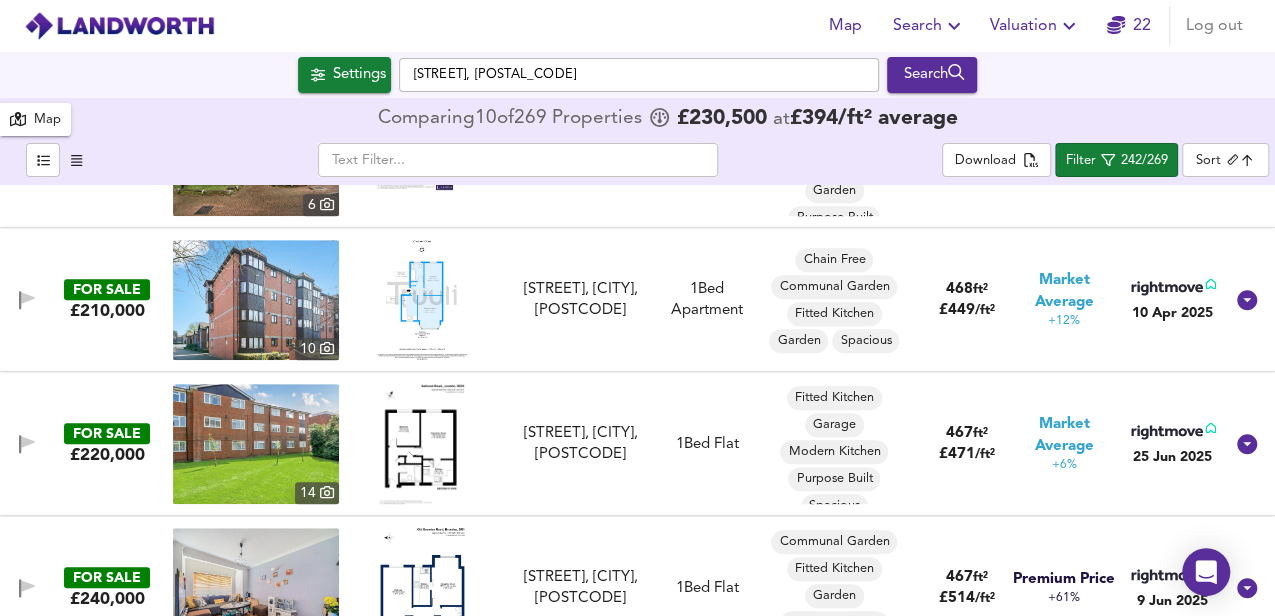 scroll, scrollTop: 15930, scrollLeft: 0, axis: vertical 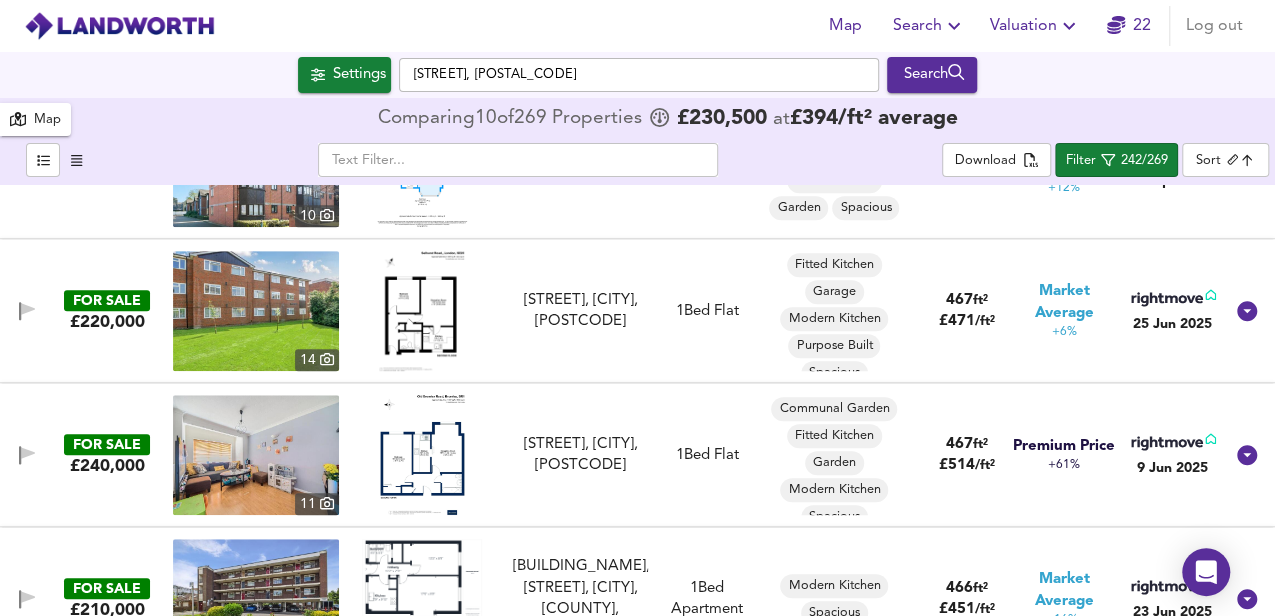 click at bounding box center [422, 311] 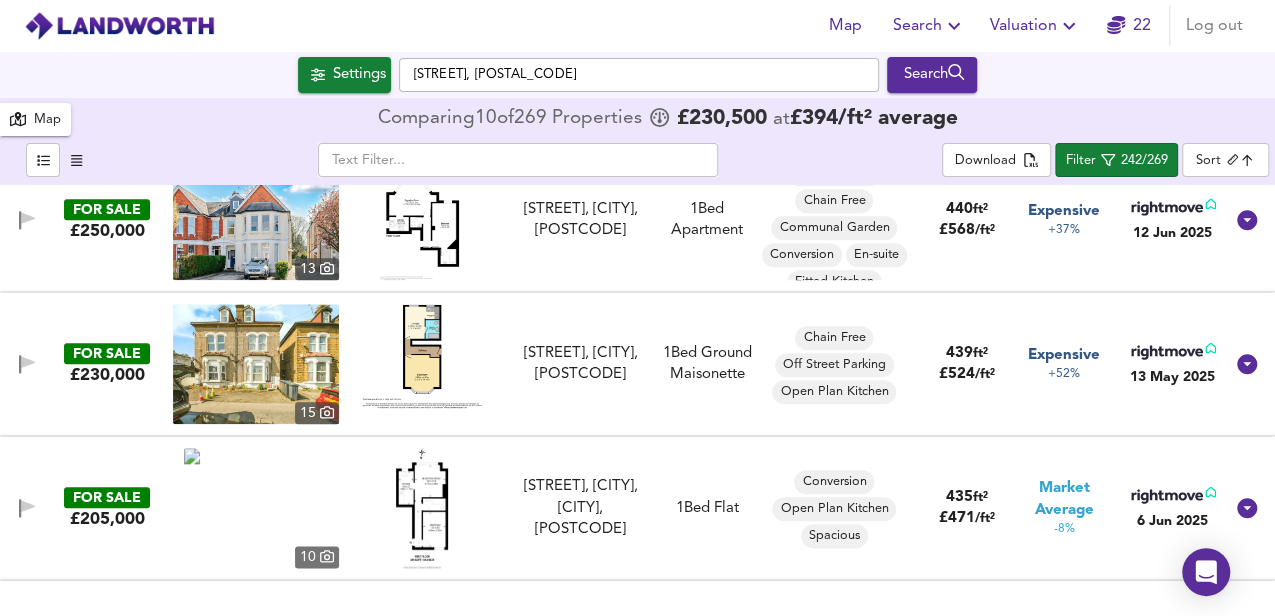 scroll, scrollTop: 19797, scrollLeft: 0, axis: vertical 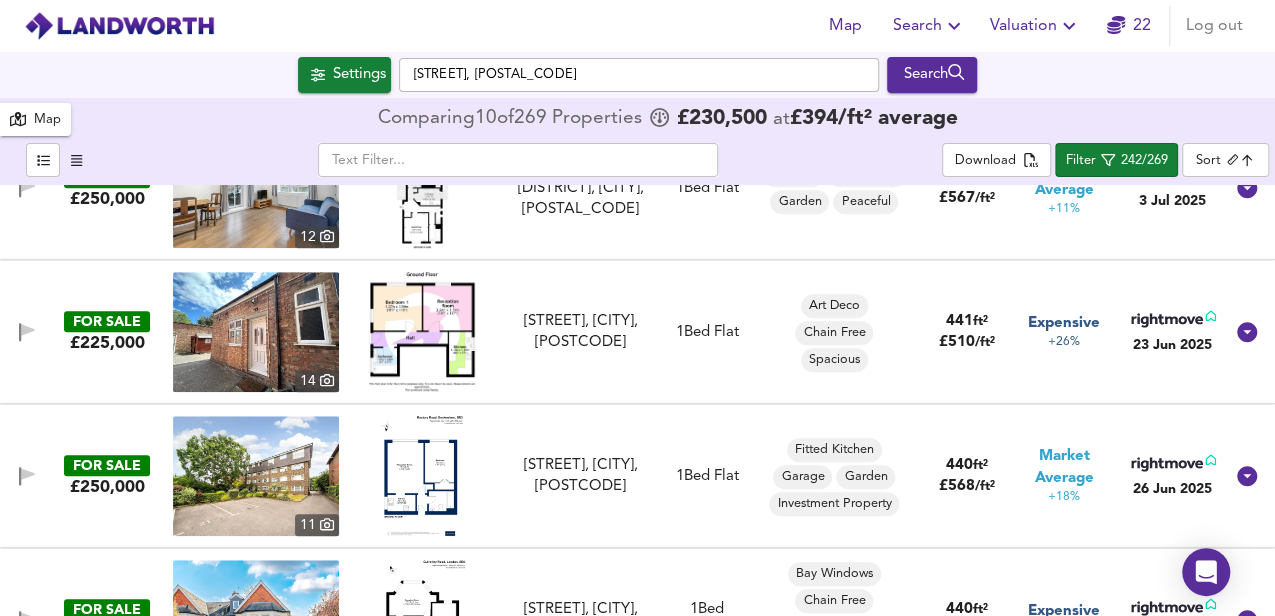 click at bounding box center (422, 332) 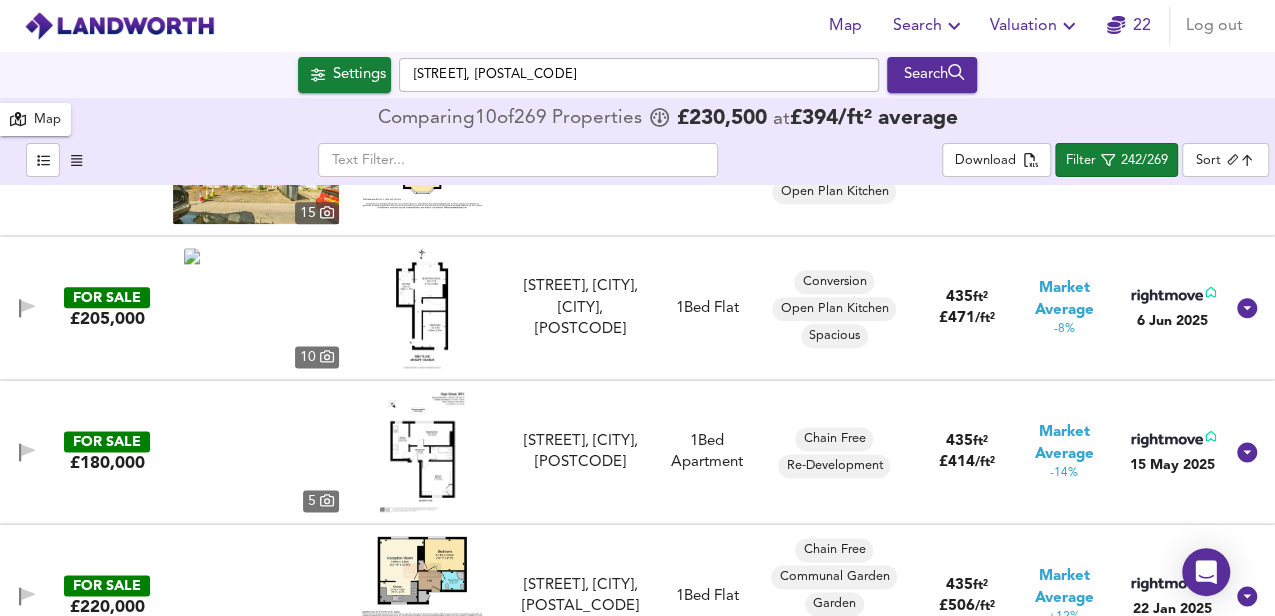 scroll, scrollTop: 20664, scrollLeft: 0, axis: vertical 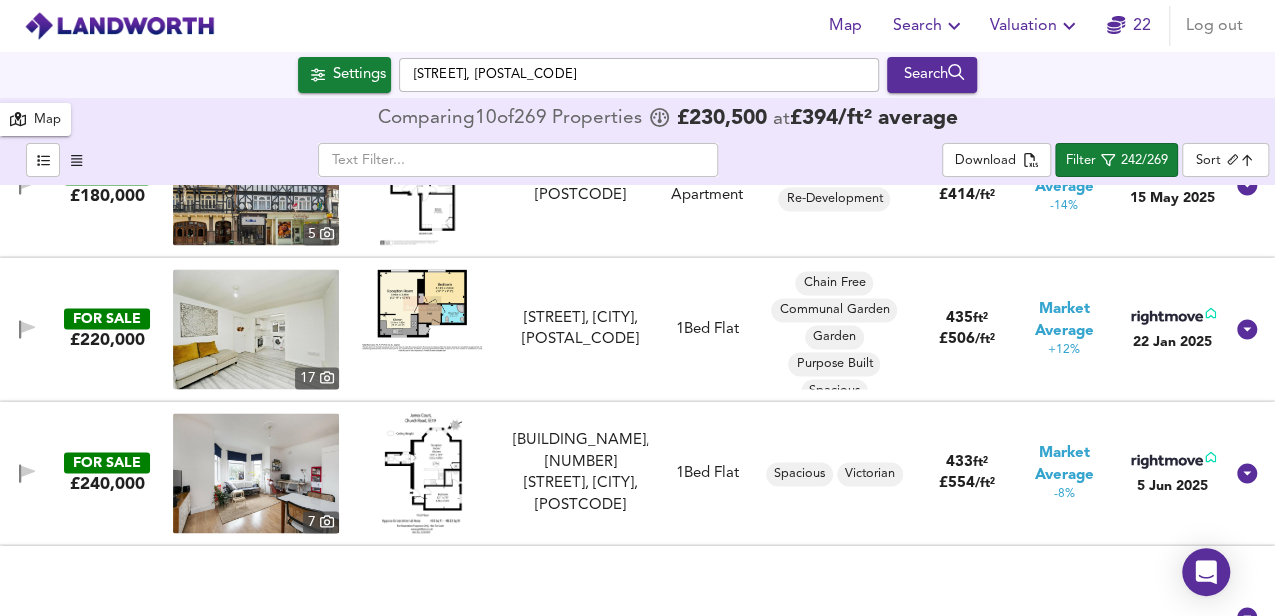 click at bounding box center (422, 310) 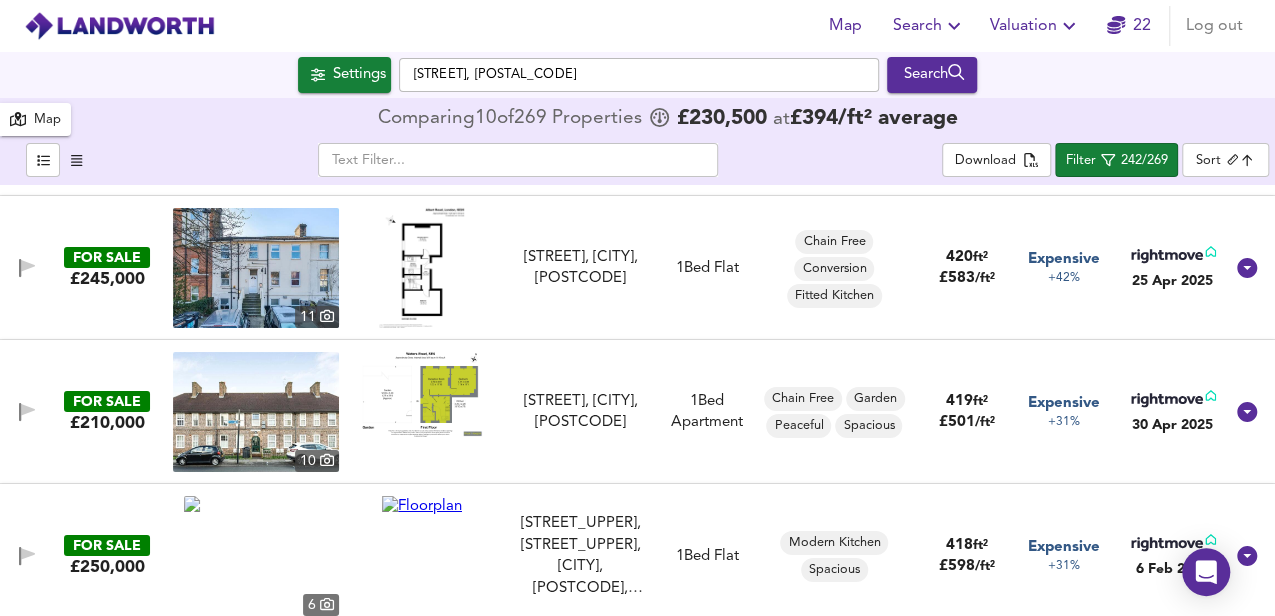 scroll, scrollTop: 22664, scrollLeft: 0, axis: vertical 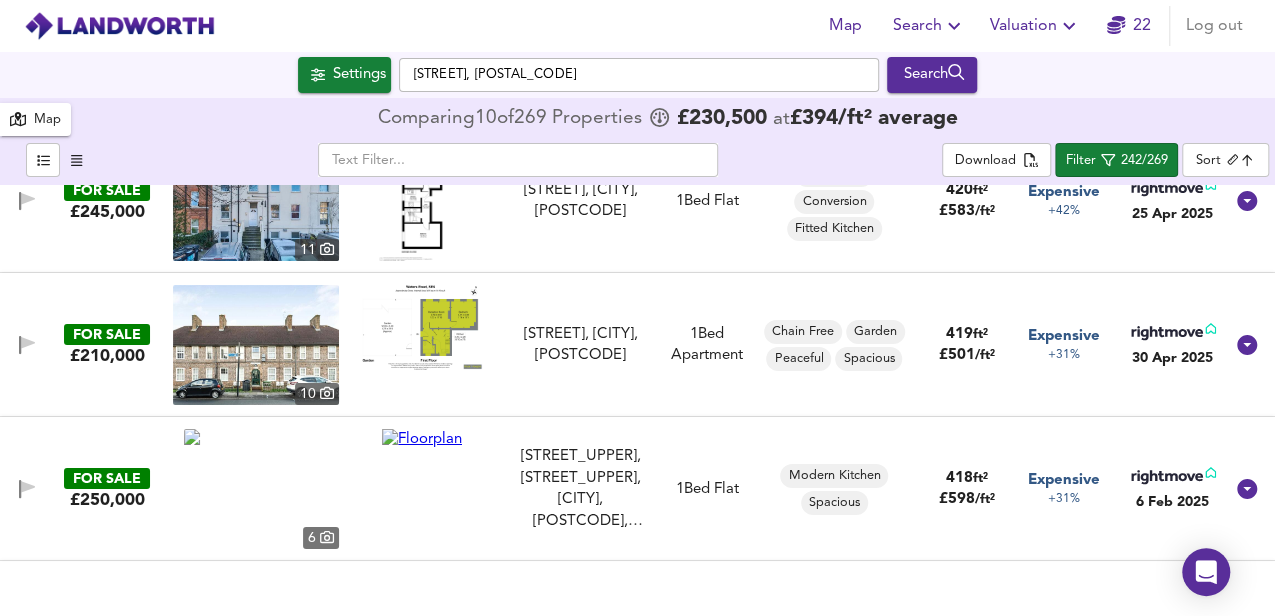 click at bounding box center [422, 327] 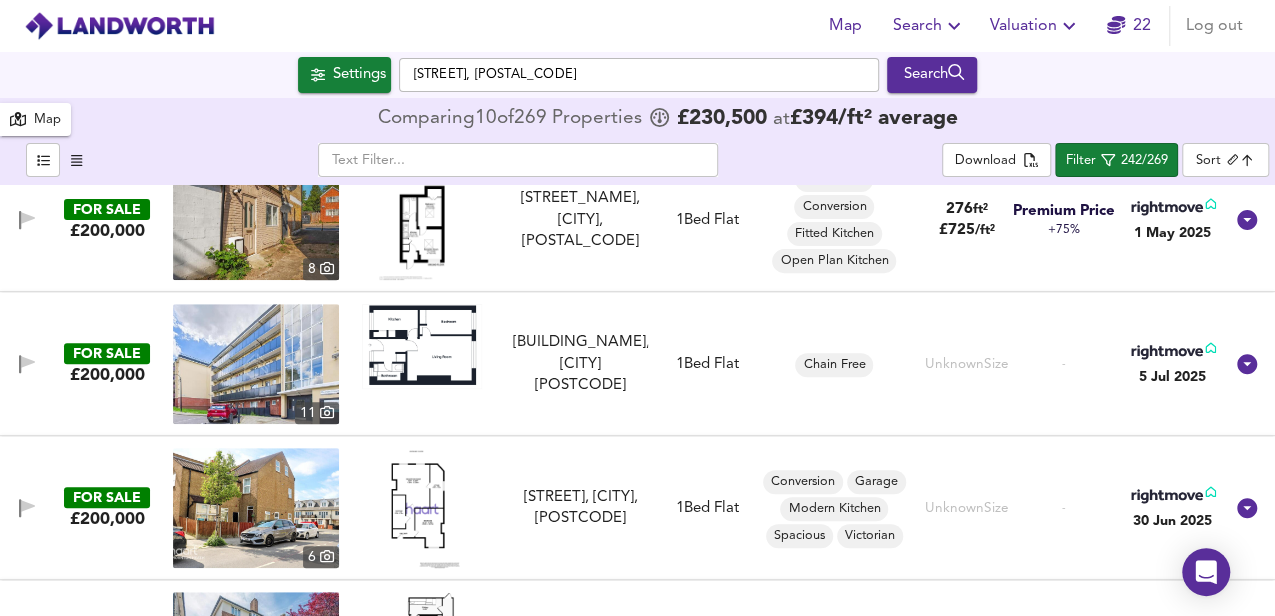 scroll, scrollTop: 30930, scrollLeft: 0, axis: vertical 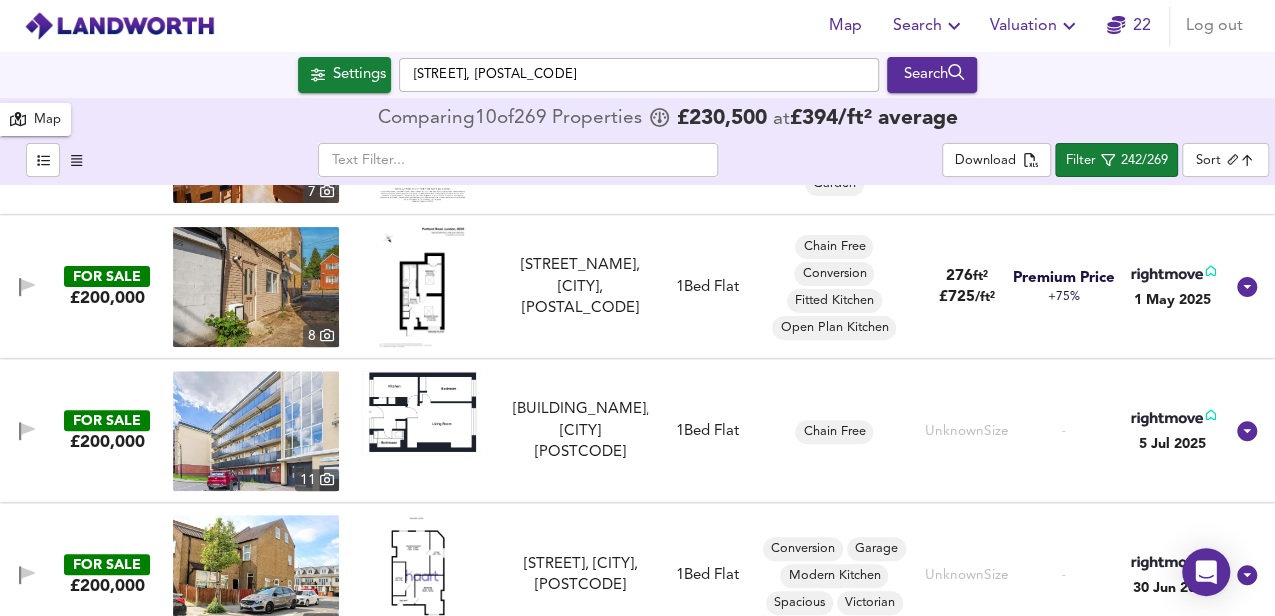 click at bounding box center [422, 413] 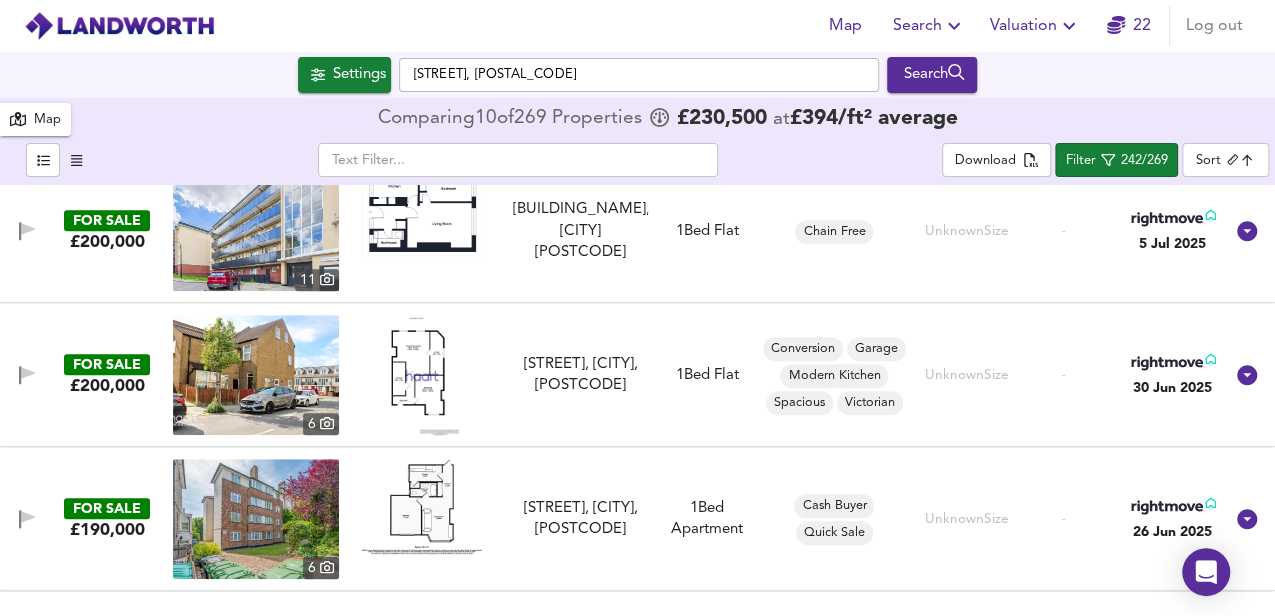 scroll, scrollTop: 31197, scrollLeft: 0, axis: vertical 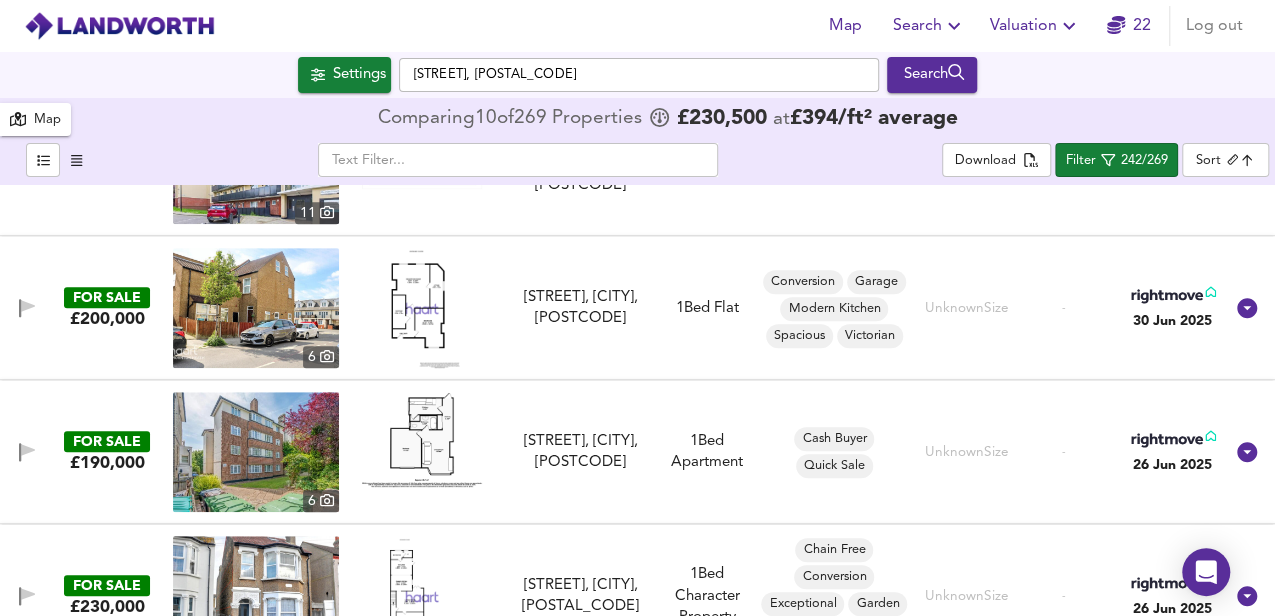 click at bounding box center [422, 308] 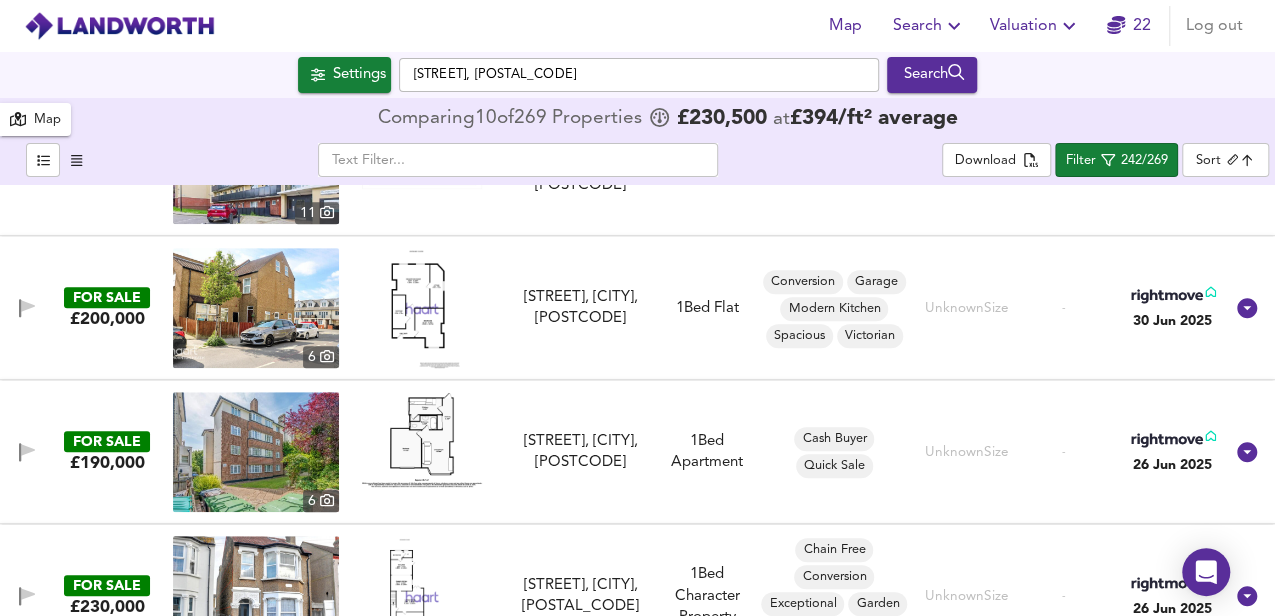 scroll, scrollTop: 31397, scrollLeft: 0, axis: vertical 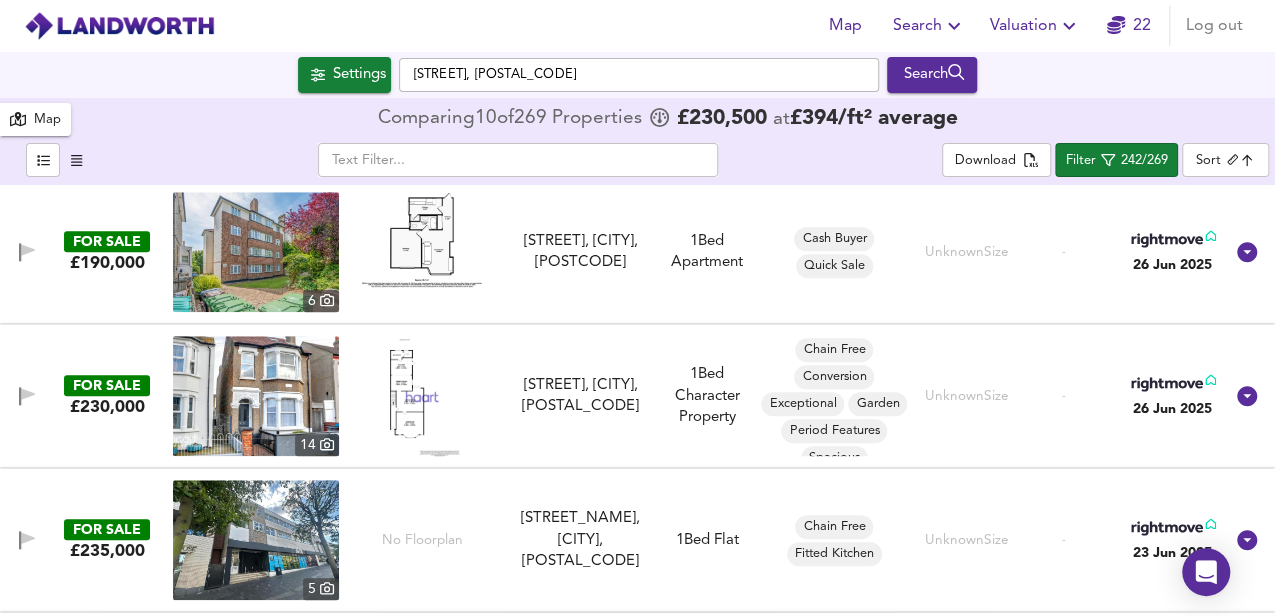 click at bounding box center [422, 239] 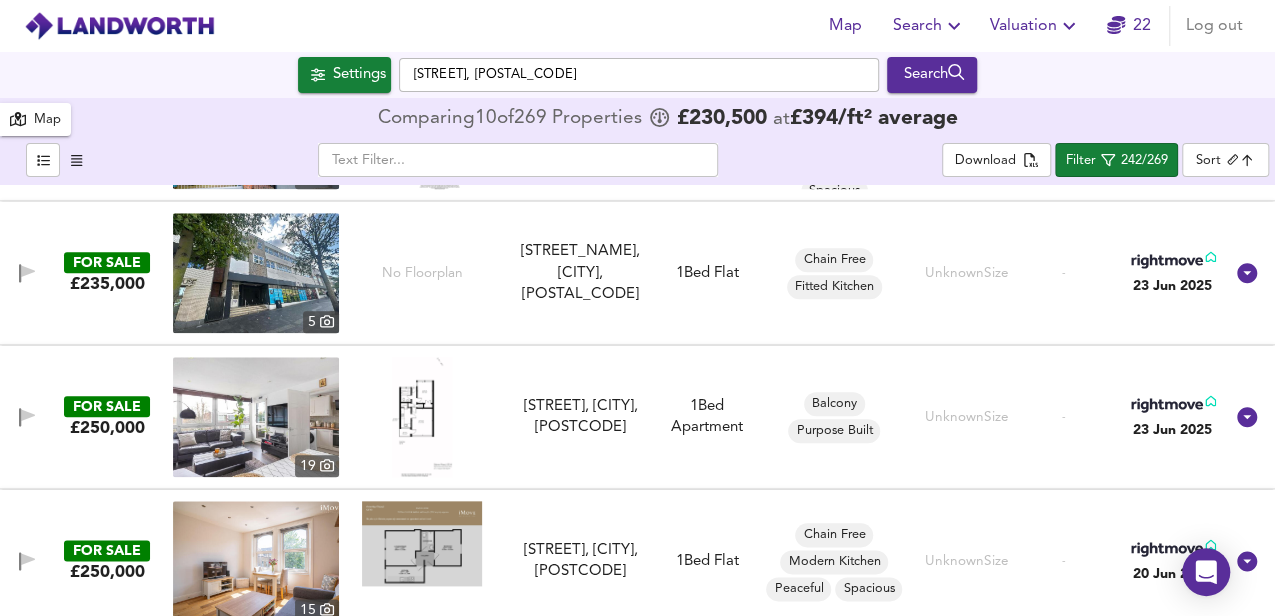 scroll, scrollTop: 31730, scrollLeft: 0, axis: vertical 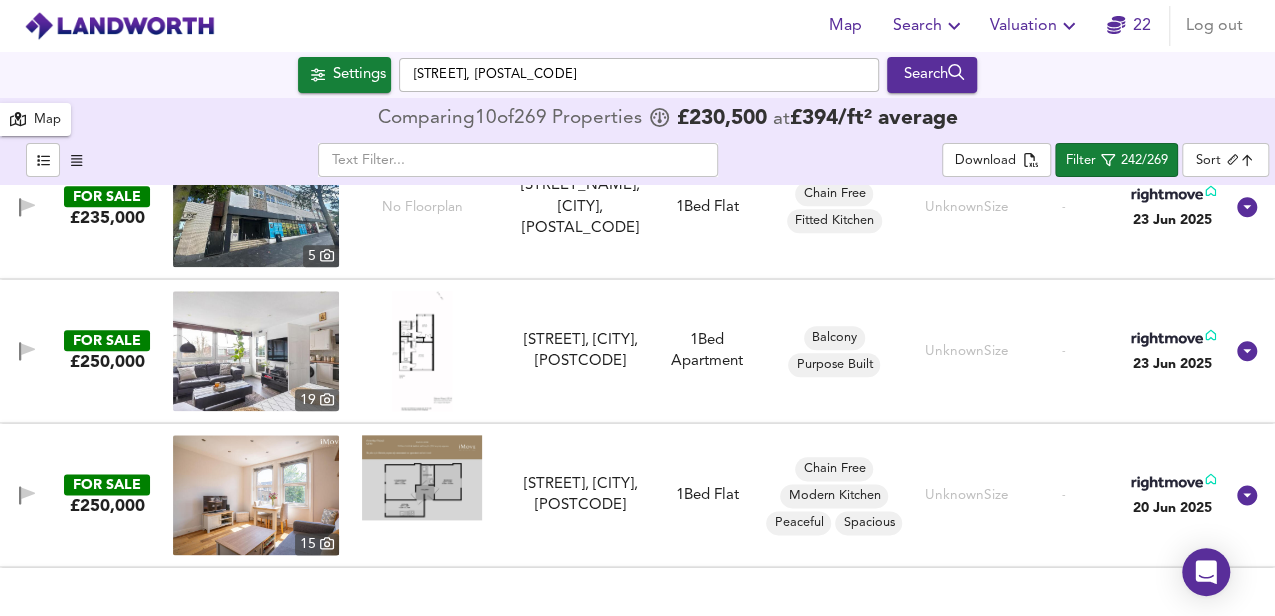 click at bounding box center [422, 351] 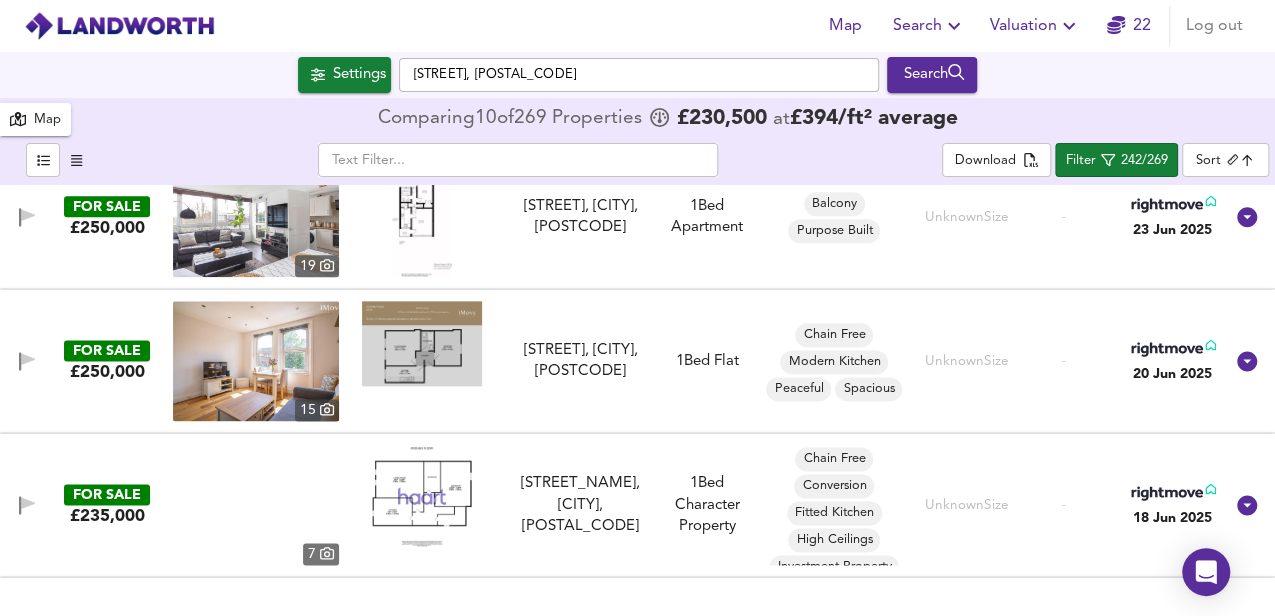scroll, scrollTop: 31930, scrollLeft: 0, axis: vertical 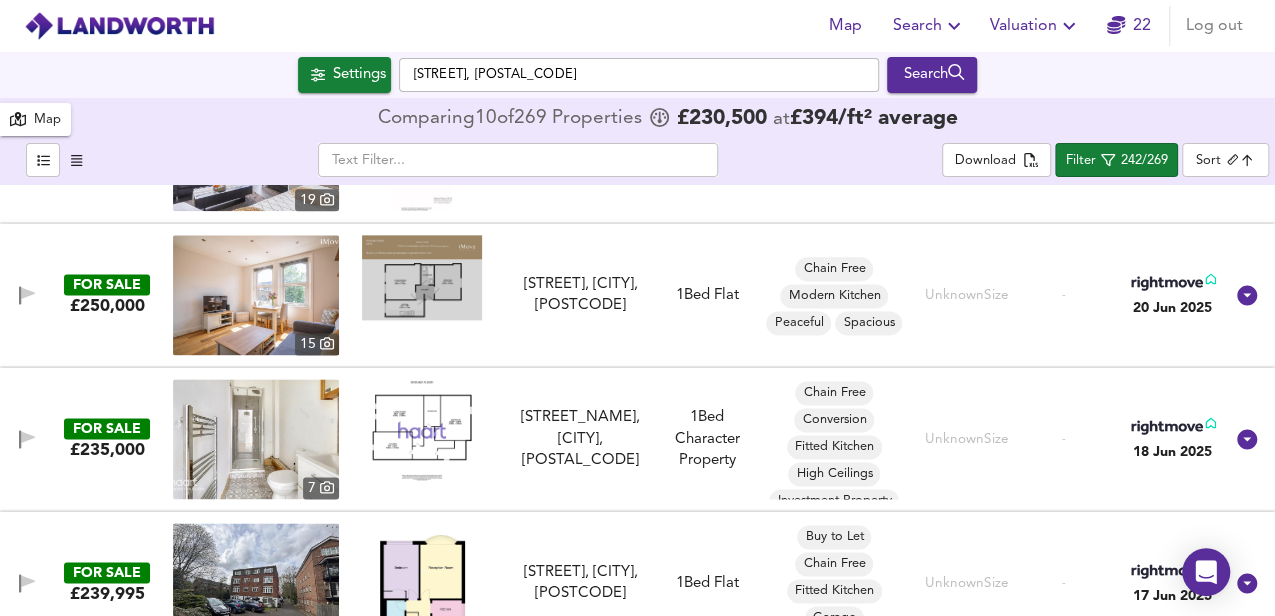 click at bounding box center [422, 277] 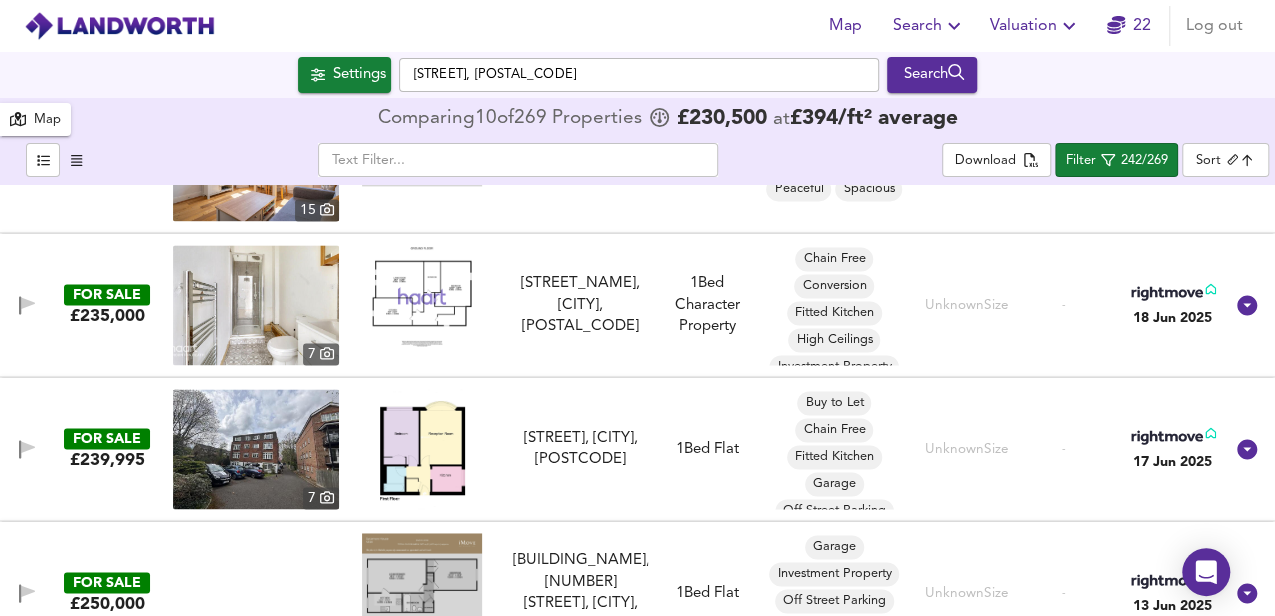 scroll, scrollTop: 32197, scrollLeft: 0, axis: vertical 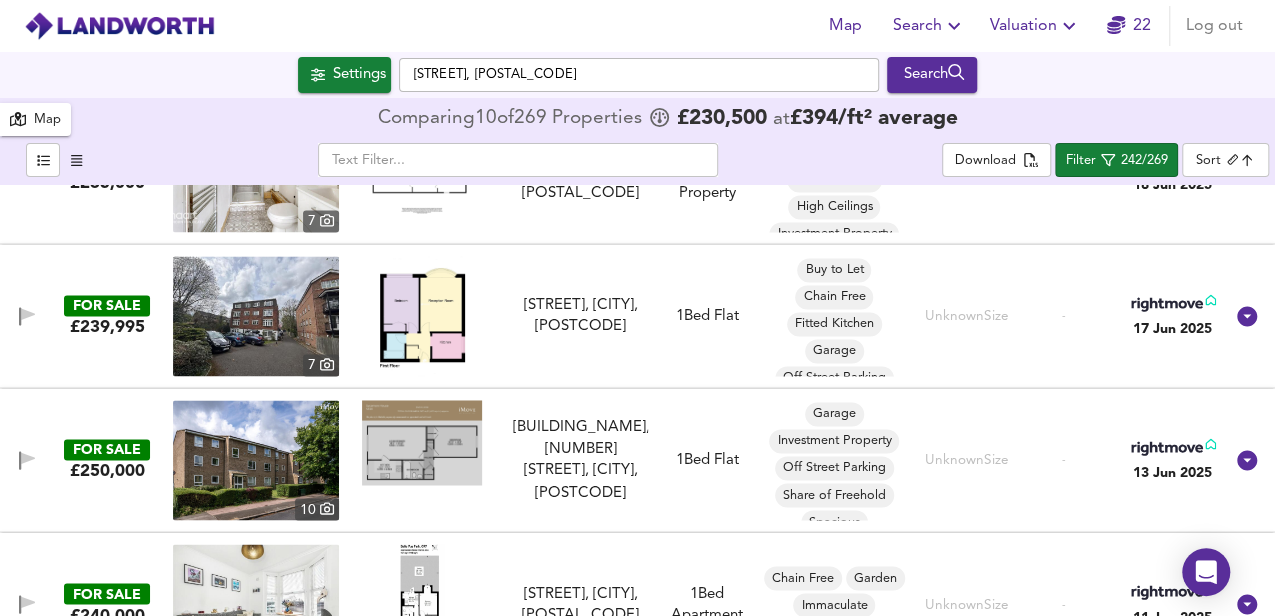 click at bounding box center [422, 316] 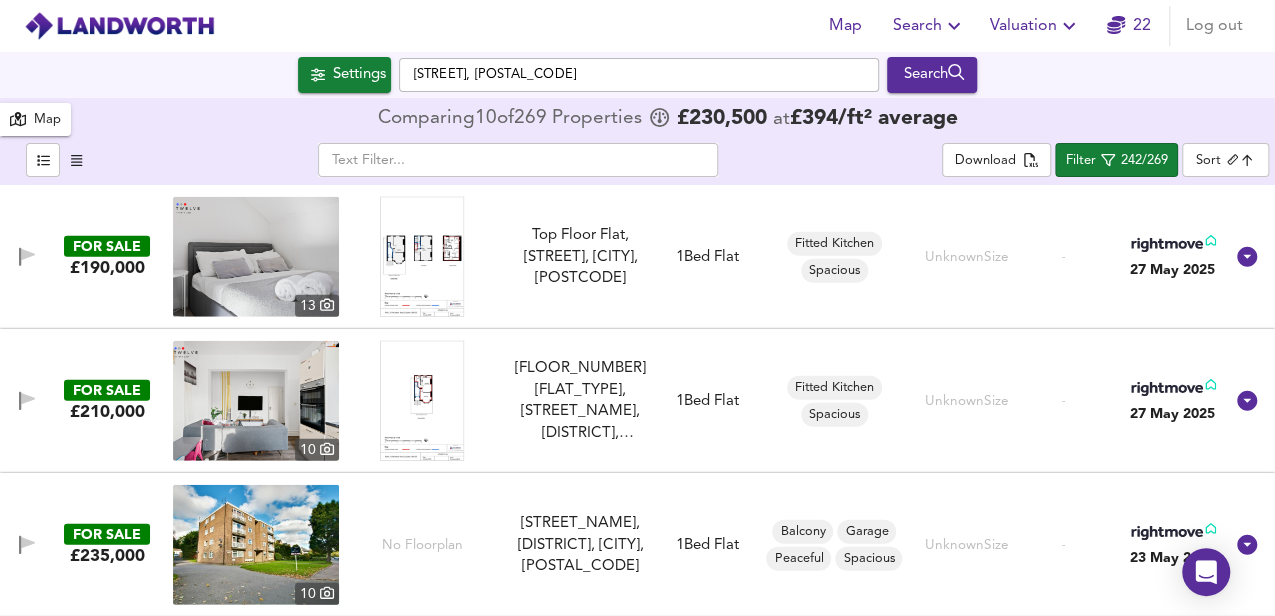 scroll, scrollTop: 33197, scrollLeft: 0, axis: vertical 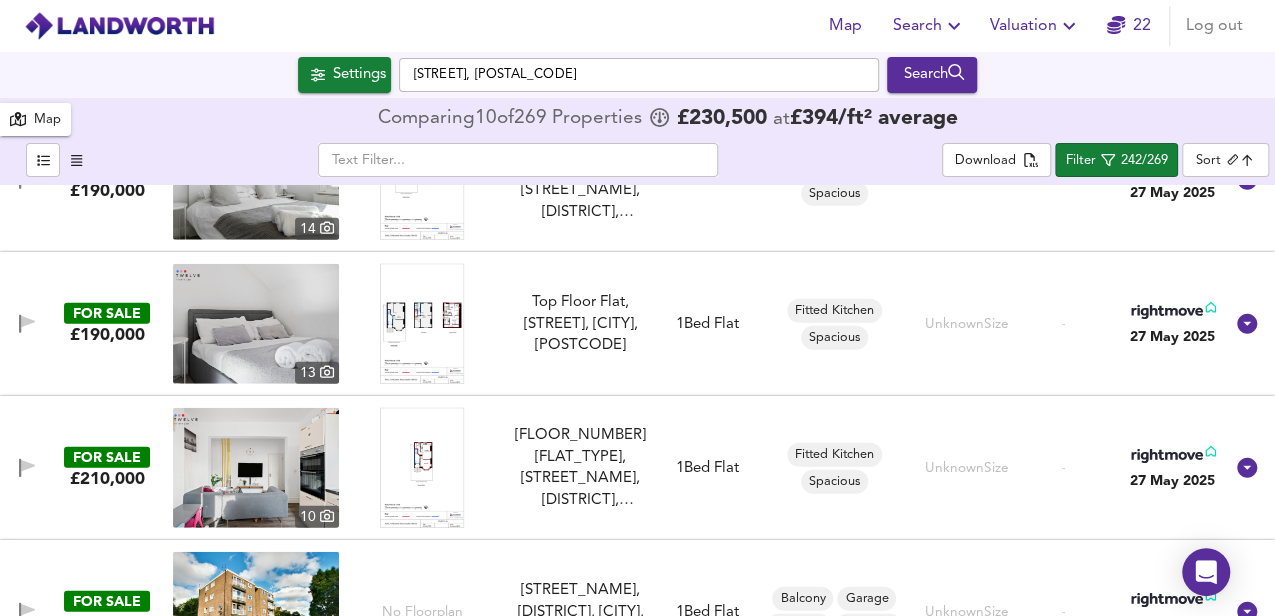 click at bounding box center [422, 324] 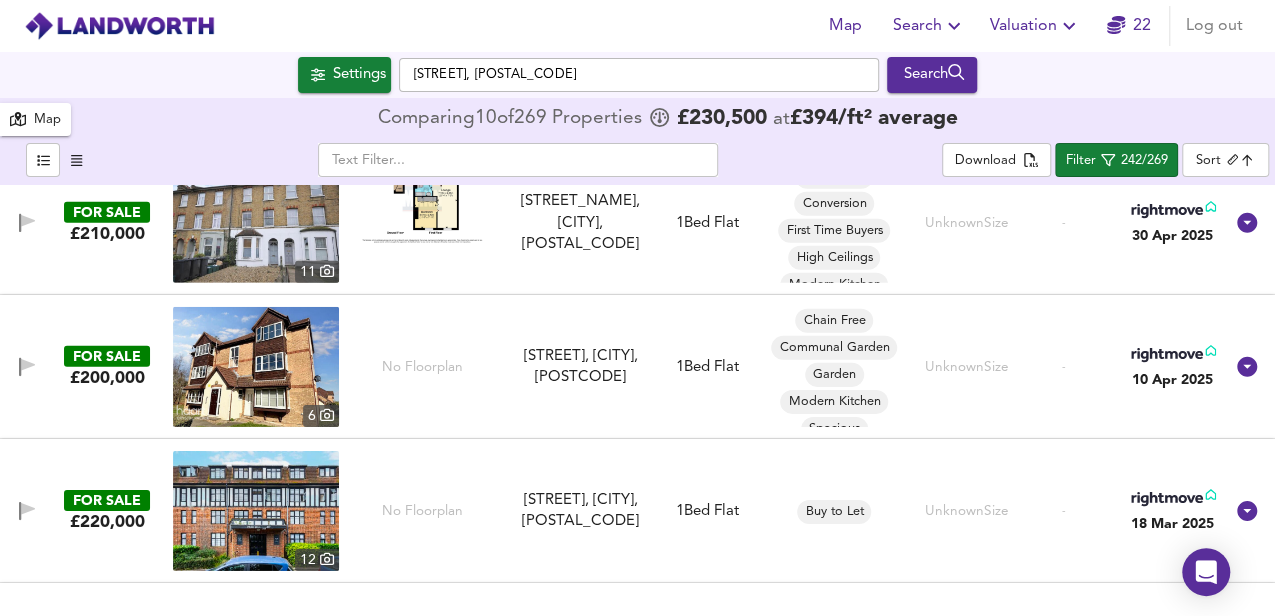 scroll, scrollTop: 33797, scrollLeft: 0, axis: vertical 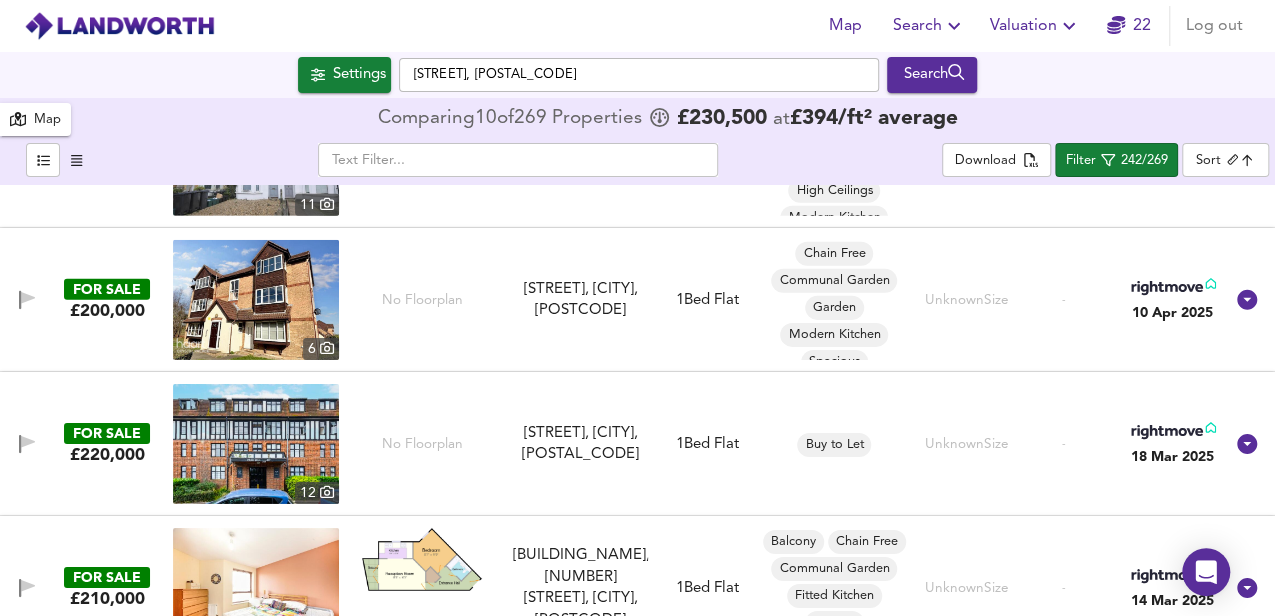 click at bounding box center [256, 300] 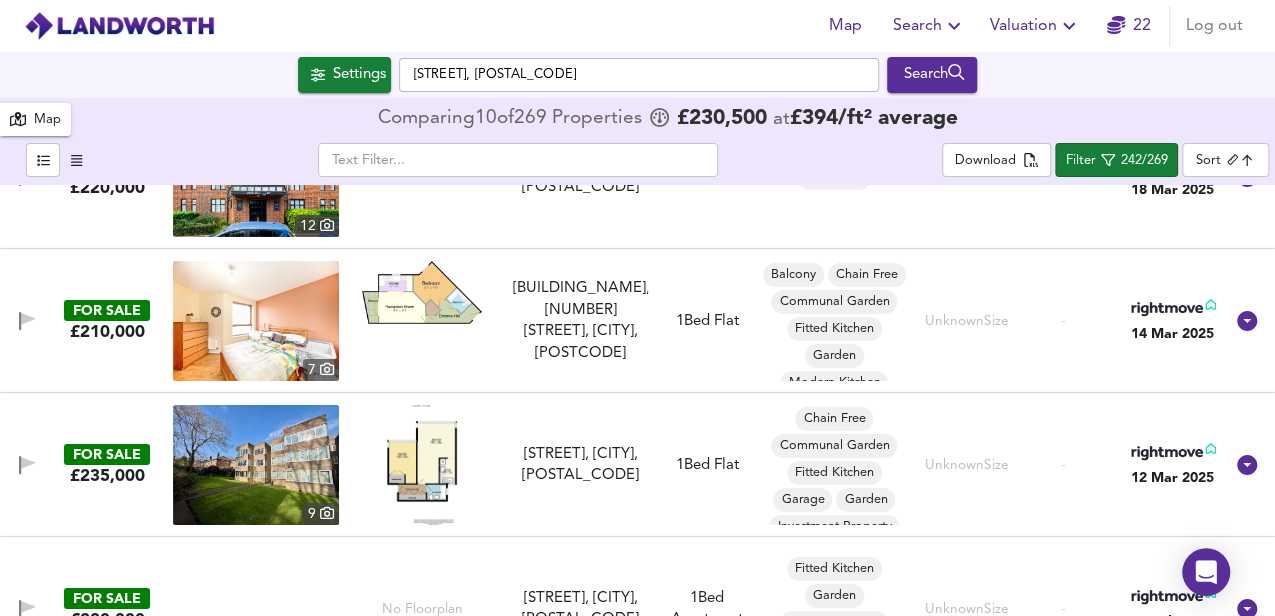 scroll, scrollTop: 34130, scrollLeft: 0, axis: vertical 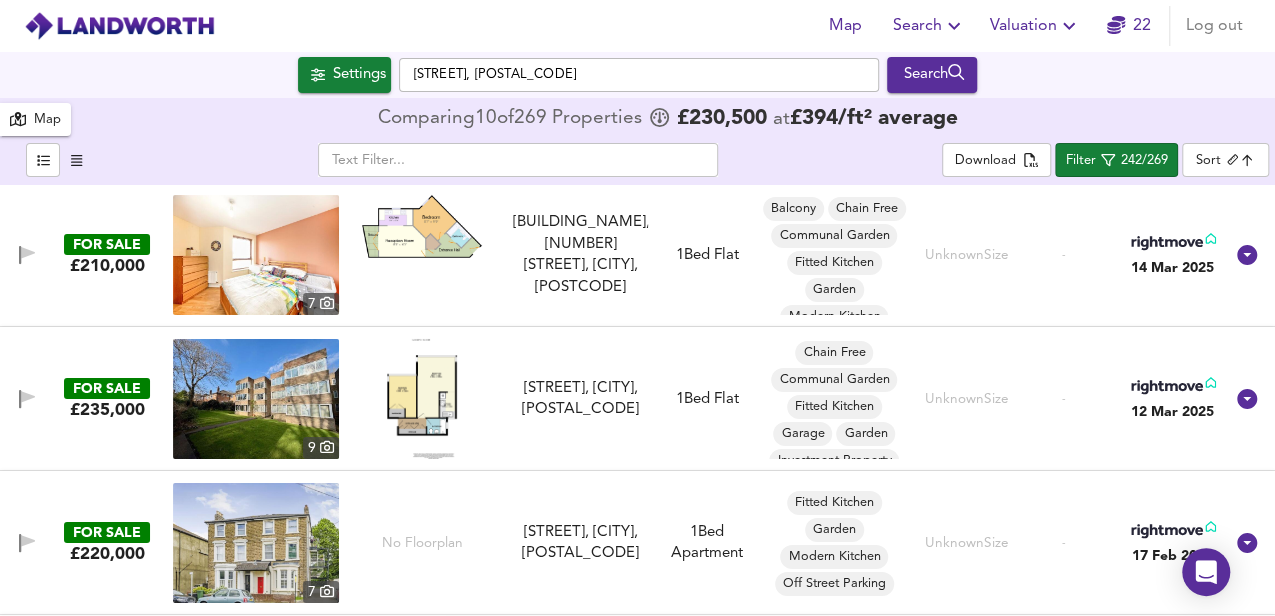 click at bounding box center (422, 399) 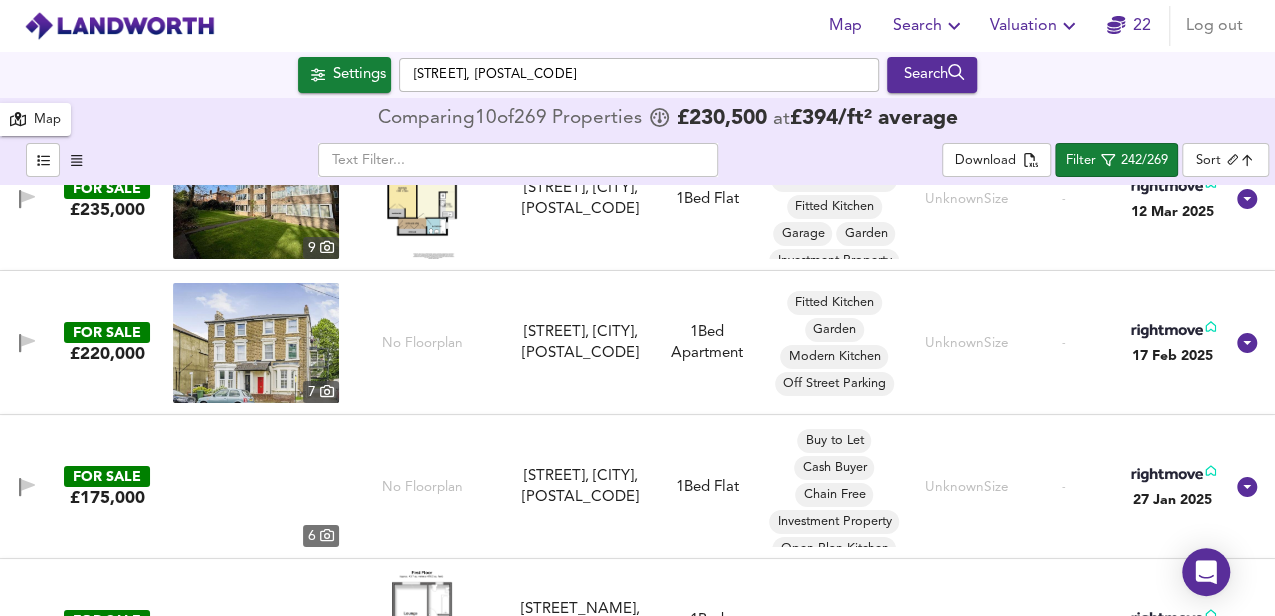 scroll, scrollTop: 34417, scrollLeft: 0, axis: vertical 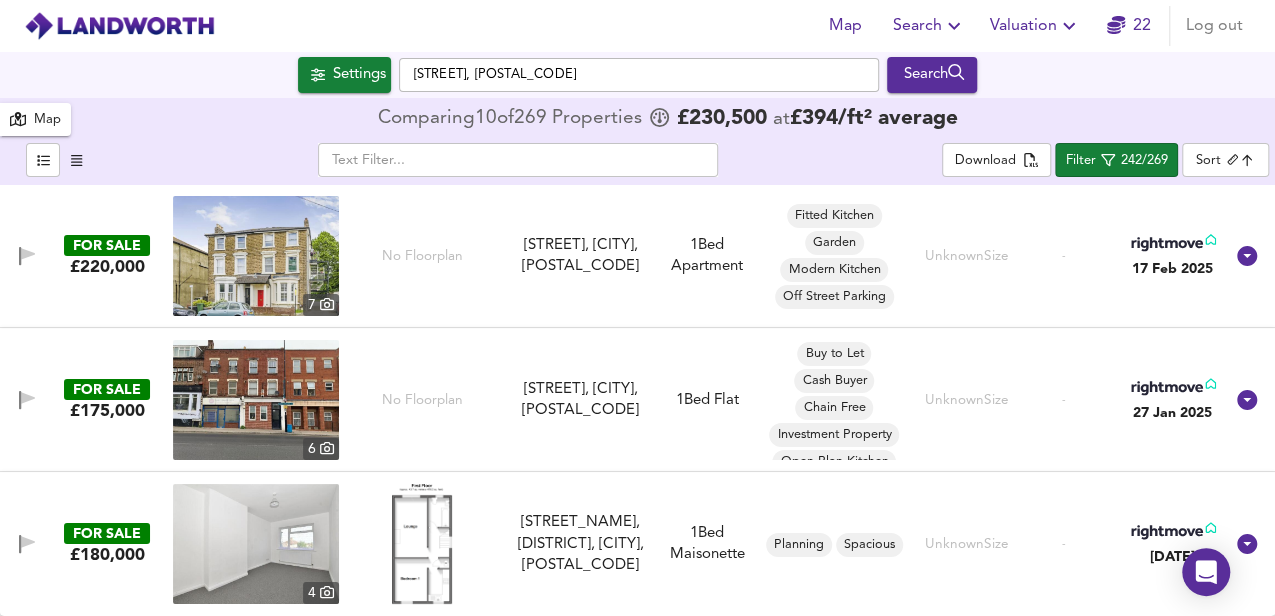 click at bounding box center (256, 256) 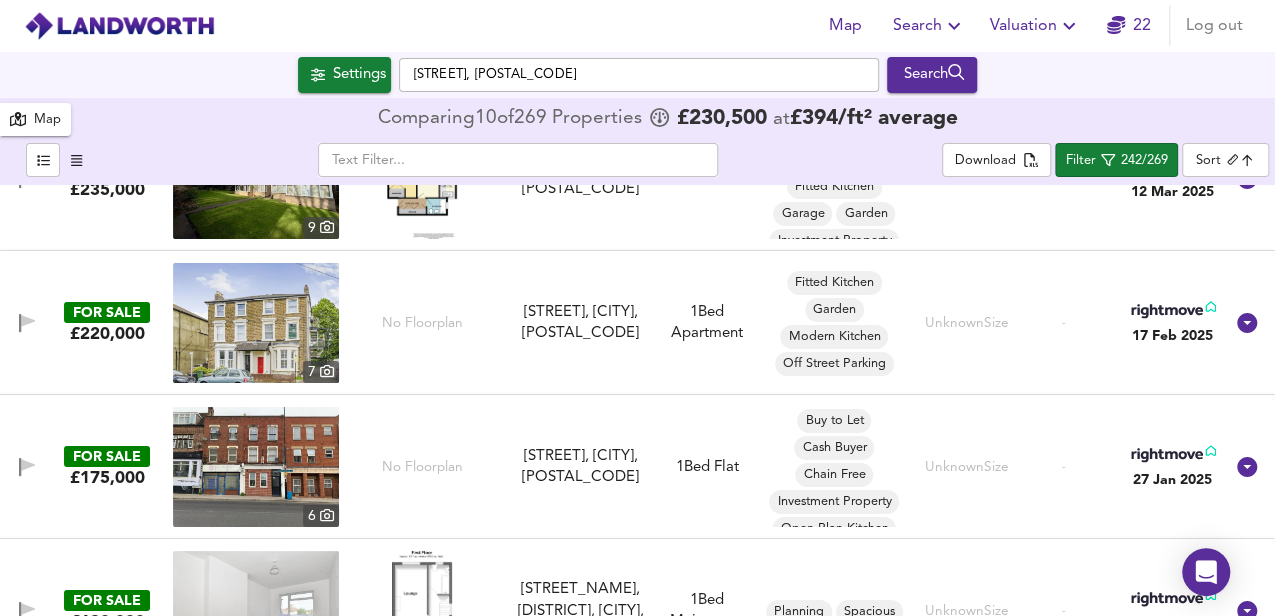 scroll, scrollTop: 34417, scrollLeft: 0, axis: vertical 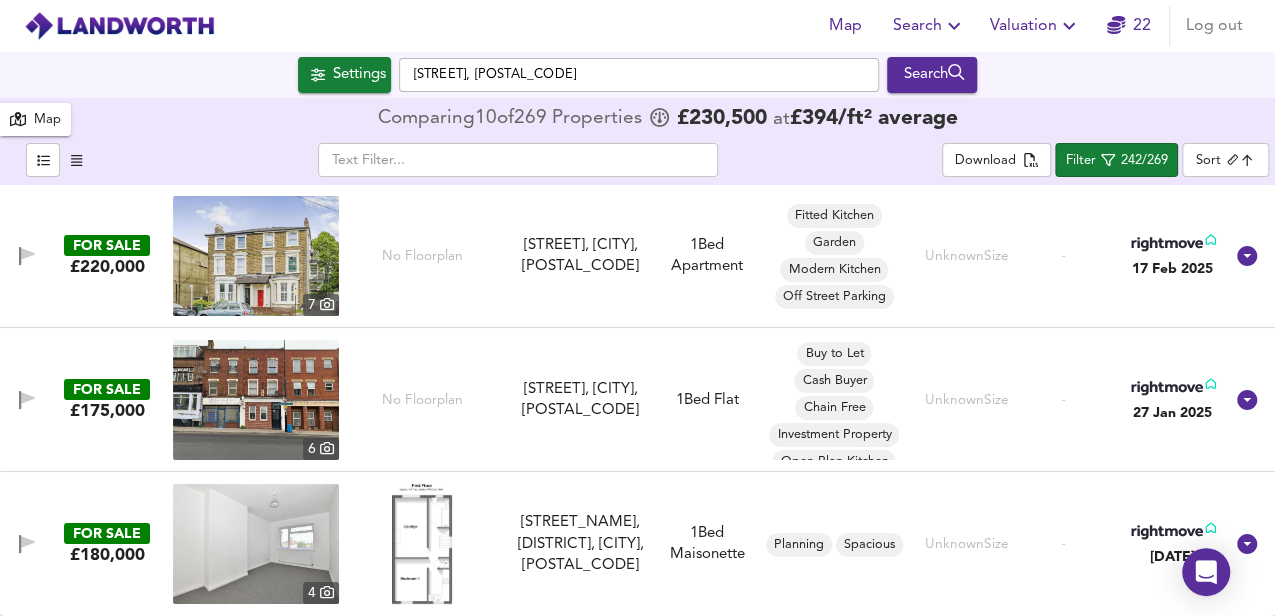 click on "Search" at bounding box center (929, 26) 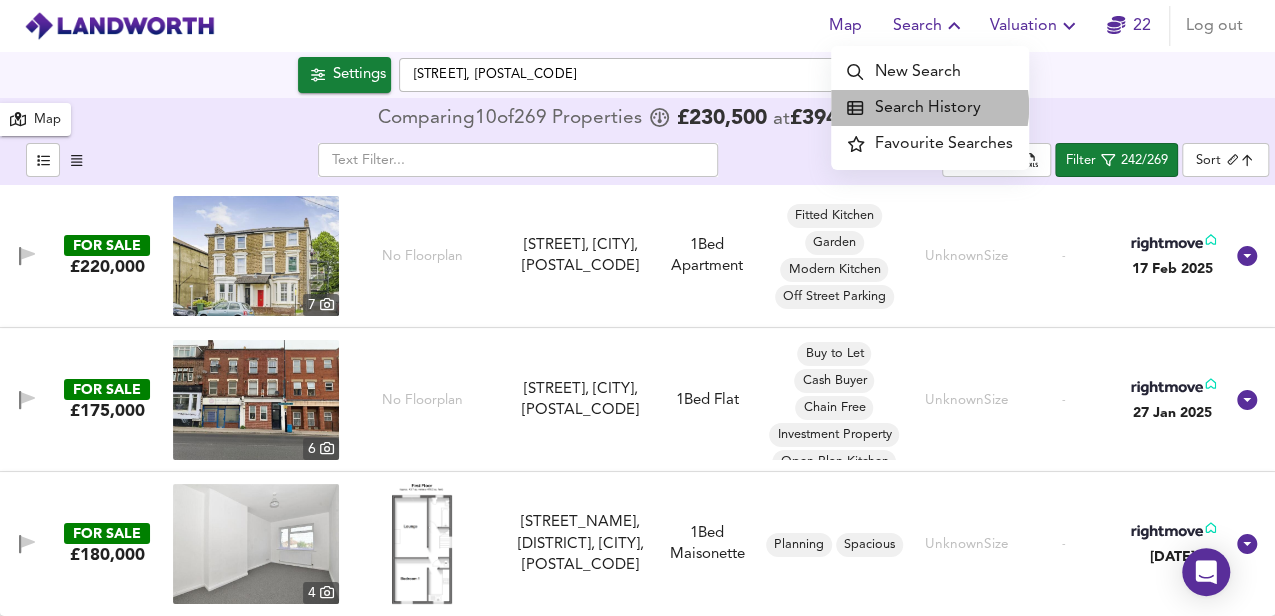 click on "Search History" at bounding box center (930, 108) 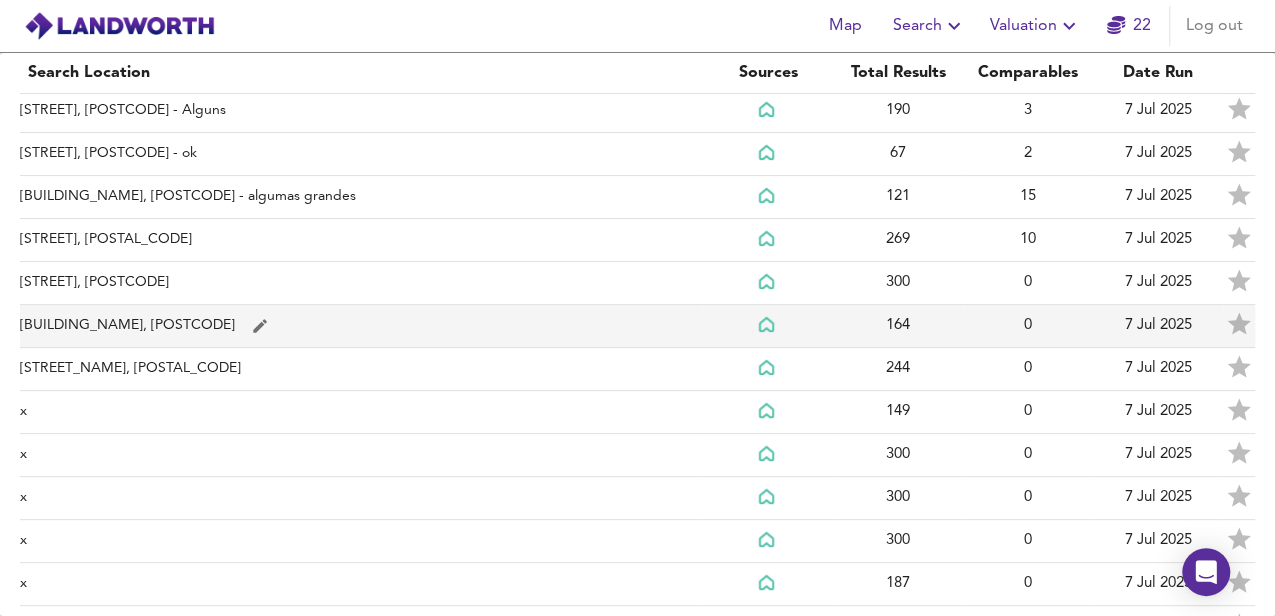 scroll, scrollTop: 0, scrollLeft: 0, axis: both 